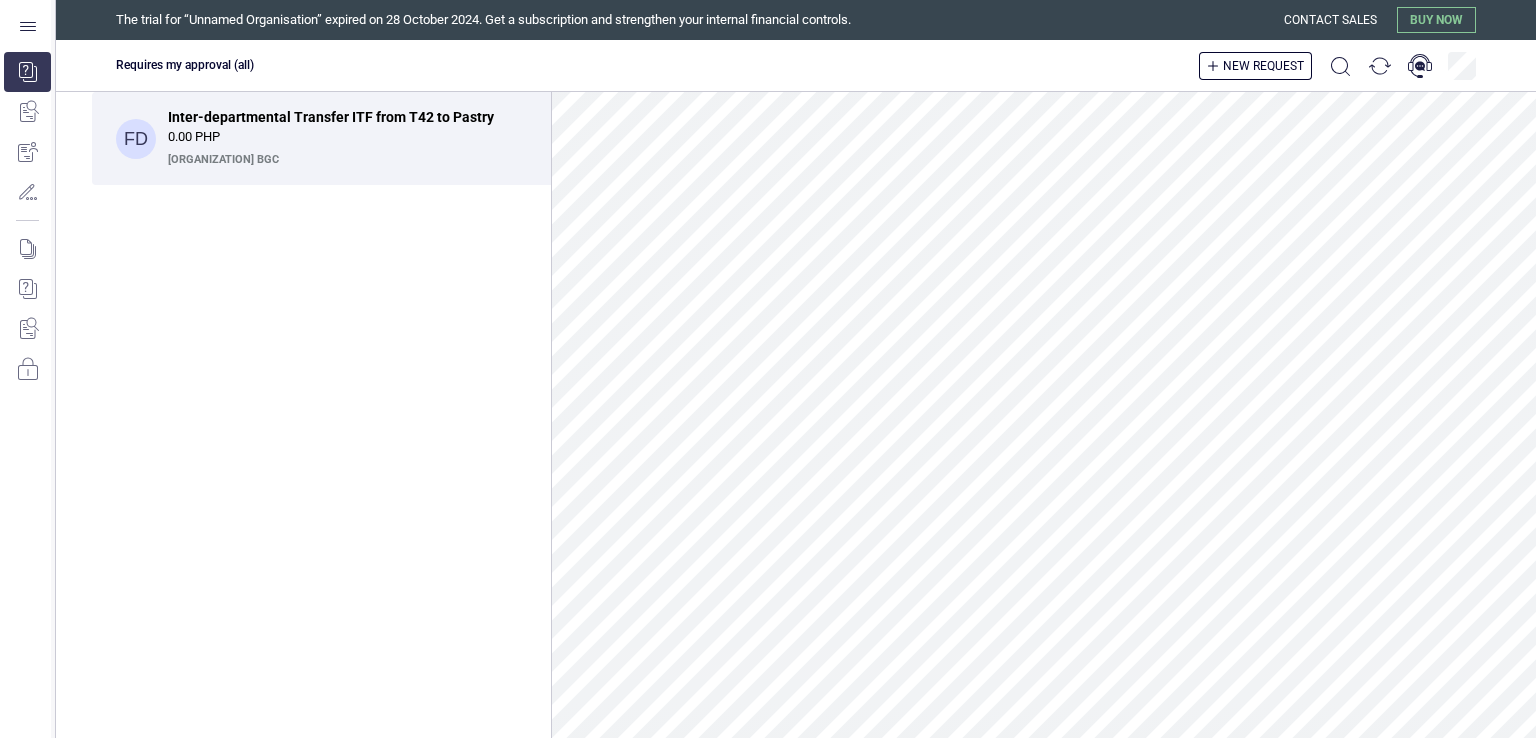 scroll, scrollTop: 0, scrollLeft: 0, axis: both 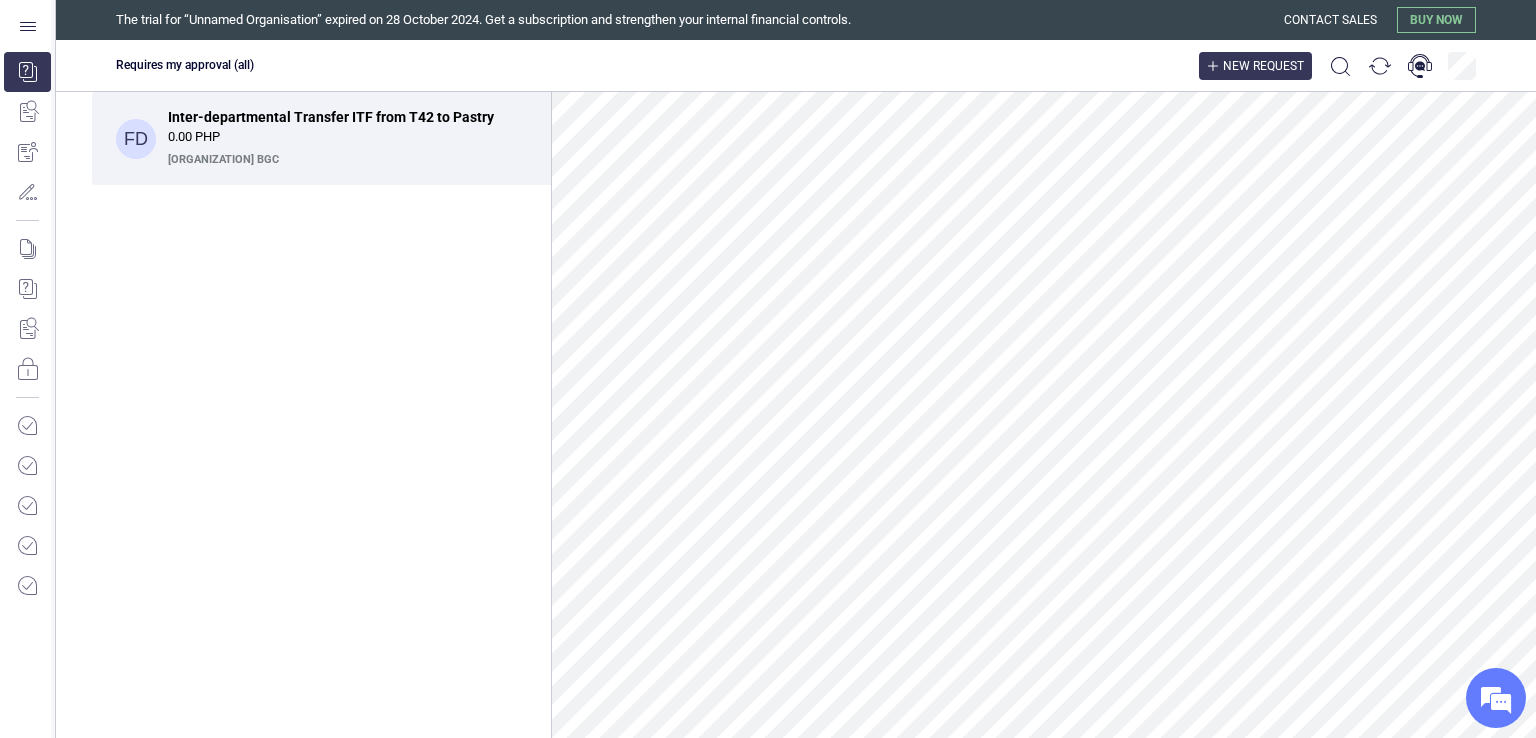 click on "New request" at bounding box center [1263, 66] 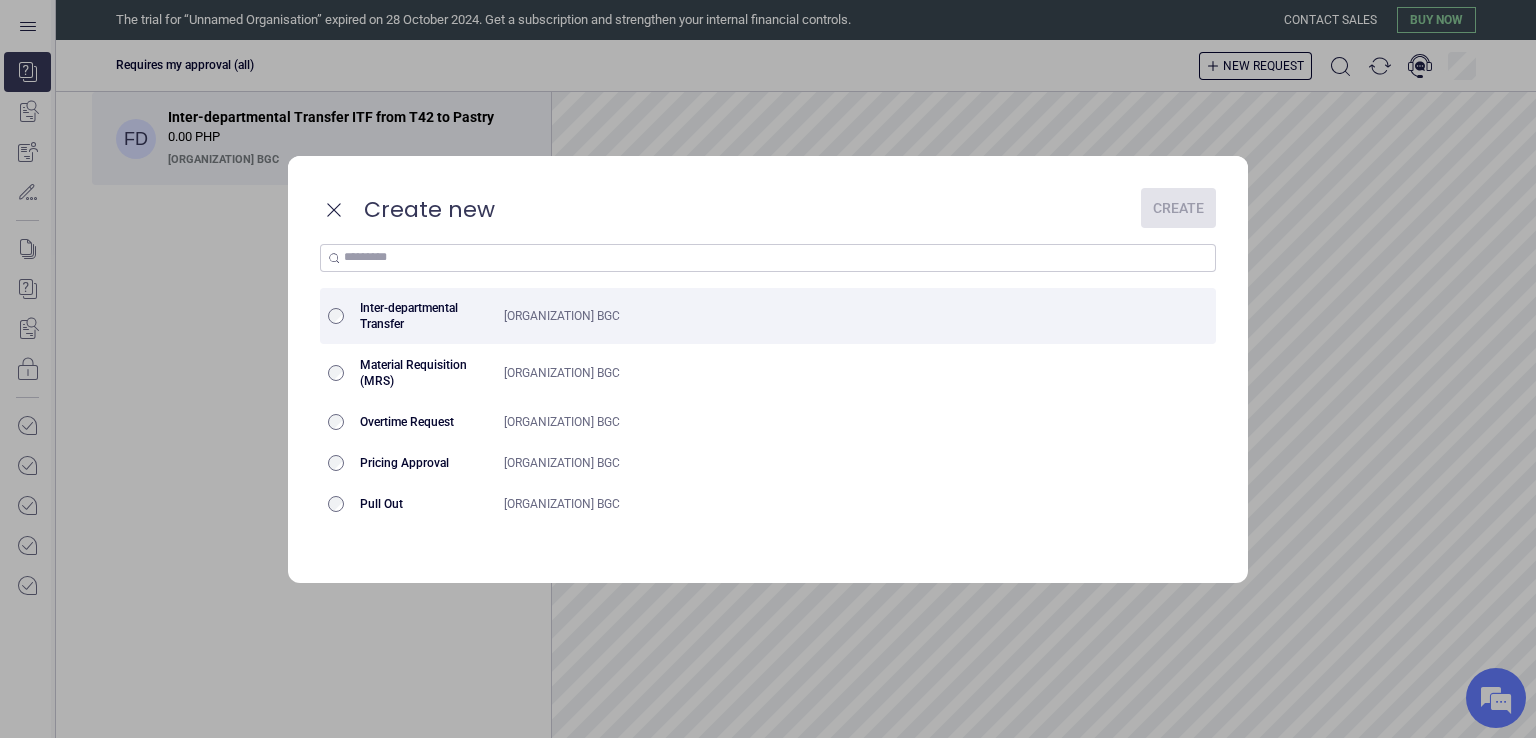 click on "Inter-departmental Transfer" at bounding box center [424, 316] 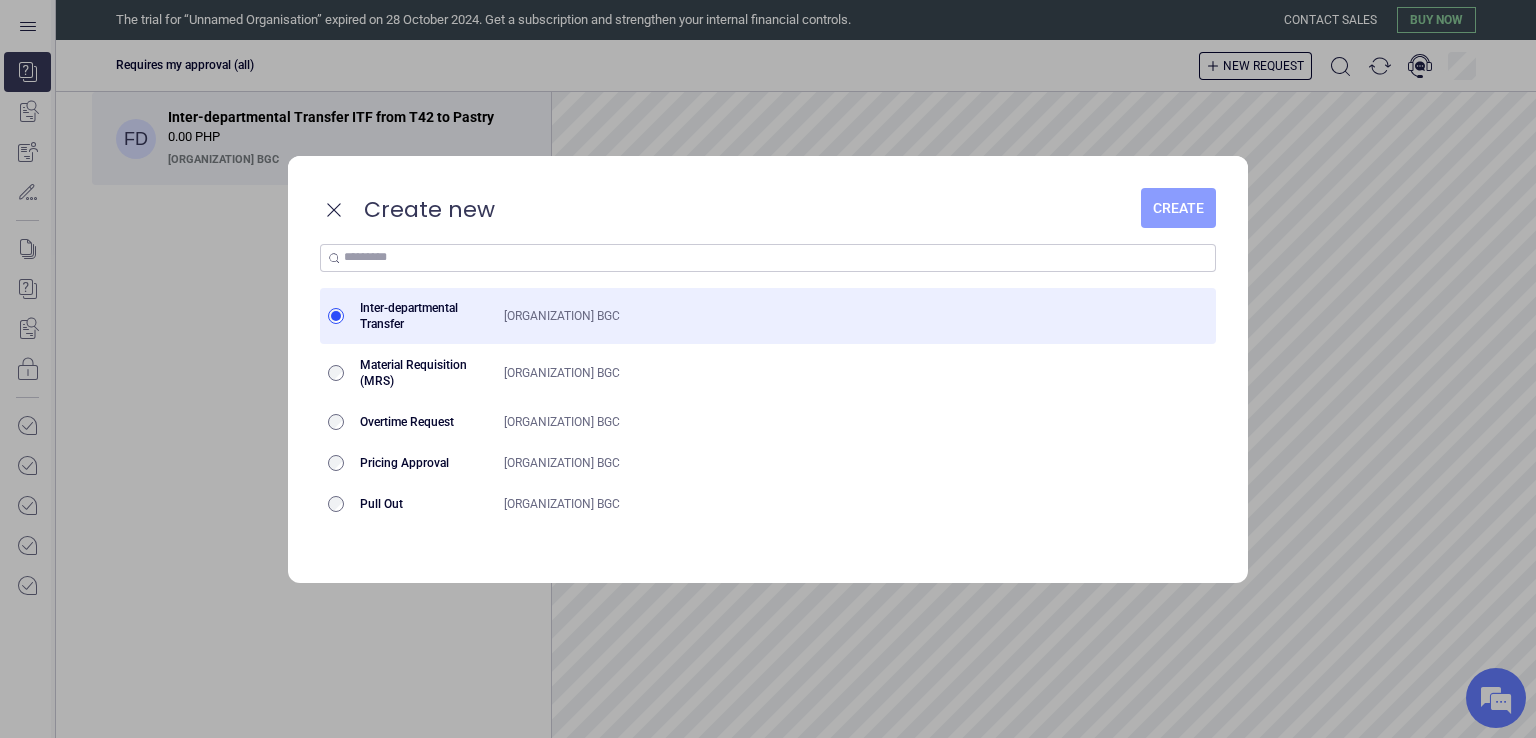 click on "Create" at bounding box center (1178, 208) 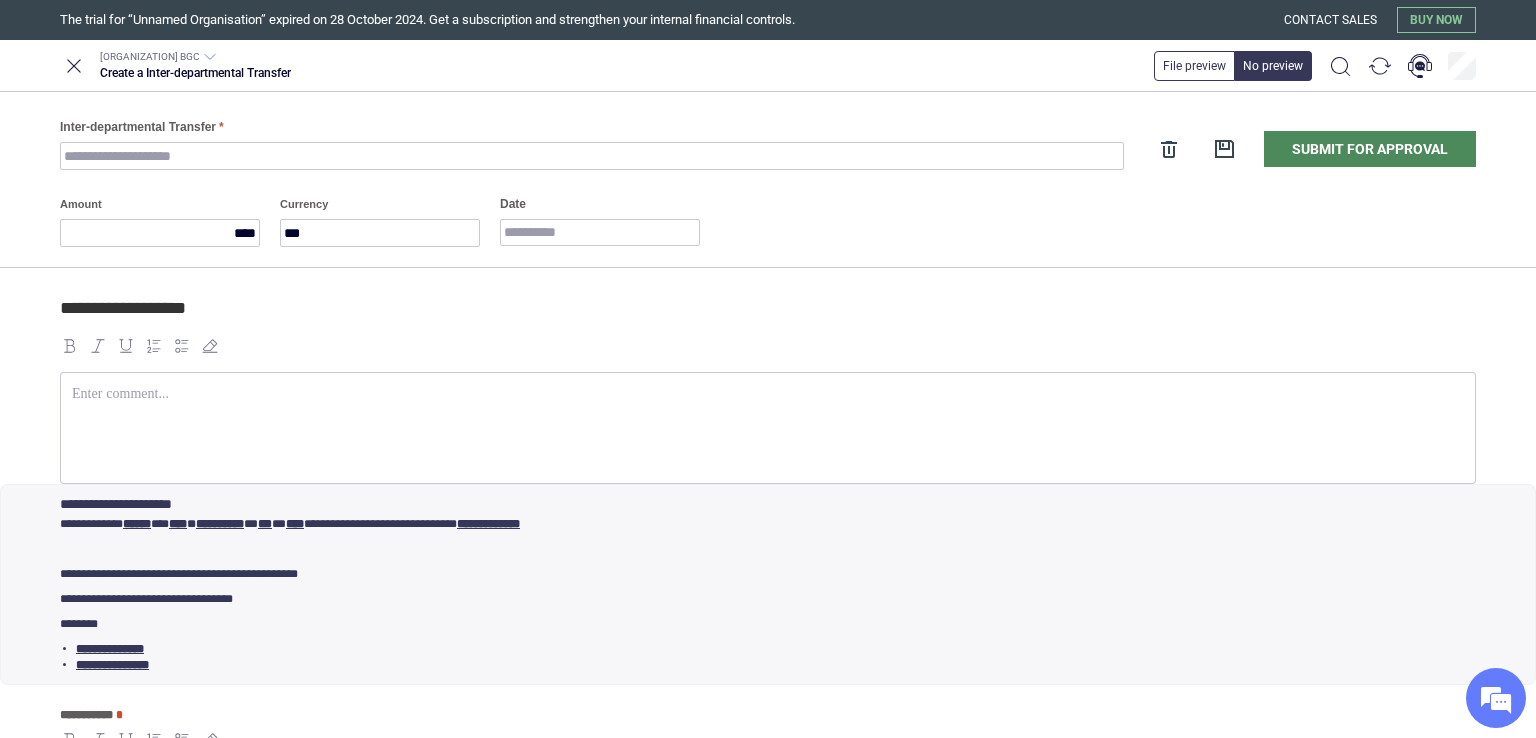 click on "Amount **** Currency *** *** Date" at bounding box center [778, 210] 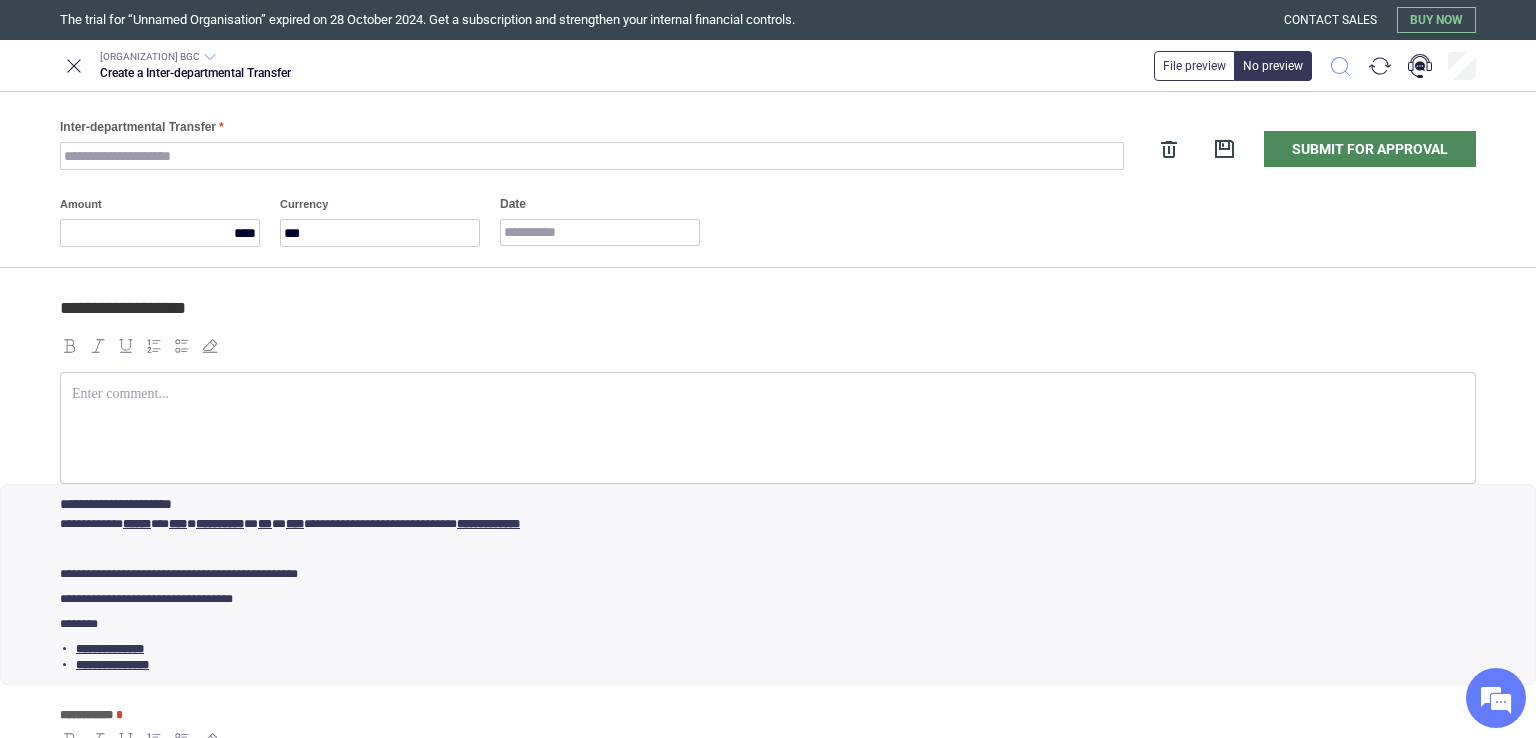 click at bounding box center [1340, 66] 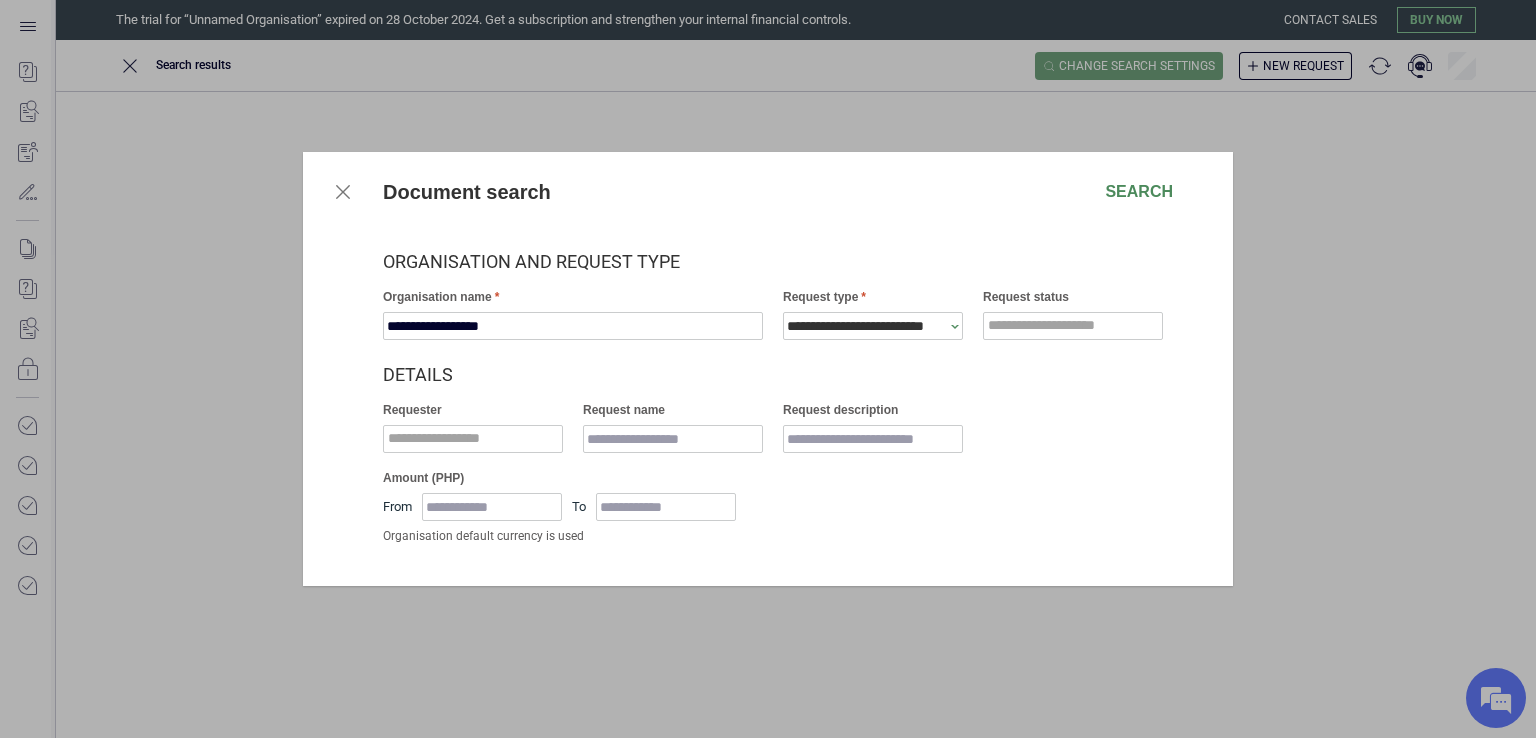 click on "**********" at bounding box center [768, 369] 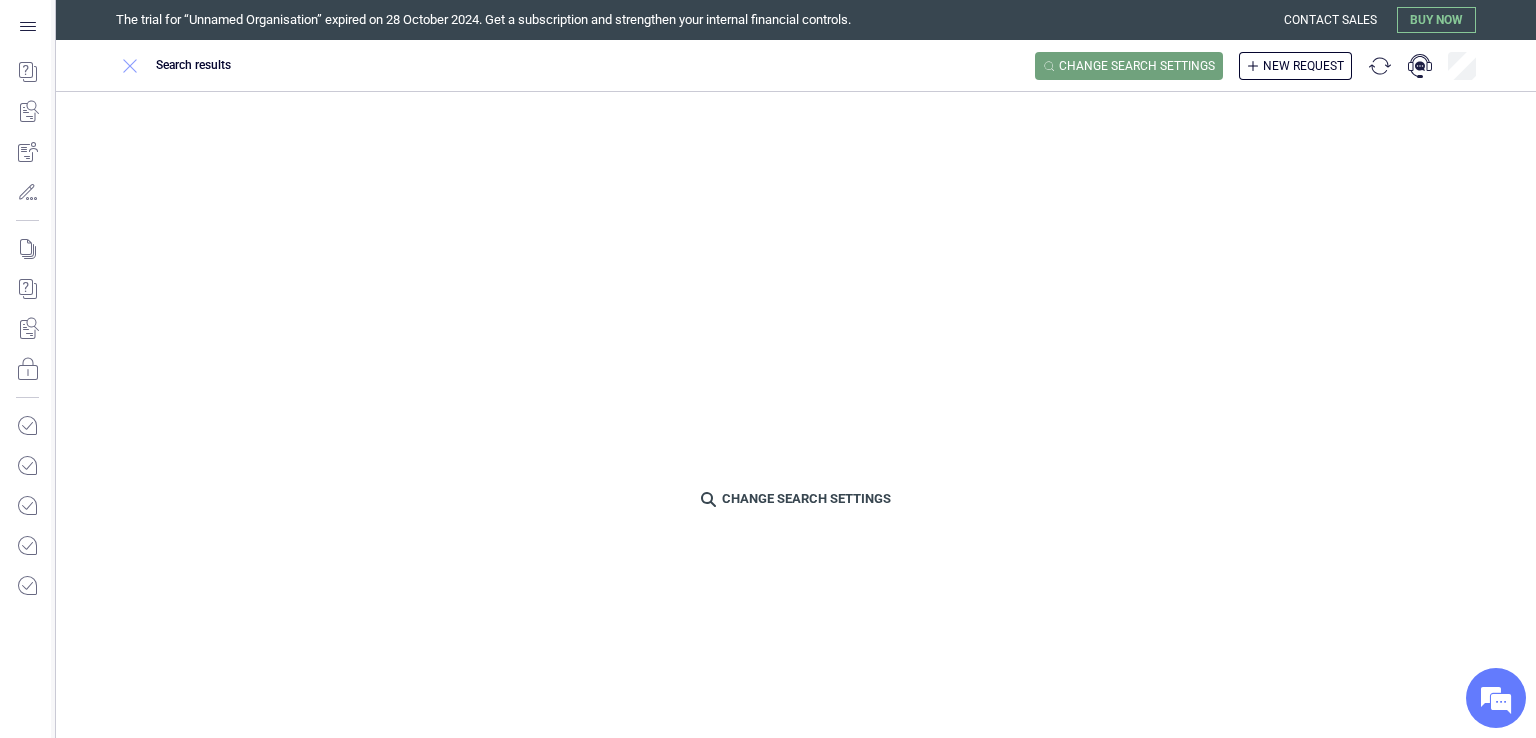 click at bounding box center [130, 66] 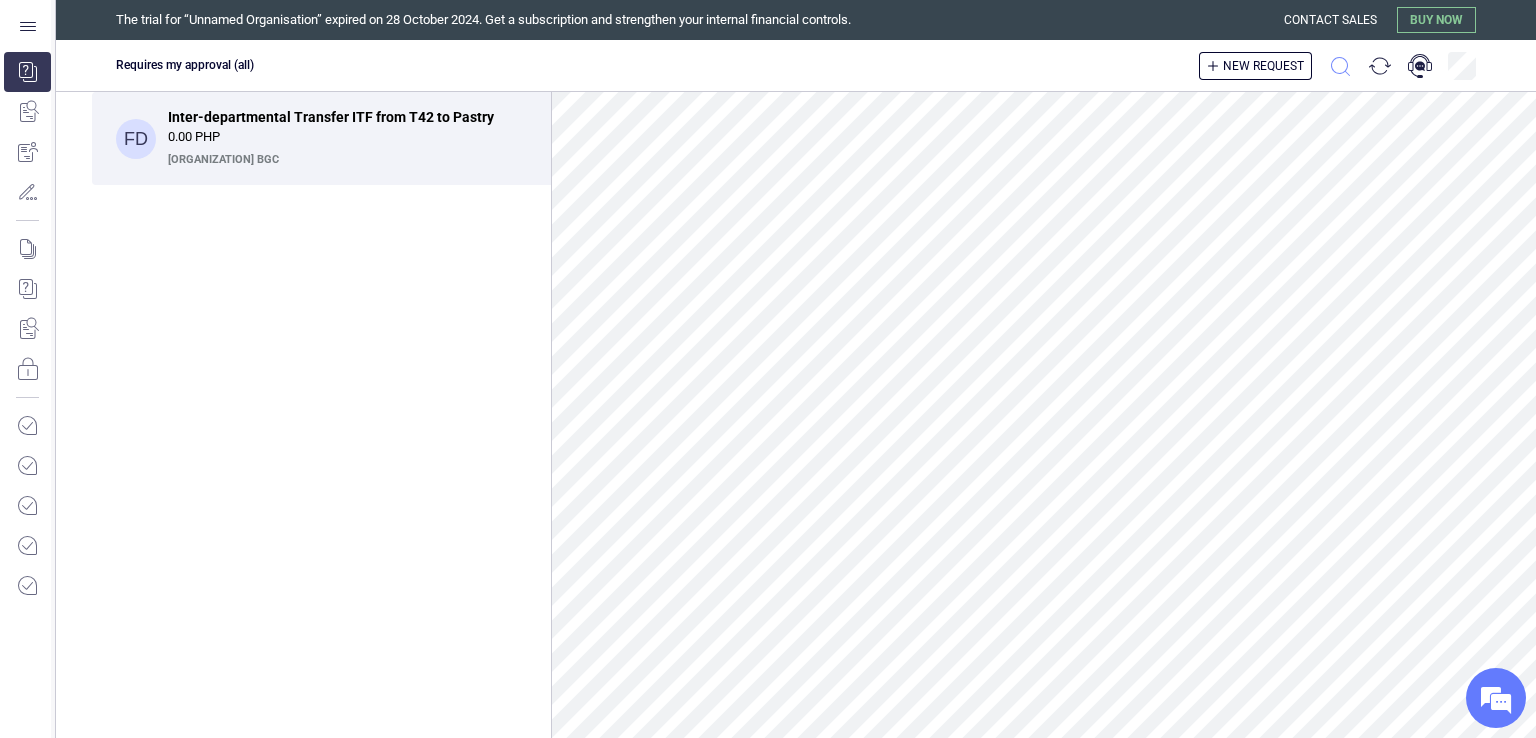 click at bounding box center [1340, 66] 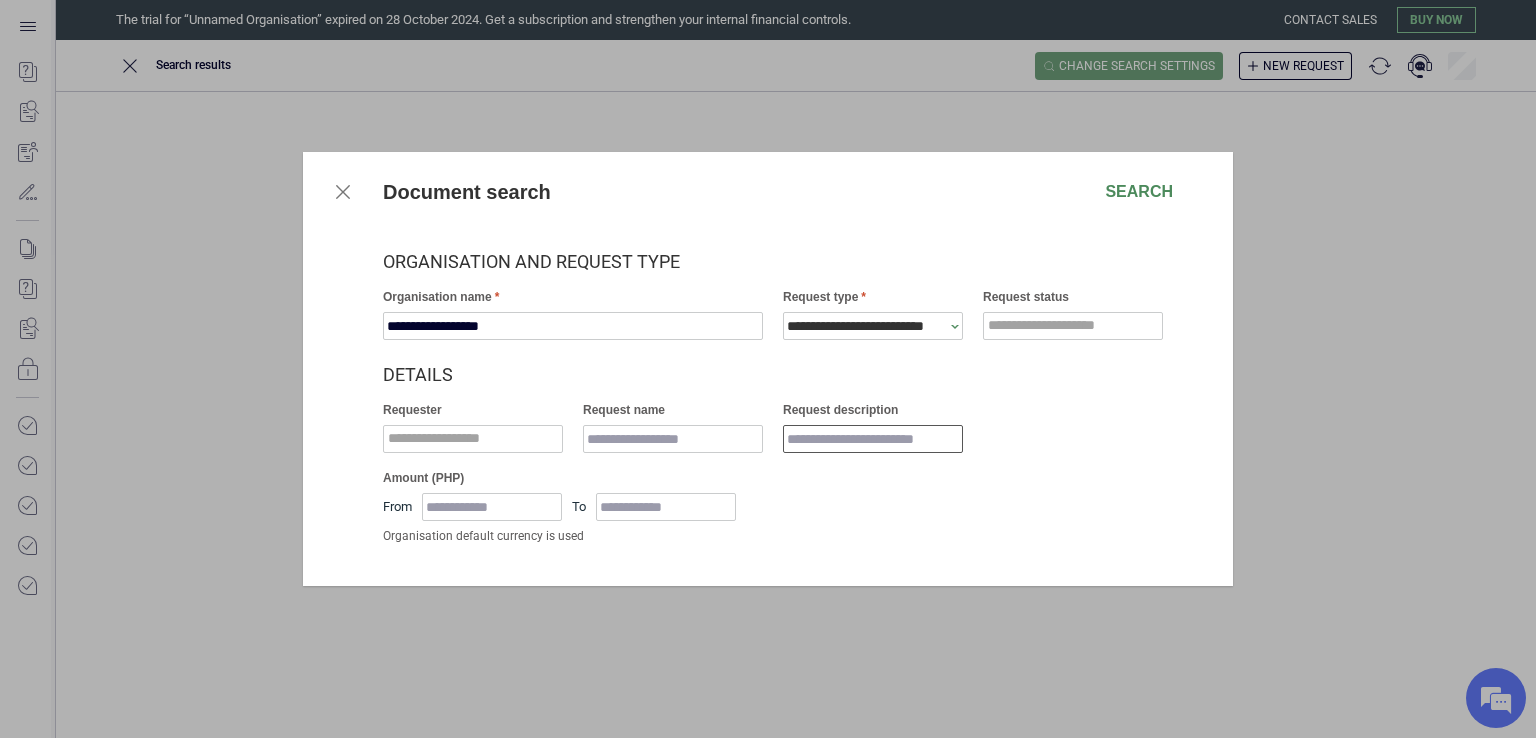 click on "Request description" at bounding box center [873, 439] 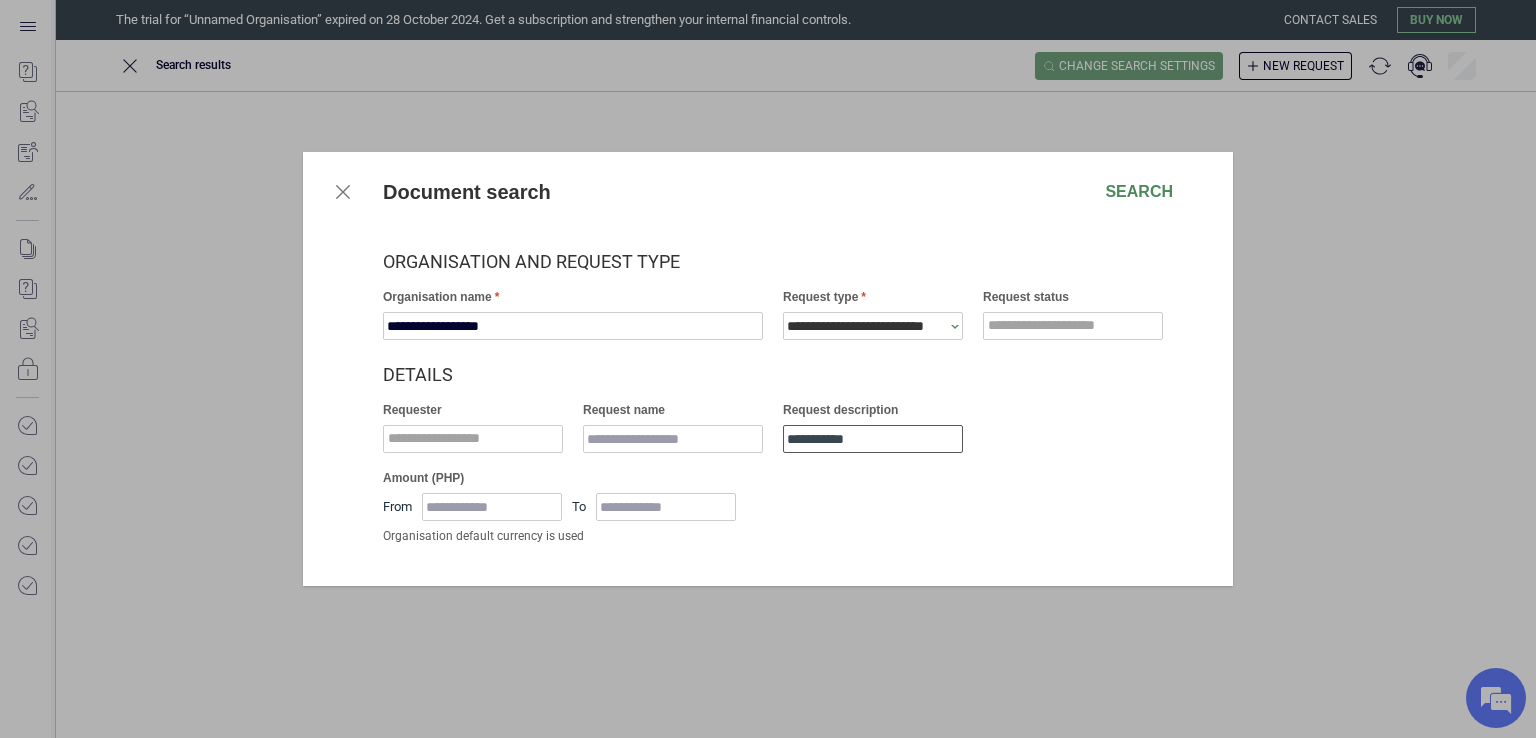 type on "**********" 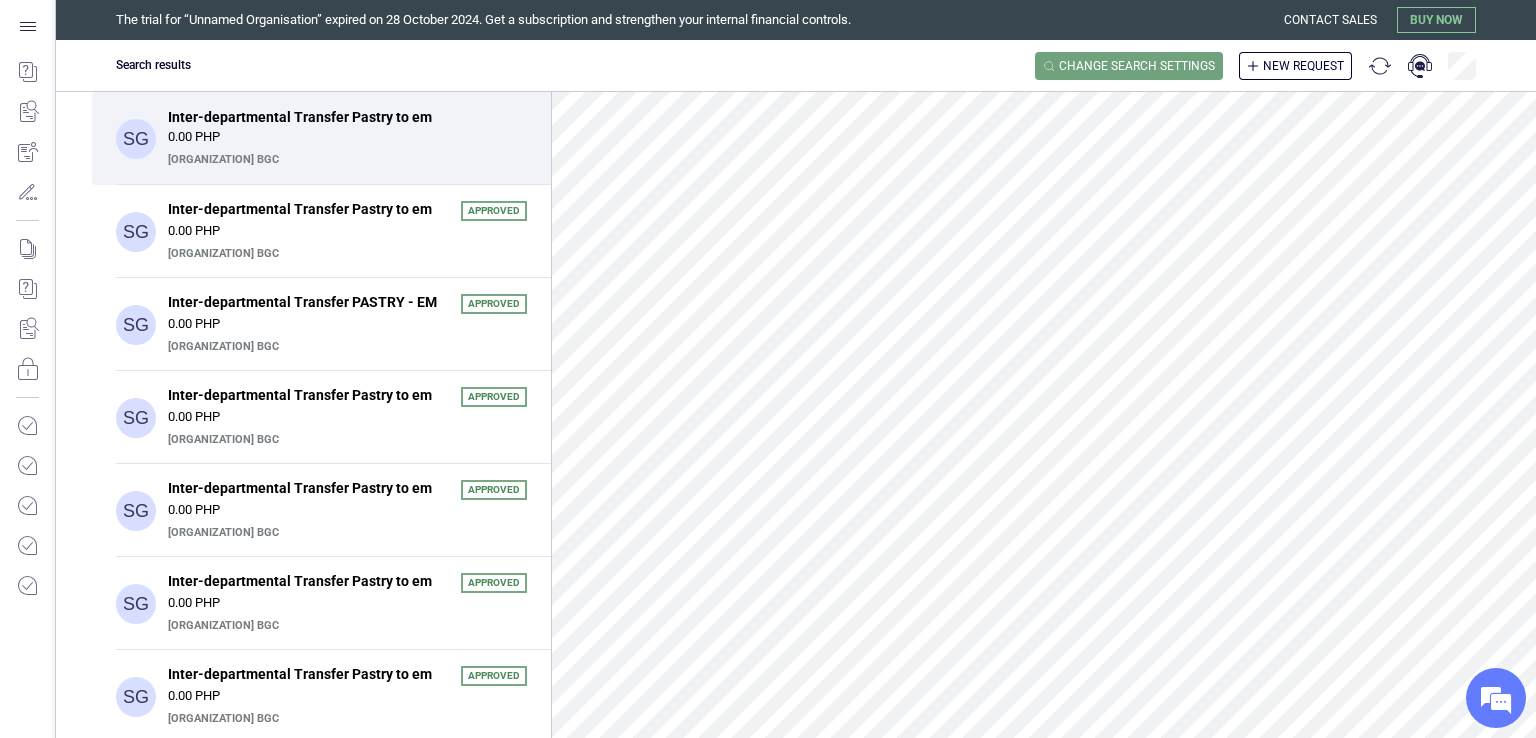 click on "[ORGANIZATION] BGC" at bounding box center (345, 160) 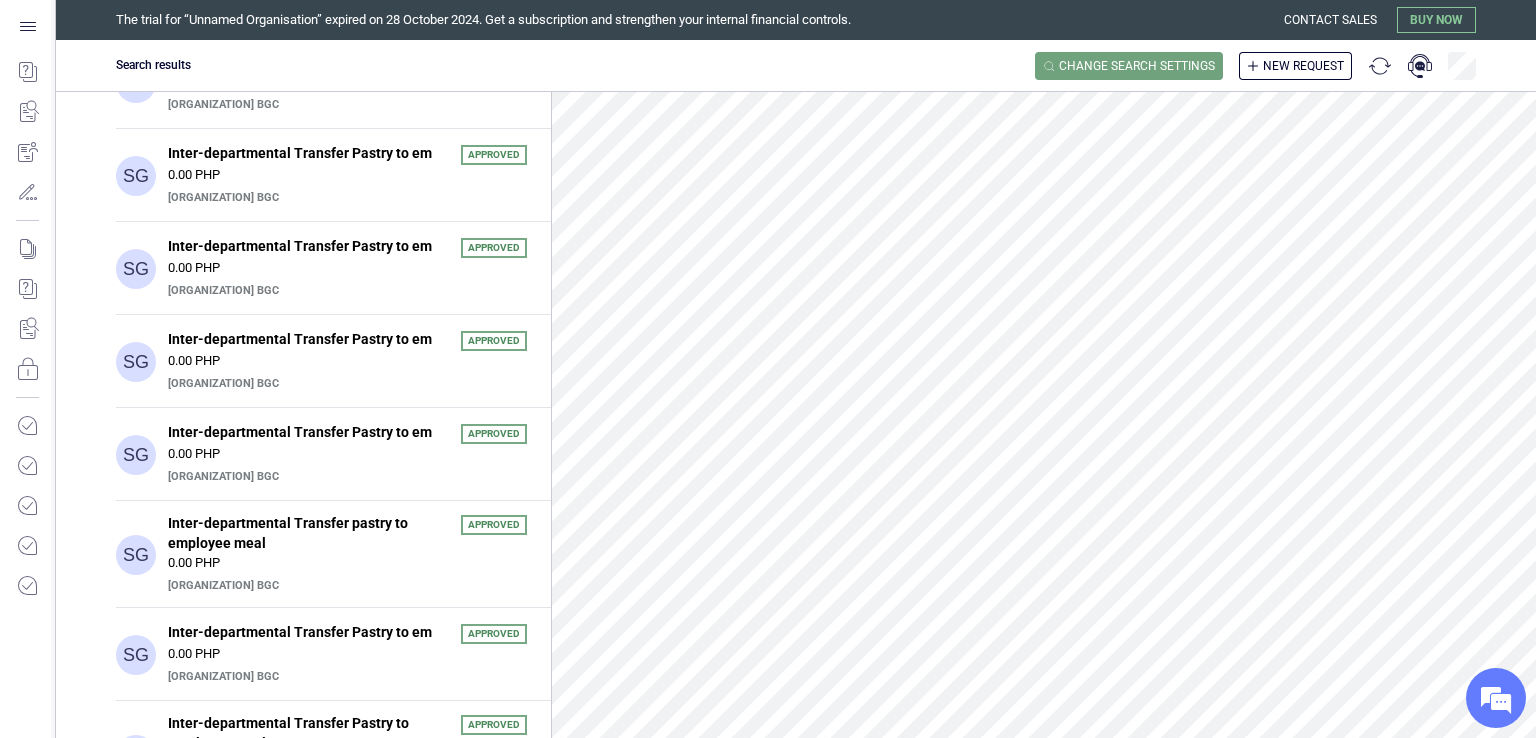 scroll, scrollTop: 44, scrollLeft: 0, axis: vertical 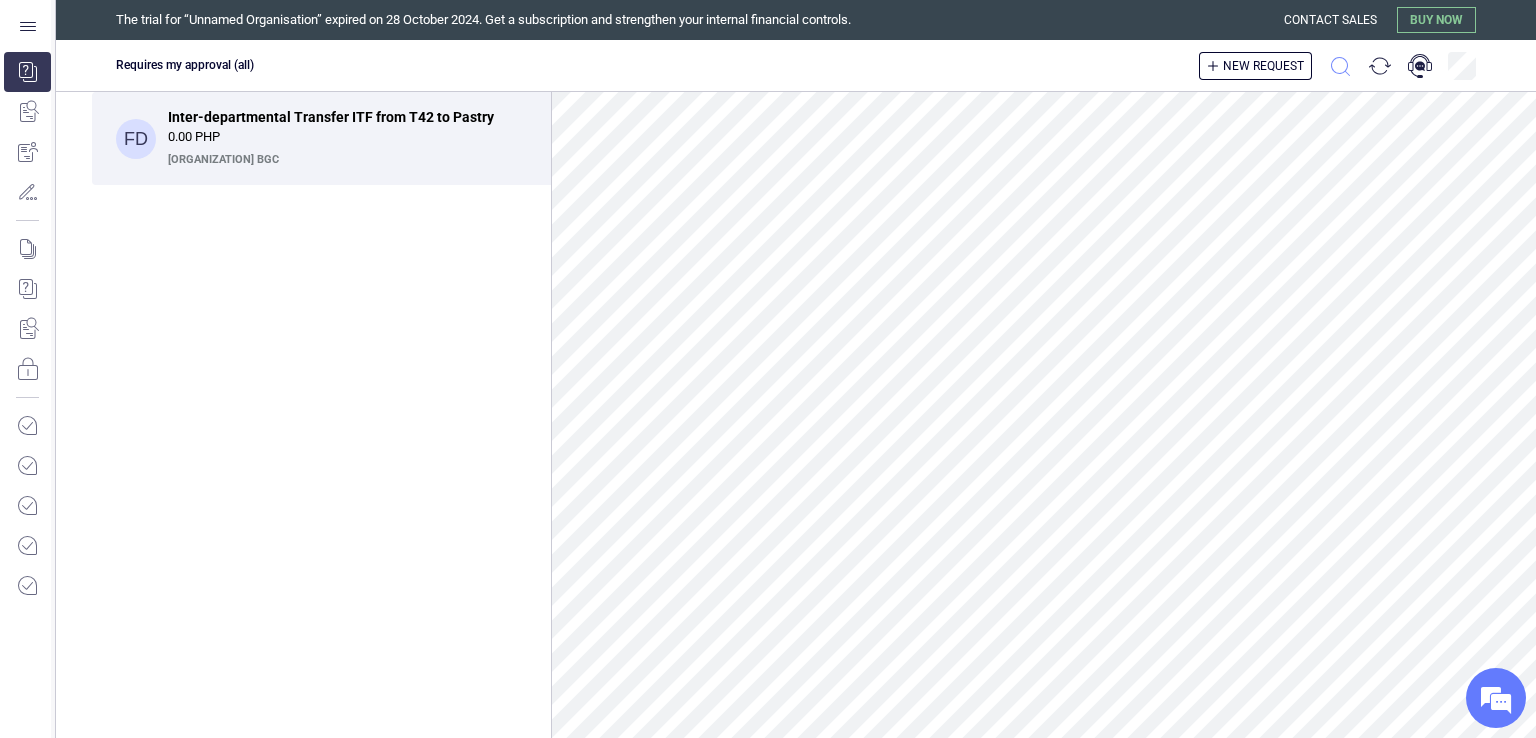 click at bounding box center (1340, 66) 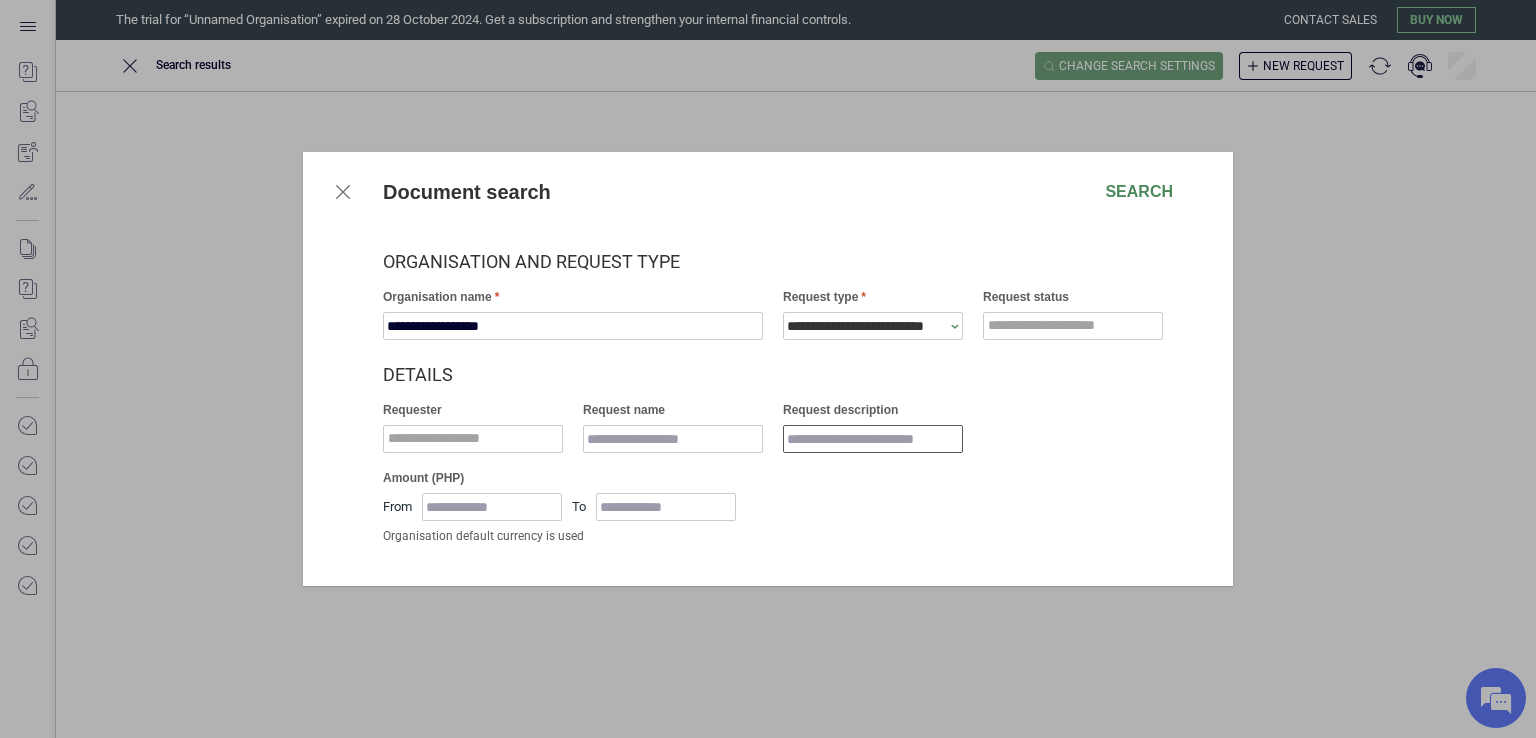 click on "Request description" at bounding box center [873, 439] 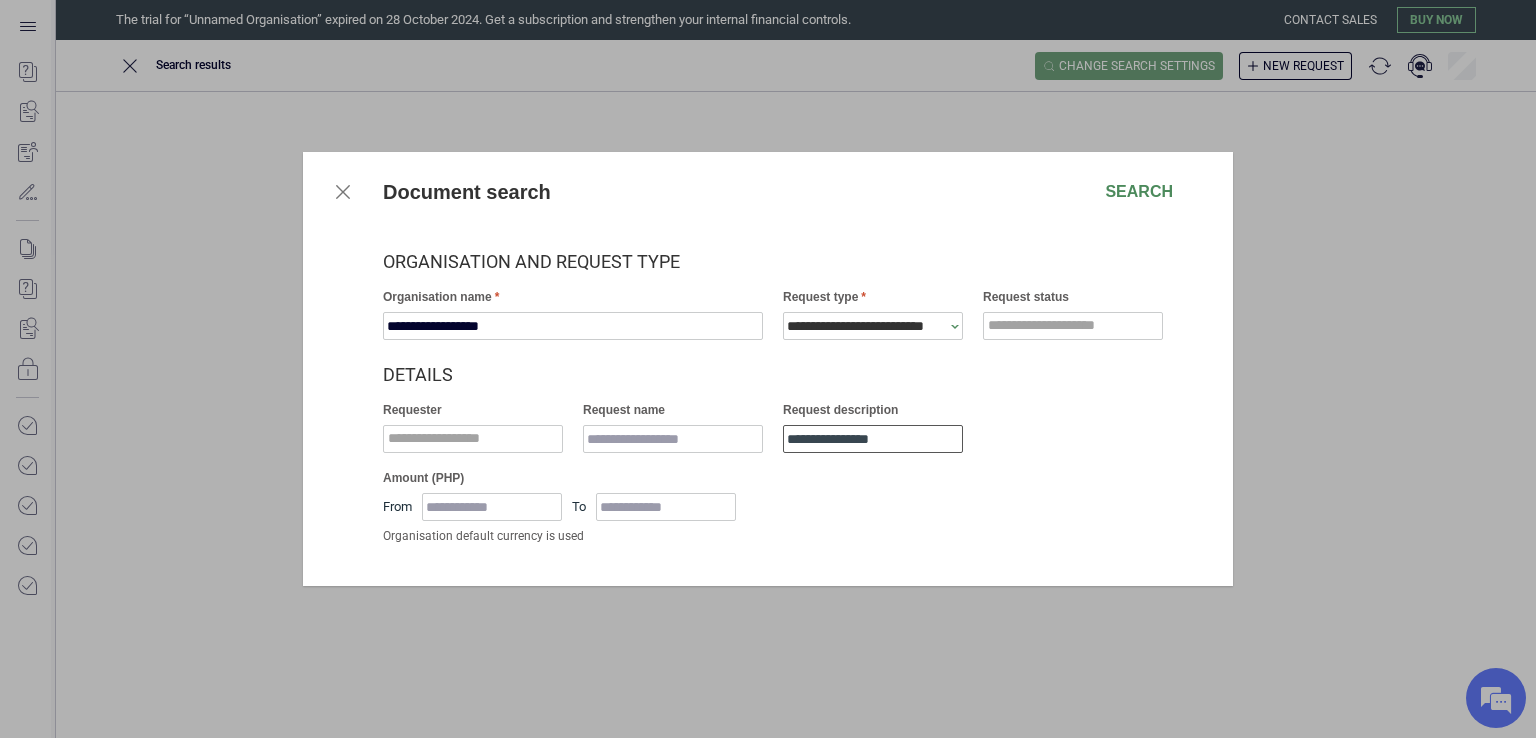 type on "**********" 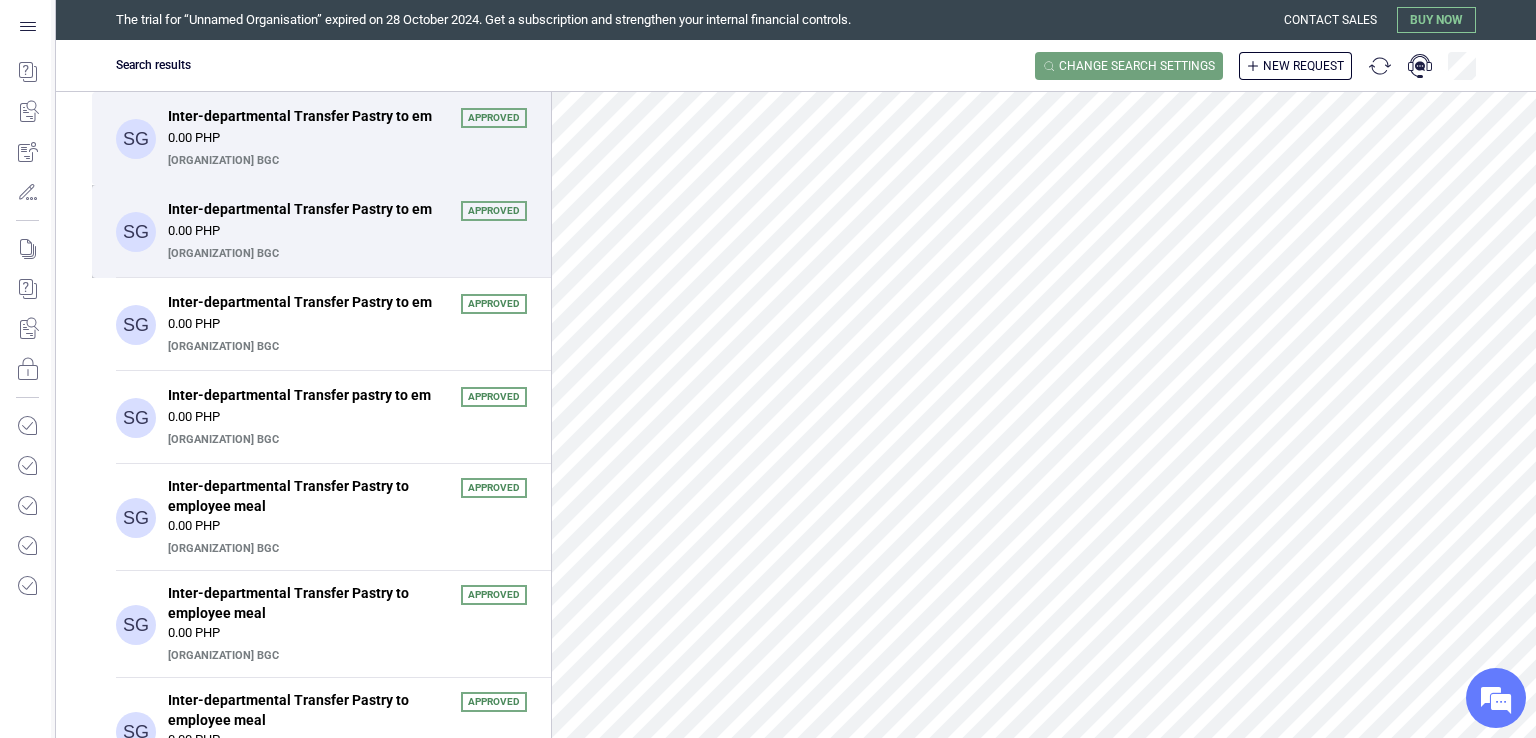 click on "SG Inter-departmental Transfer Pastry to em Approved 0.00 PHP [ORGANIZATION] BGC" at bounding box center (321, 231) 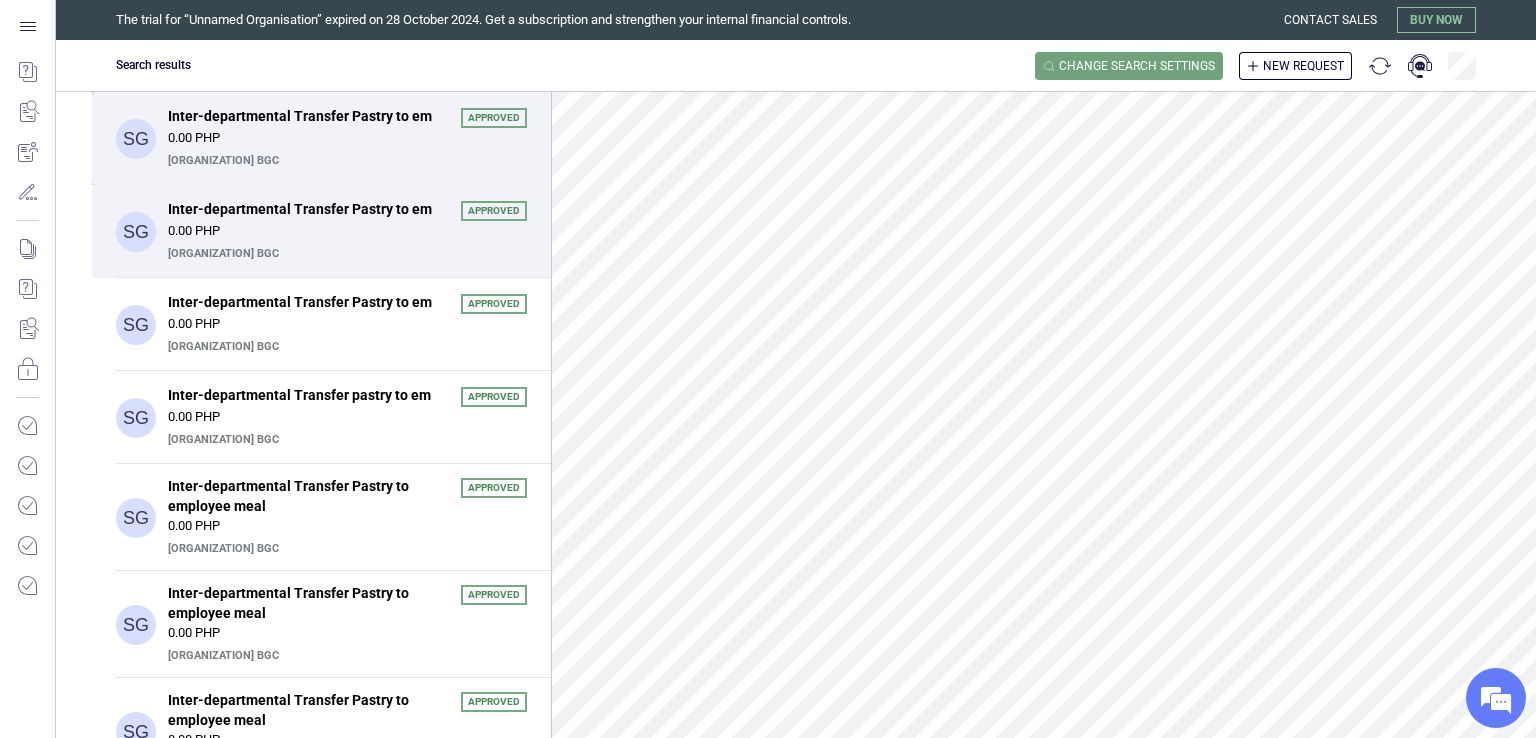 click on "0.00 PHP" at bounding box center [347, 138] 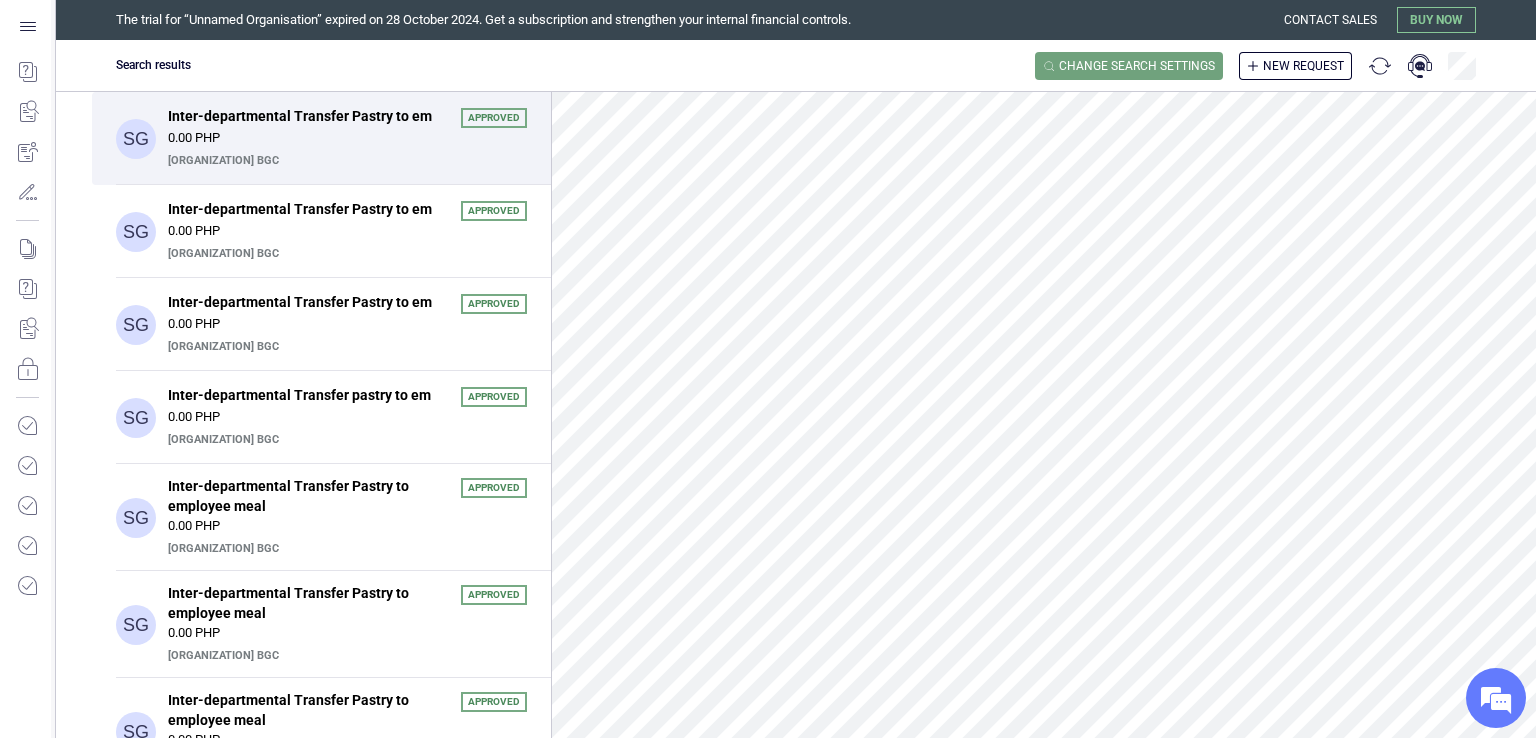 click on "0.00 PHP" at bounding box center (347, 138) 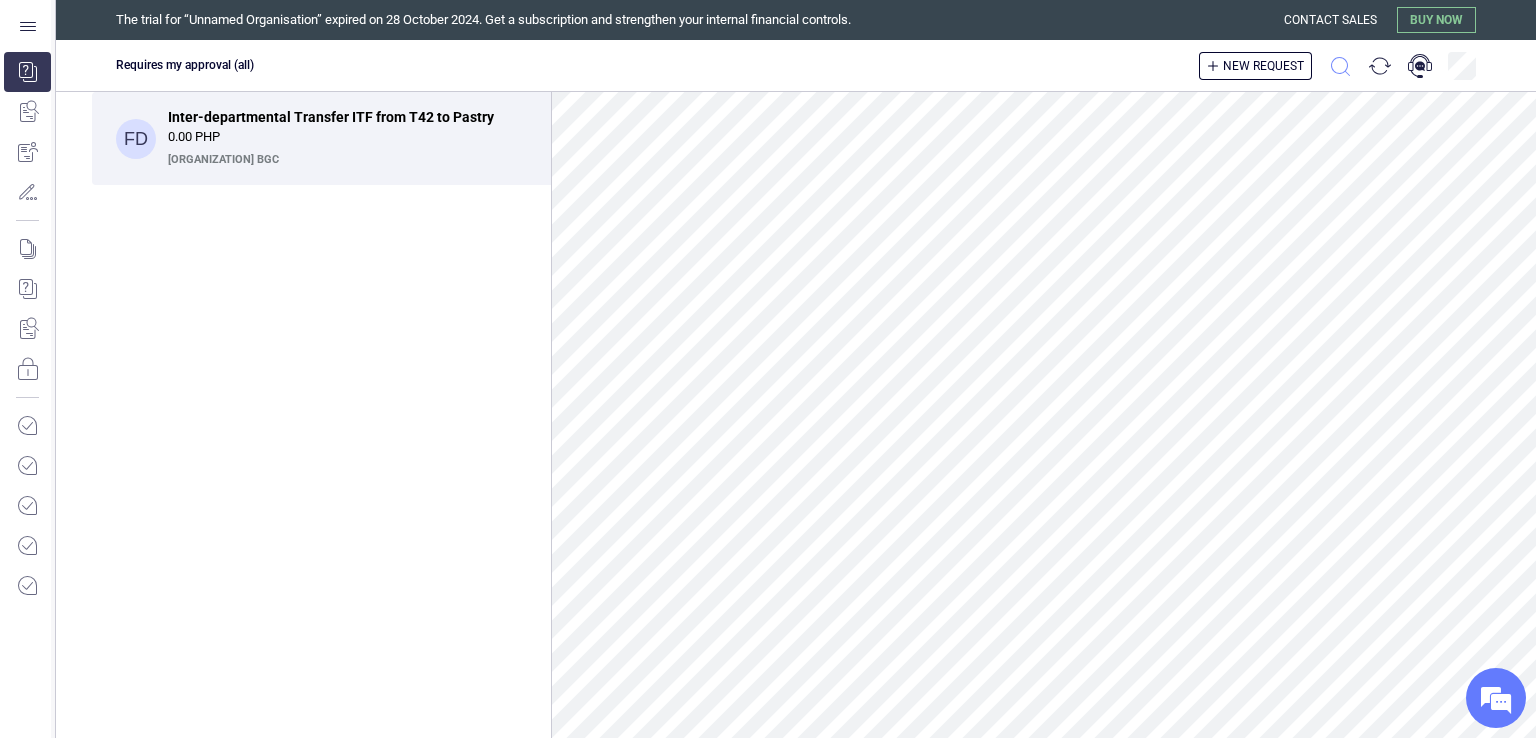 click at bounding box center (1340, 66) 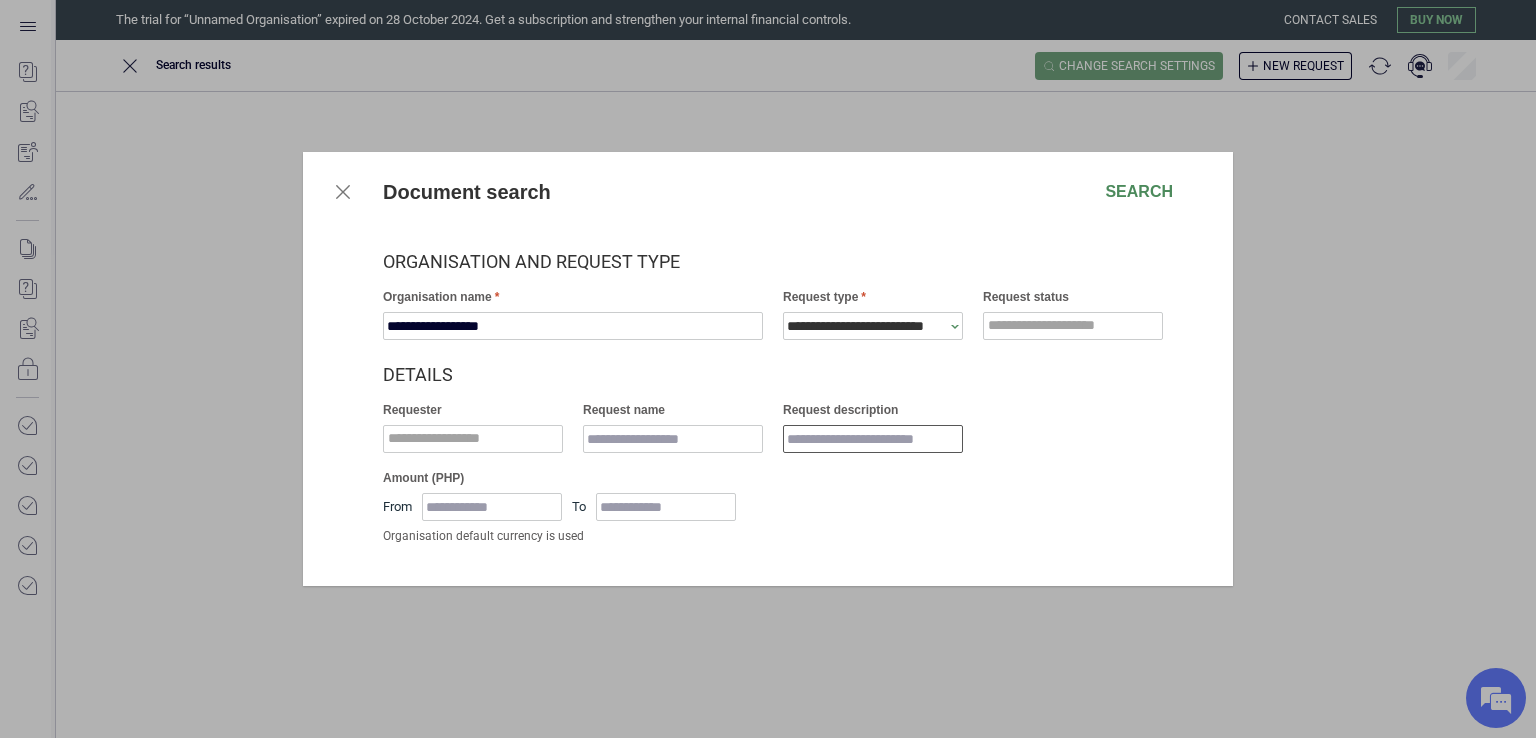 click on "Request description" at bounding box center [873, 439] 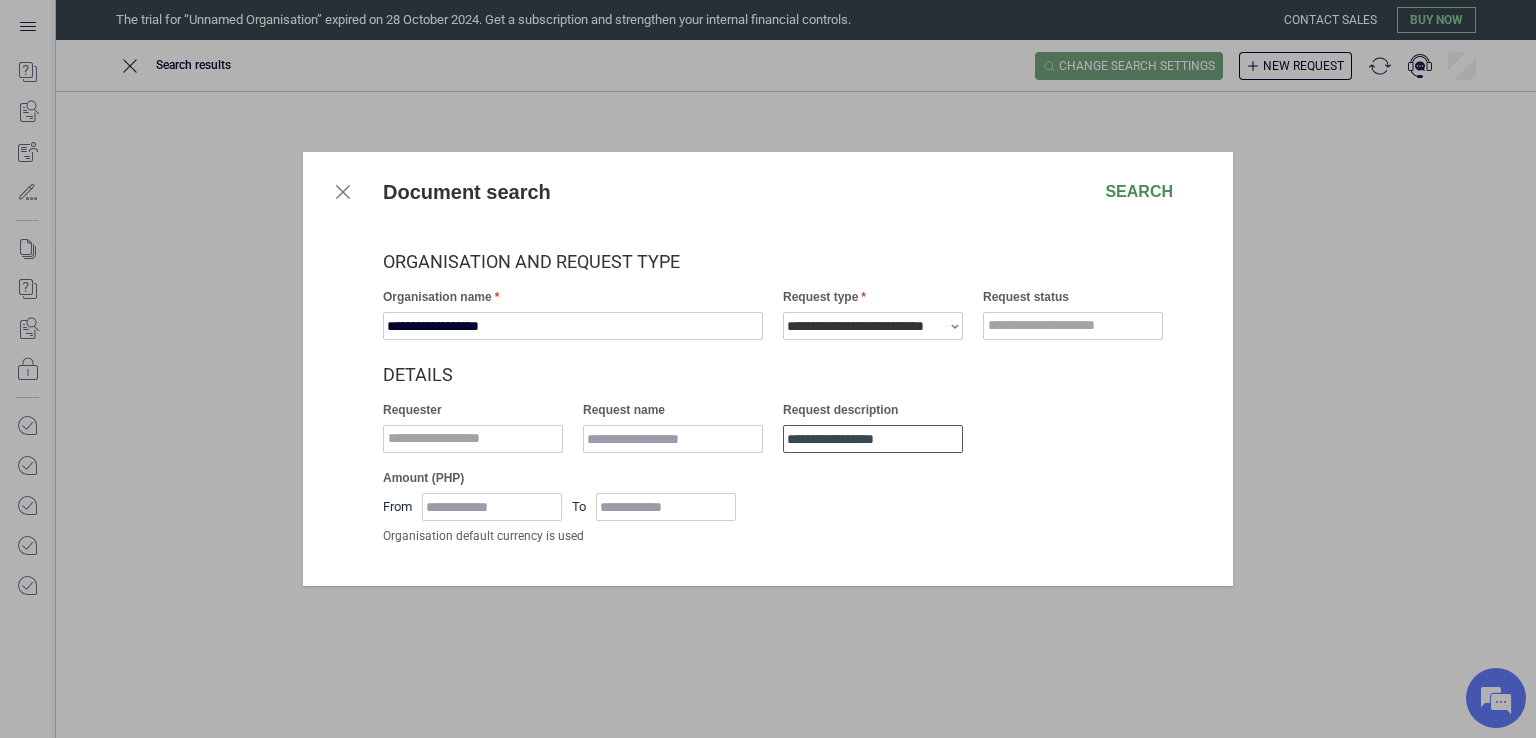 type on "**********" 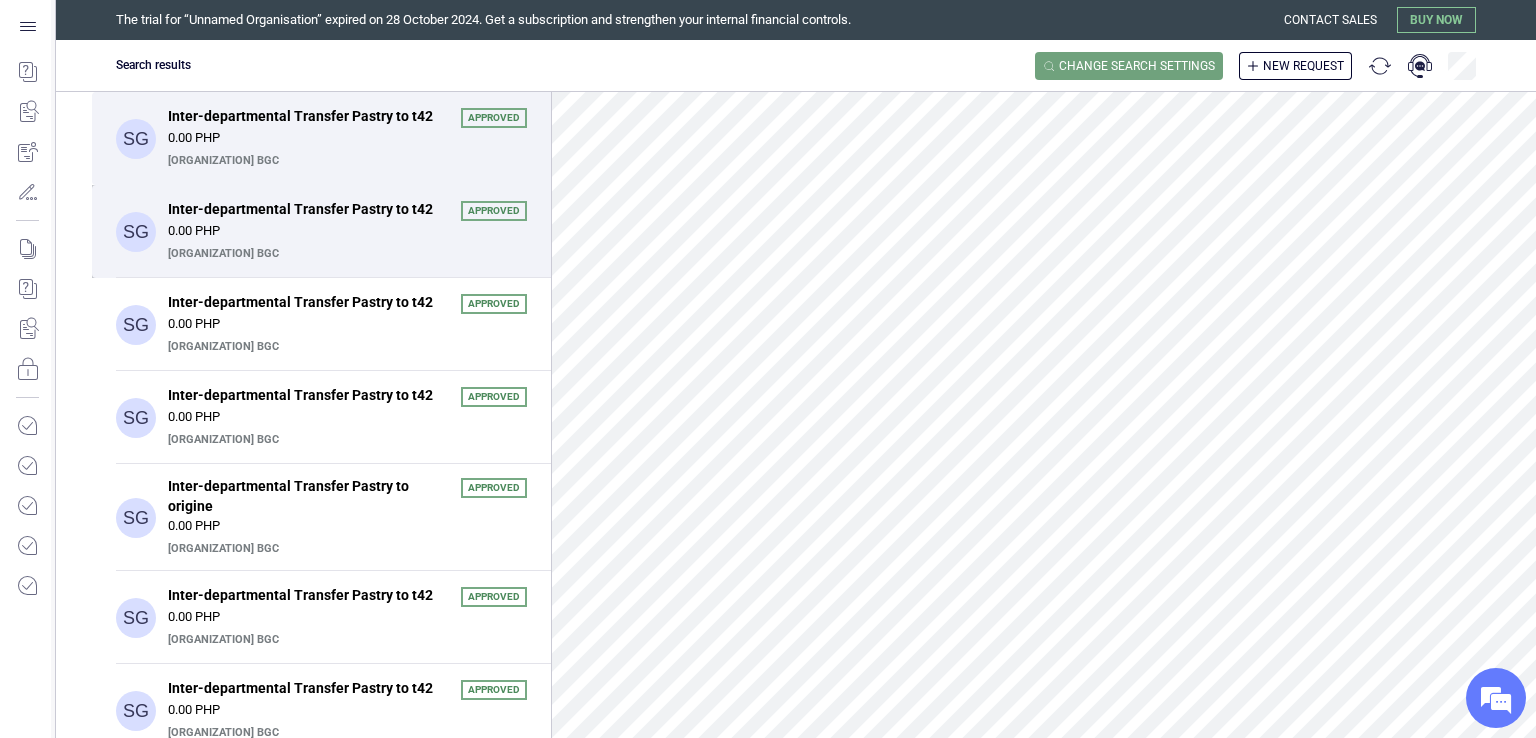 click on "0.00 PHP" at bounding box center (347, 231) 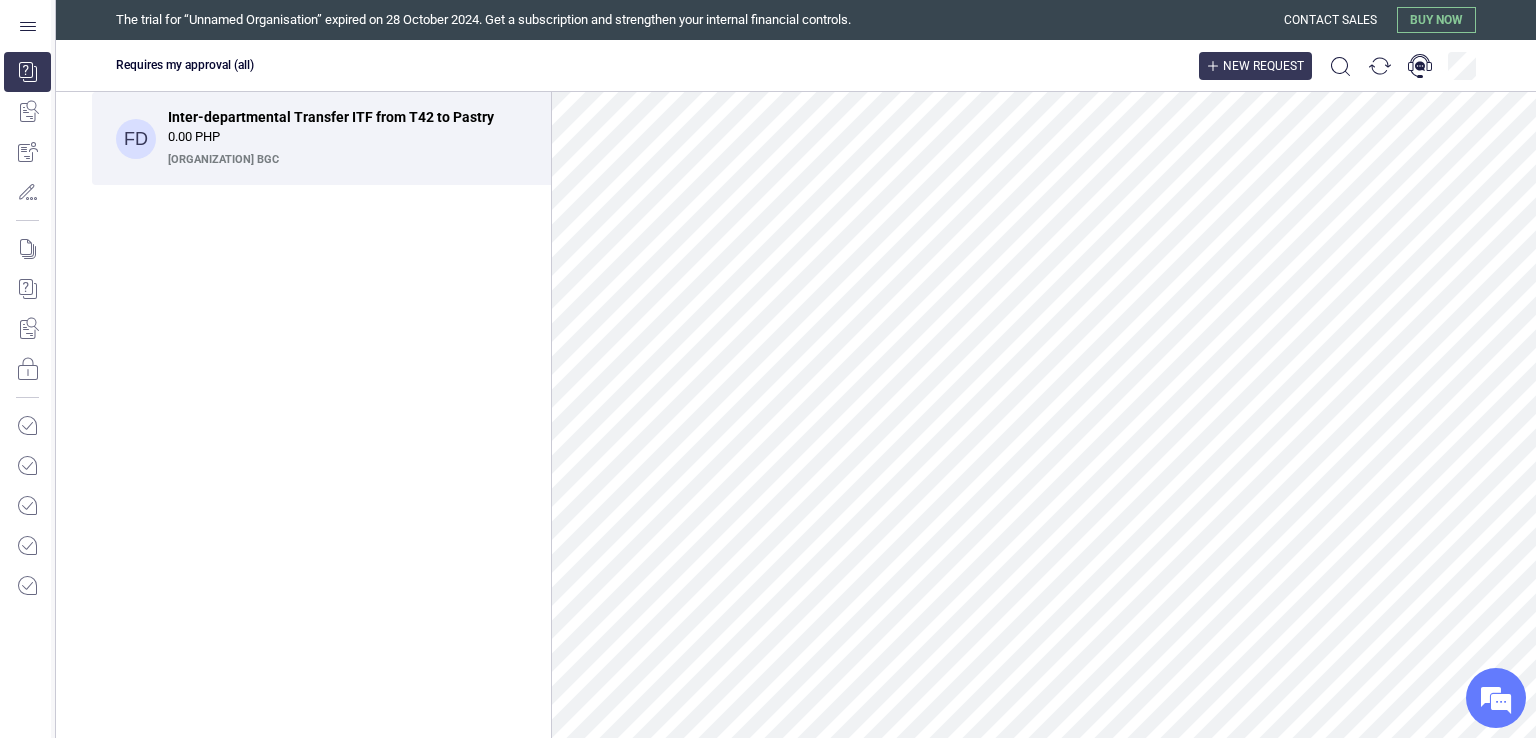 click on "New request" at bounding box center (1263, 66) 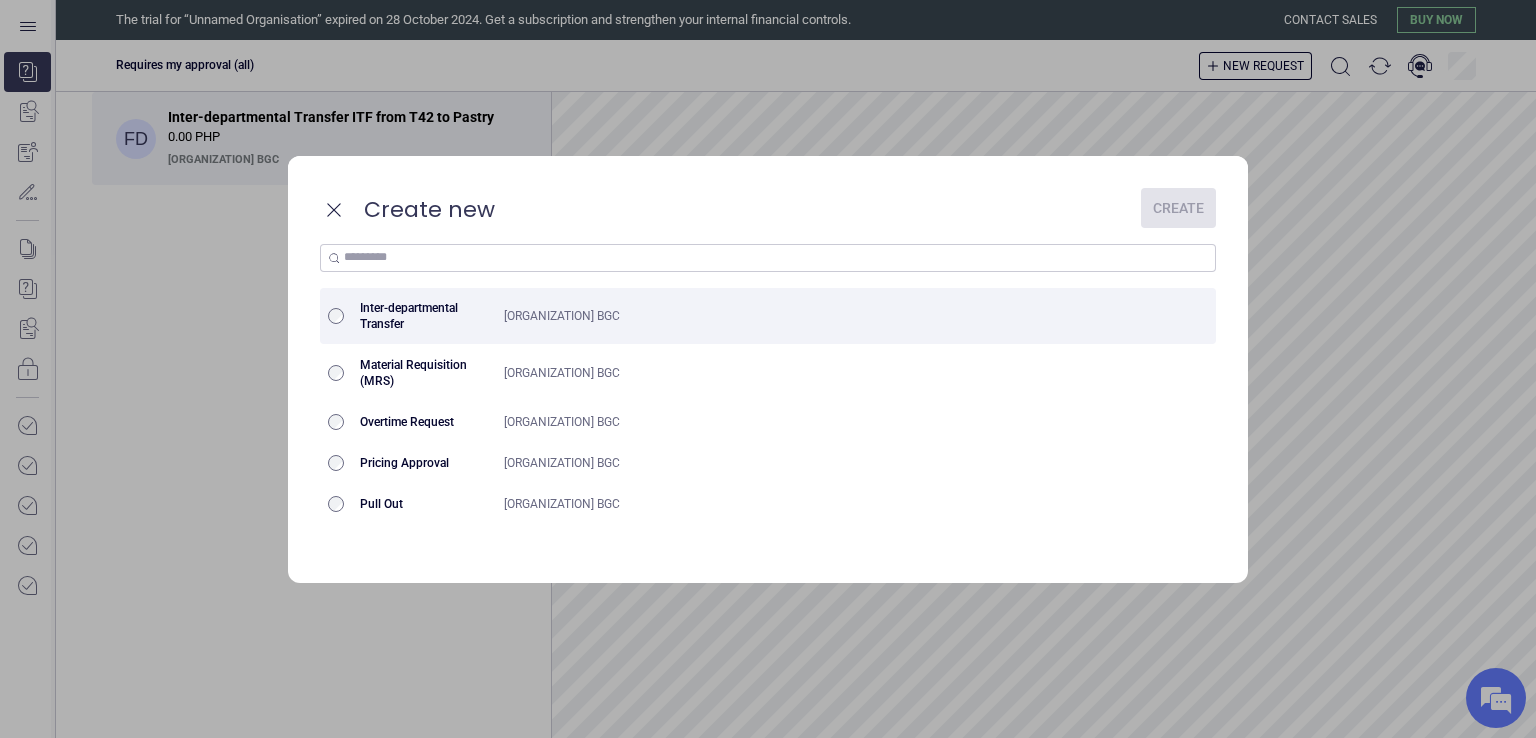 click on "[ORGANIZATION] BGC" at bounding box center [817, 316] 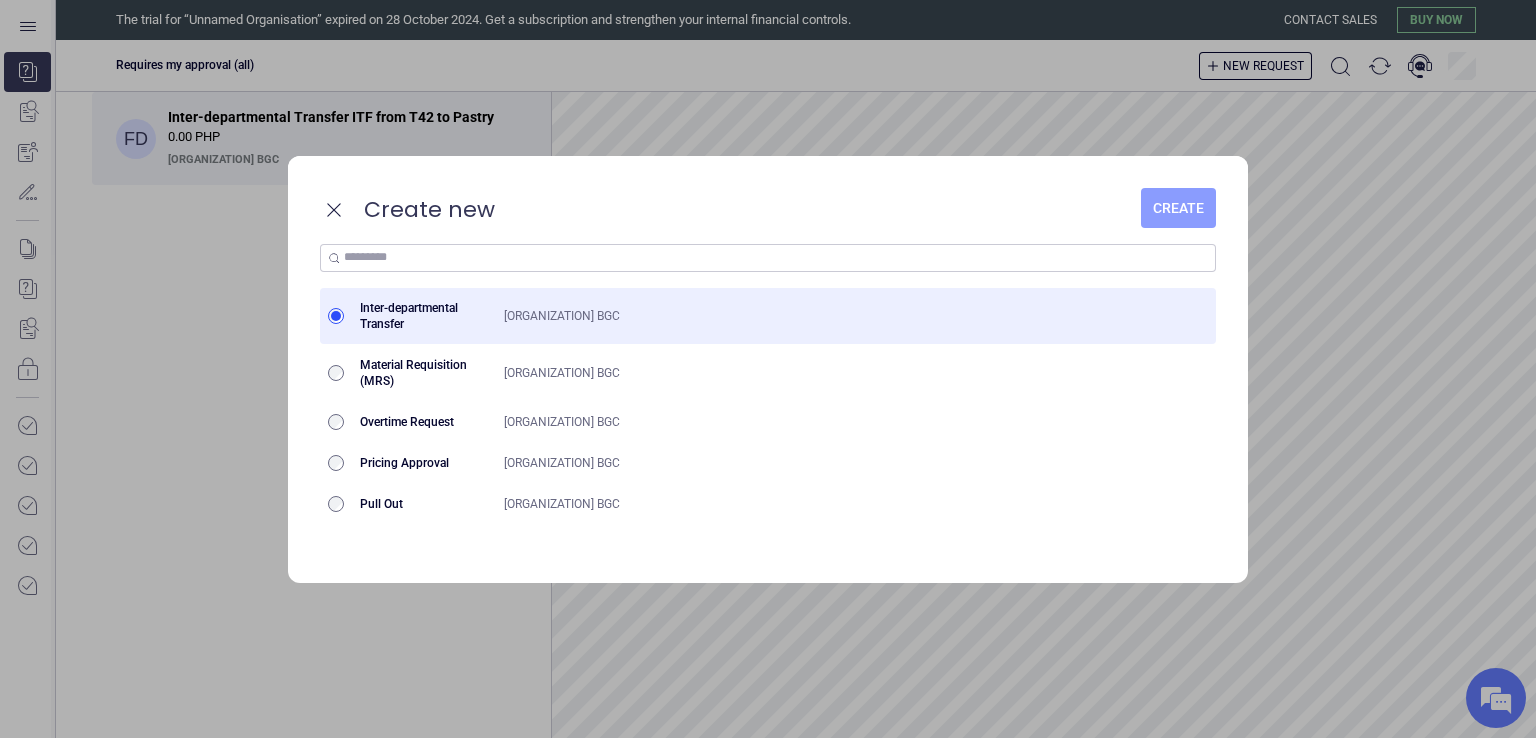 click on "Create" at bounding box center (1178, 208) 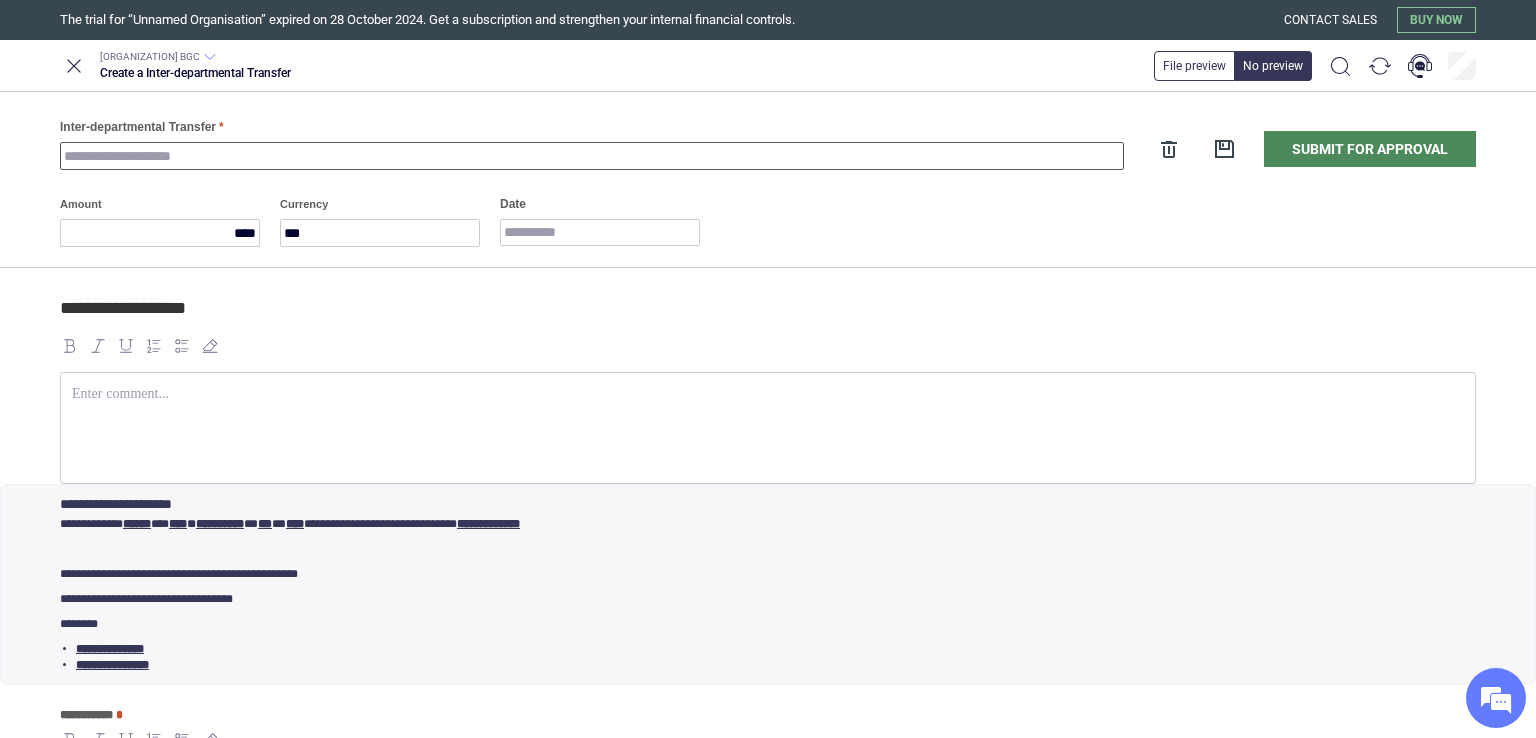 click on "Inter-departmental Transfer" at bounding box center (592, 156) 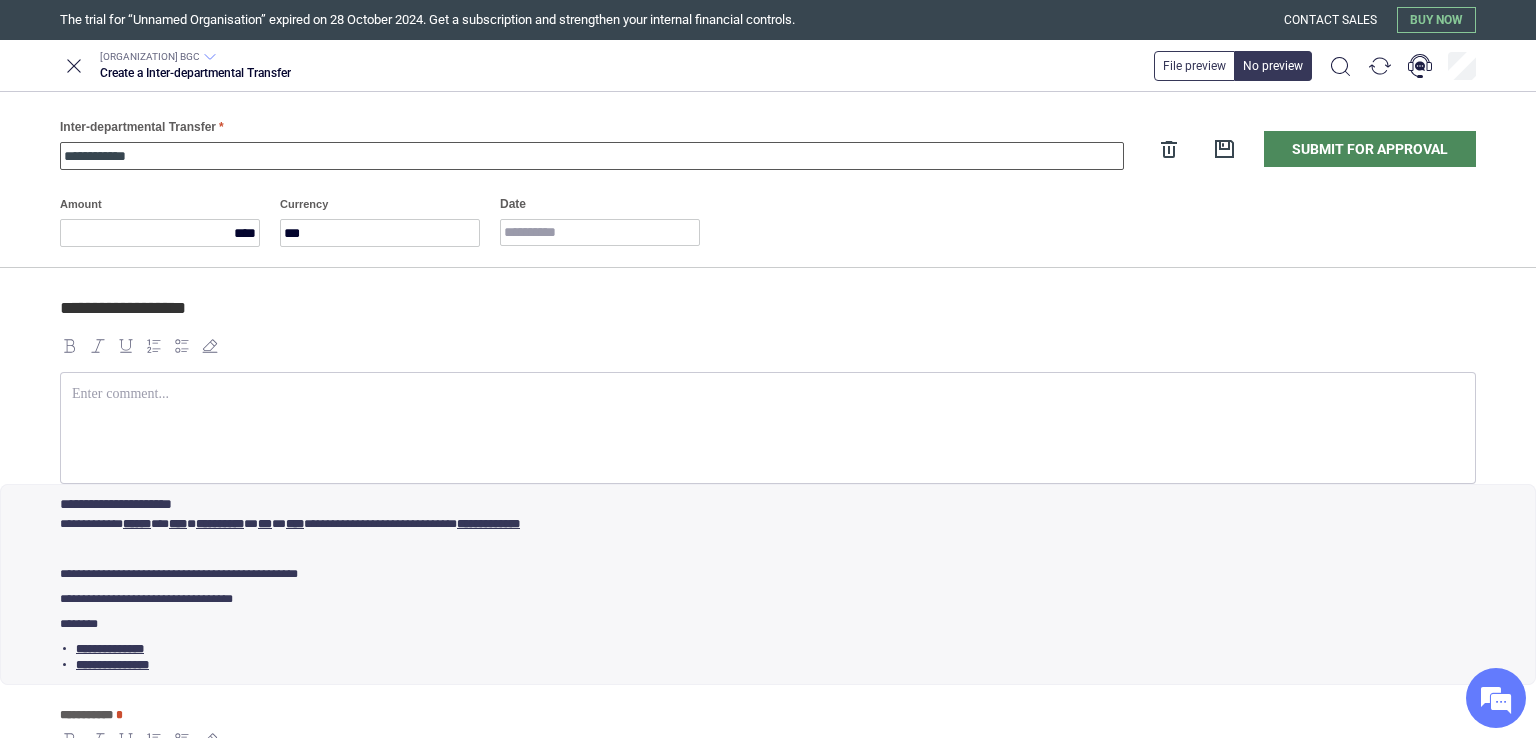 type on "**********" 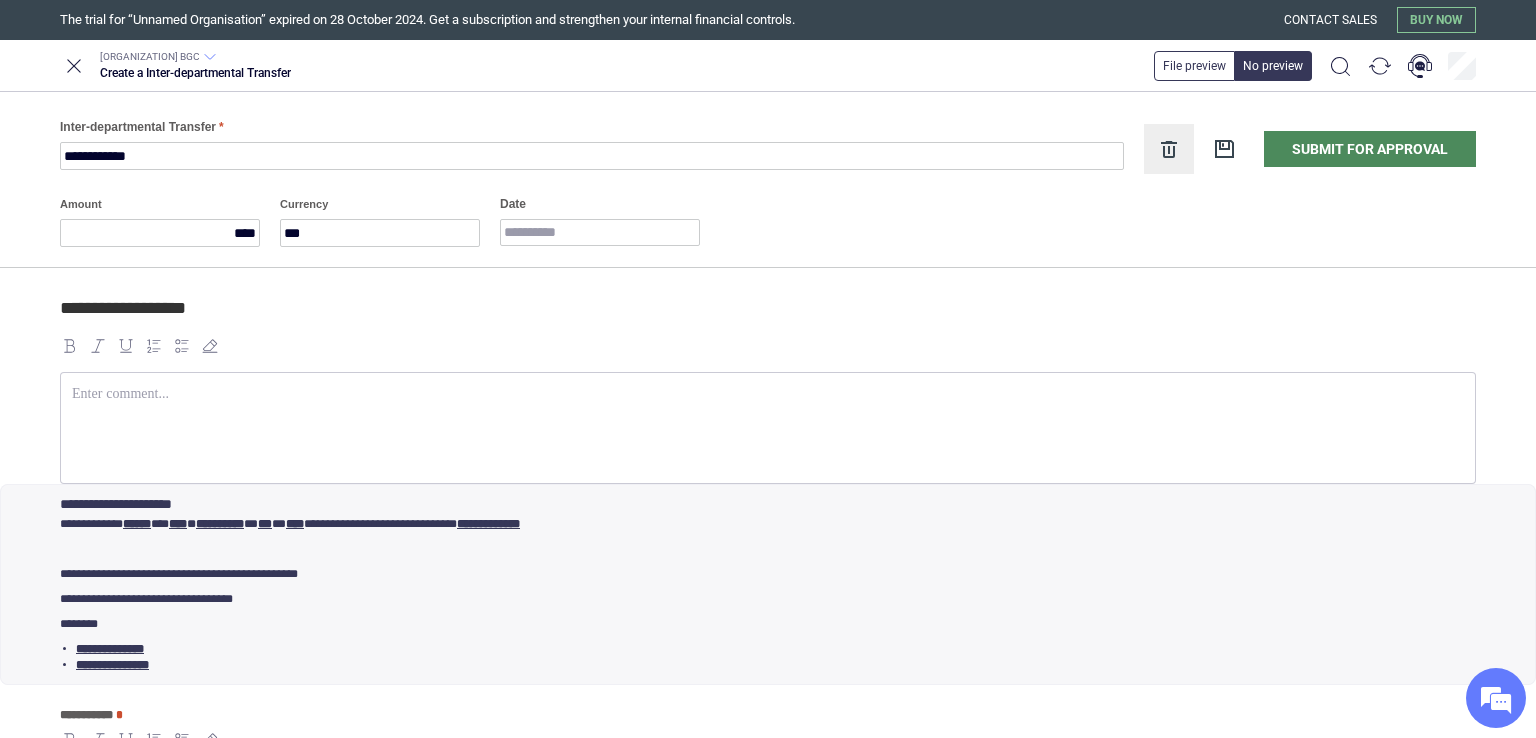 type 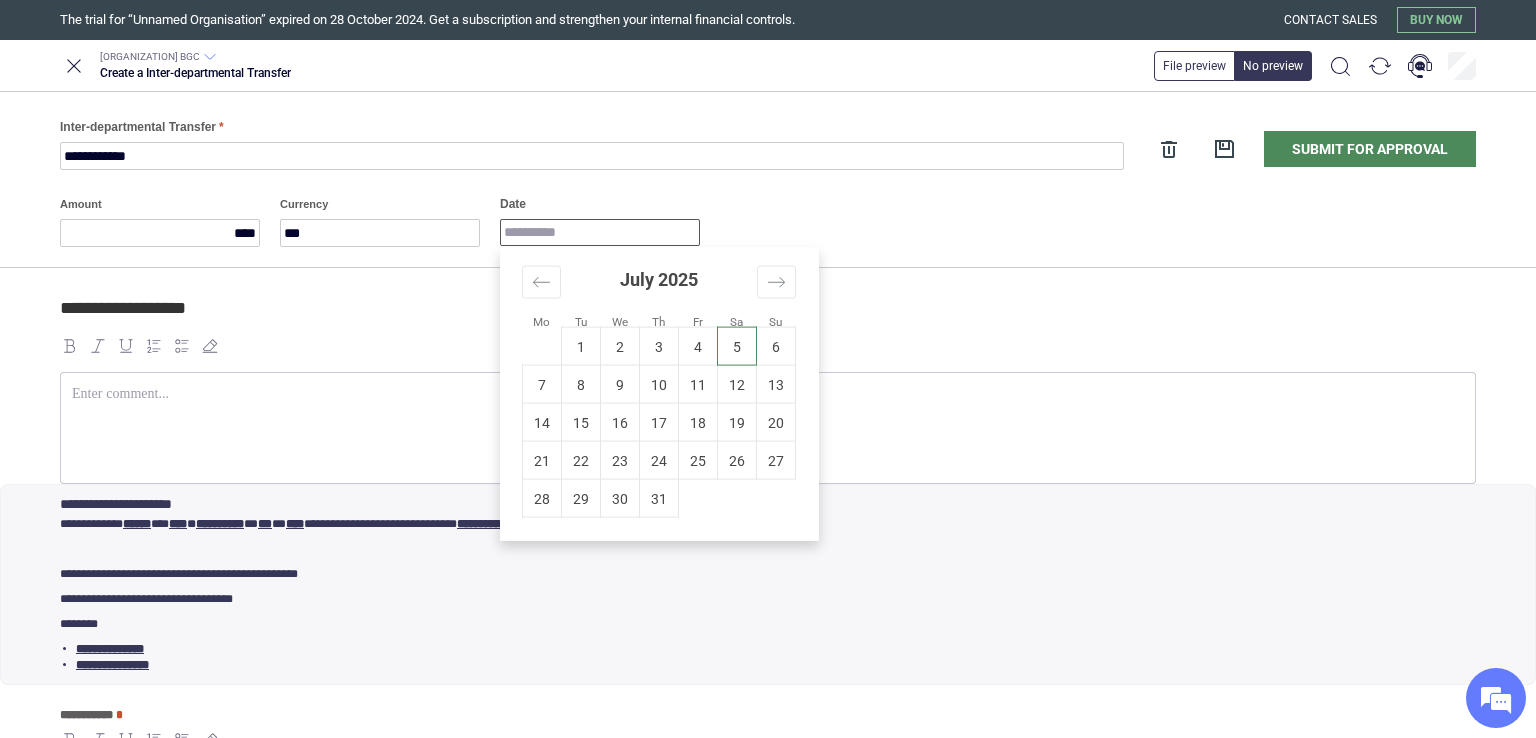 click on "Date" at bounding box center [600, 232] 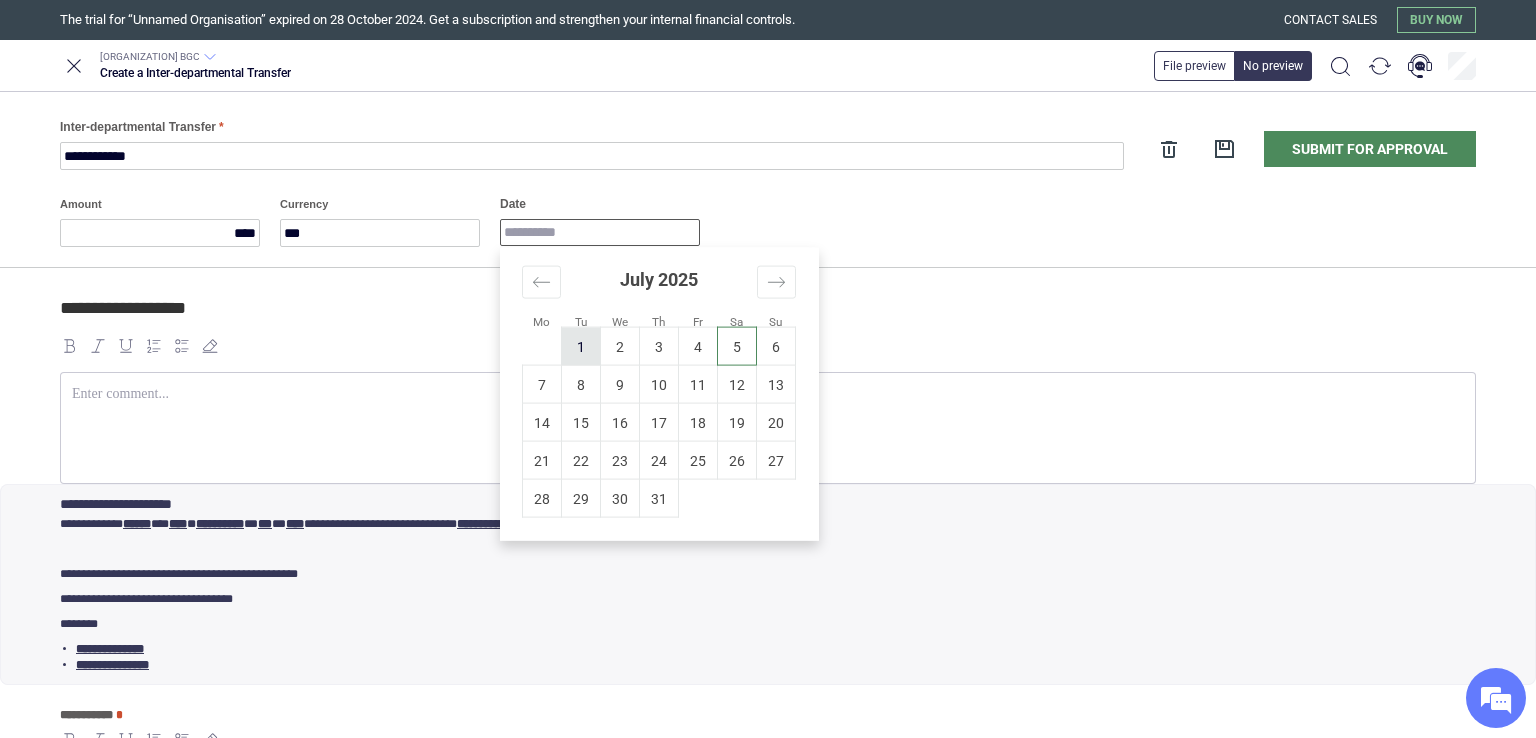 click on "1" at bounding box center (581, 346) 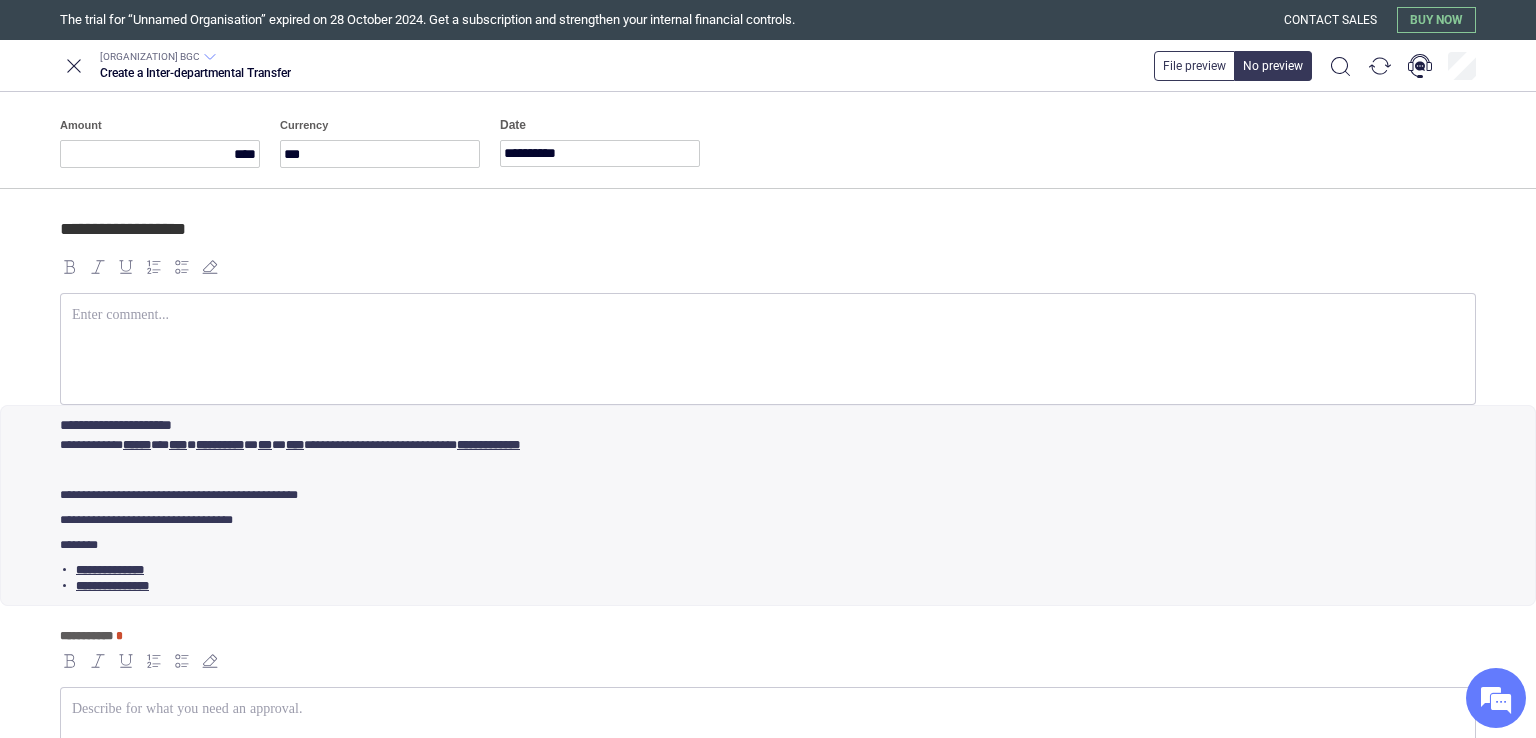 scroll, scrollTop: 86, scrollLeft: 0, axis: vertical 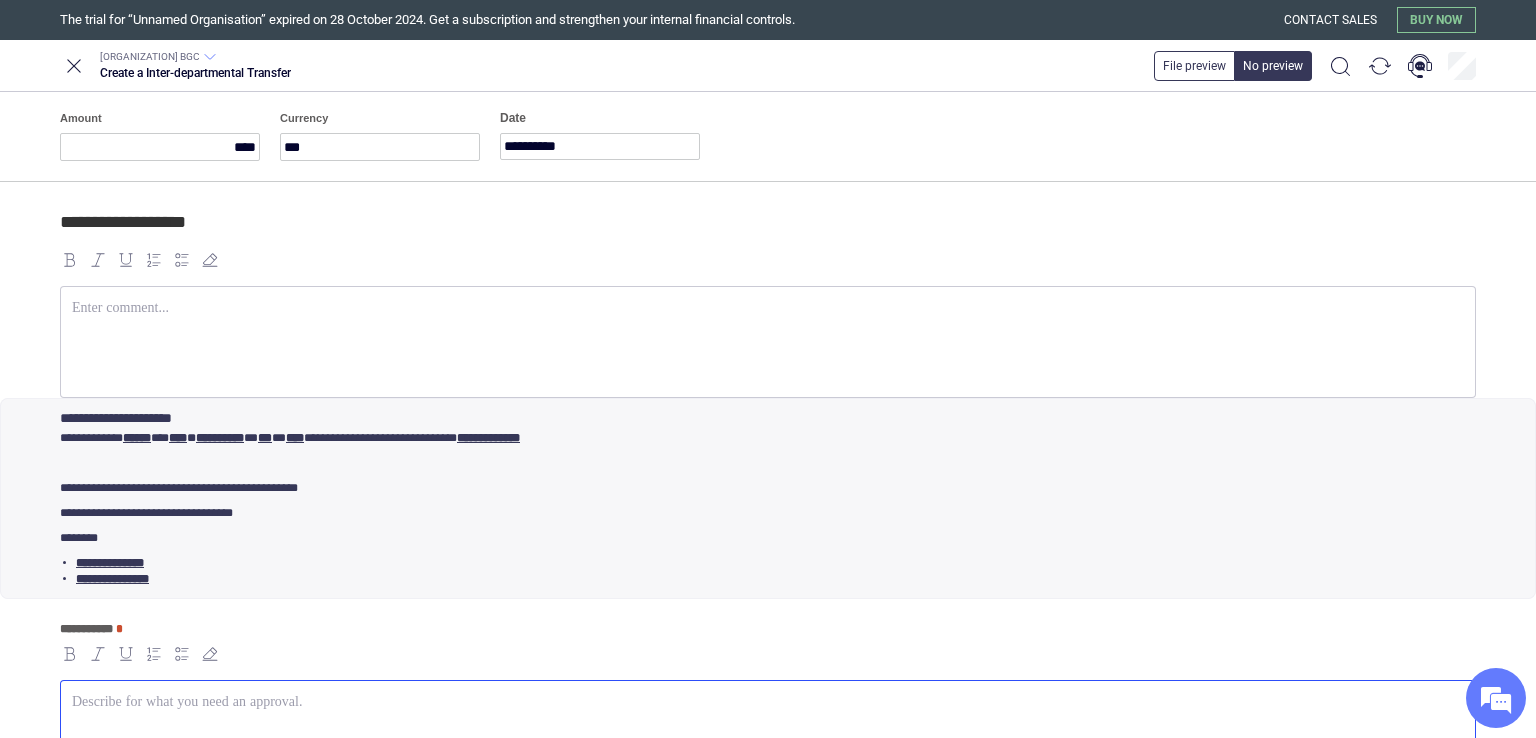 click at bounding box center [768, 702] 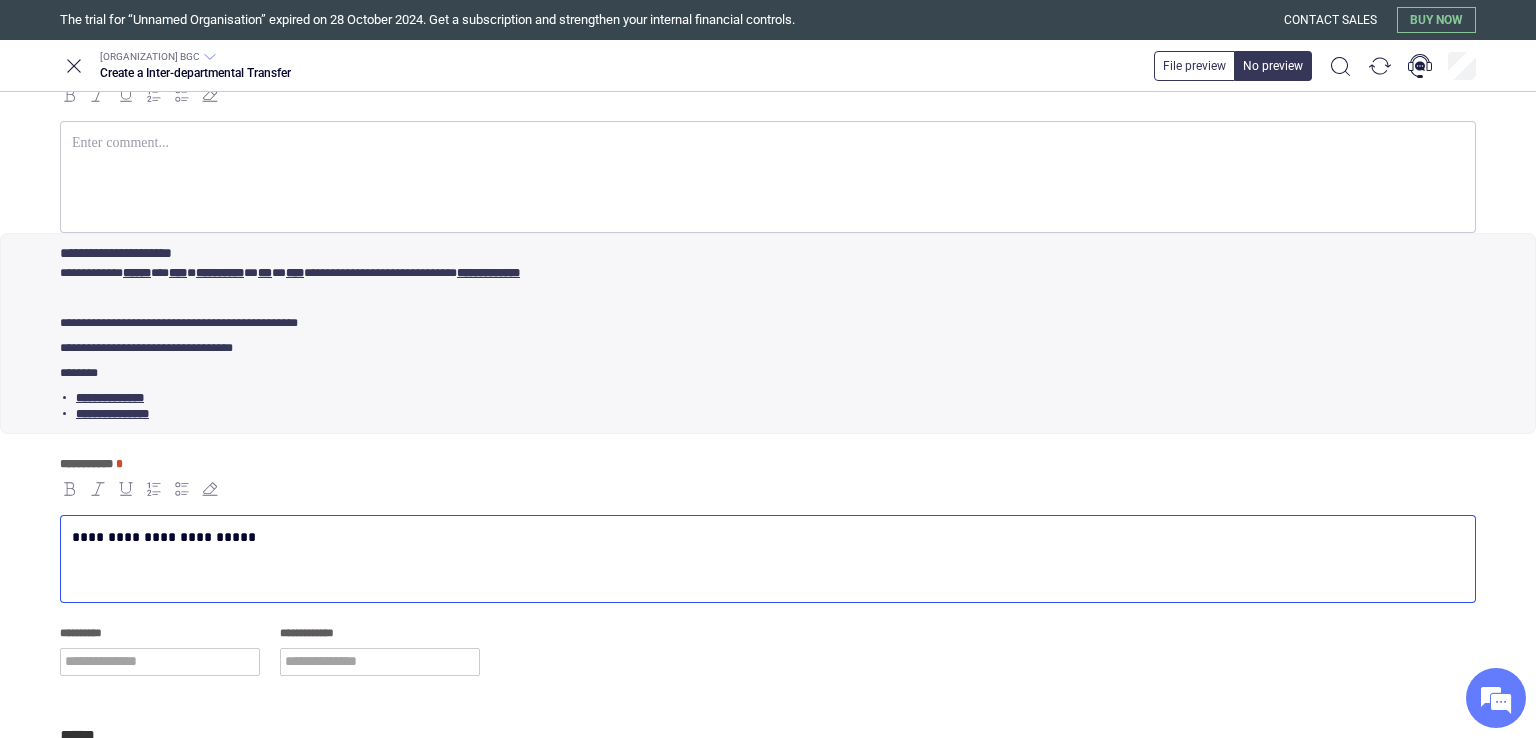 scroll, scrollTop: 248, scrollLeft: 0, axis: vertical 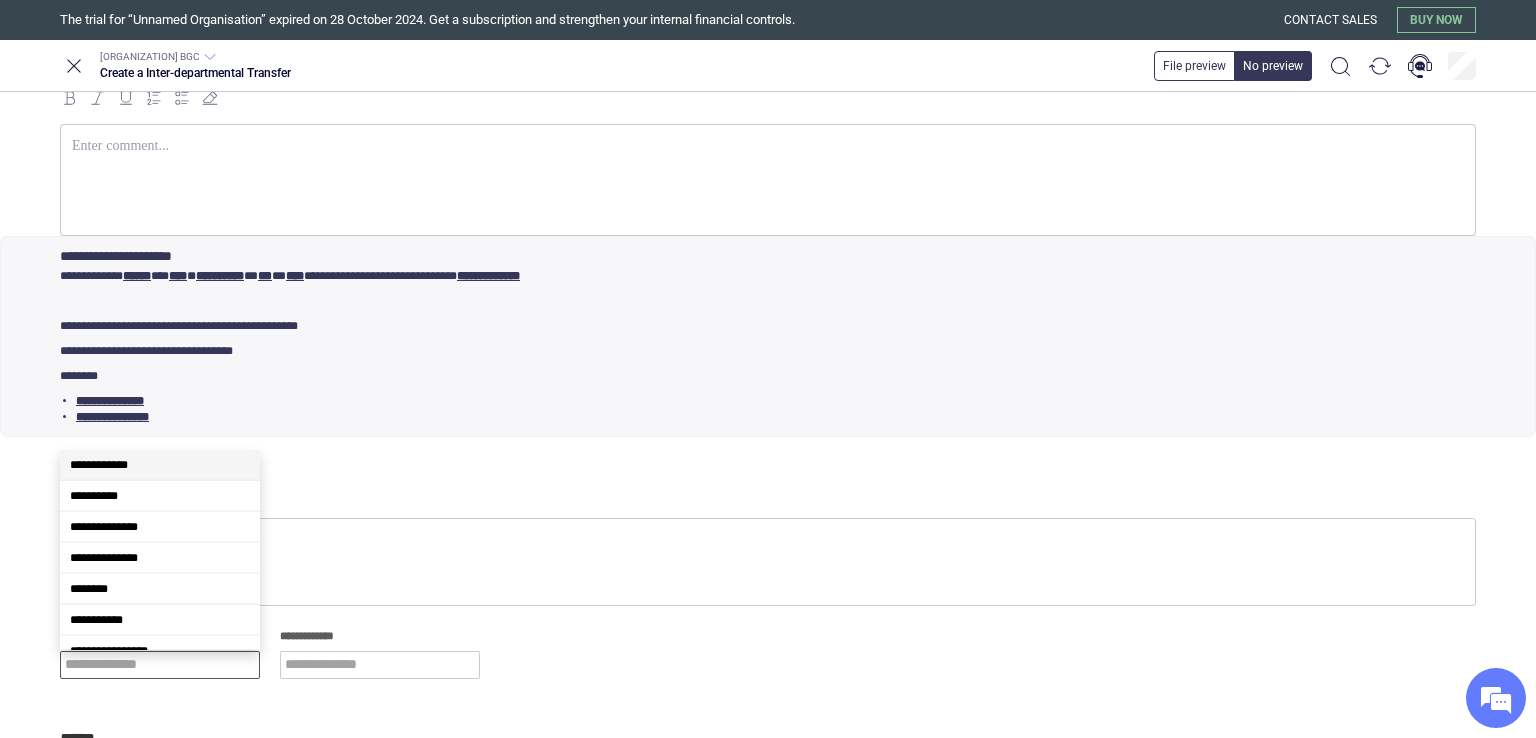 click at bounding box center [160, 665] 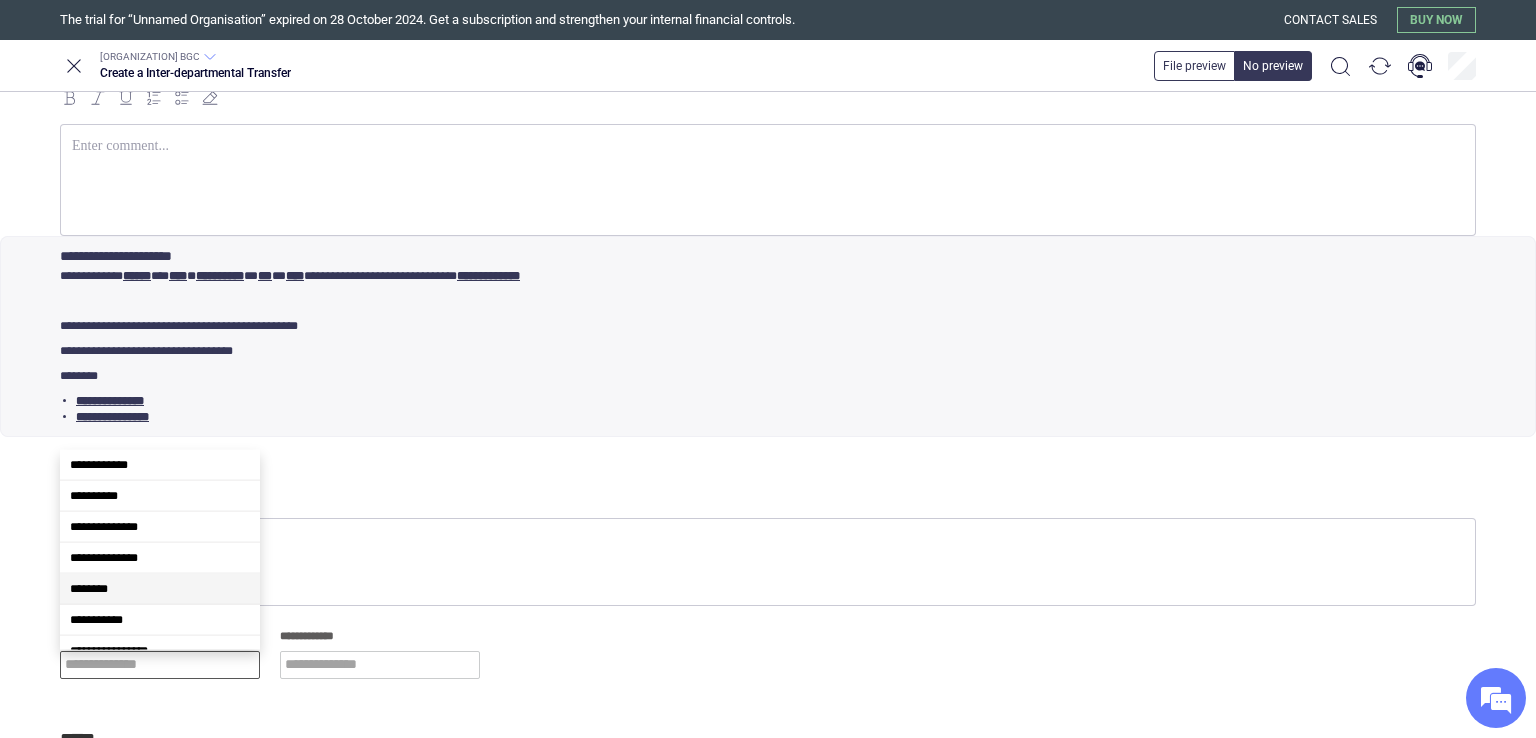 click on "********" at bounding box center (160, 589) 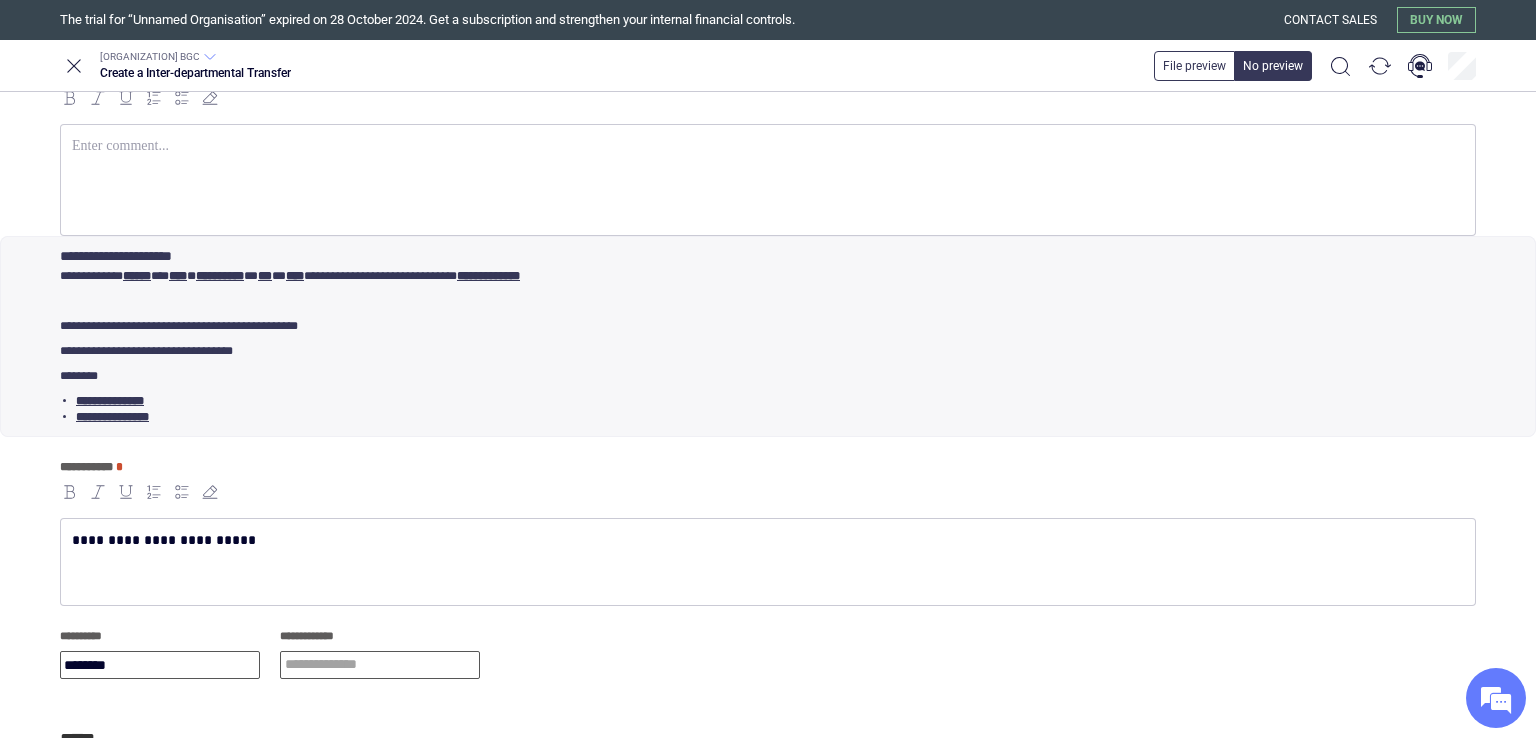 click at bounding box center (380, 665) 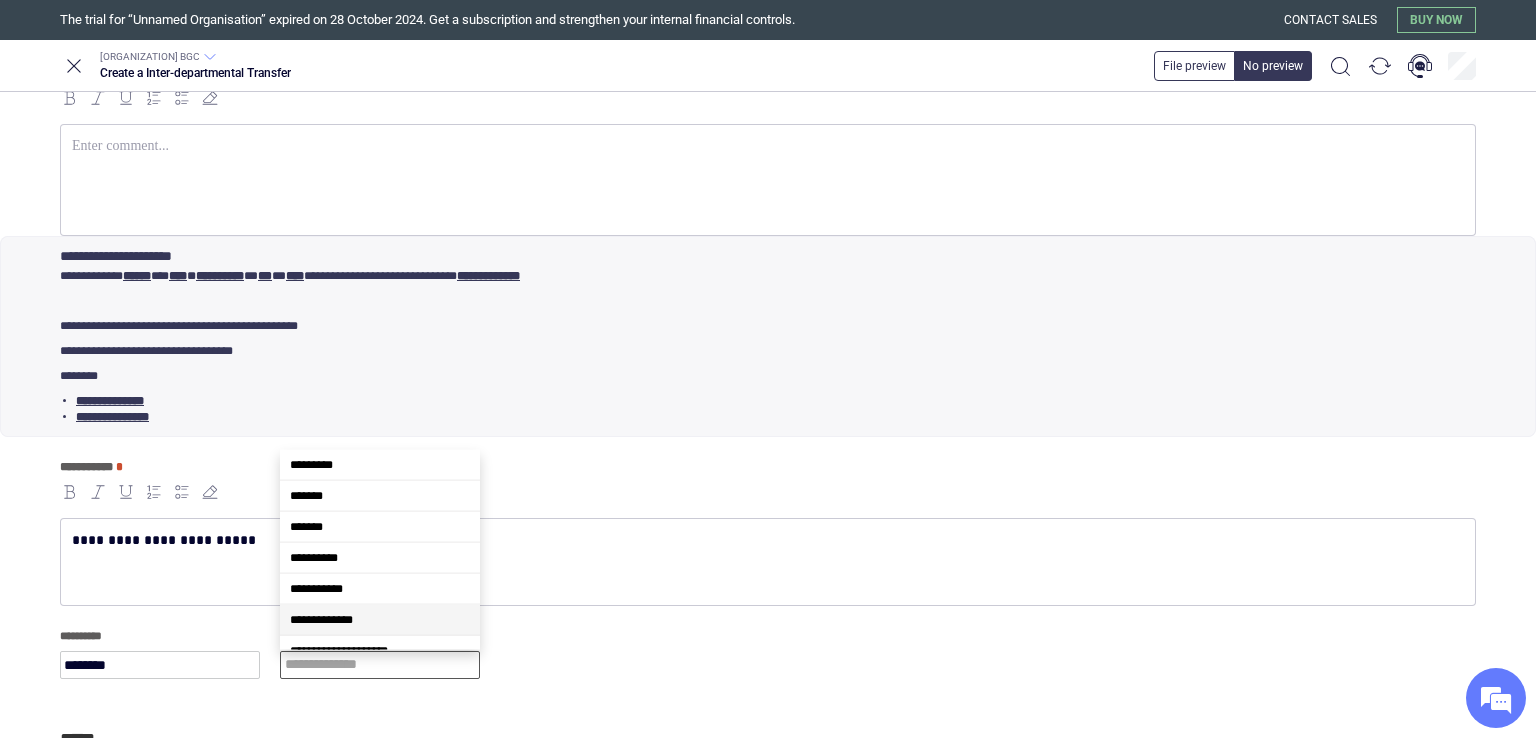 click on "**********" at bounding box center (380, 620) 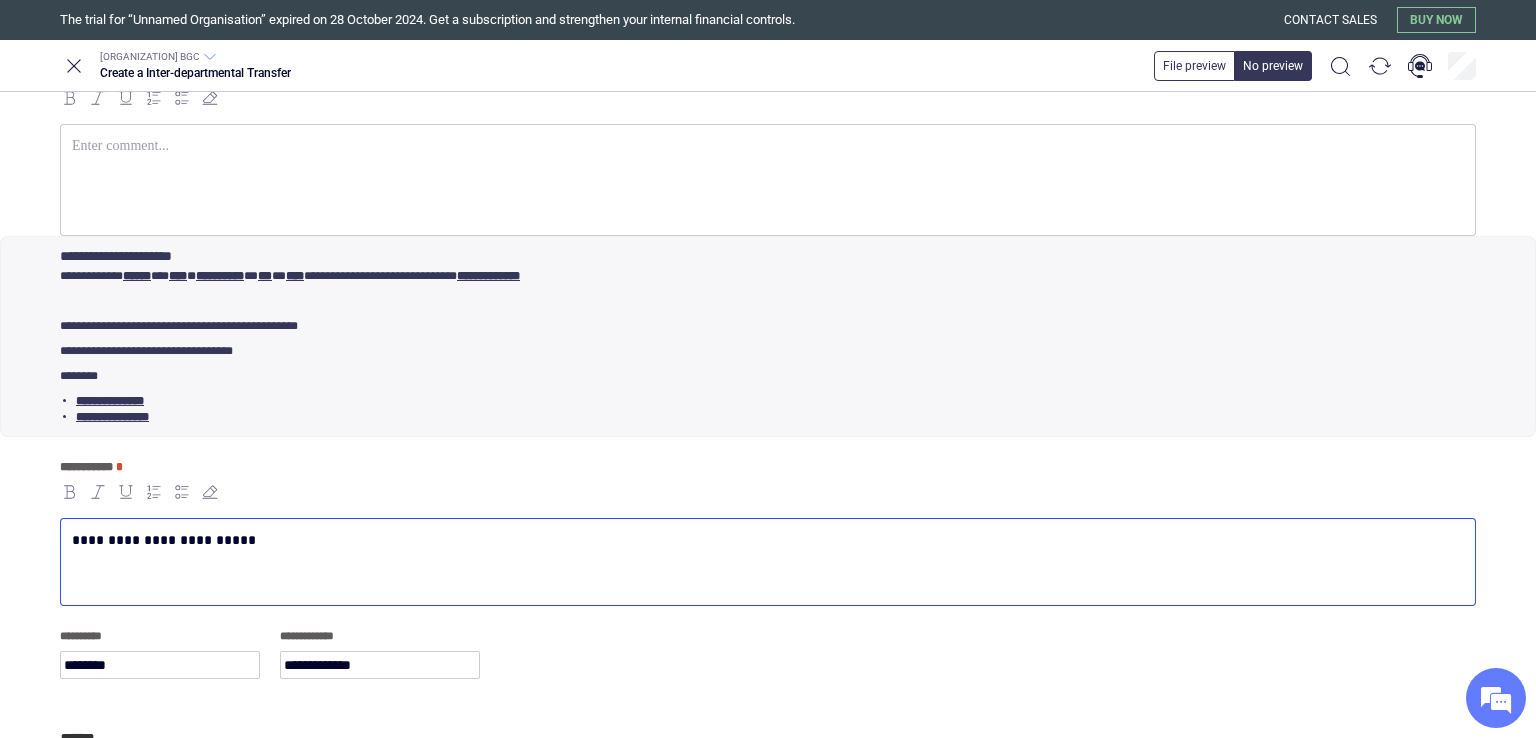 click on "**********" at bounding box center (764, 540) 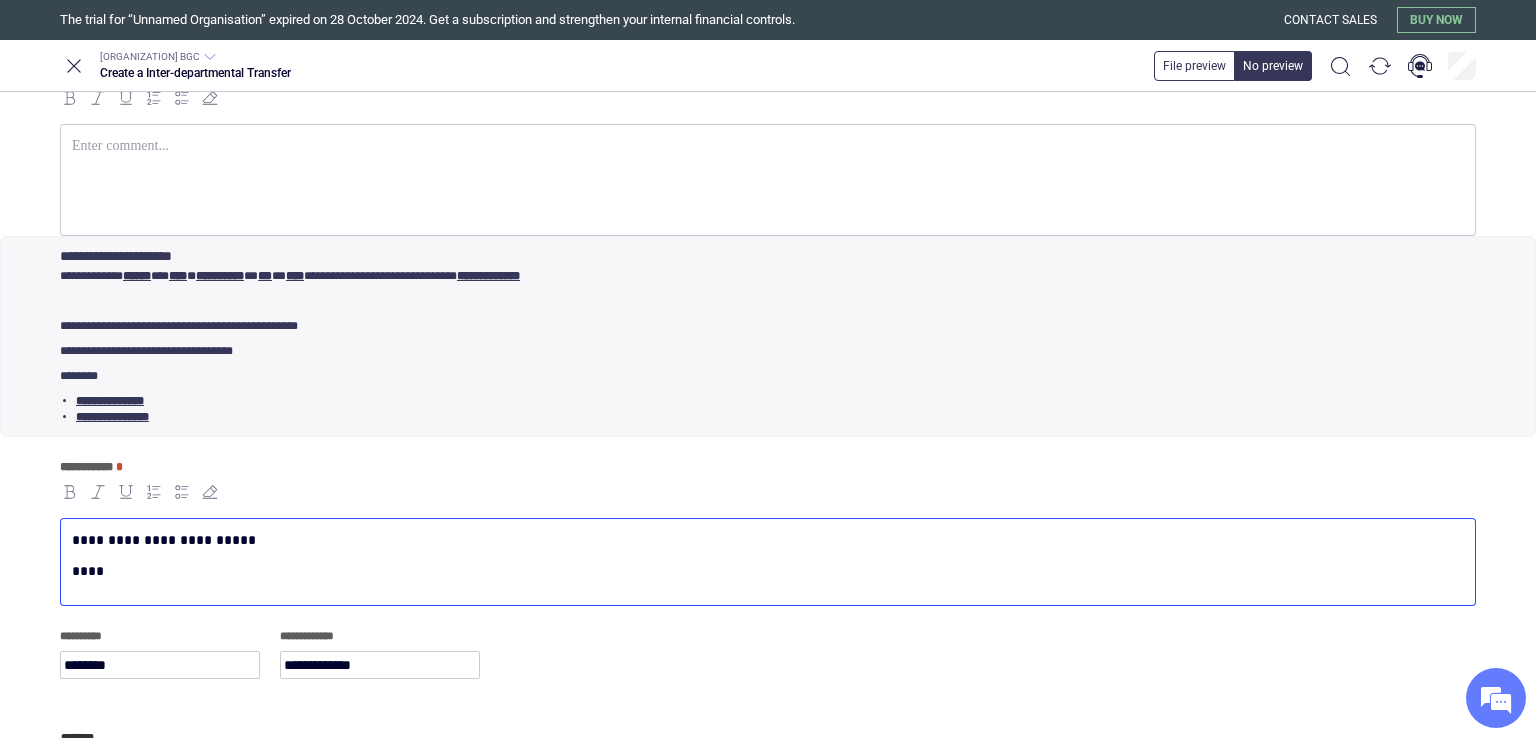 scroll, scrollTop: 0, scrollLeft: 0, axis: both 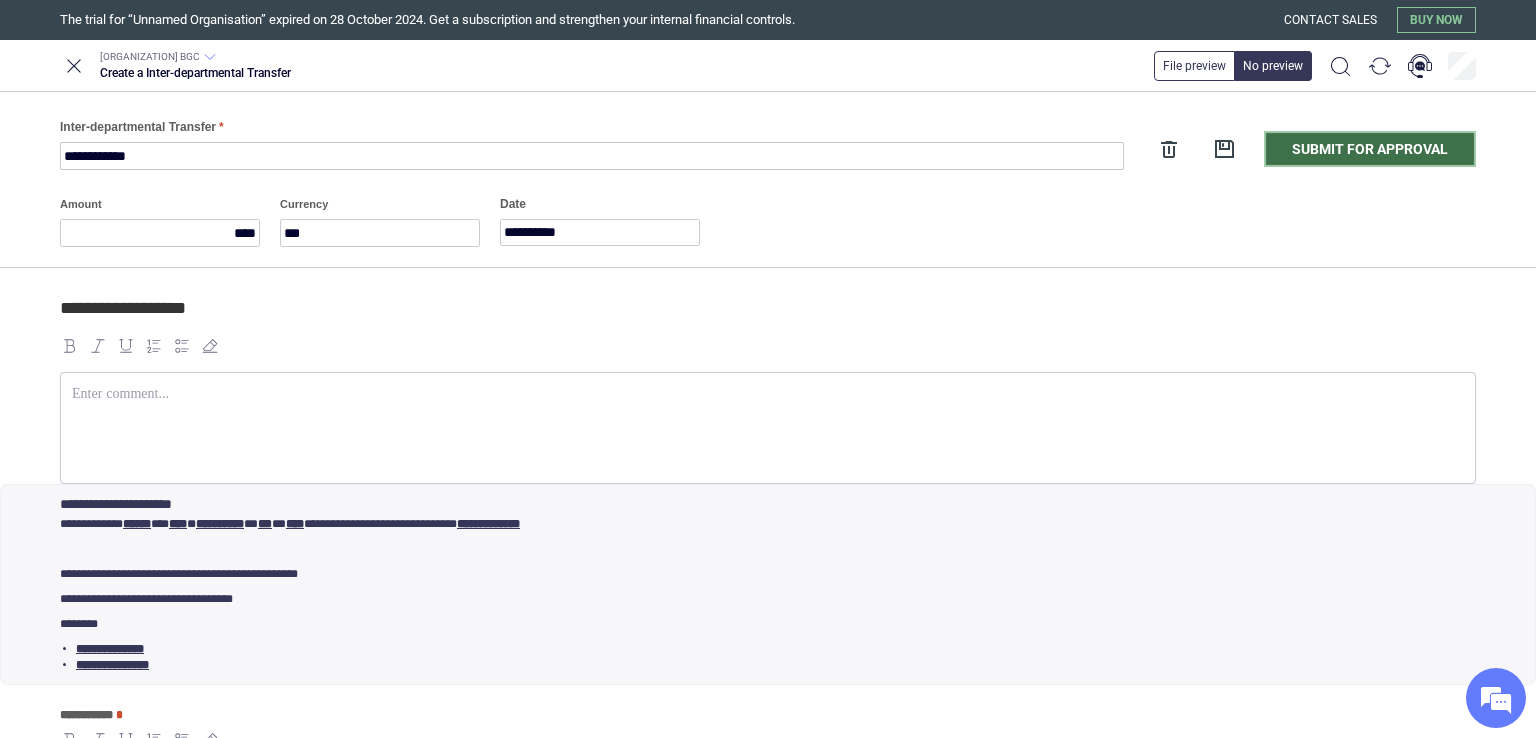 click on "Submit for approval" at bounding box center (1370, 149) 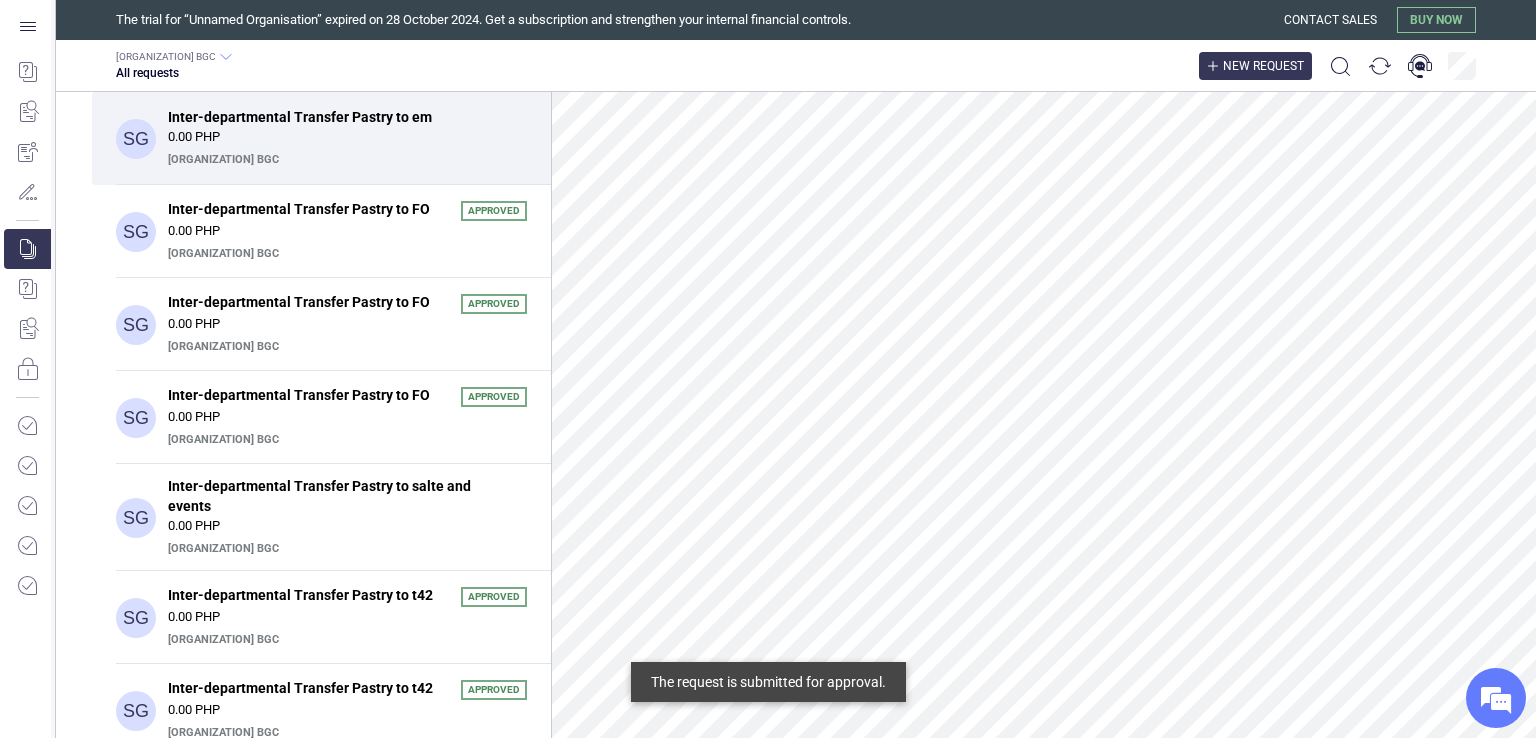 click on "New request" at bounding box center [1263, 66] 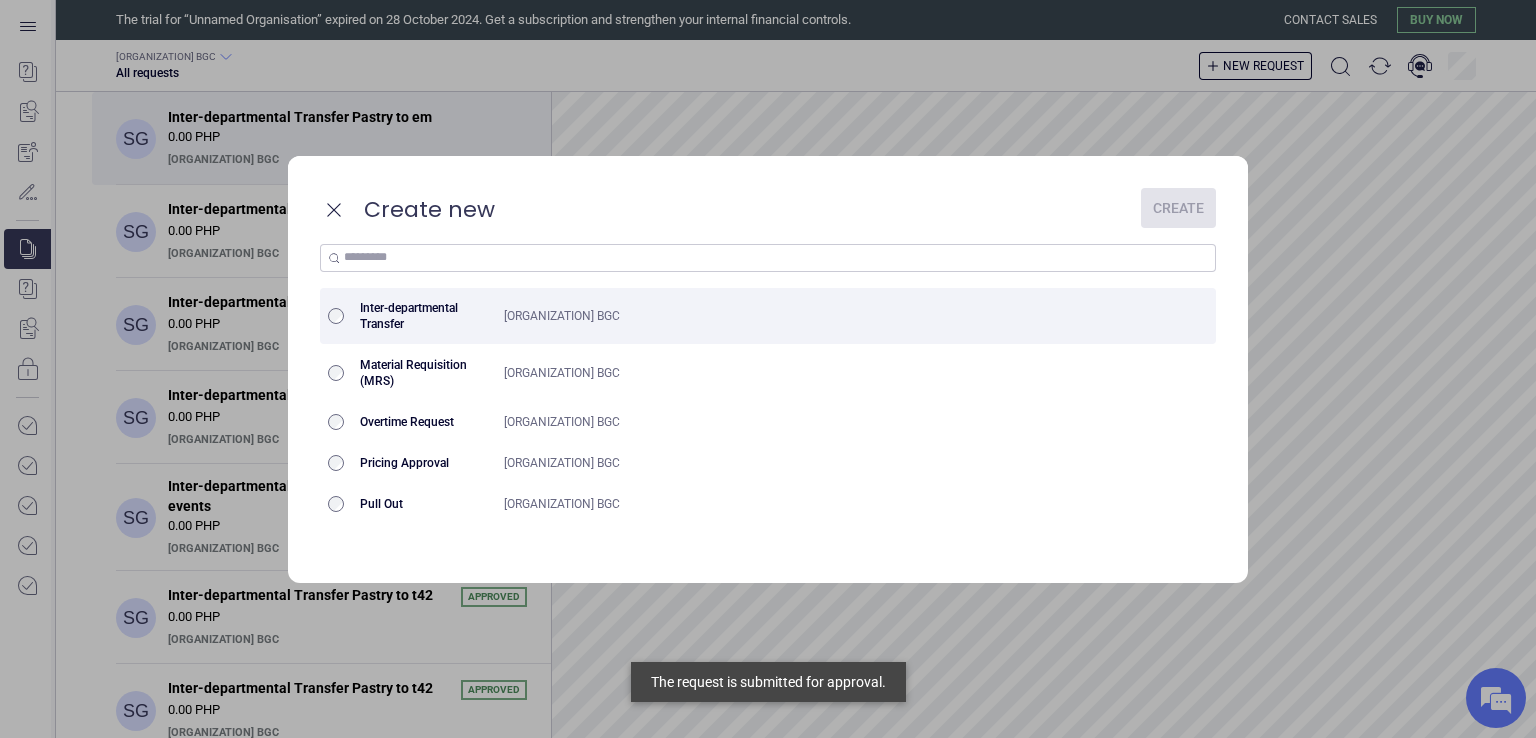 click on "[ORGANIZATION] BGC" at bounding box center (817, 316) 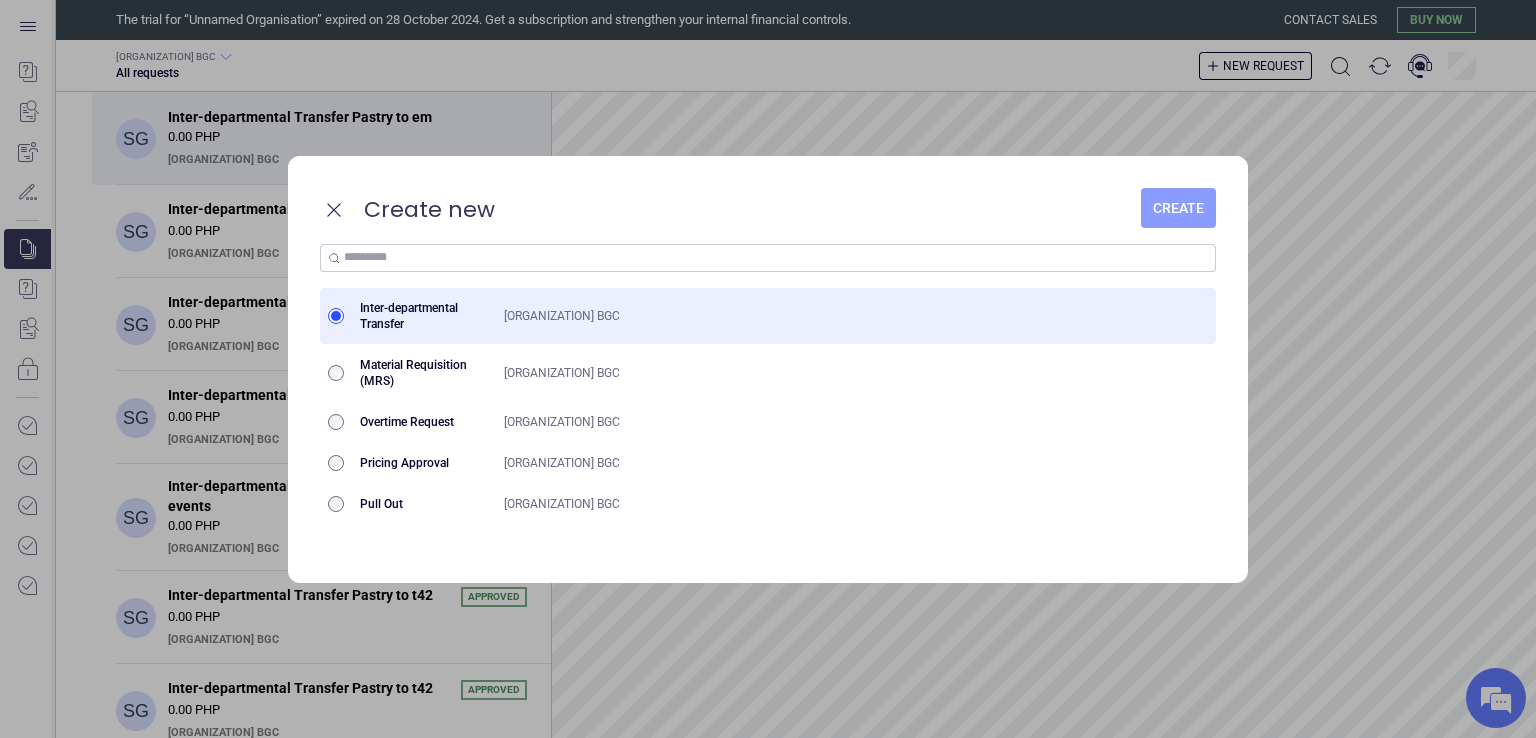 click on "Create" at bounding box center [1178, 208] 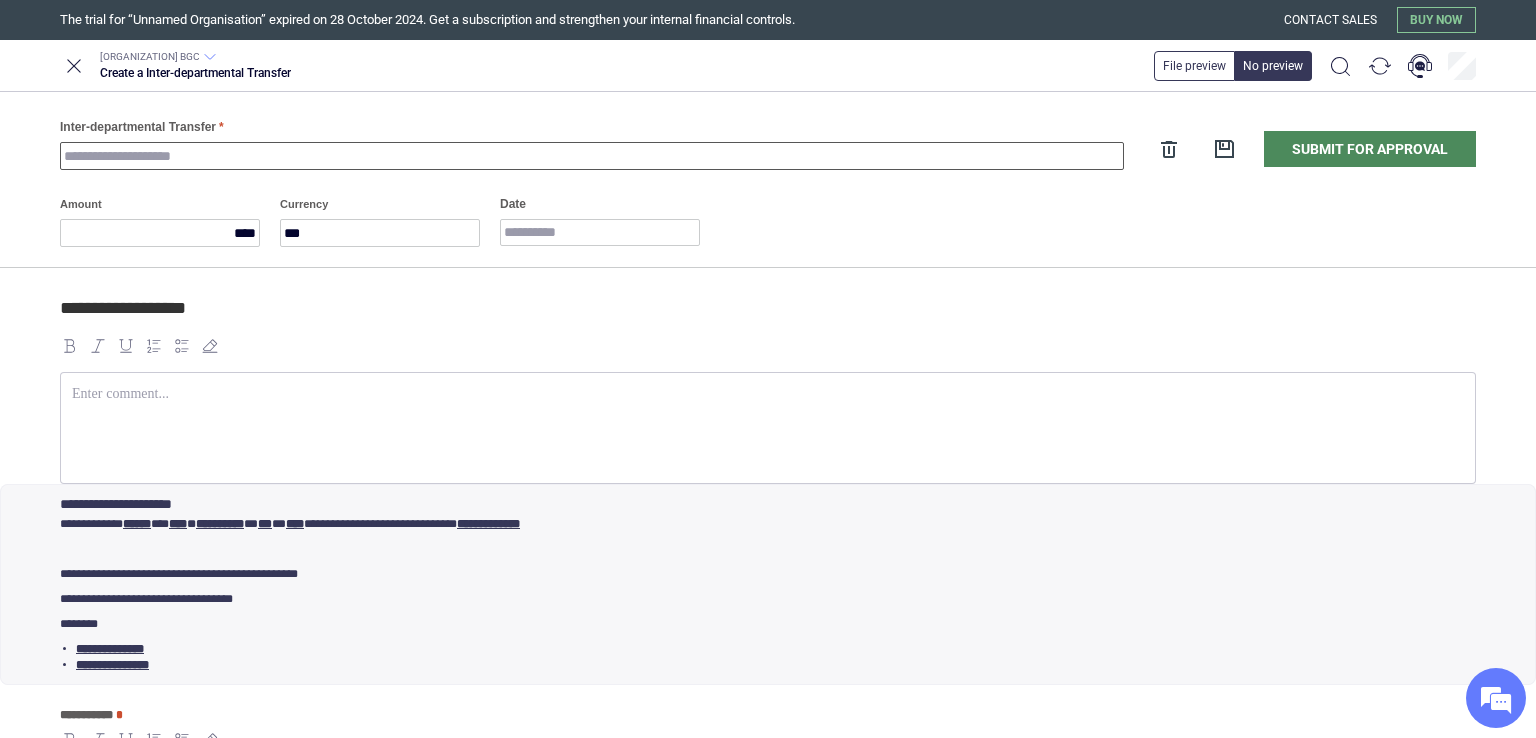click on "Inter-departmental Transfer" at bounding box center [592, 156] 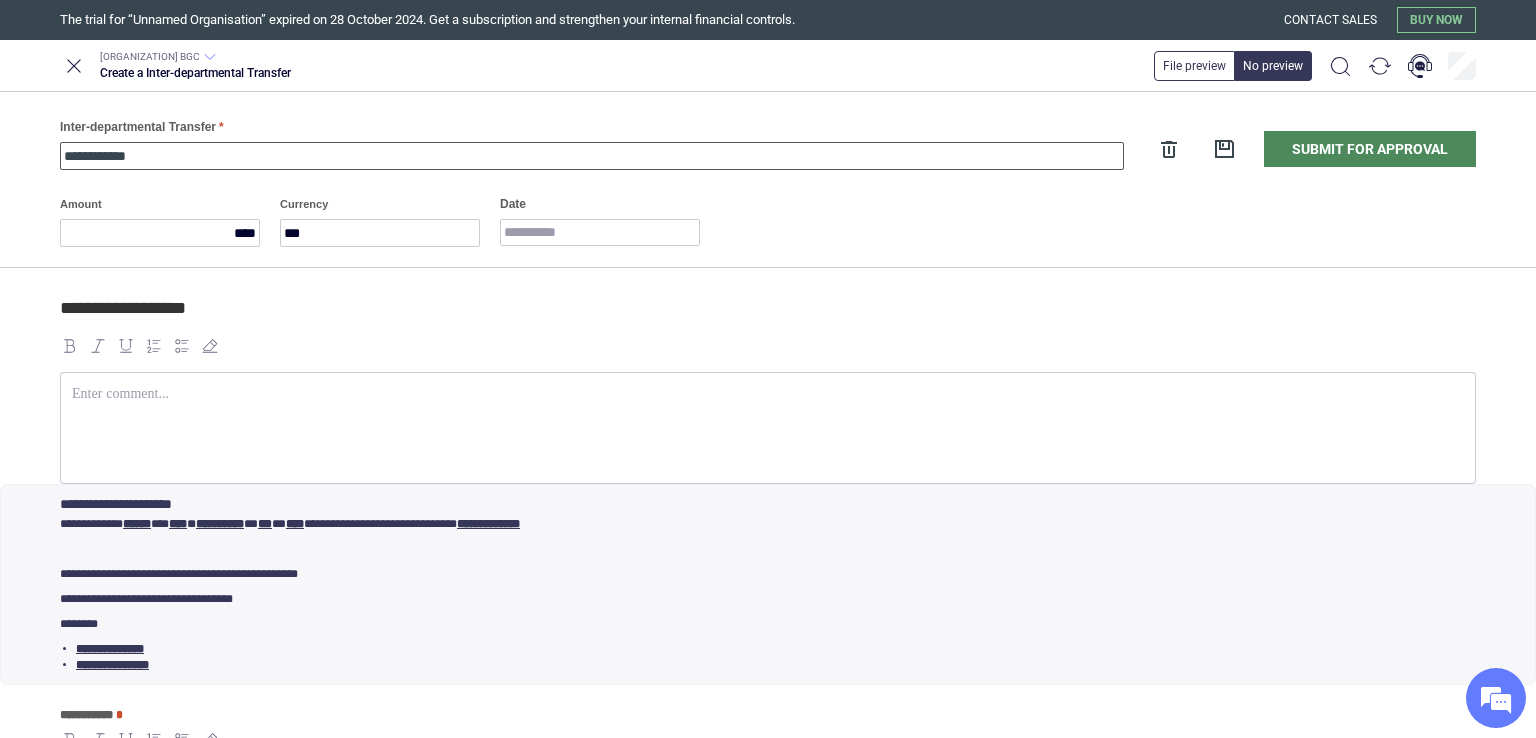 type on "**********" 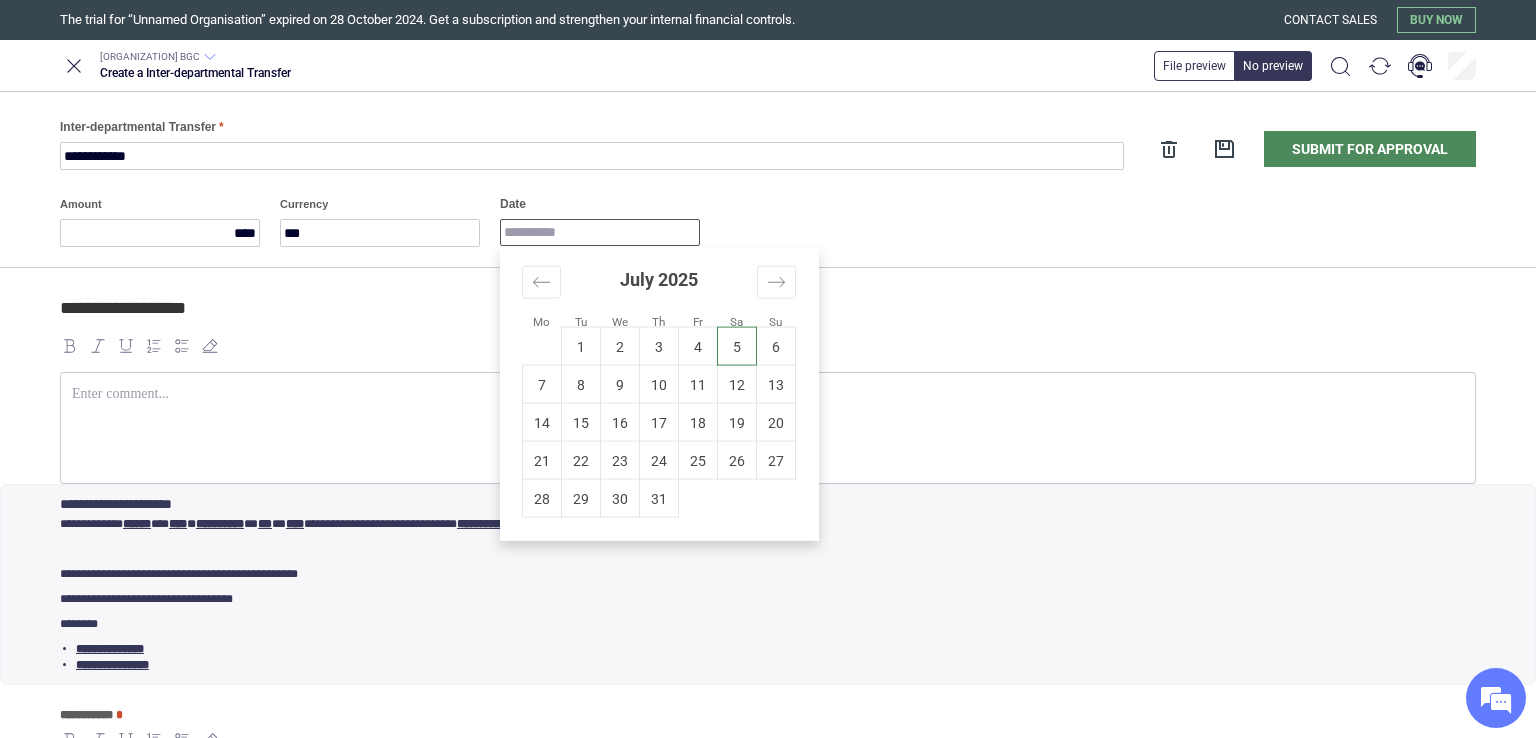 click on "Date" at bounding box center [600, 232] 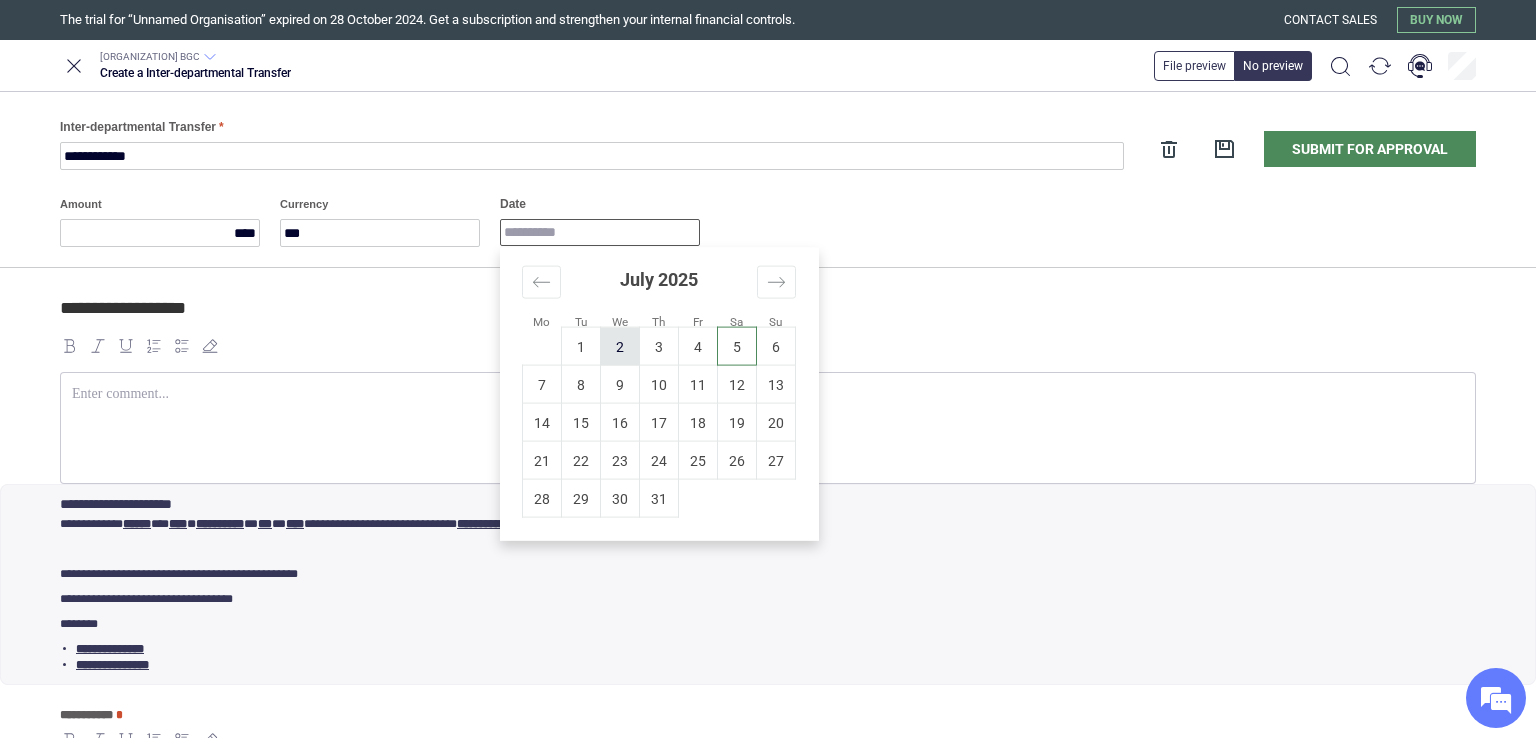 click on "2" at bounding box center [620, 346] 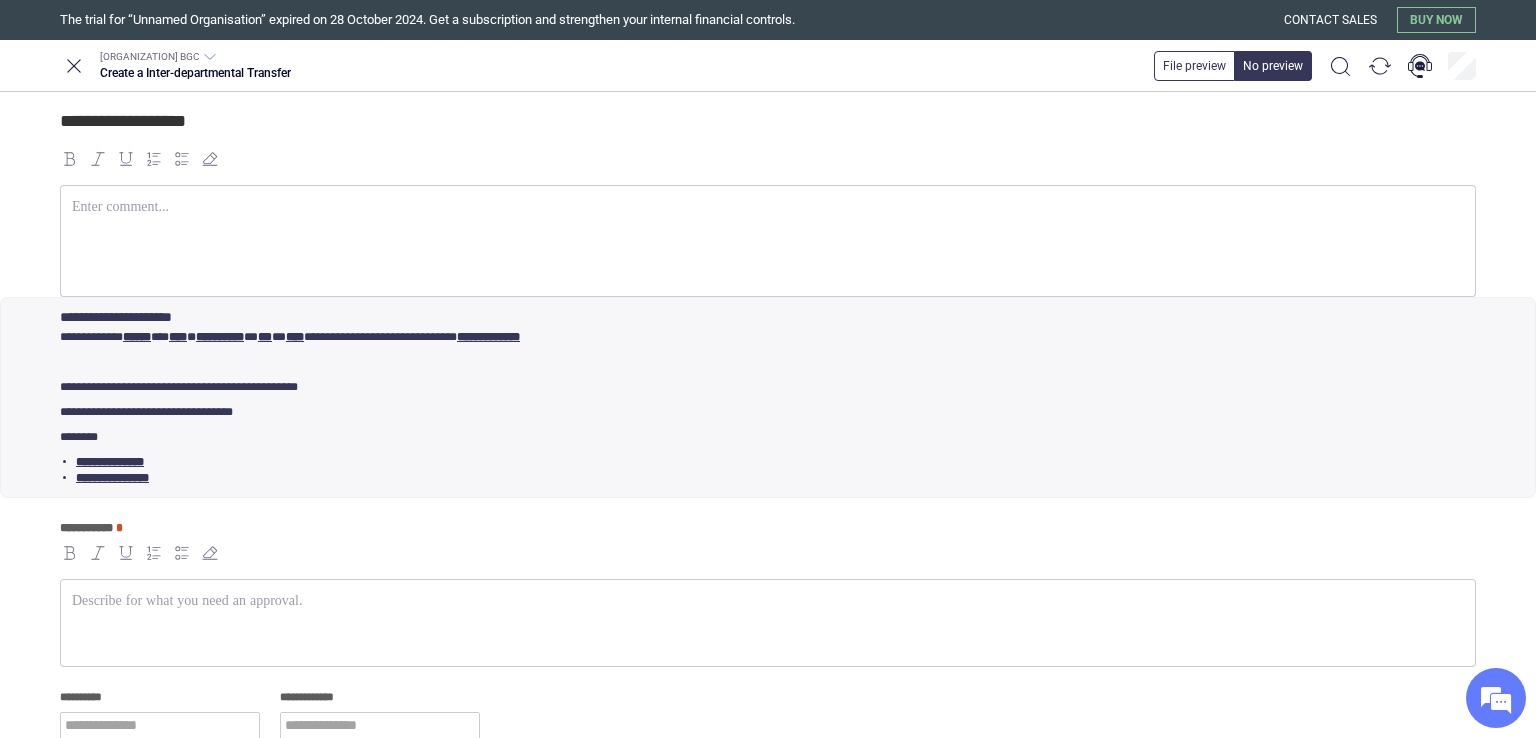 scroll, scrollTop: 217, scrollLeft: 0, axis: vertical 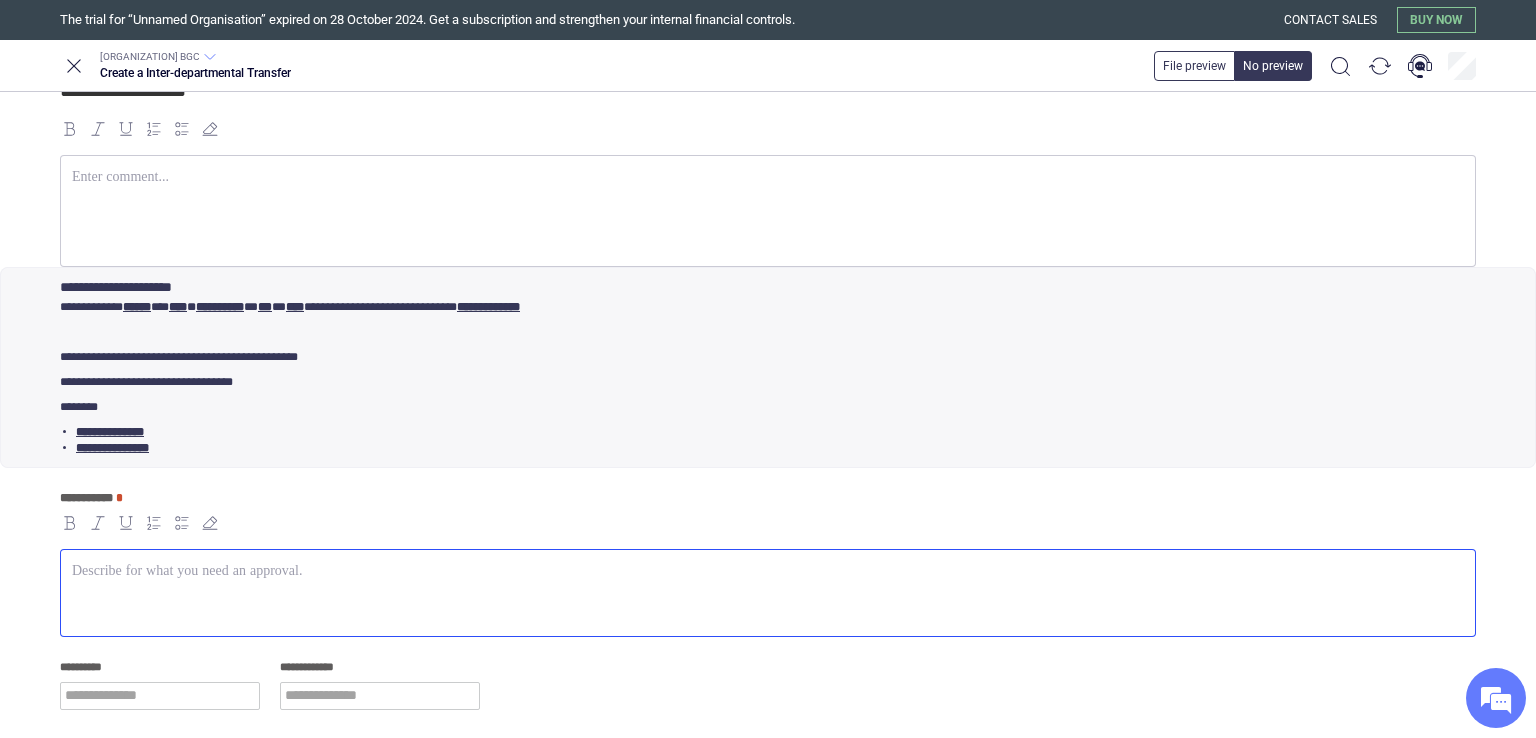 click at bounding box center (768, 571) 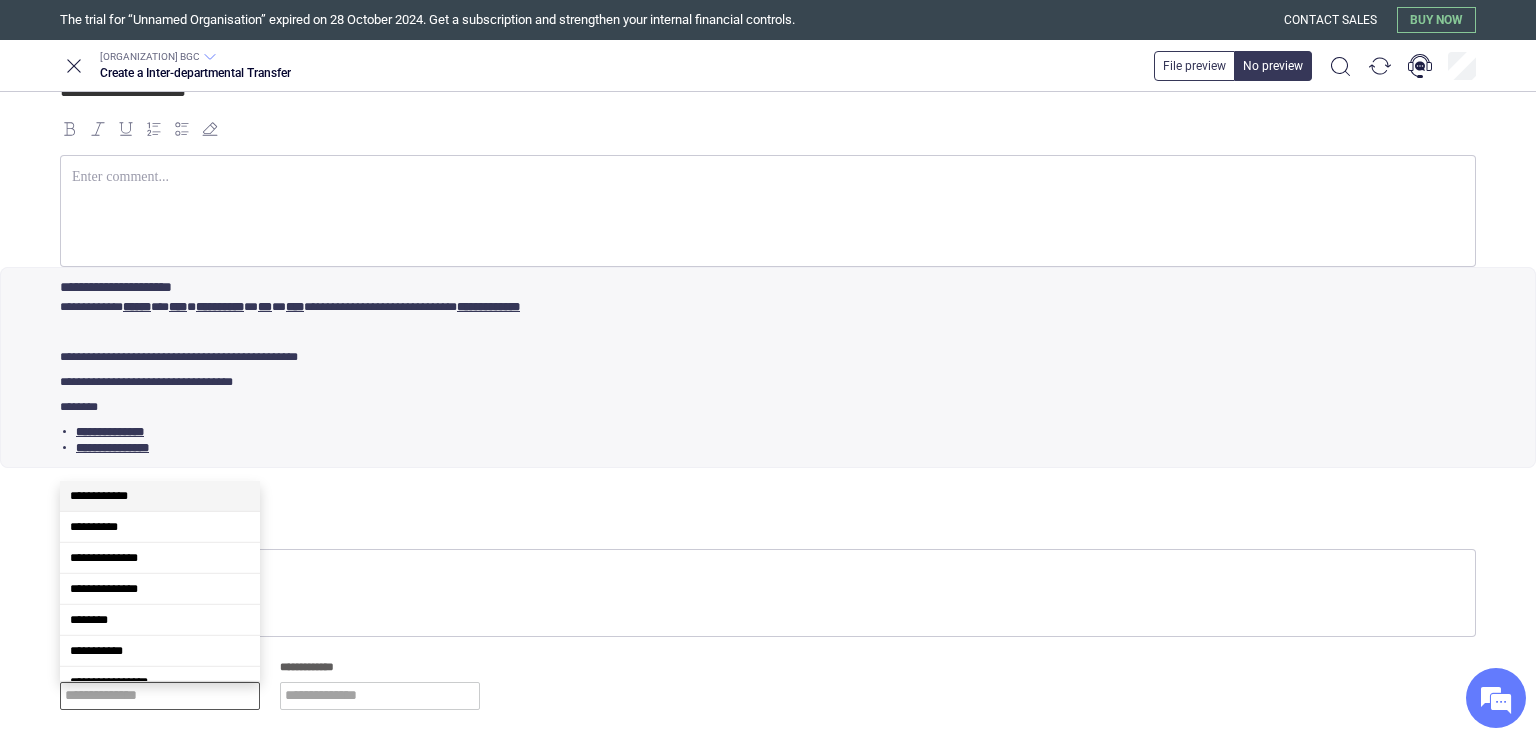 click at bounding box center (160, 696) 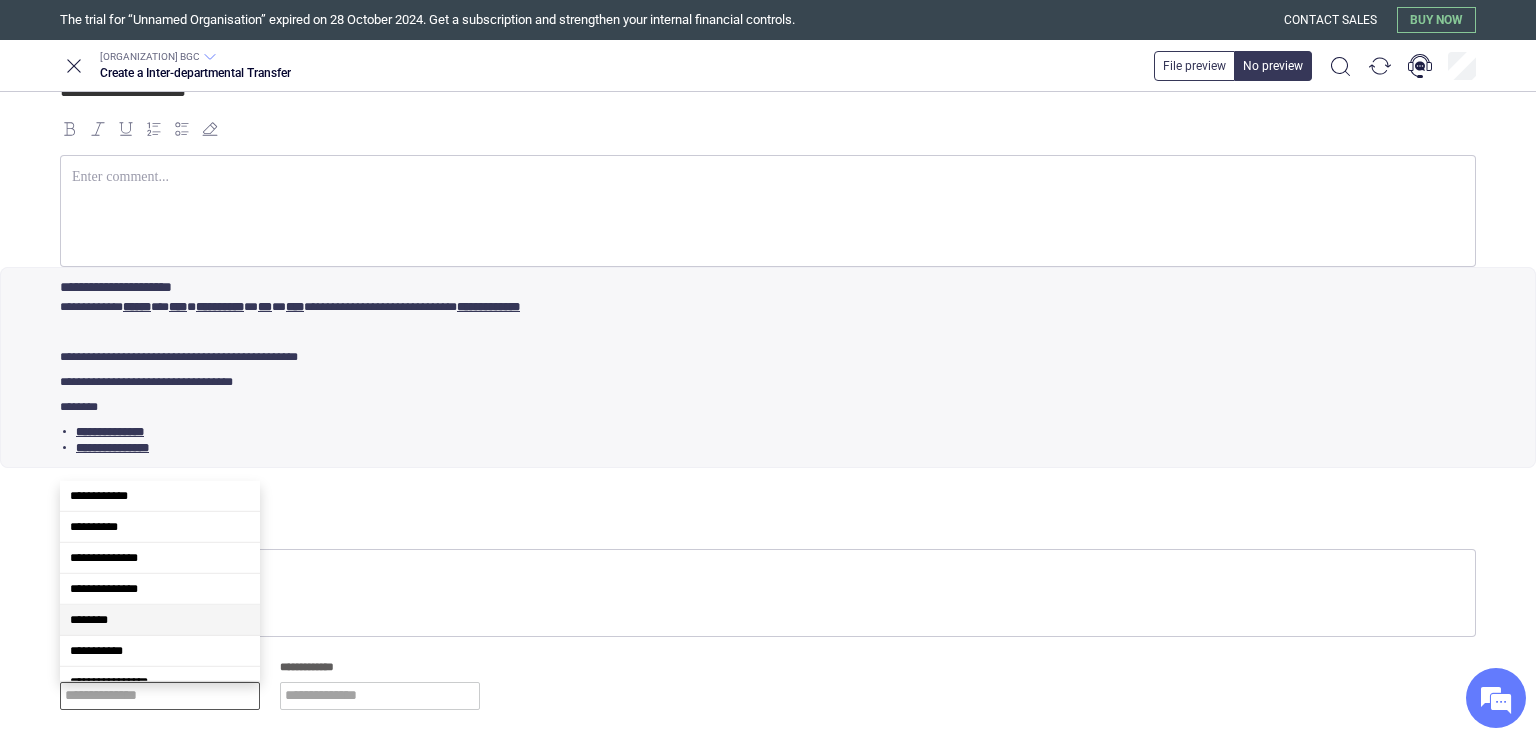 click on "********" at bounding box center [160, 620] 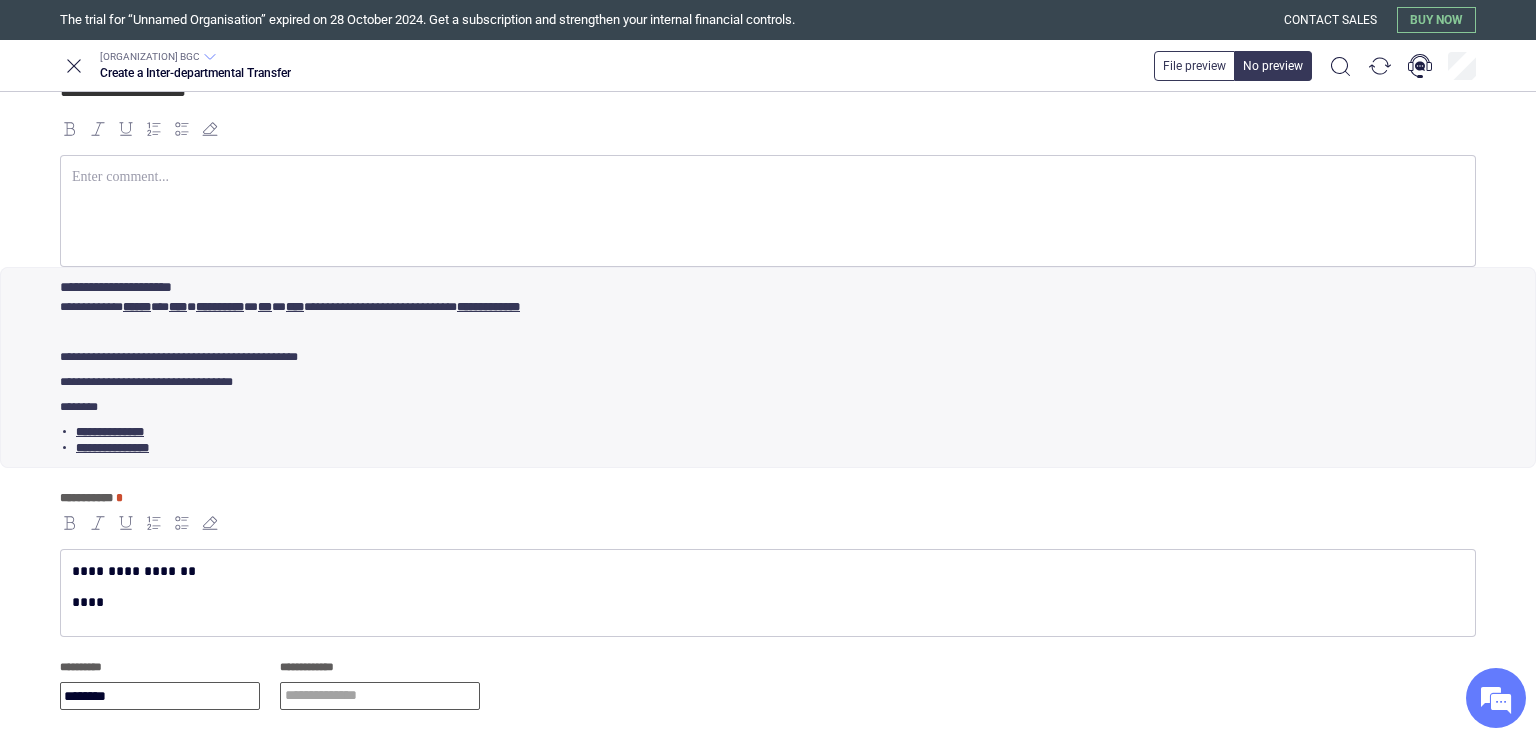 click at bounding box center [380, 696] 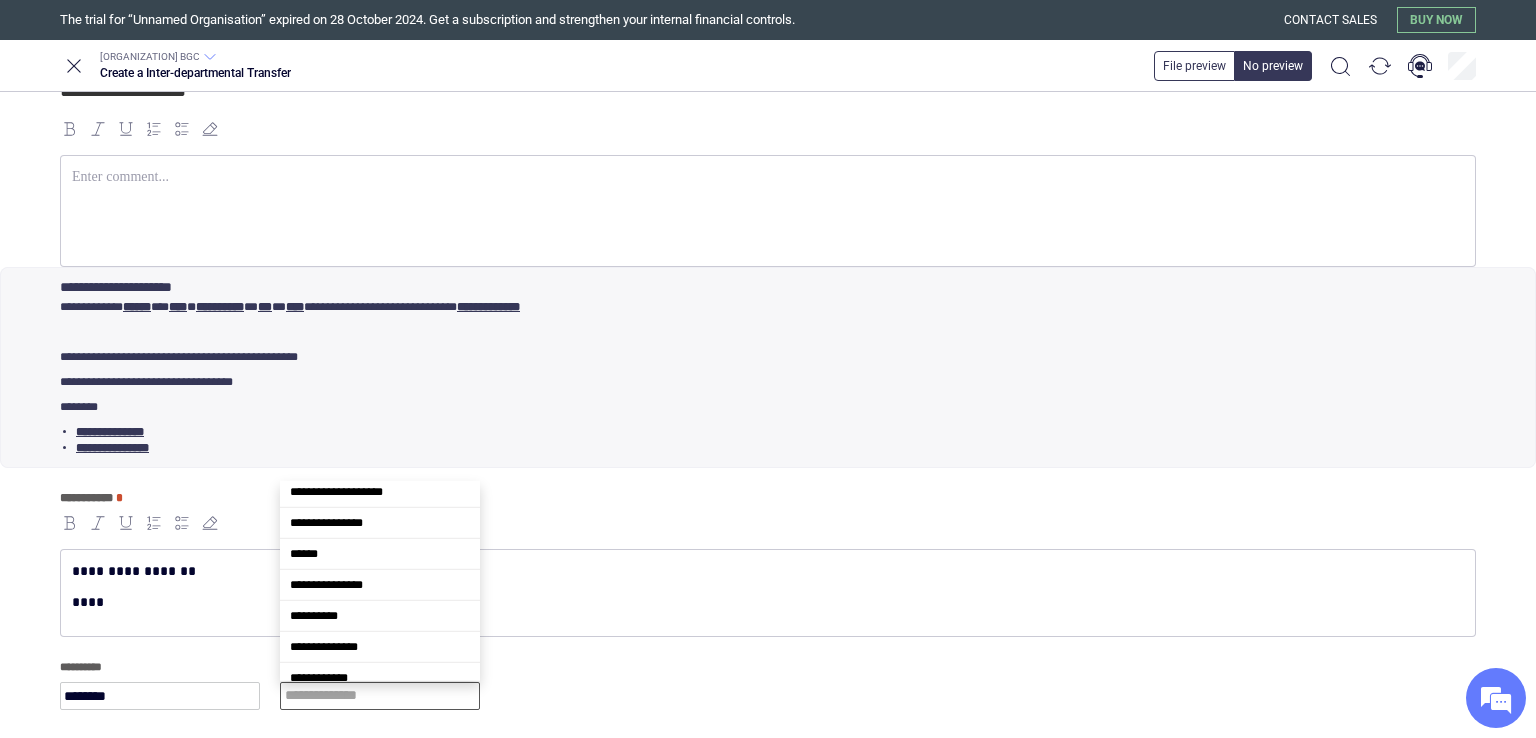 scroll, scrollTop: 234, scrollLeft: 0, axis: vertical 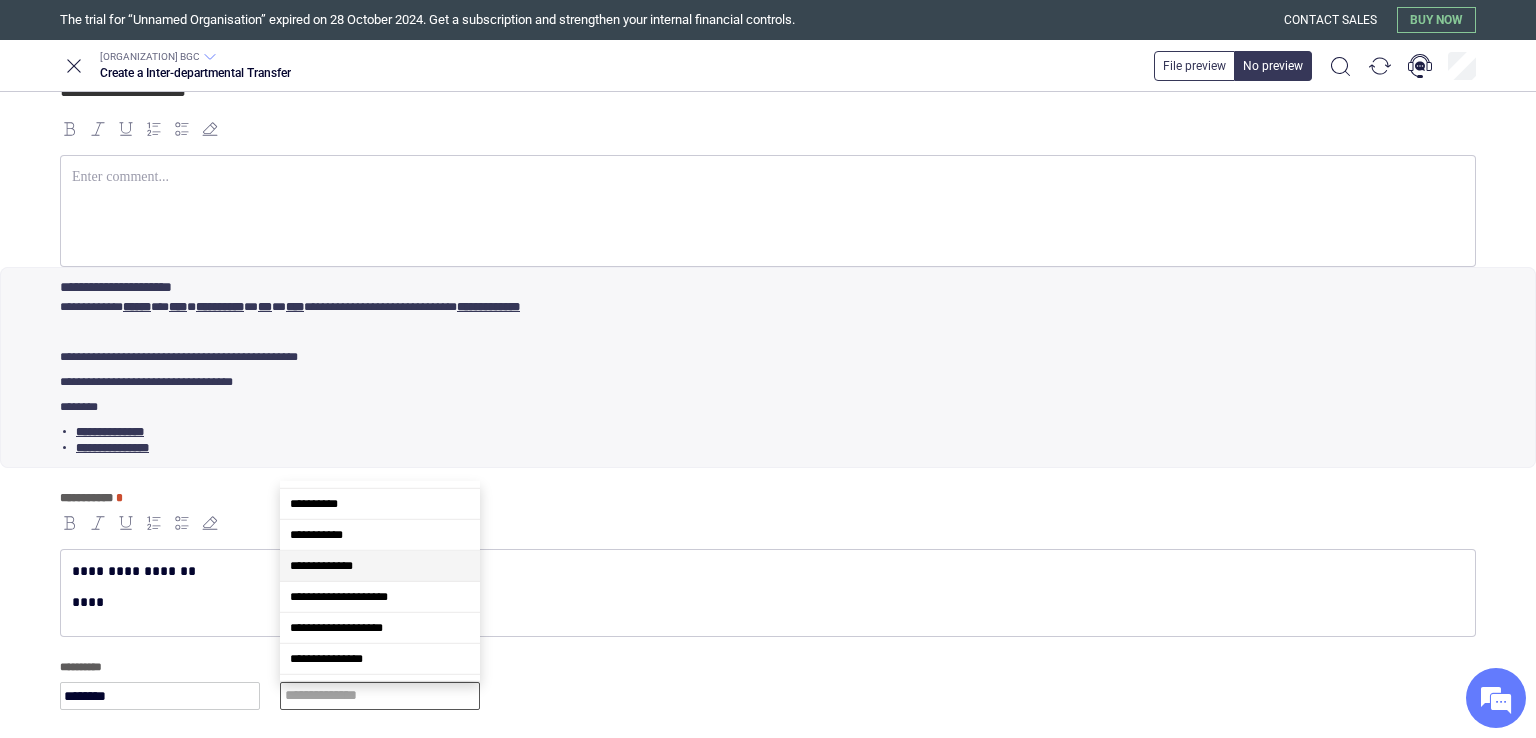 click on "**********" at bounding box center (380, 566) 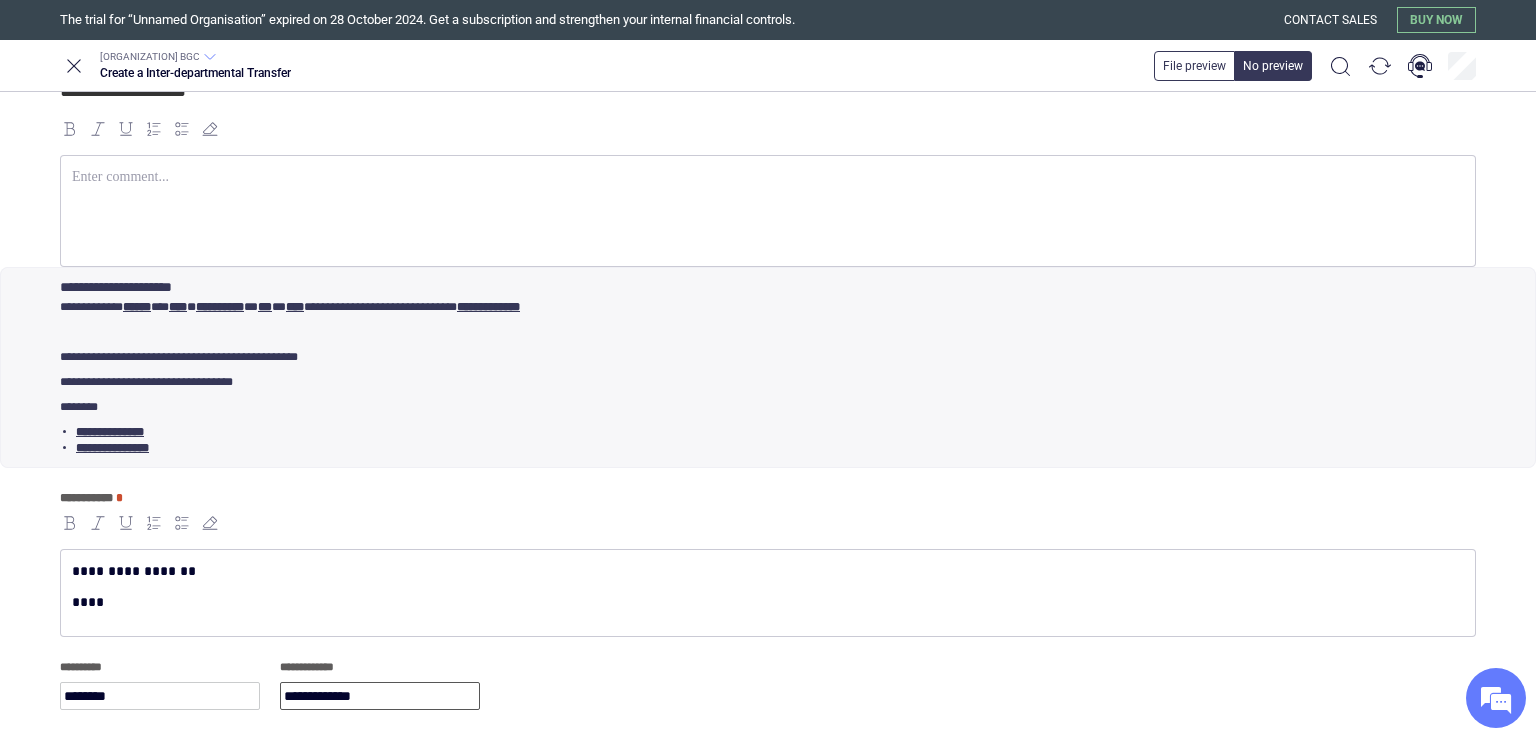 scroll, scrollTop: 0, scrollLeft: 0, axis: both 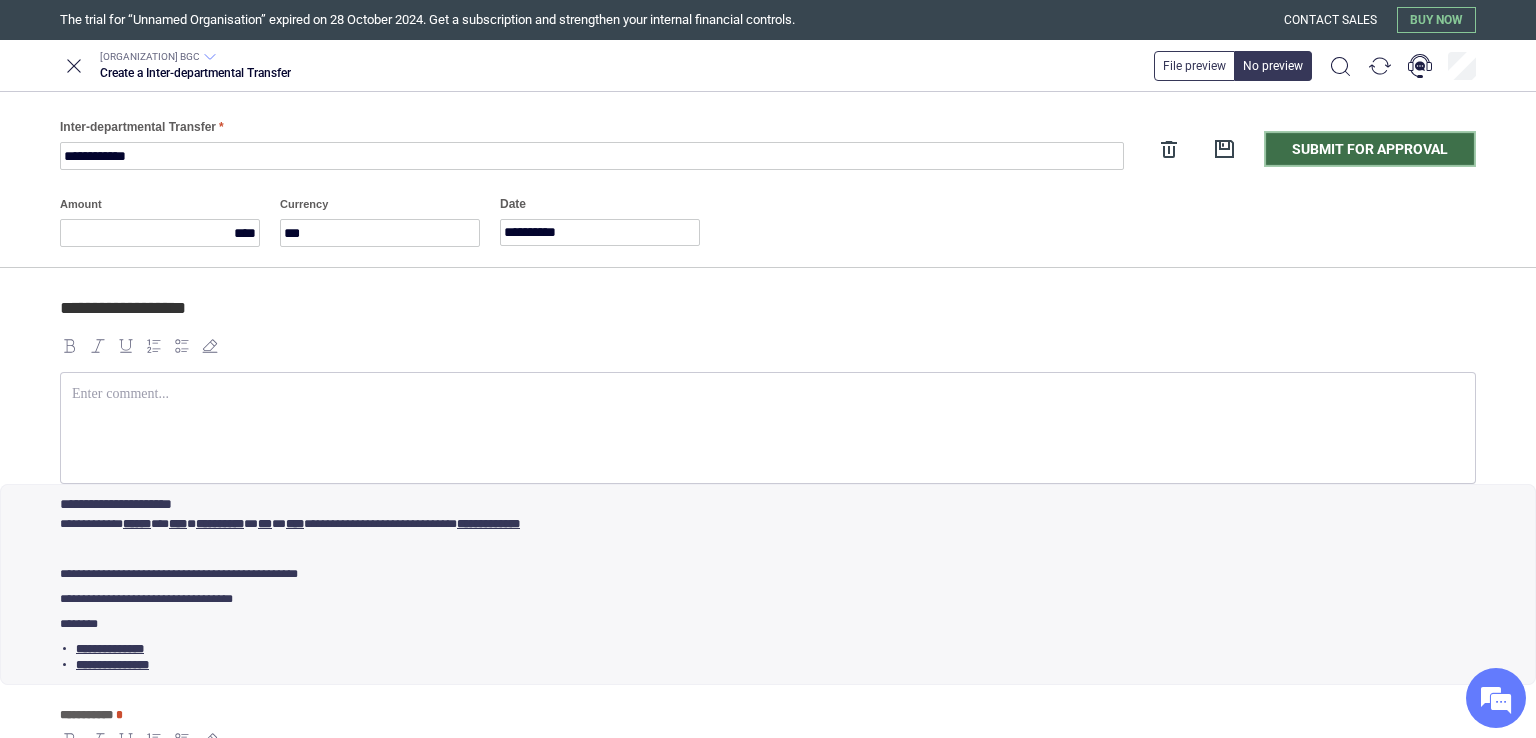 click on "Submit for approval" at bounding box center [1370, 149] 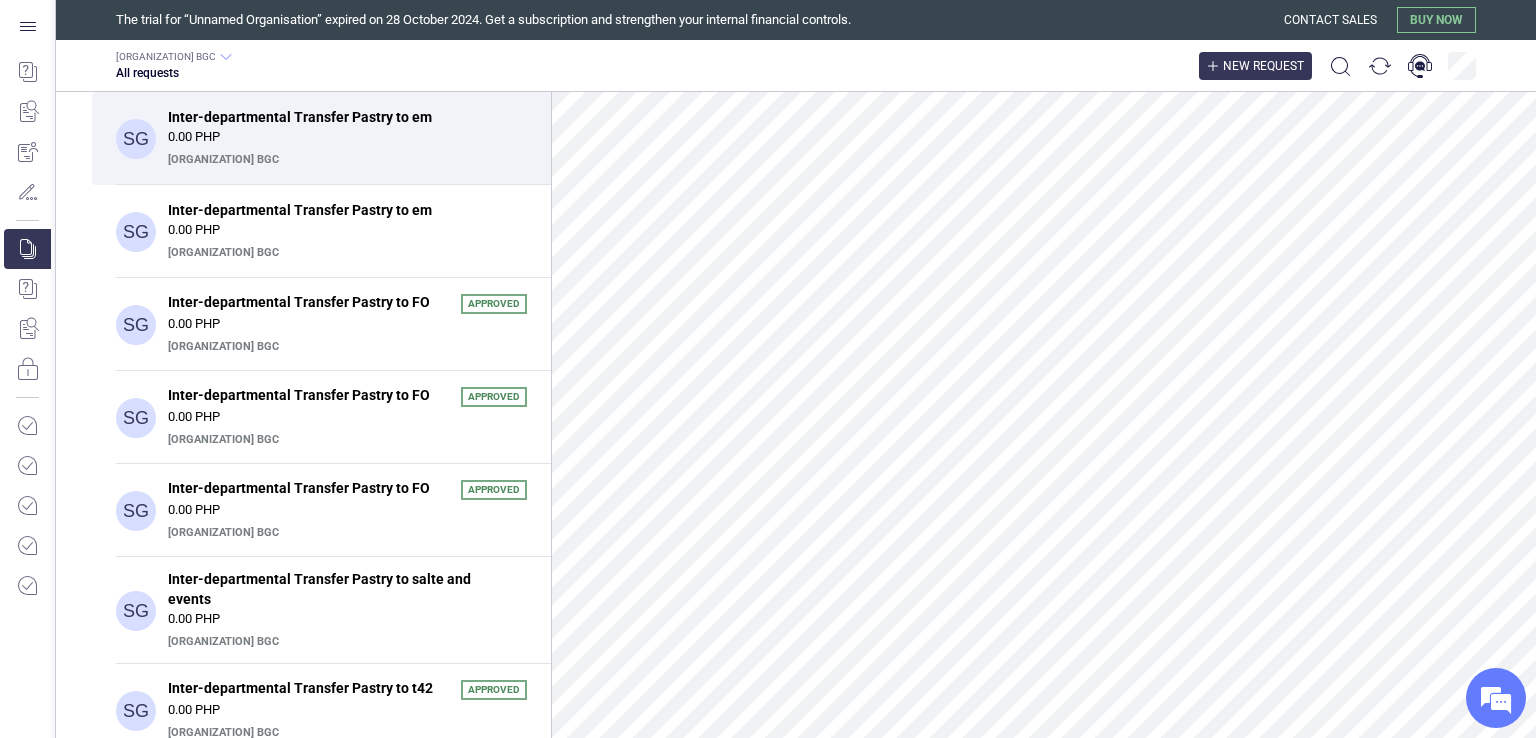 click on "New request" at bounding box center (1263, 66) 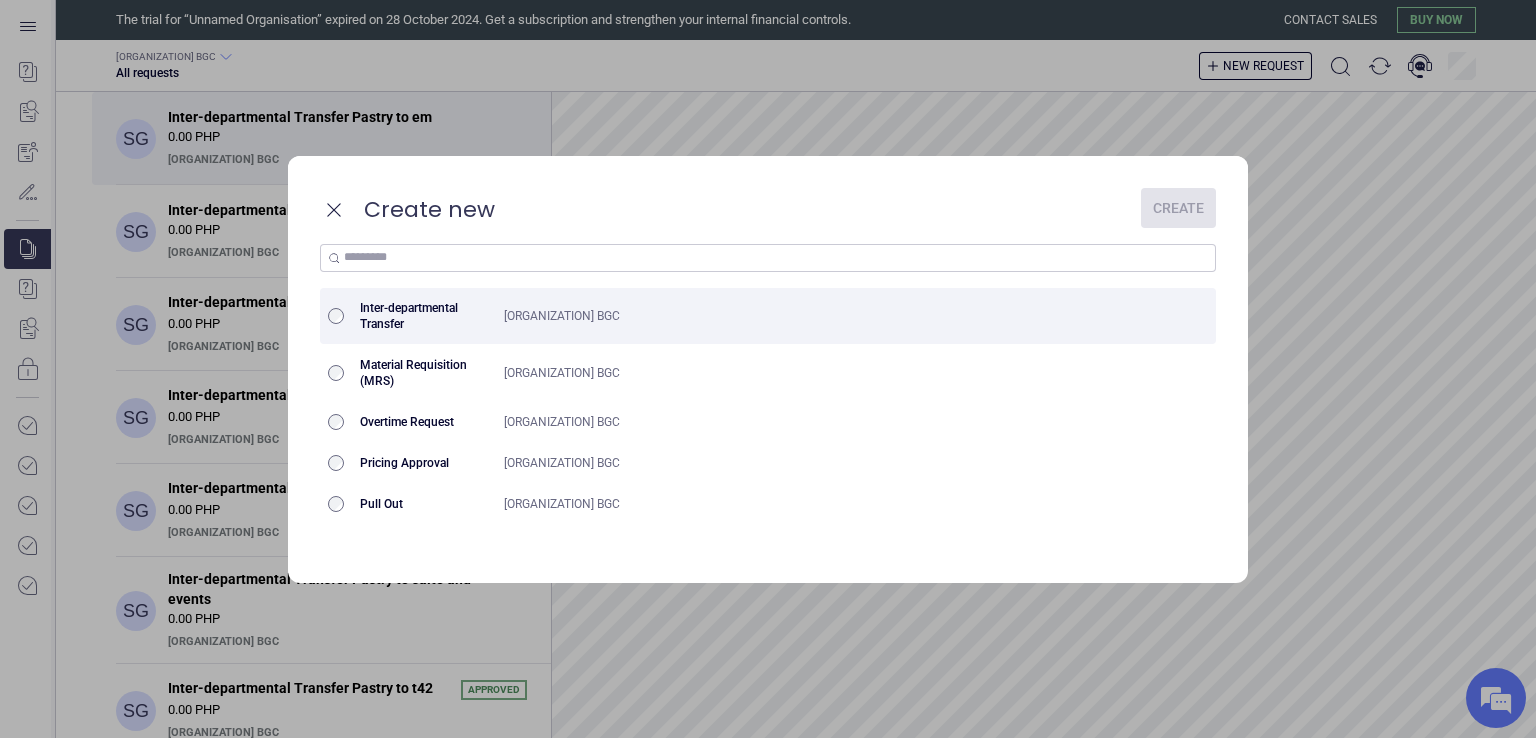 click on "[ORGANIZATION] BGC" at bounding box center [817, 316] 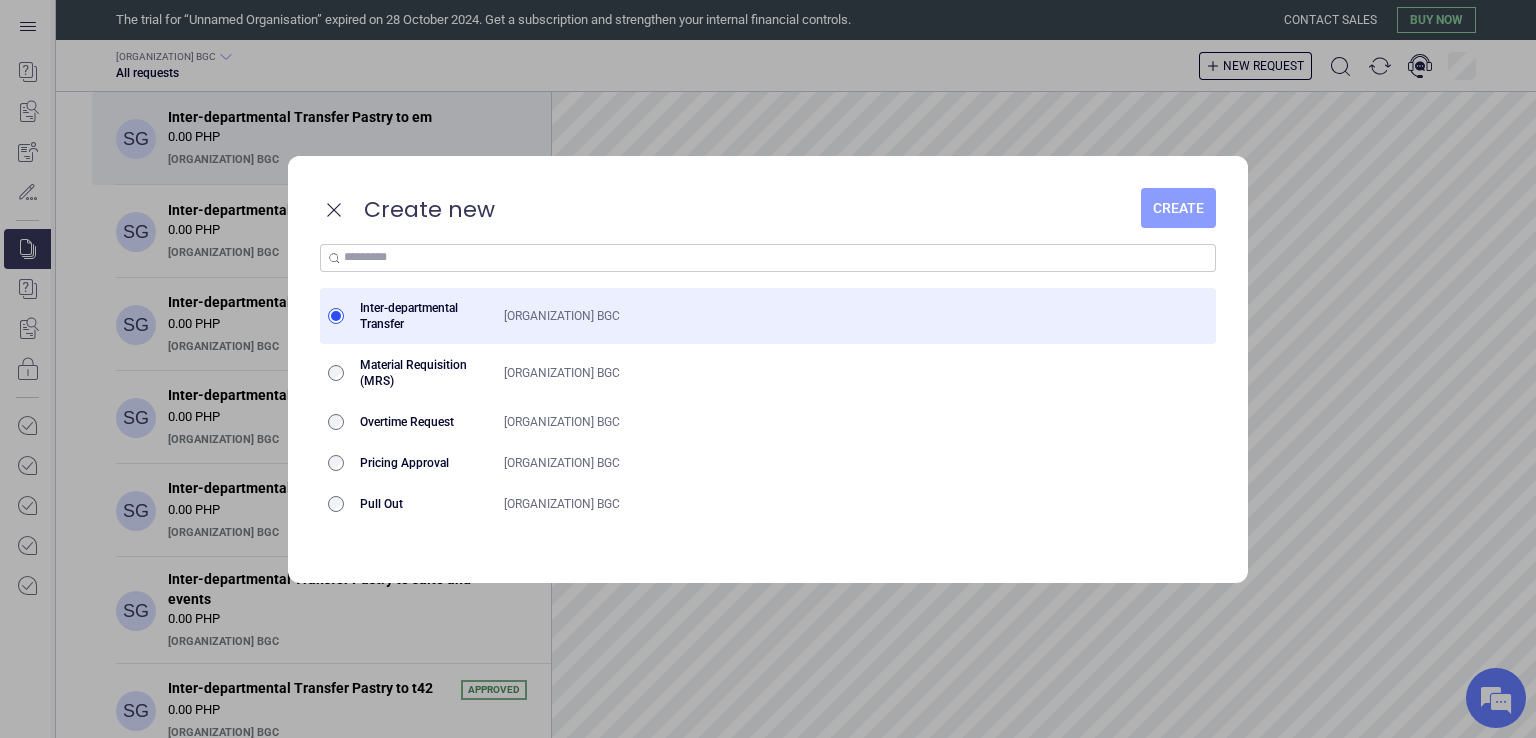 click on "Create" at bounding box center [1178, 208] 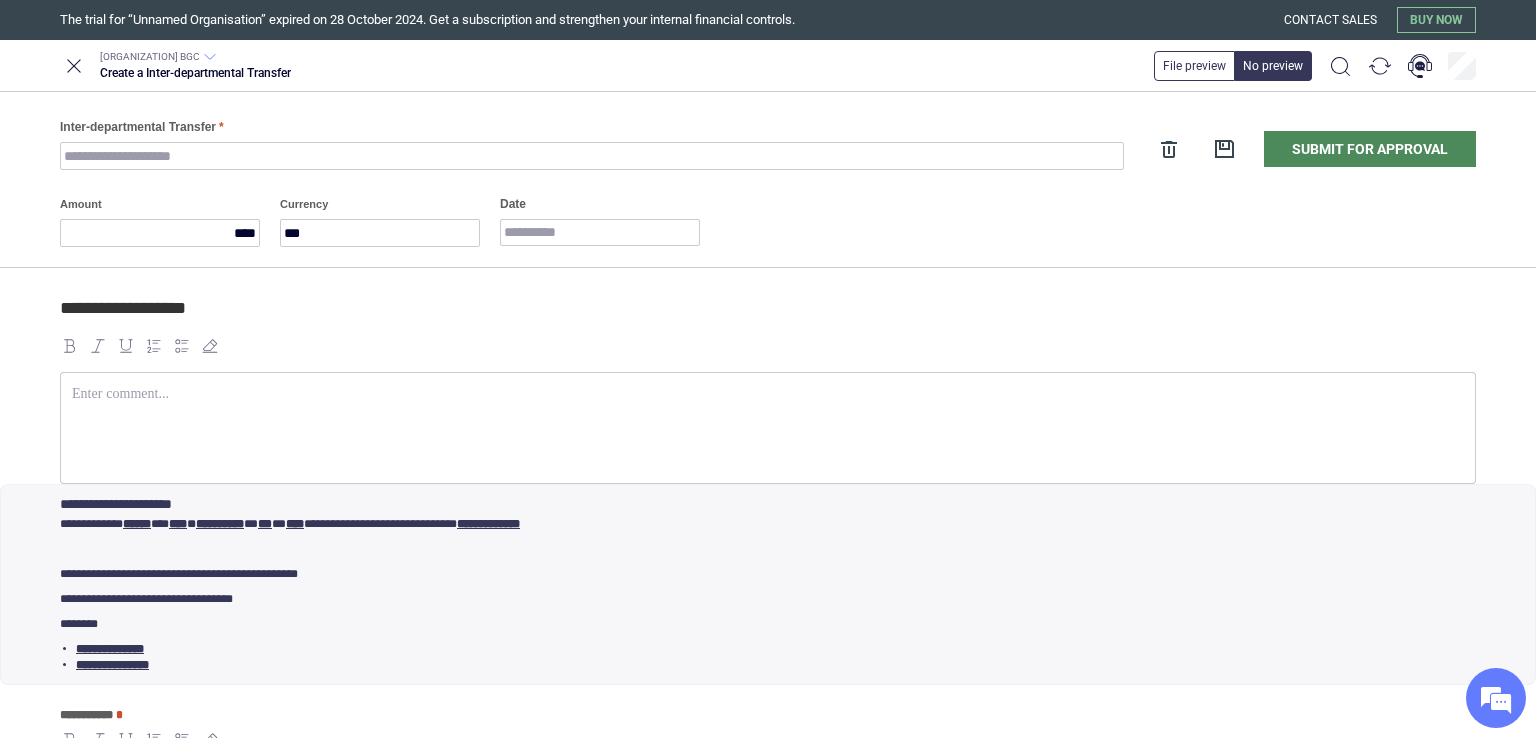 click on "Inter-departmental Transfer" at bounding box center (592, 127) 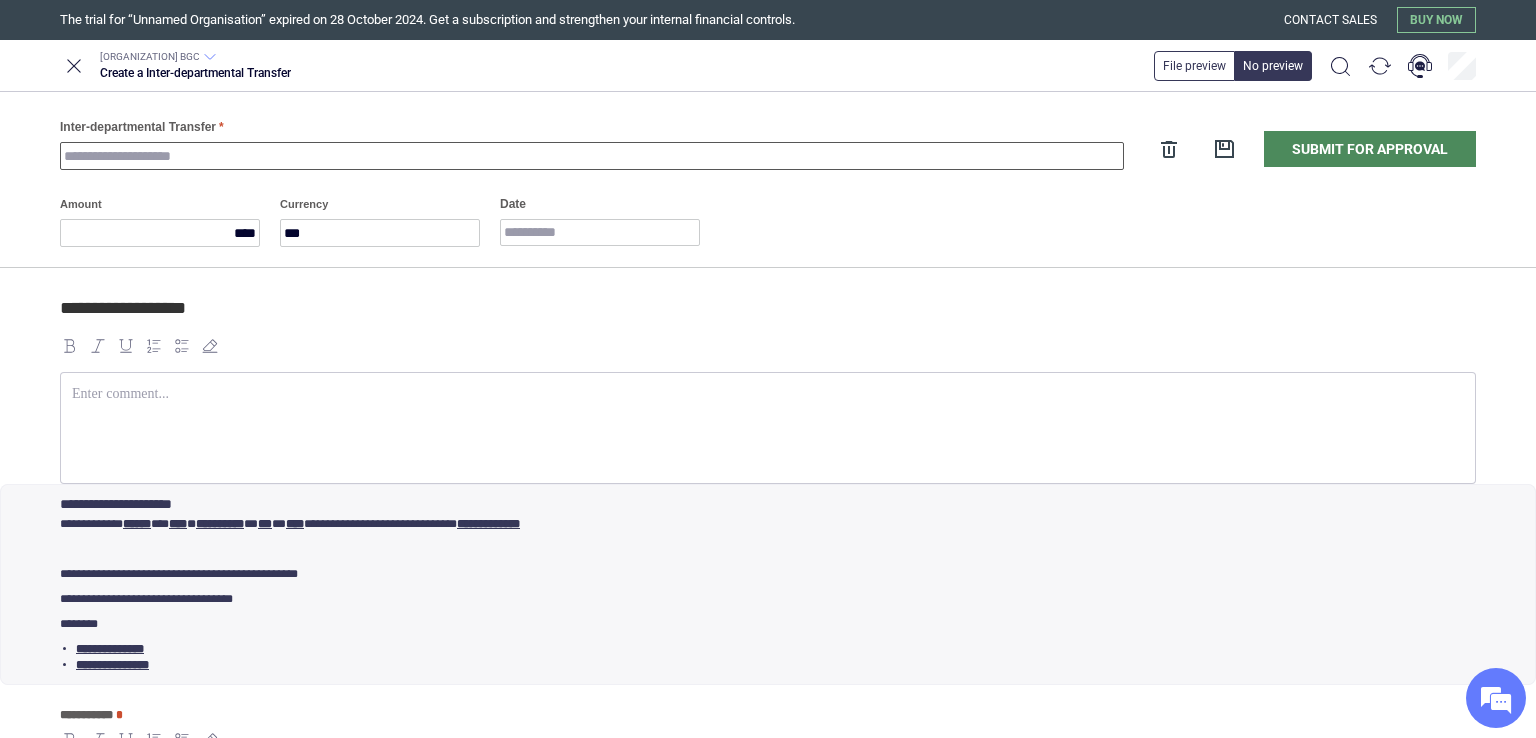 click on "Inter-departmental Transfer" at bounding box center (592, 156) 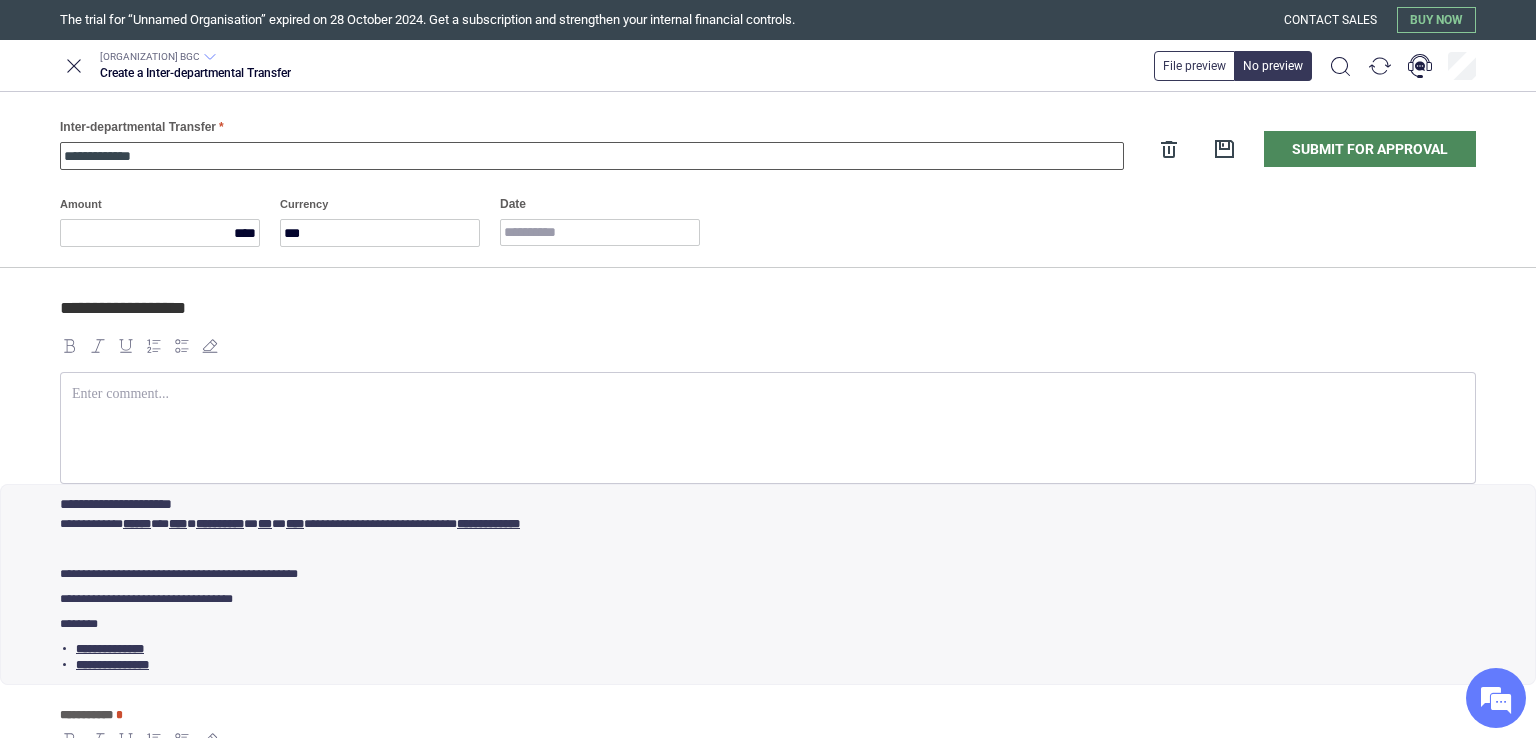 type on "**********" 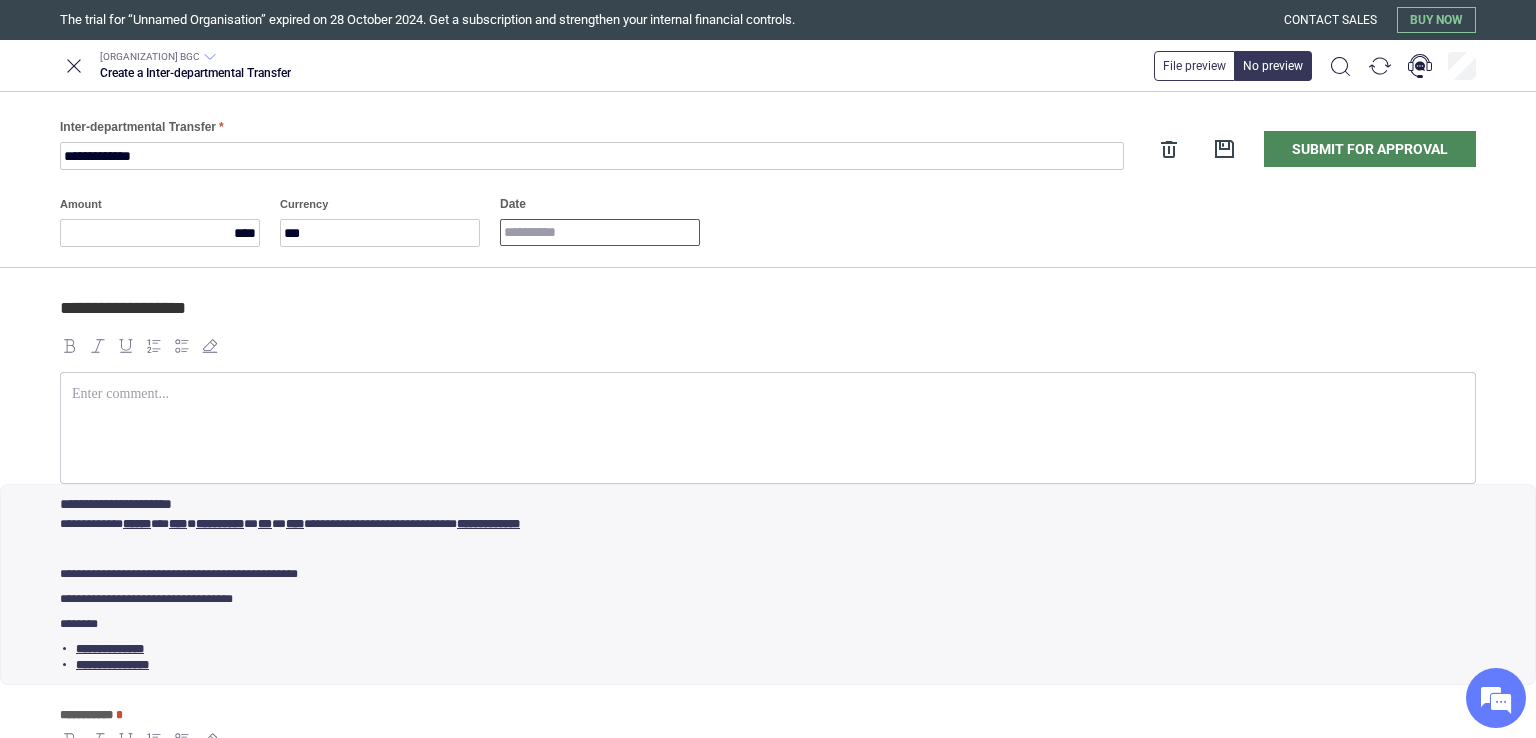 click on "Date" at bounding box center [600, 232] 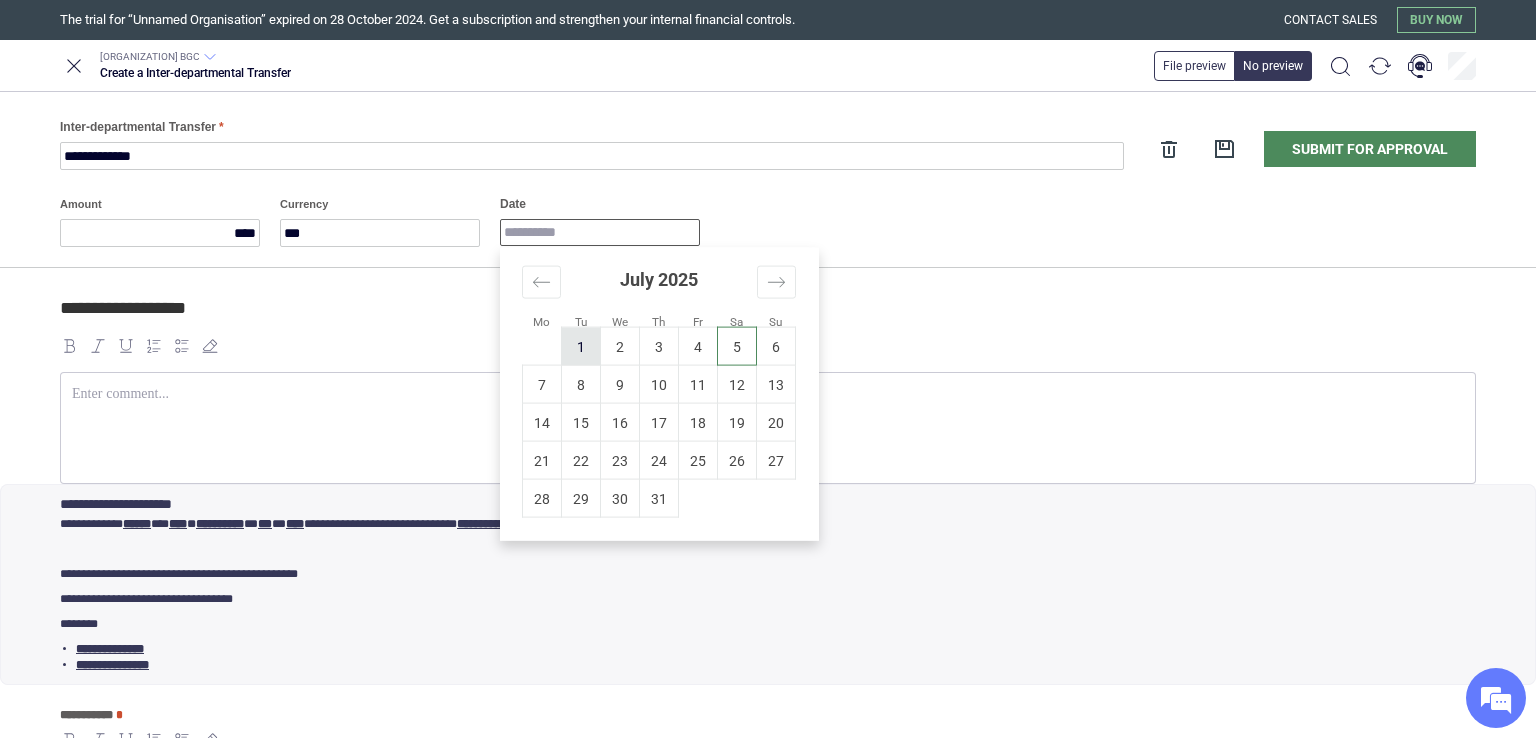 click on "1" at bounding box center (581, 346) 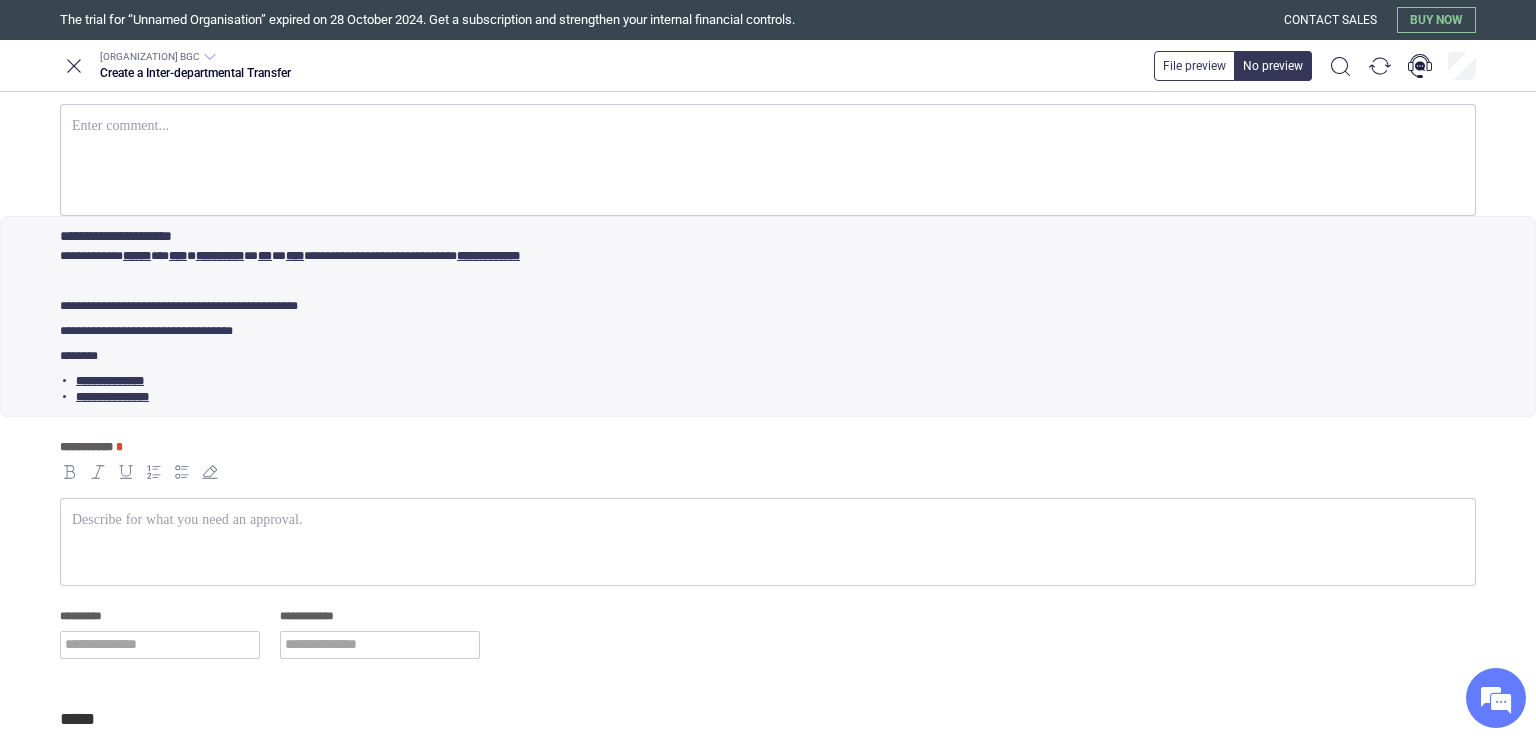 scroll, scrollTop: 269, scrollLeft: 0, axis: vertical 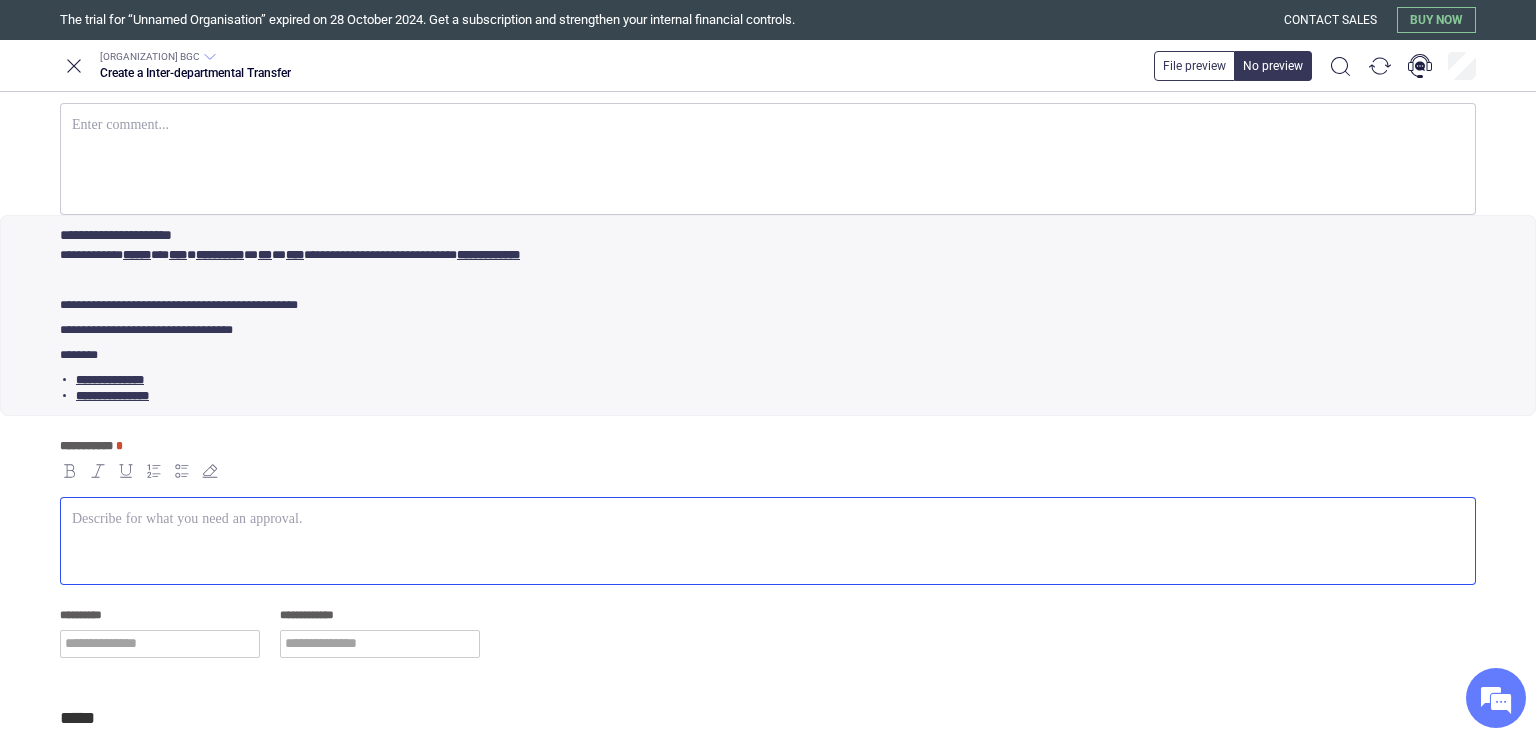click at bounding box center (768, 541) 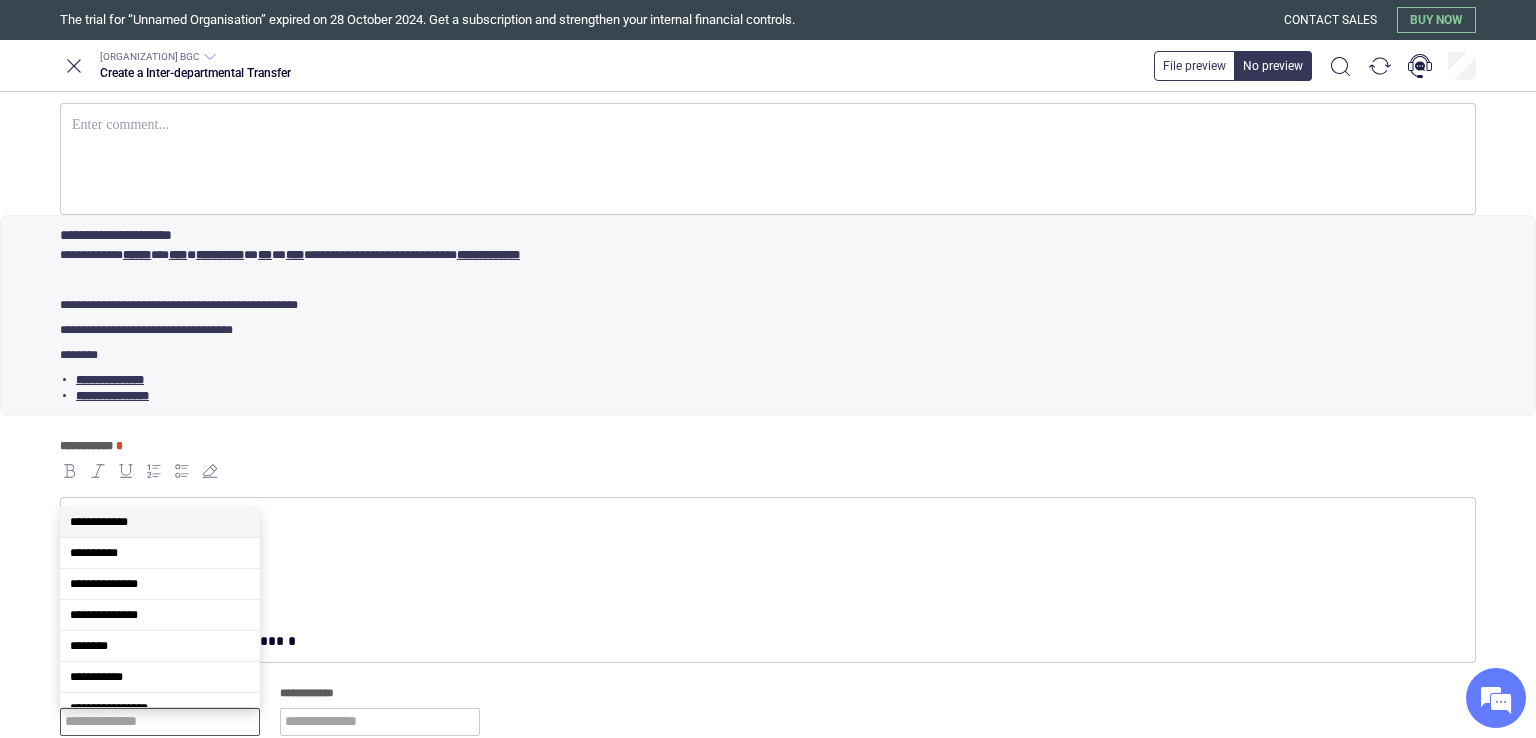 click at bounding box center (160, 722) 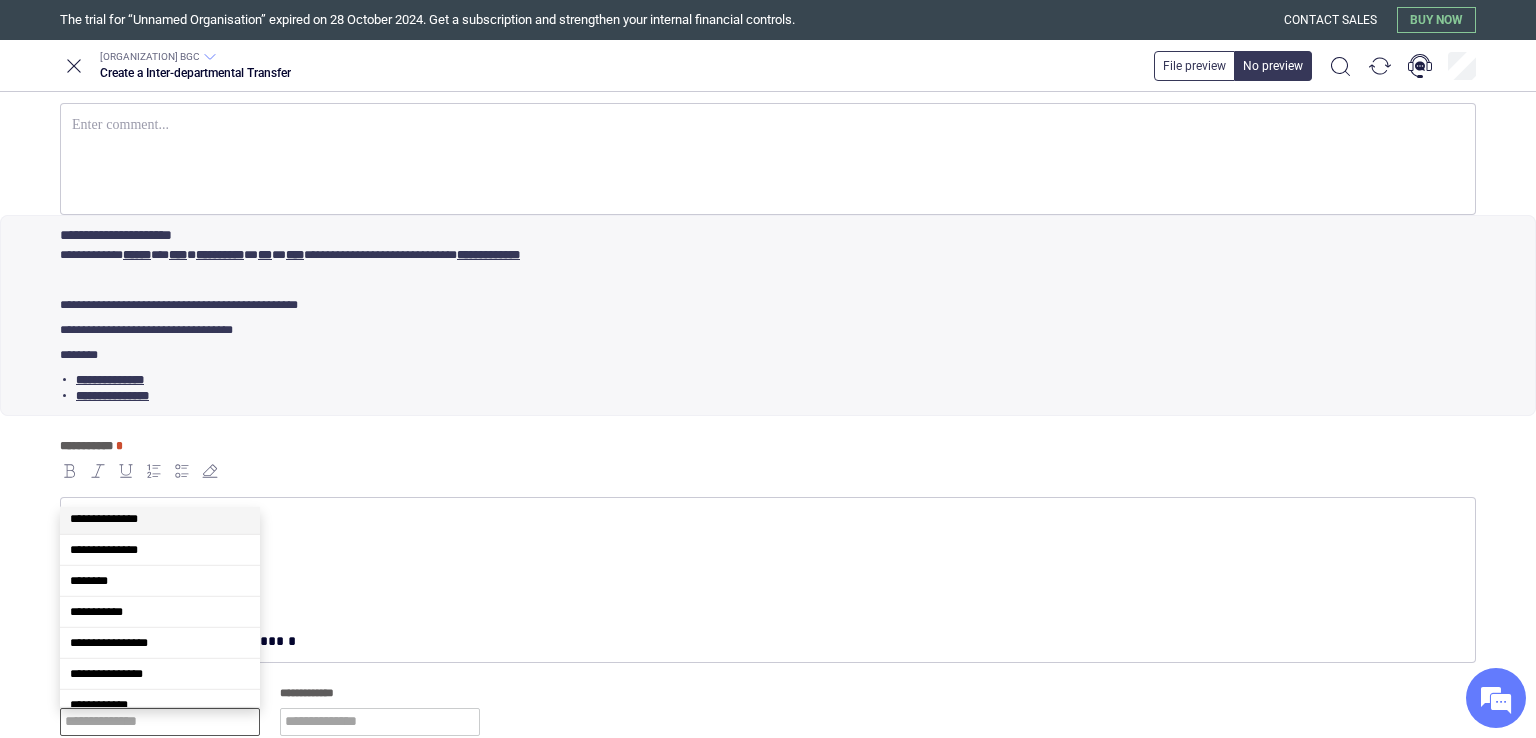 scroll, scrollTop: 83, scrollLeft: 0, axis: vertical 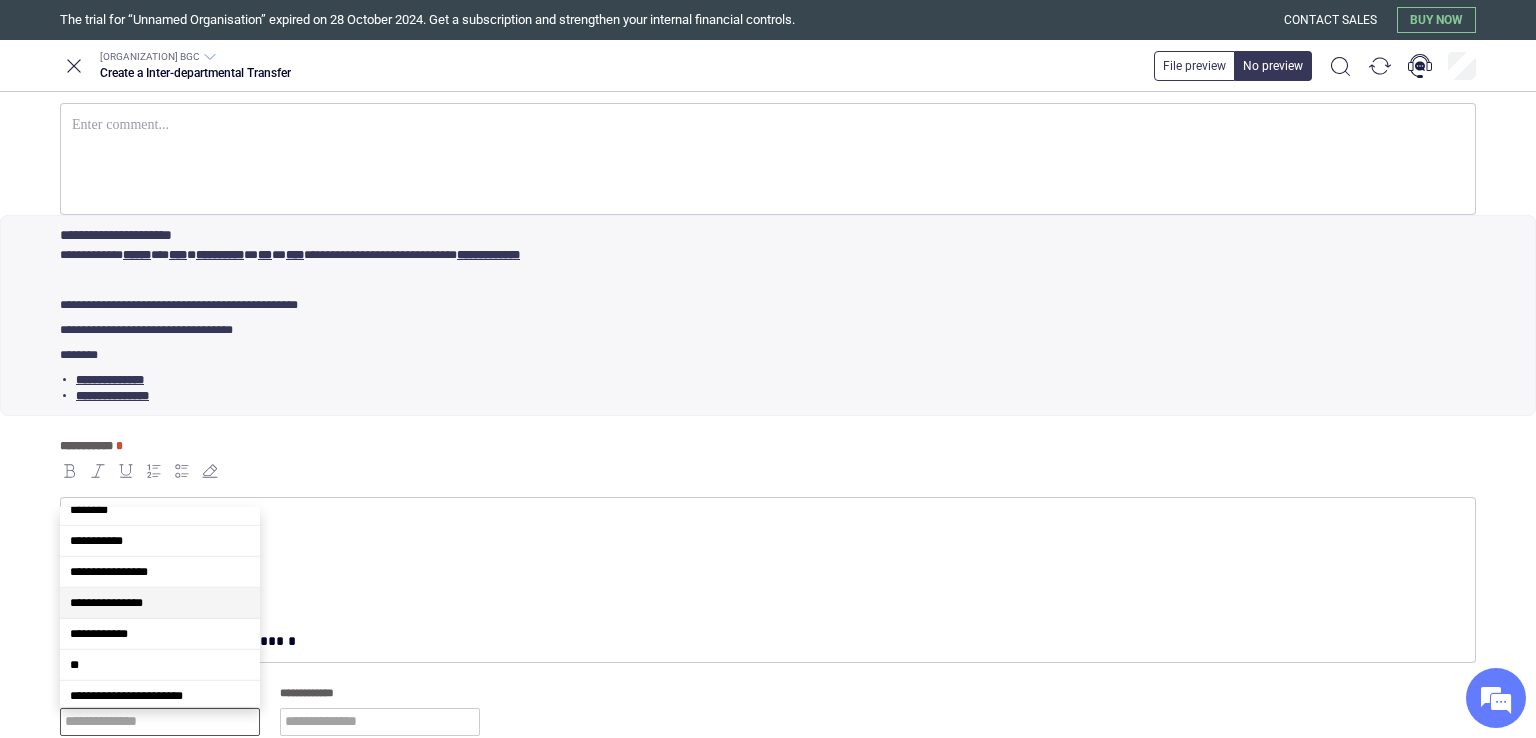 click on "**********" at bounding box center (160, 603) 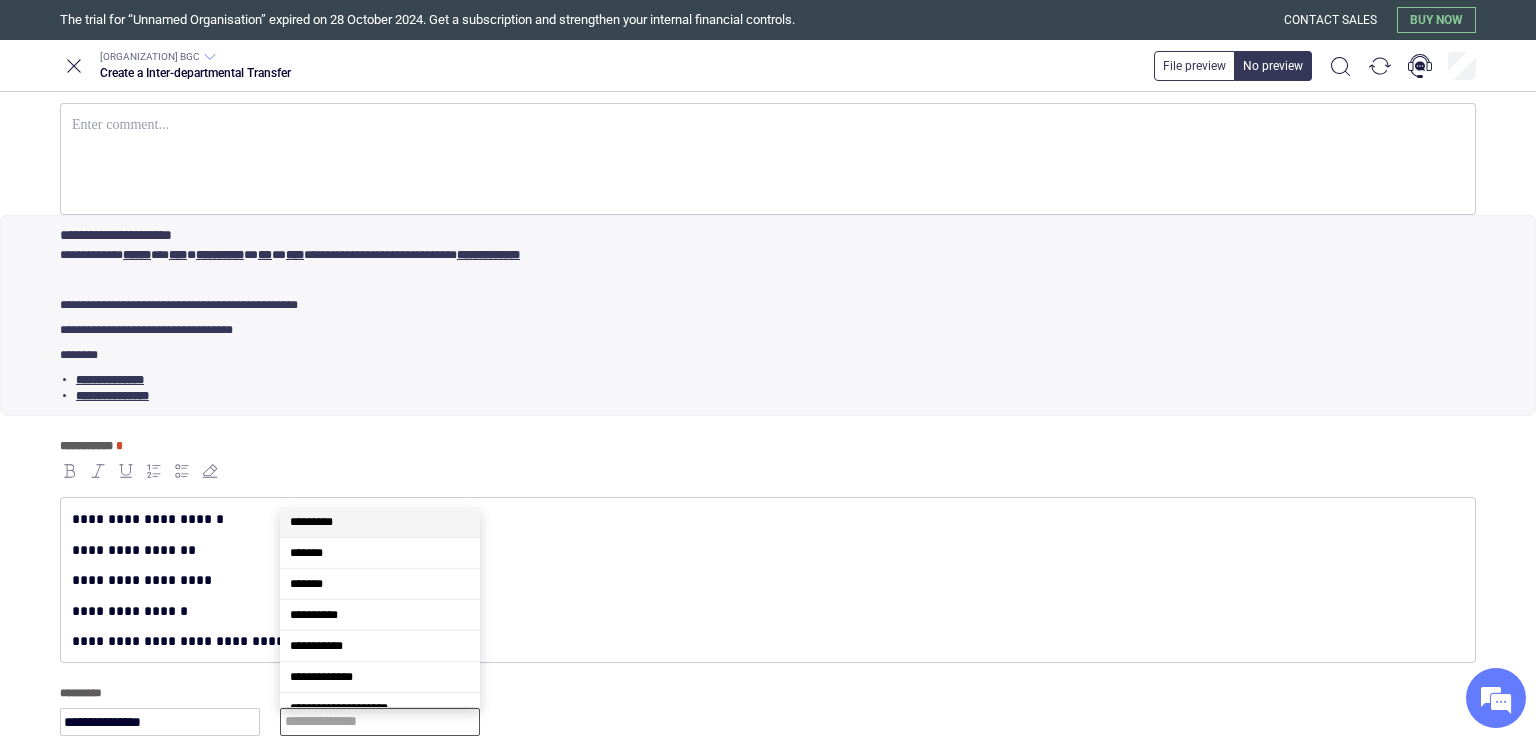 click at bounding box center (380, 722) 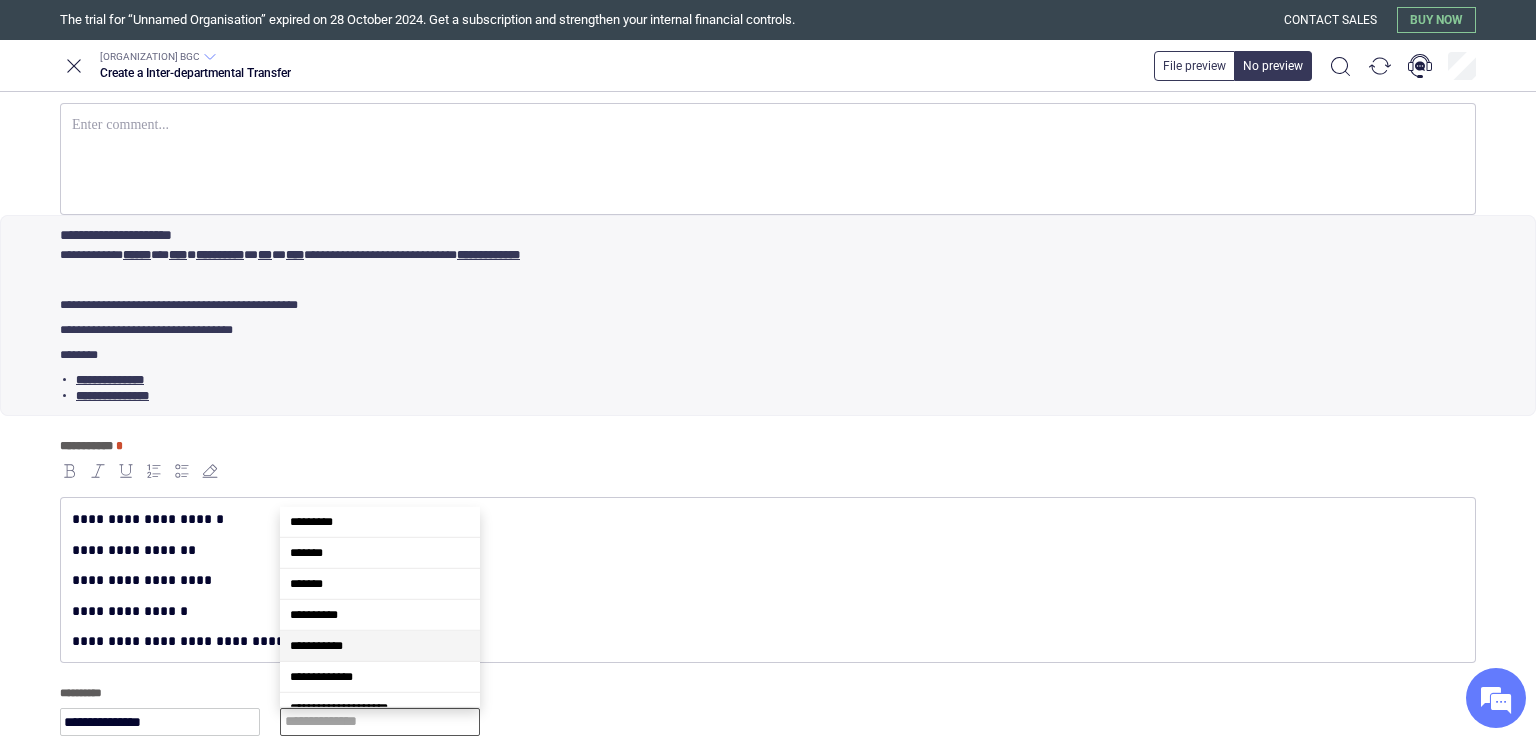 click on "**********" at bounding box center (380, 646) 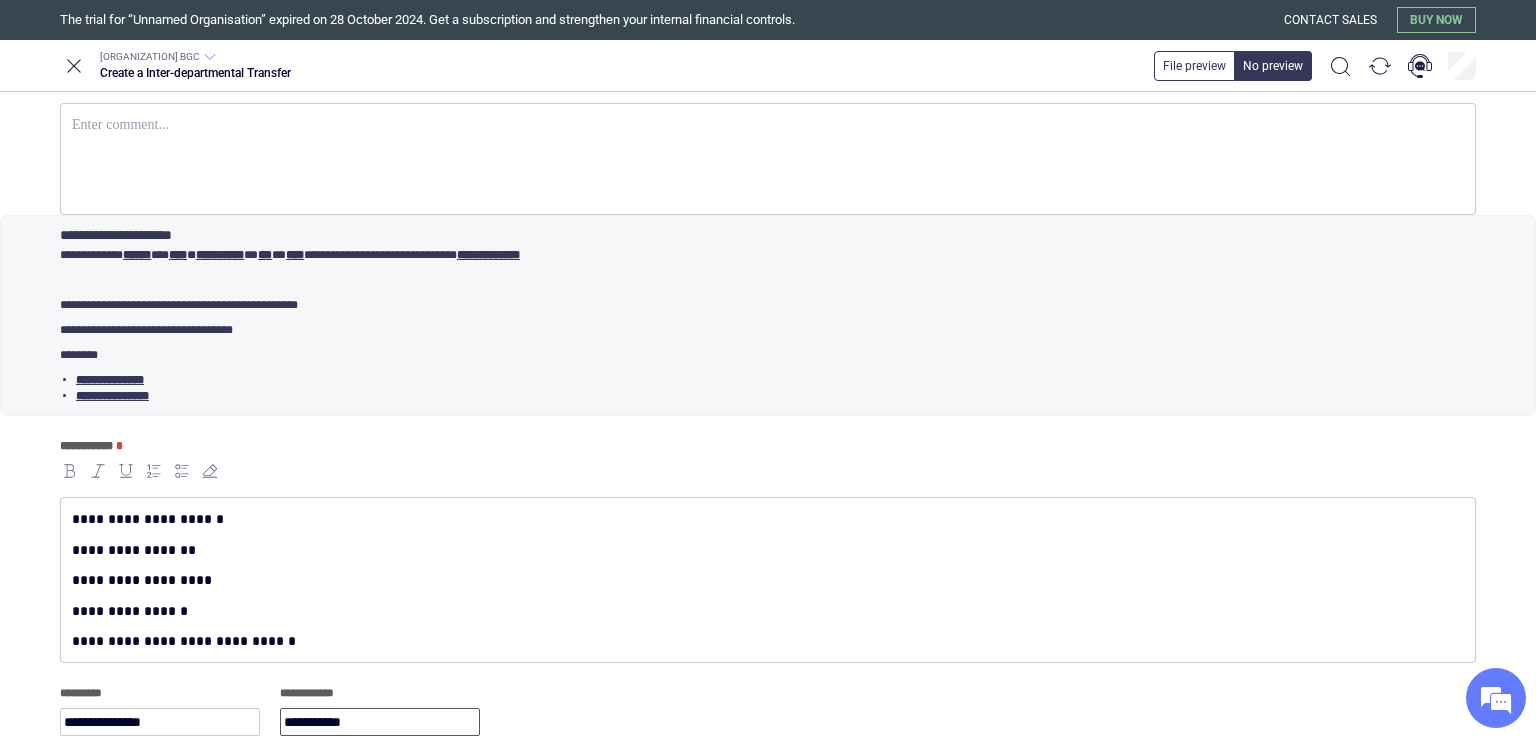 scroll, scrollTop: 0, scrollLeft: 0, axis: both 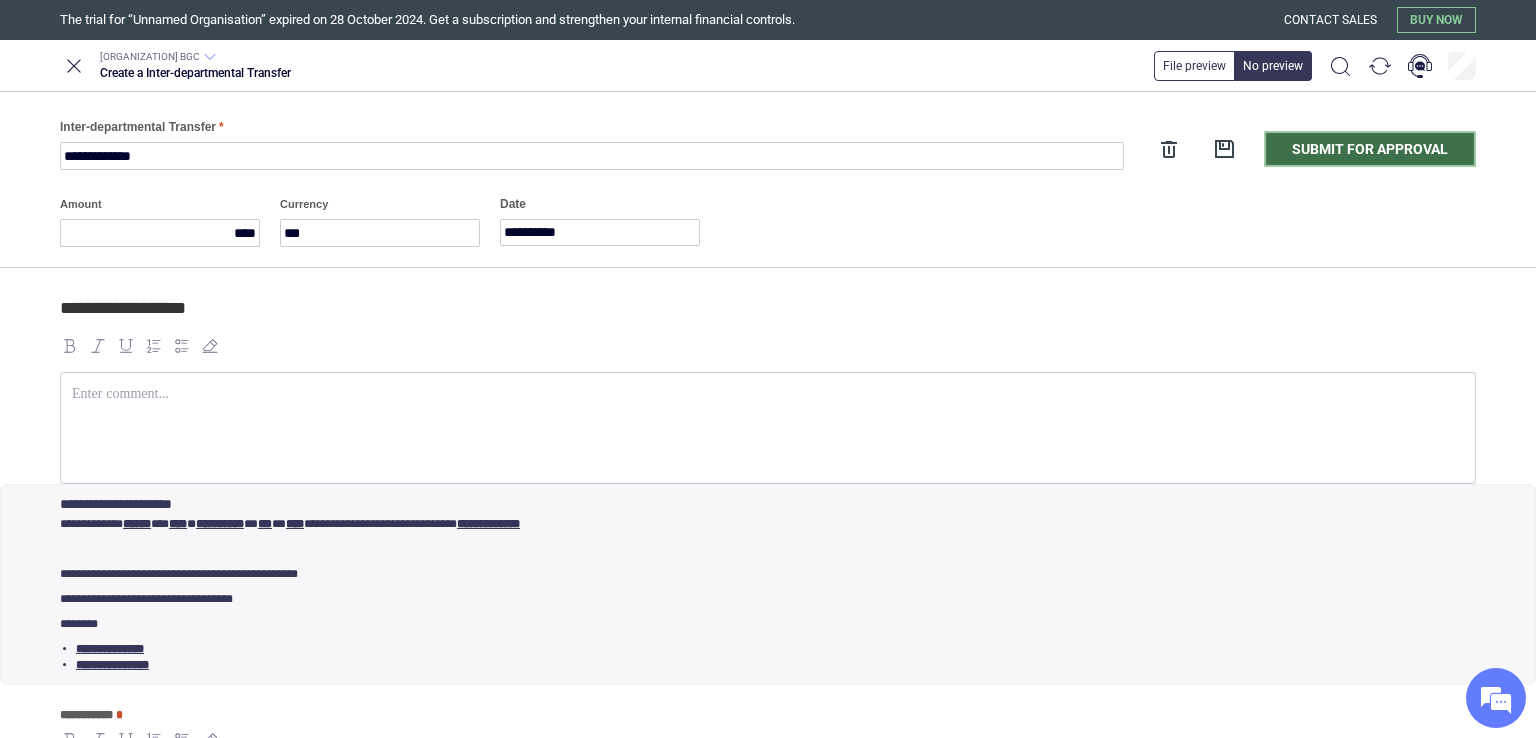 click on "Submit for approval" at bounding box center [1370, 149] 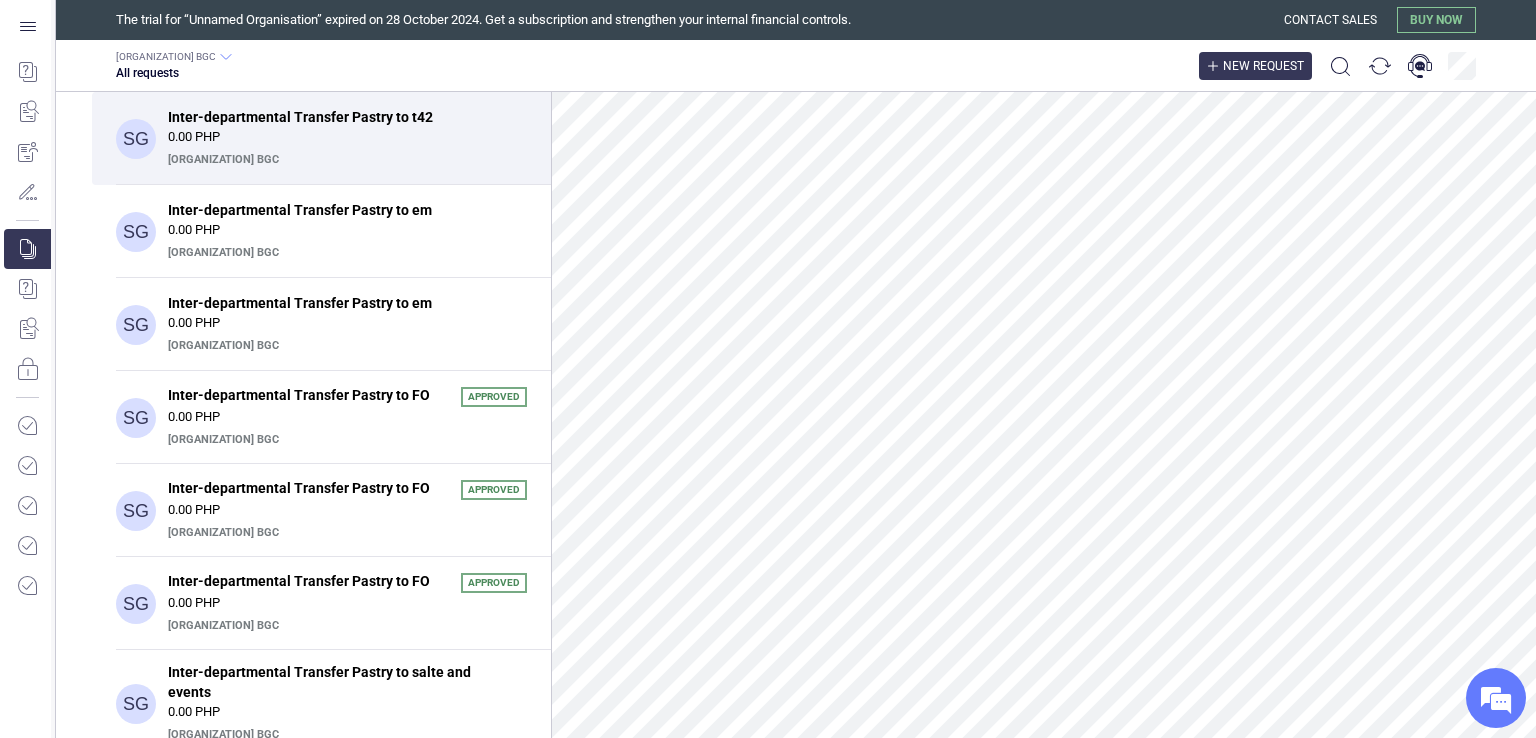 click on "New request" at bounding box center [1263, 66] 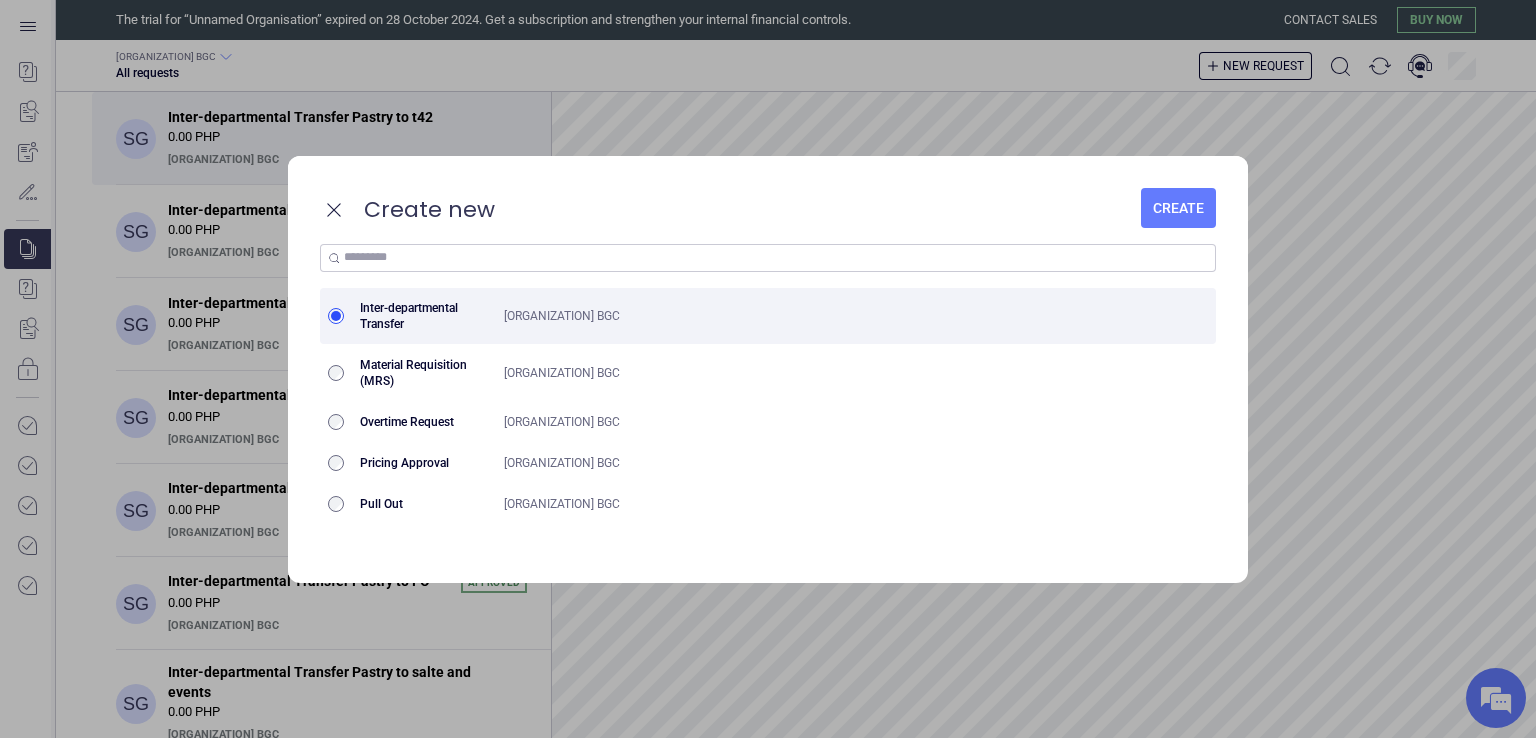 click on "Inter-departmental Transfer" at bounding box center (424, 316) 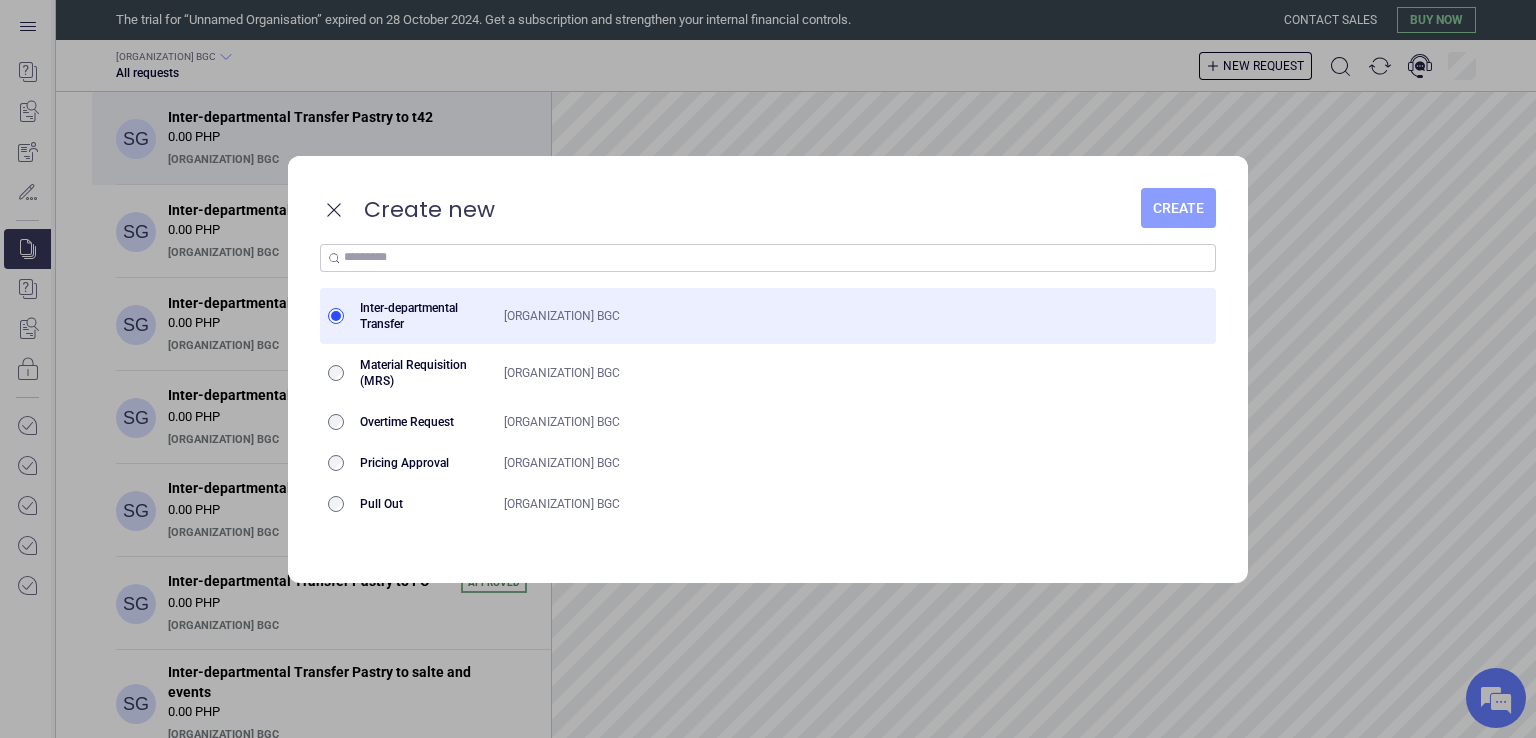 click on "Create" at bounding box center (1178, 208) 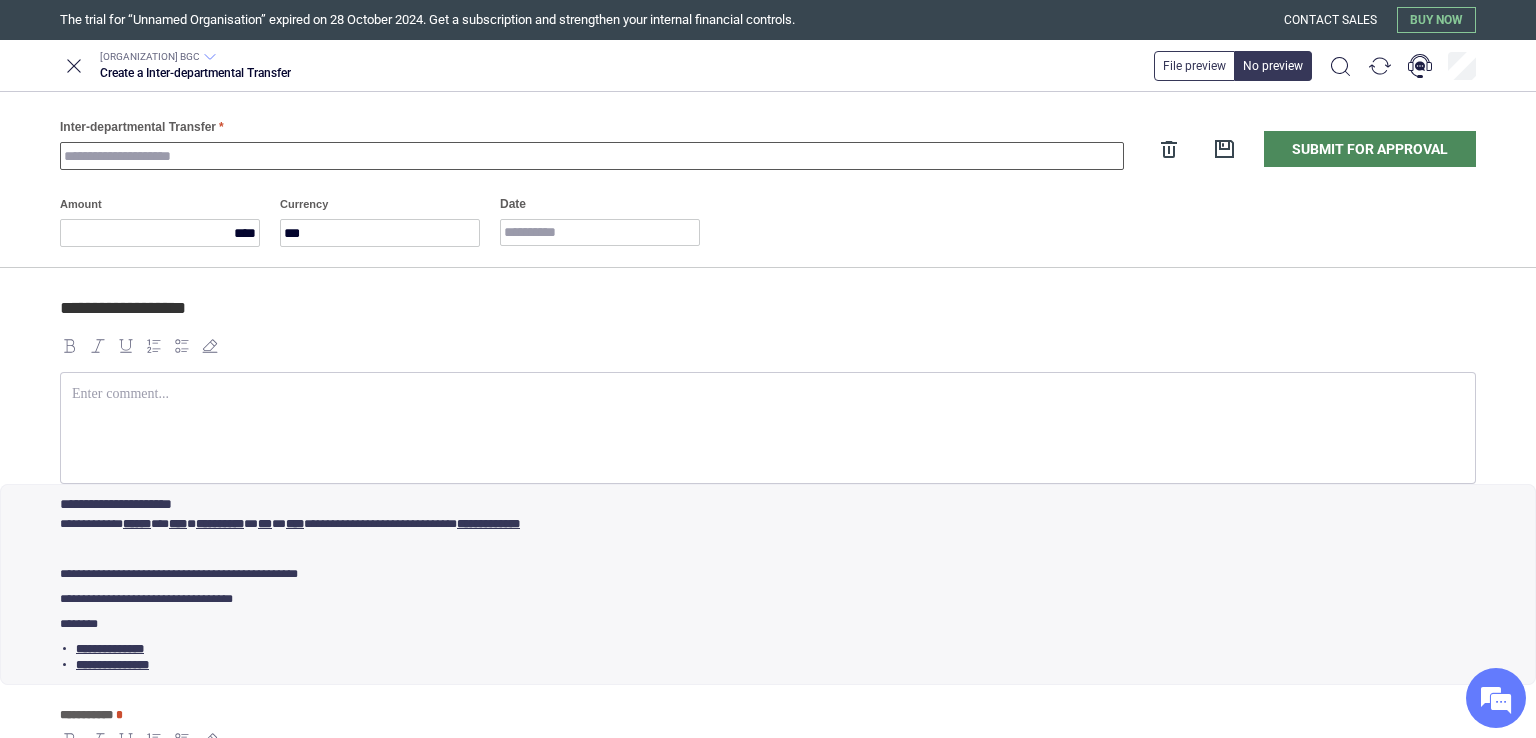 click on "Inter-departmental Transfer" at bounding box center [592, 156] 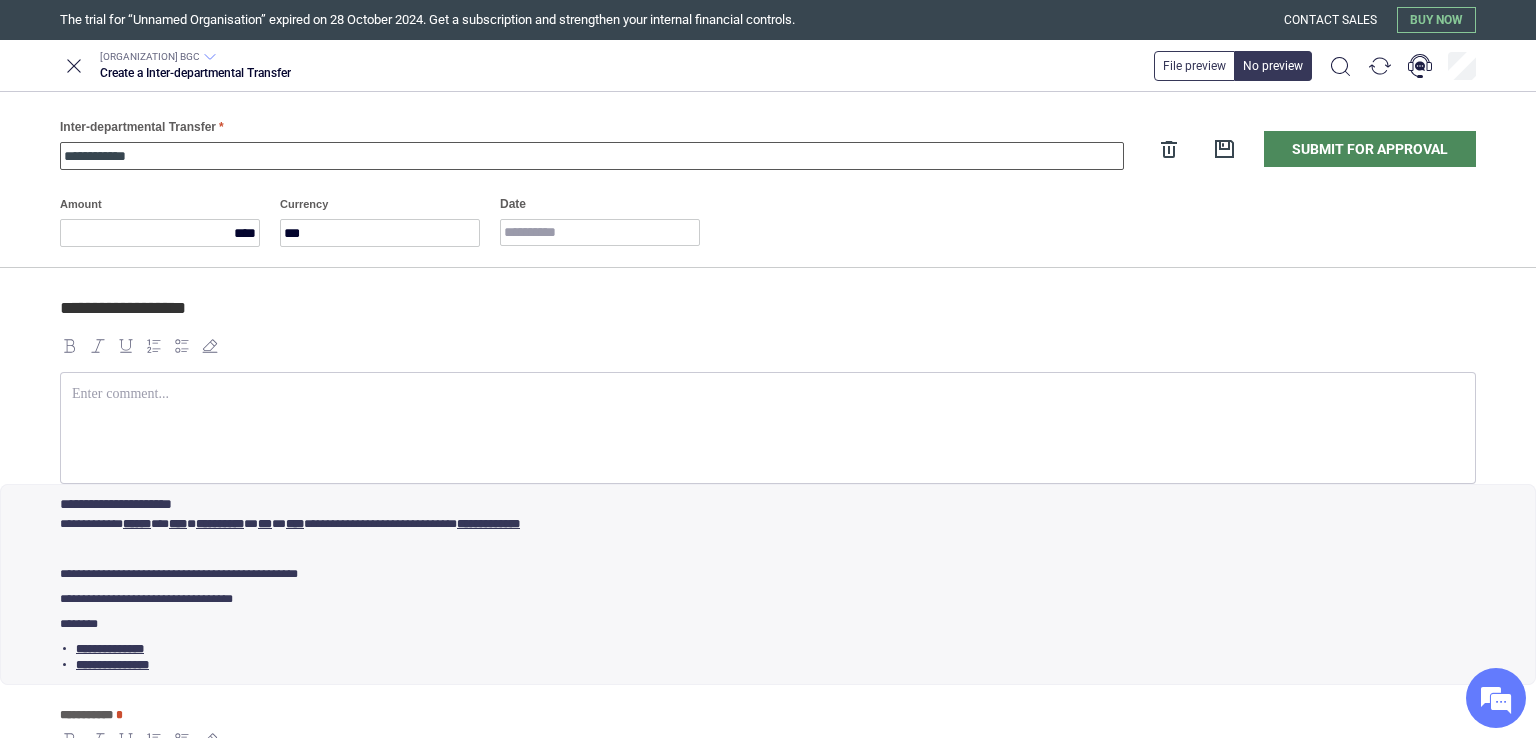 type on "**********" 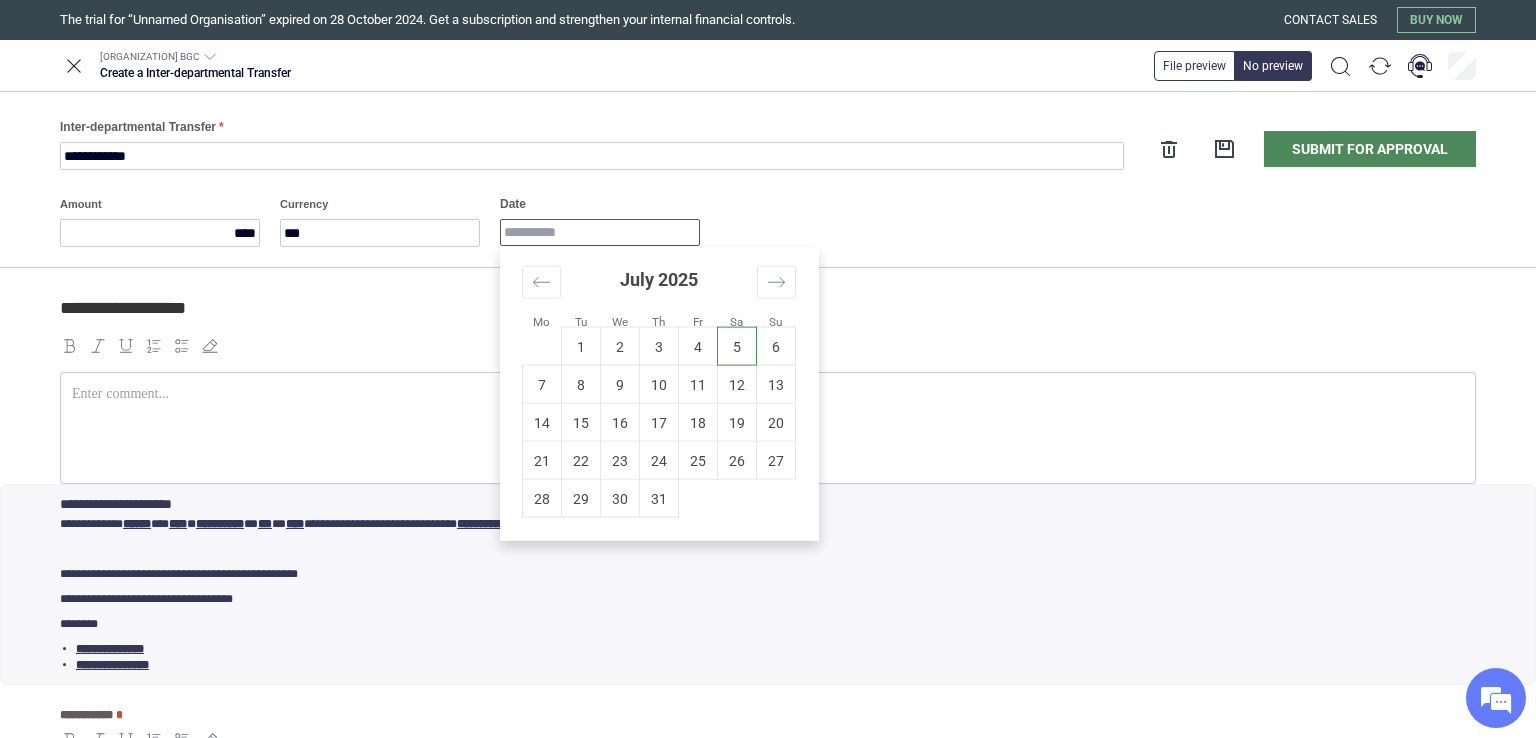 click on "Date" at bounding box center (600, 232) 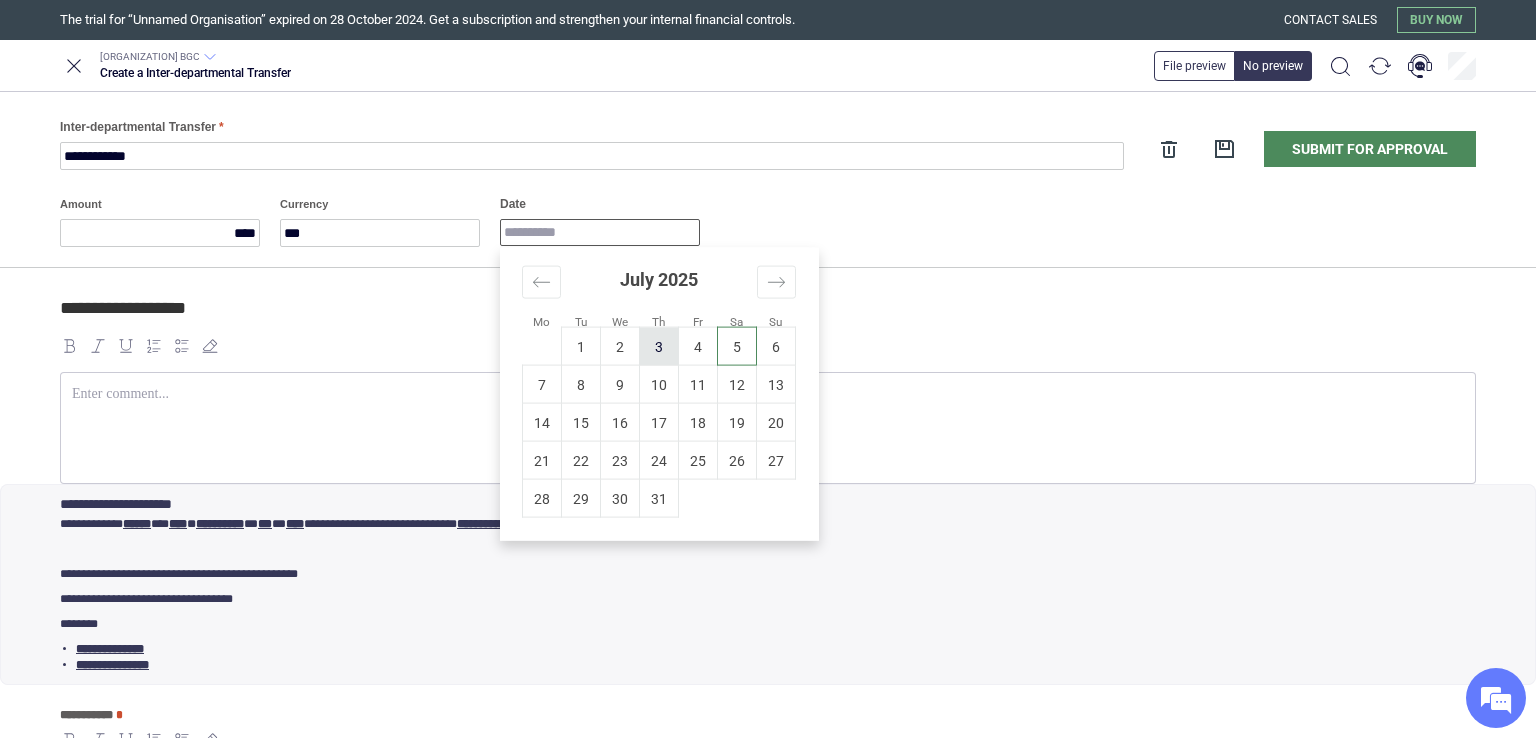click on "3" at bounding box center (659, 346) 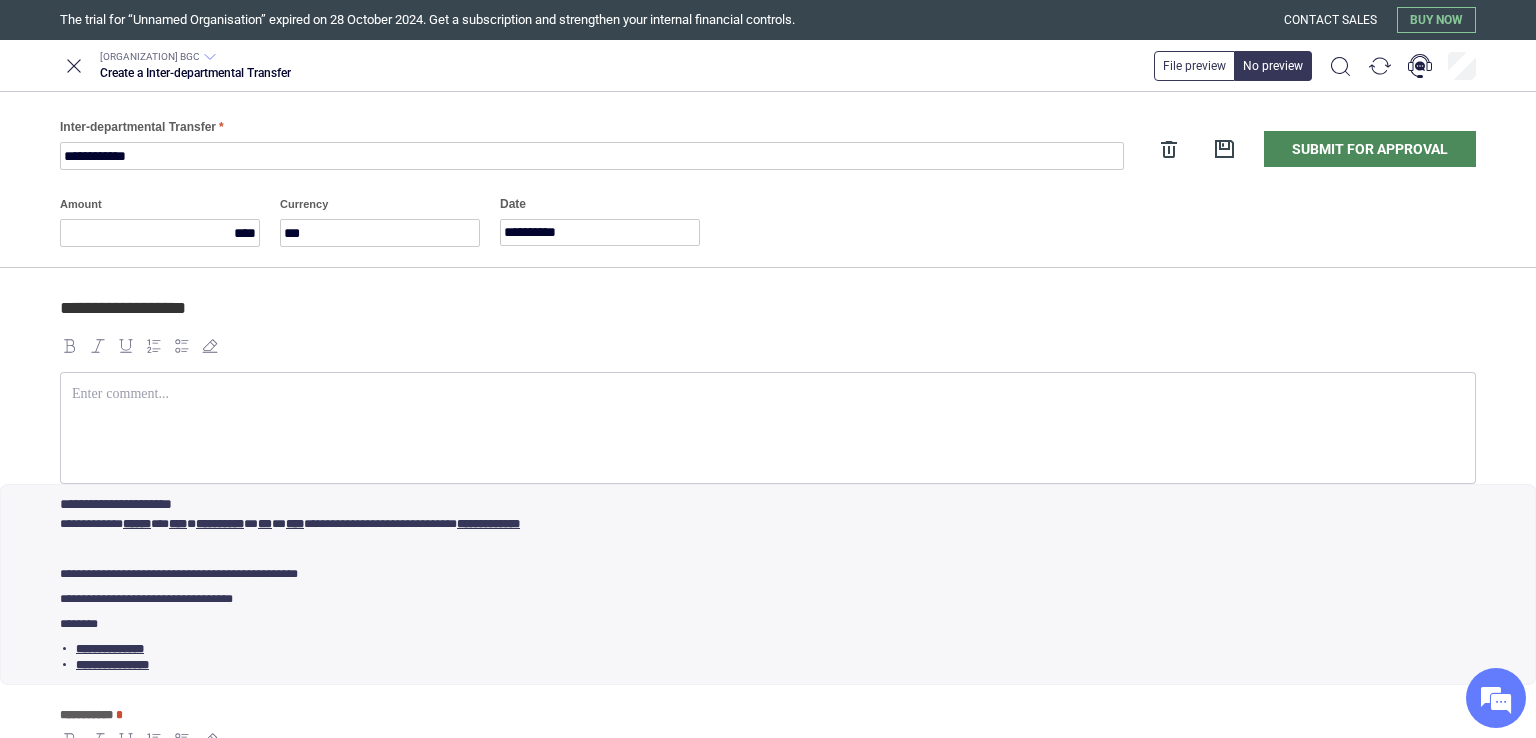 click on "**********" at bounding box center (764, 317) 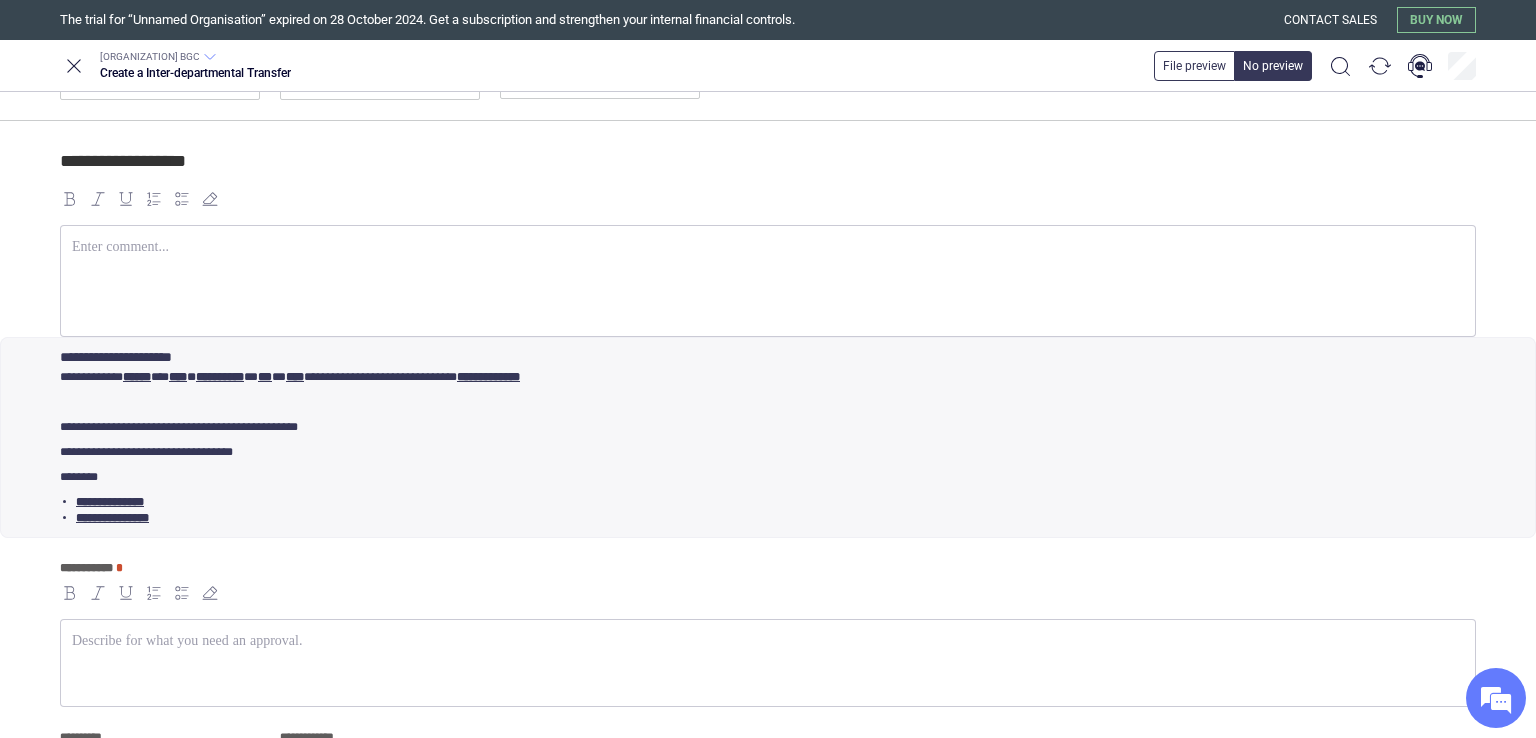 scroll, scrollTop: 164, scrollLeft: 0, axis: vertical 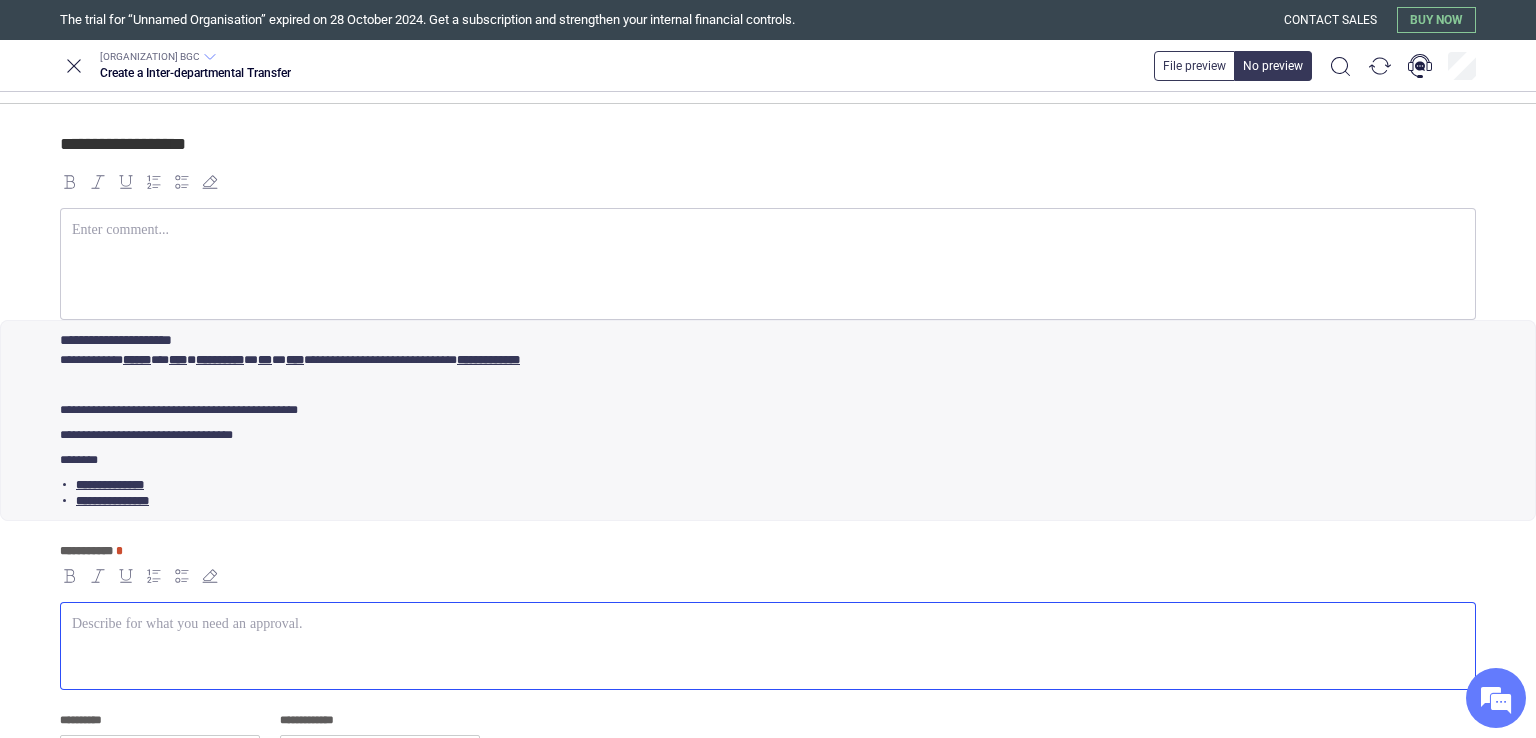 click at bounding box center [768, 646] 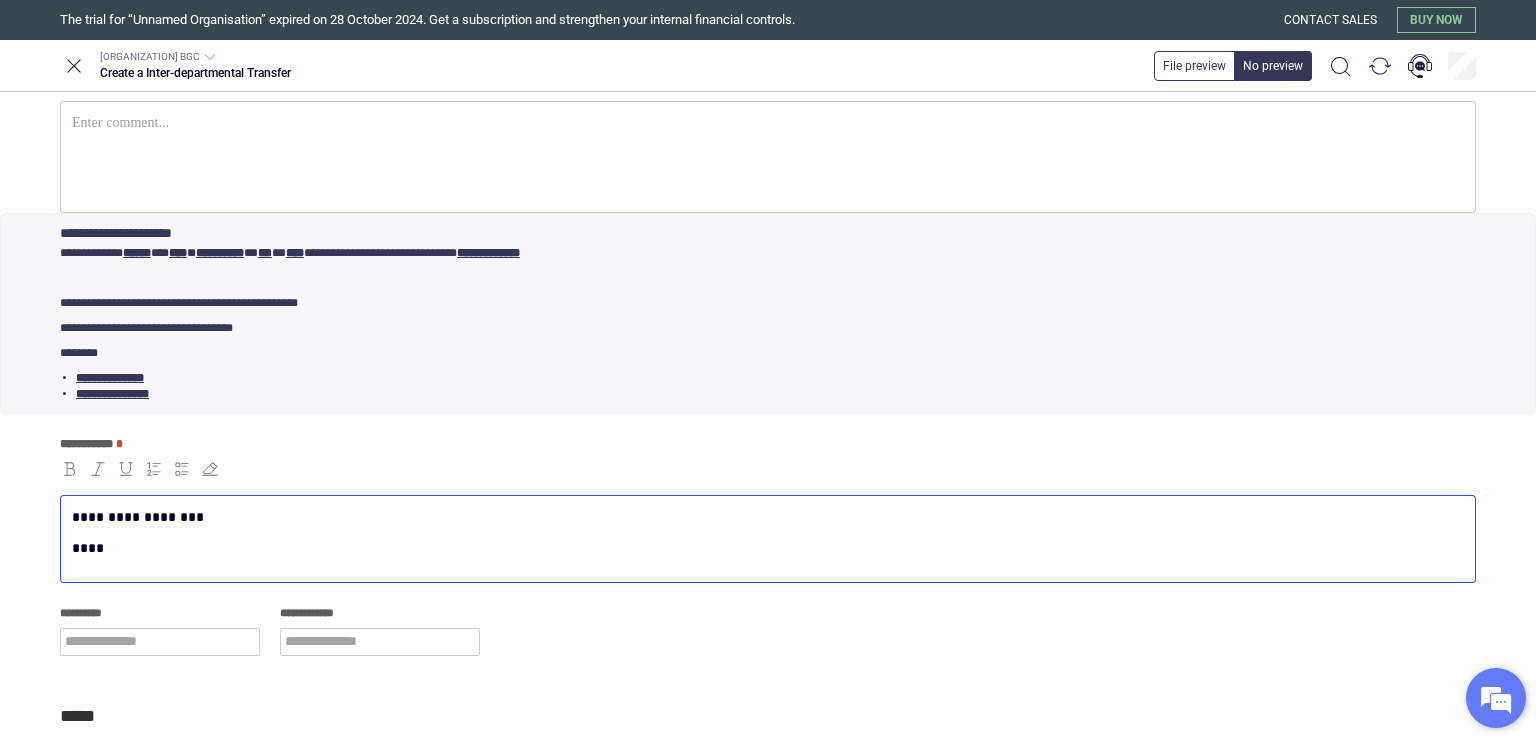 scroll, scrollTop: 265, scrollLeft: 0, axis: vertical 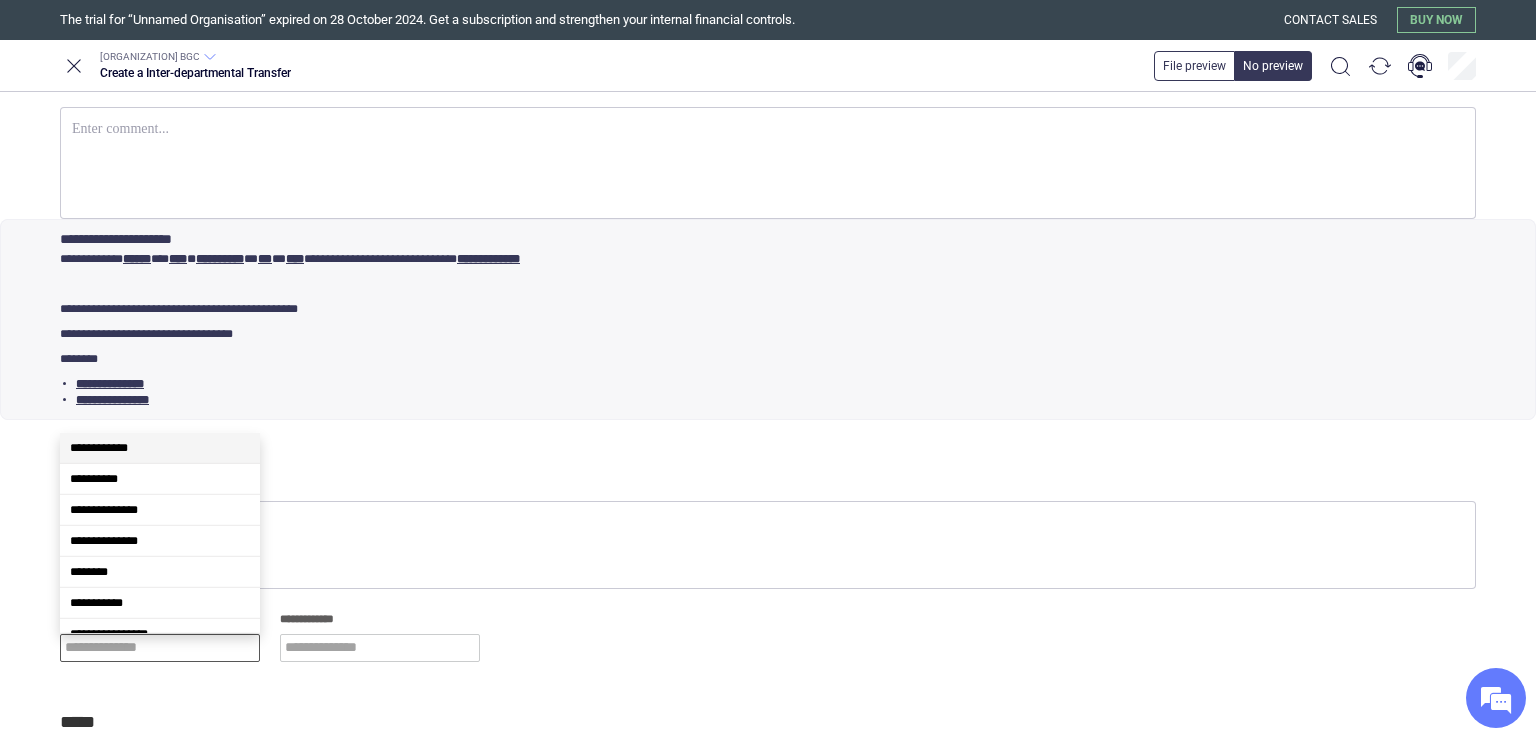 click at bounding box center [160, 648] 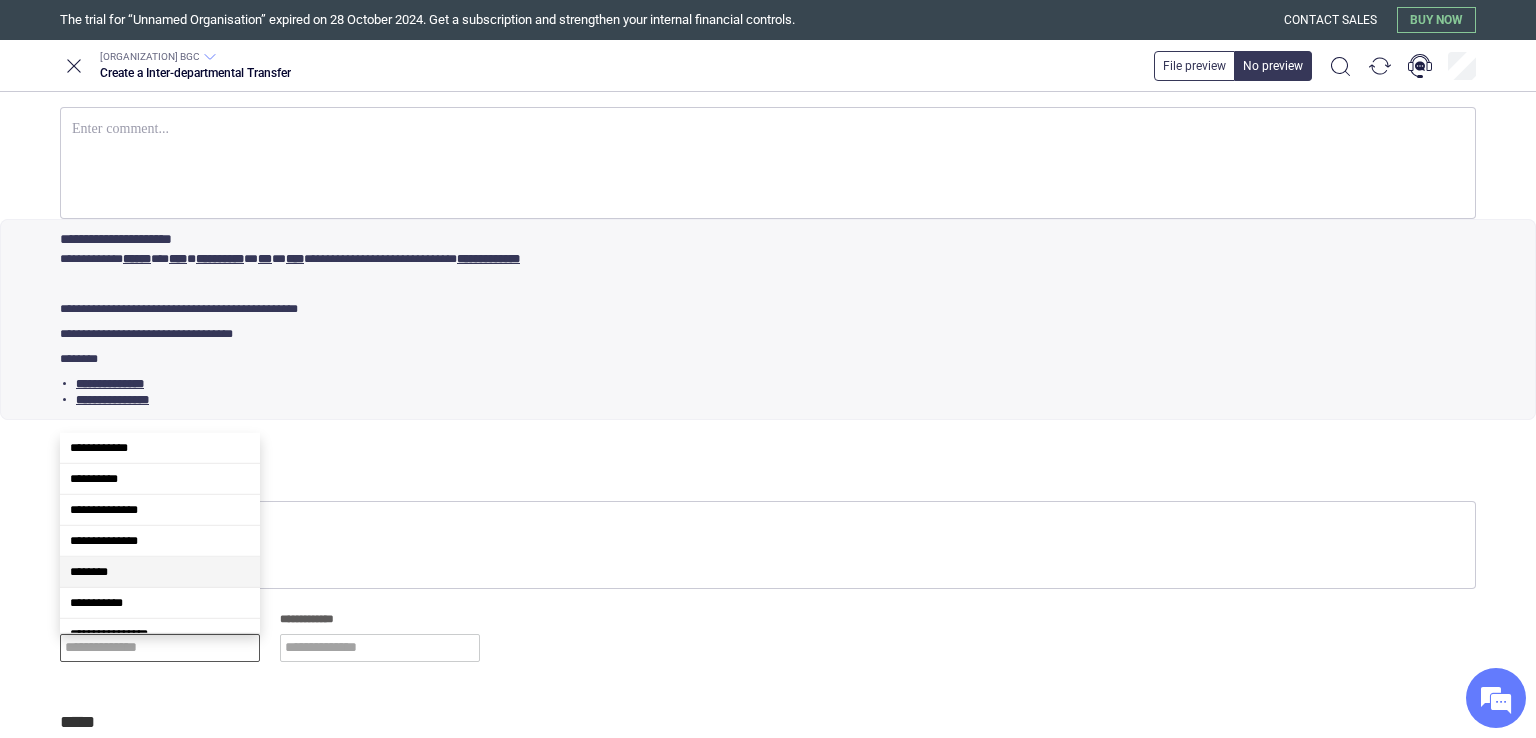 click on "********" at bounding box center [160, 572] 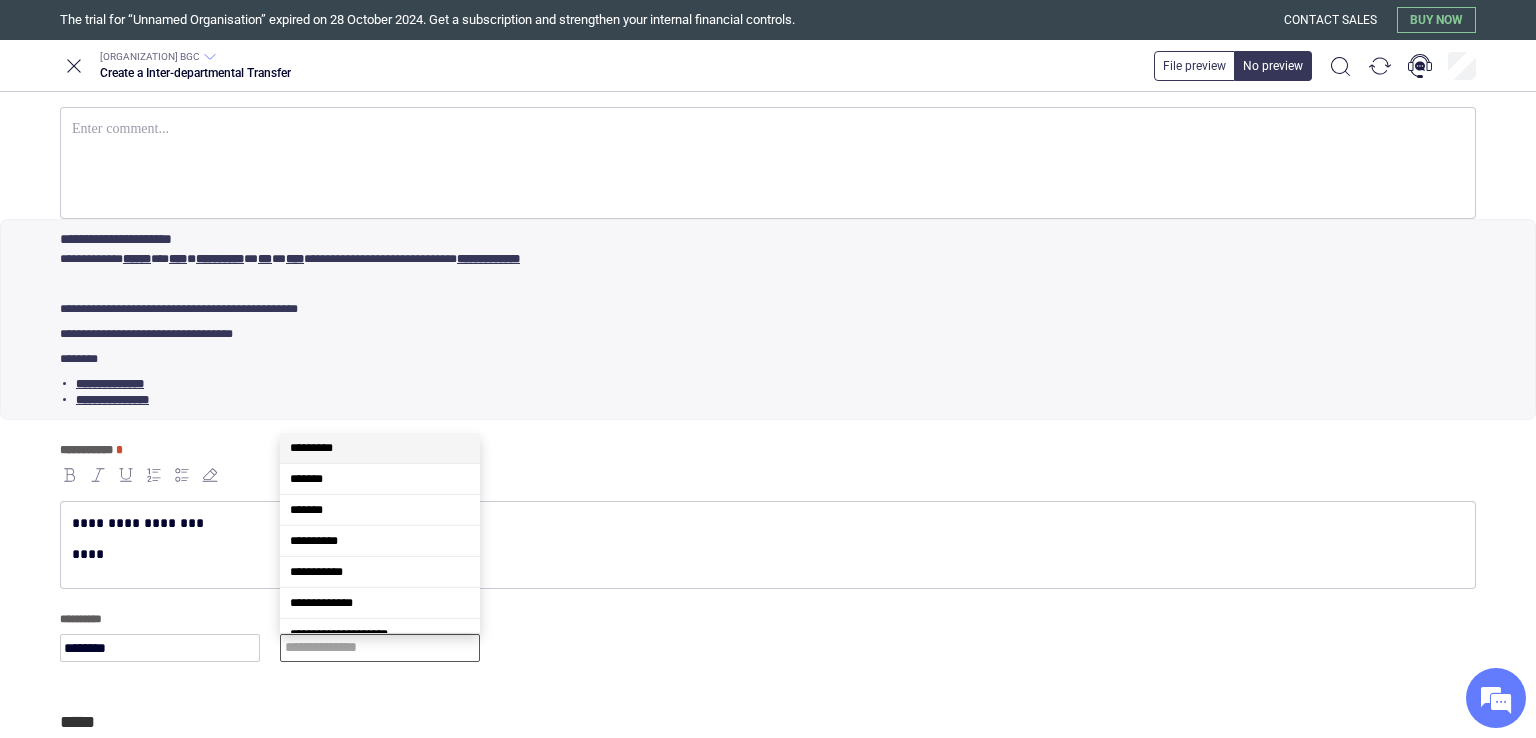 click at bounding box center (380, 648) 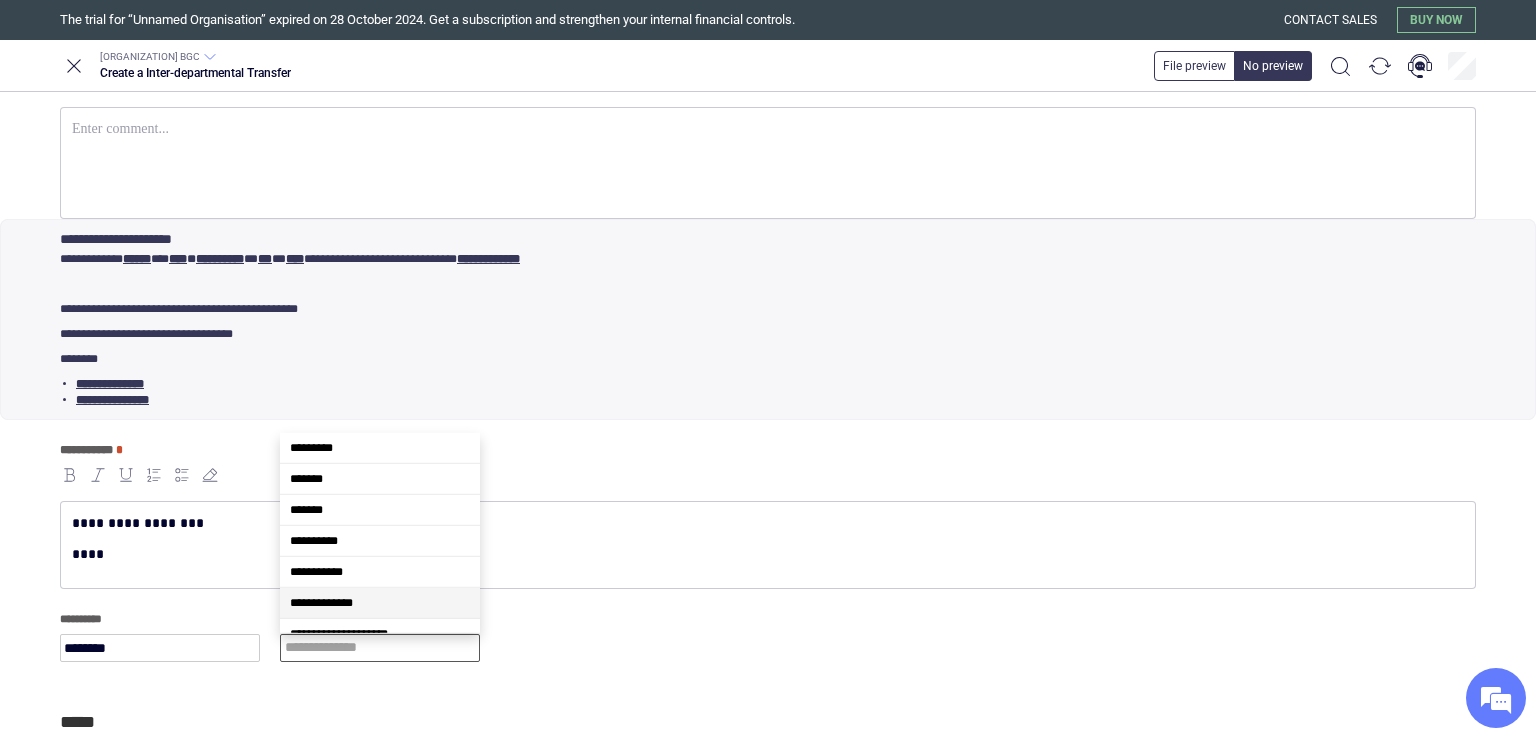 click on "**********" at bounding box center [380, 603] 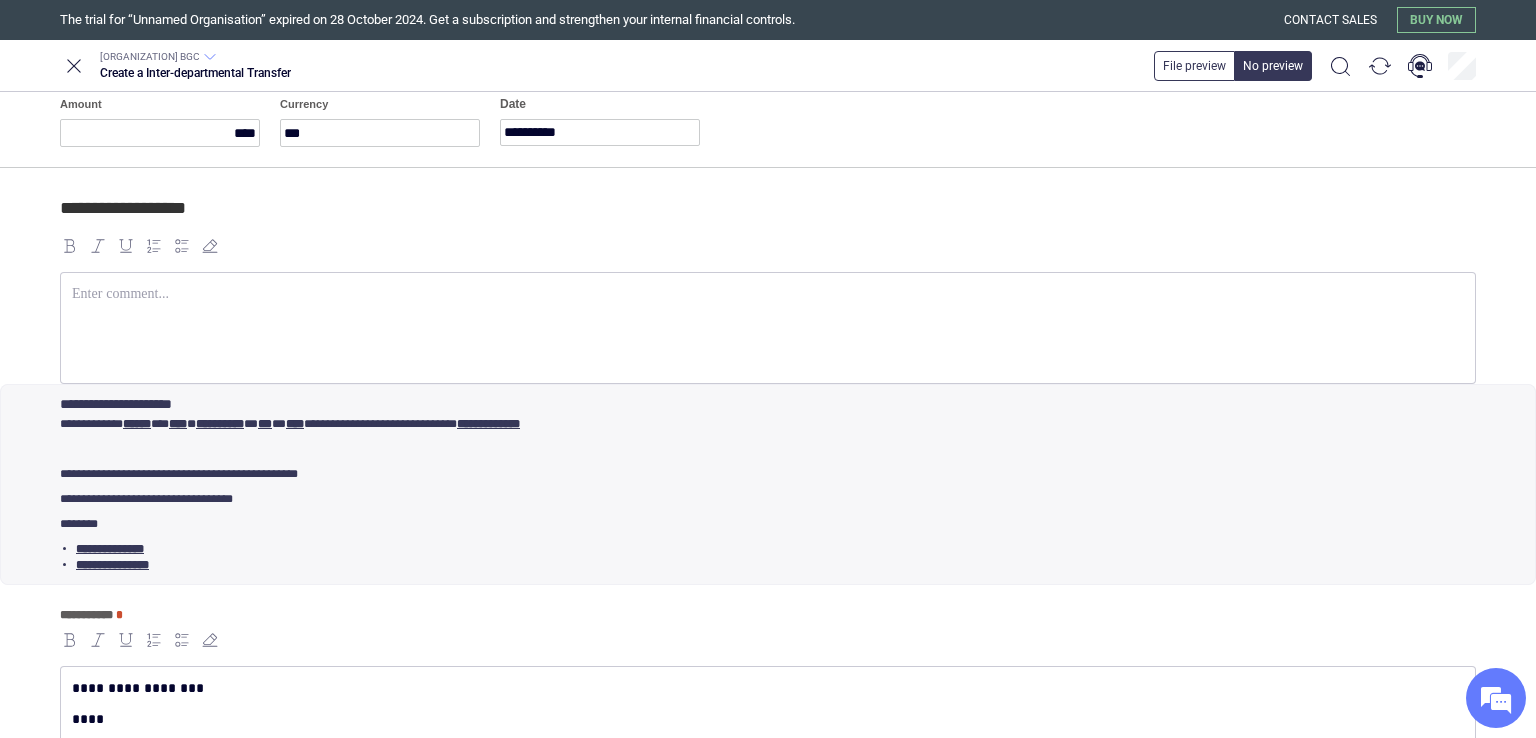 scroll, scrollTop: 0, scrollLeft: 0, axis: both 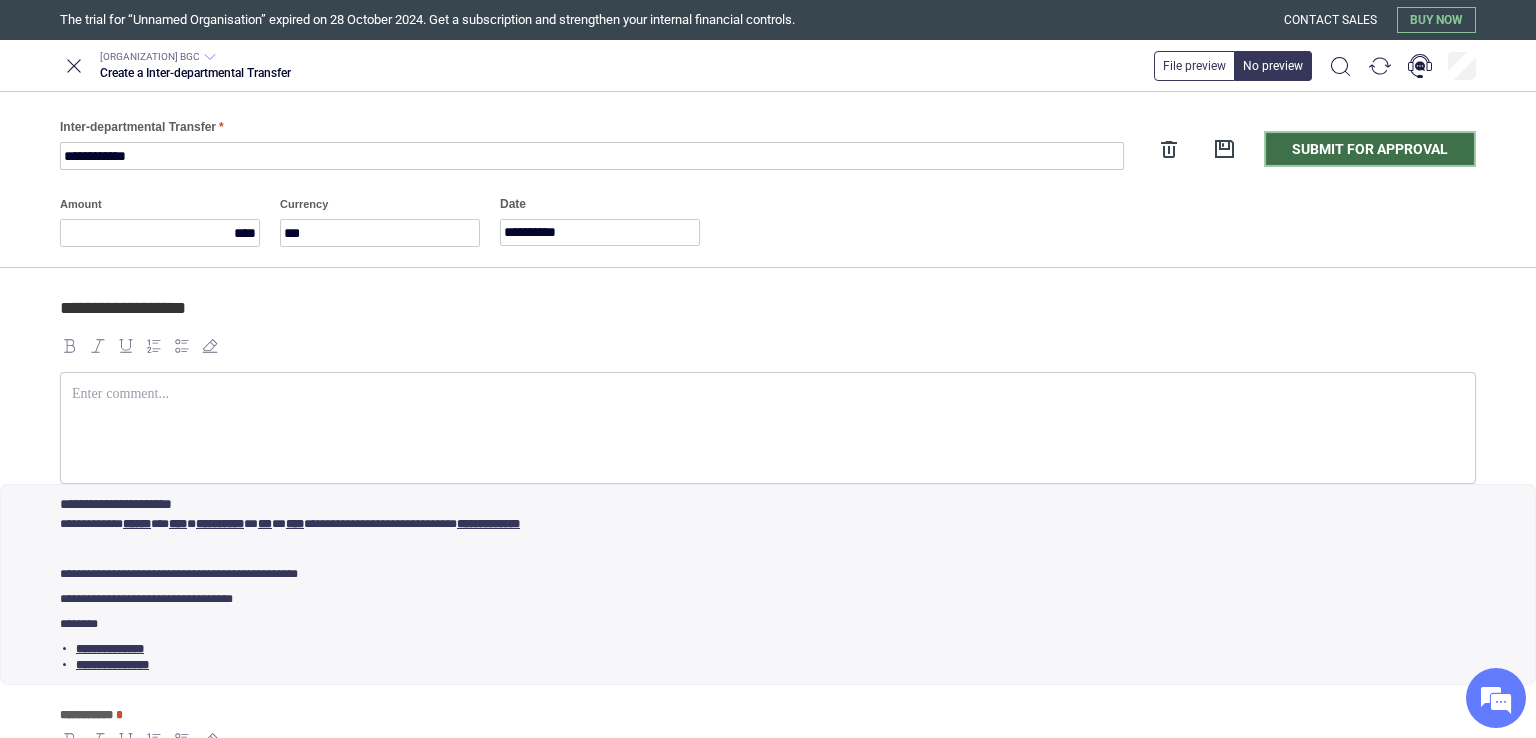 click on "Submit for approval" at bounding box center (1370, 149) 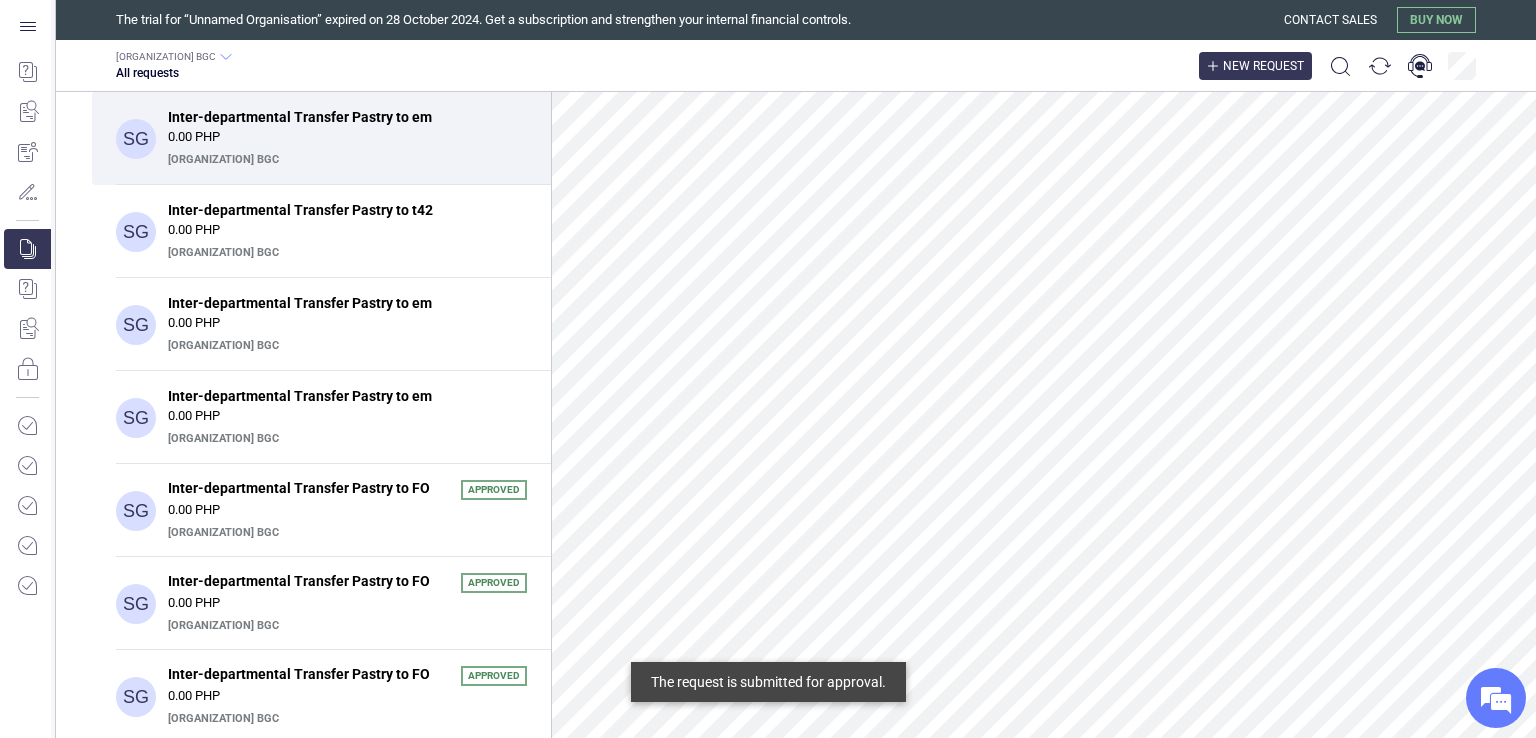click on "New request" at bounding box center (1263, 66) 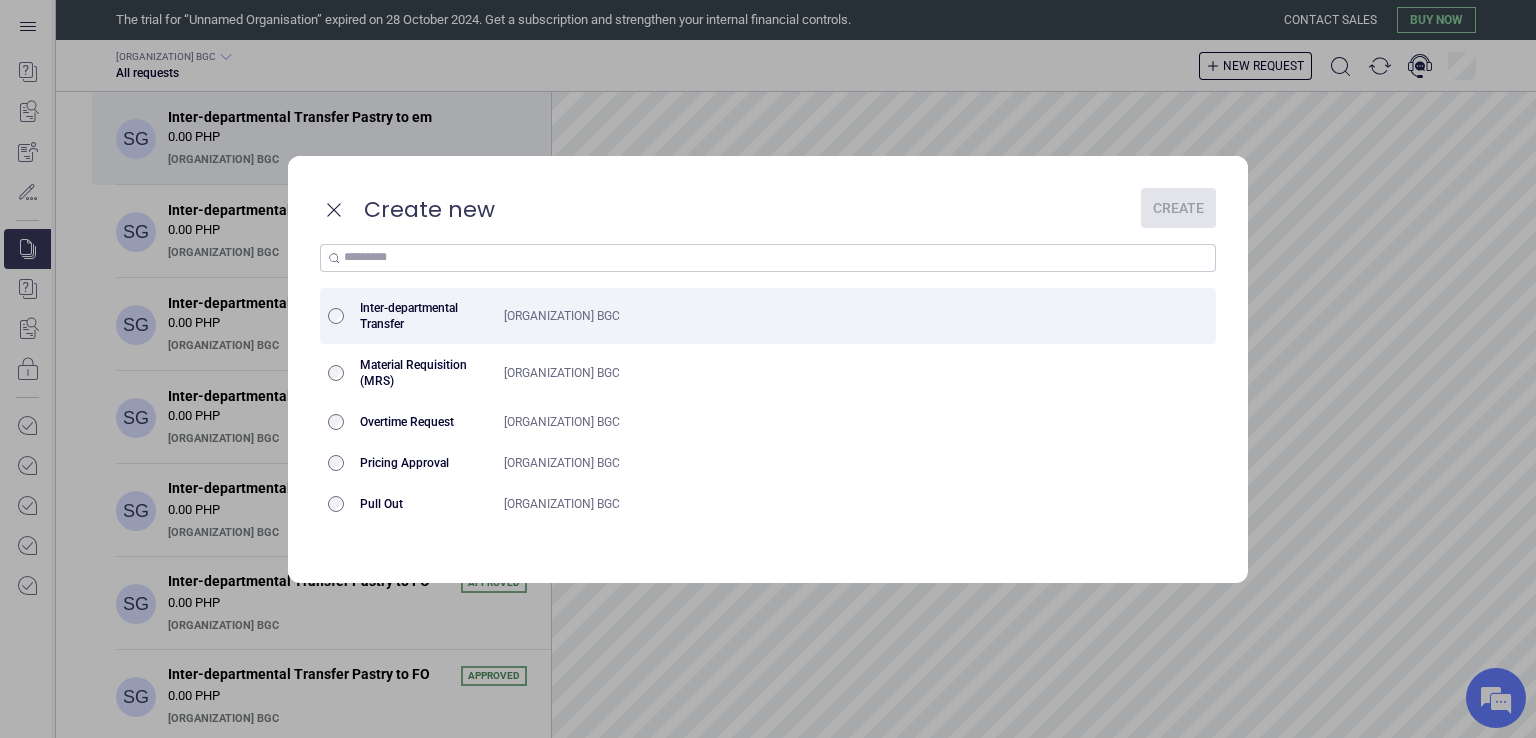 click at bounding box center [336, 316] 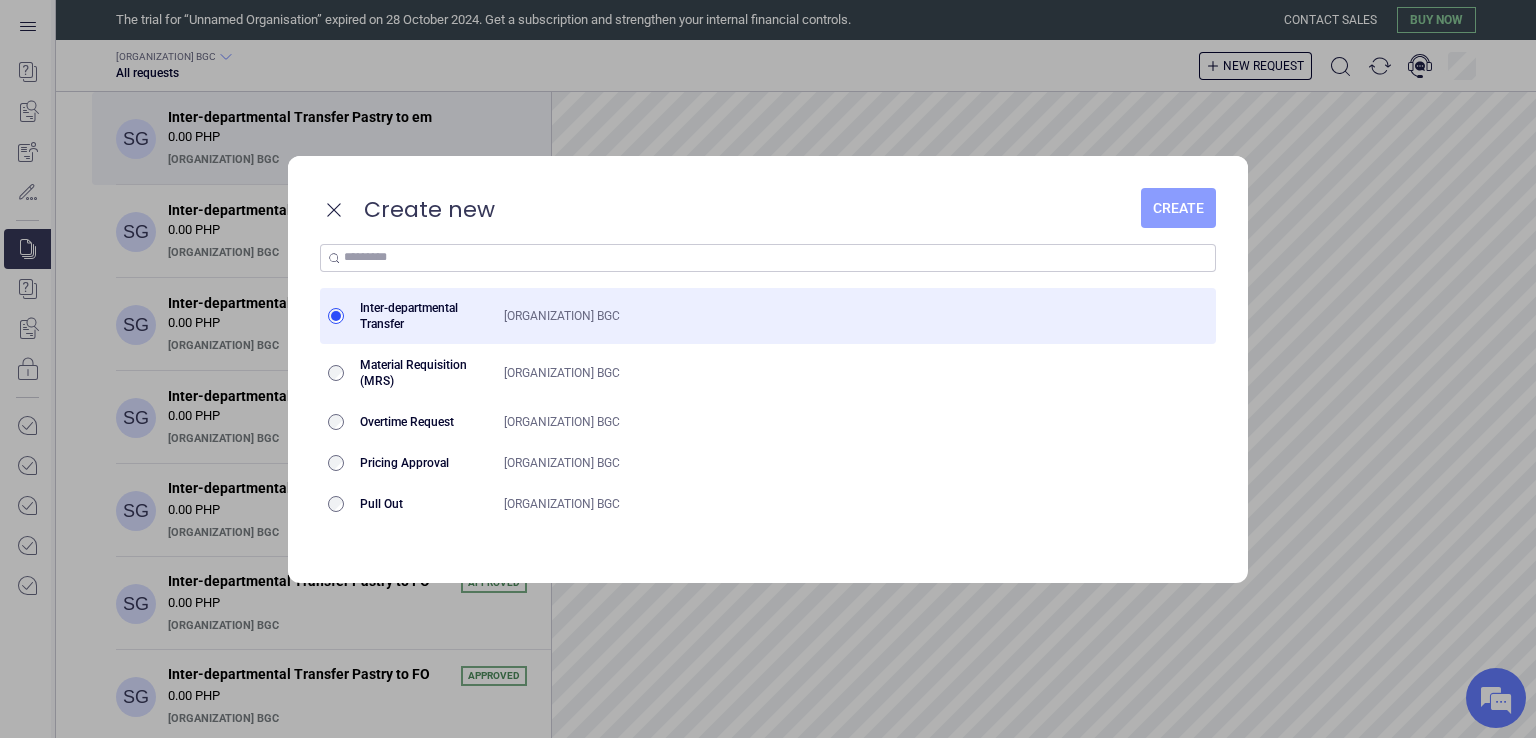 click on "Create" at bounding box center [1178, 208] 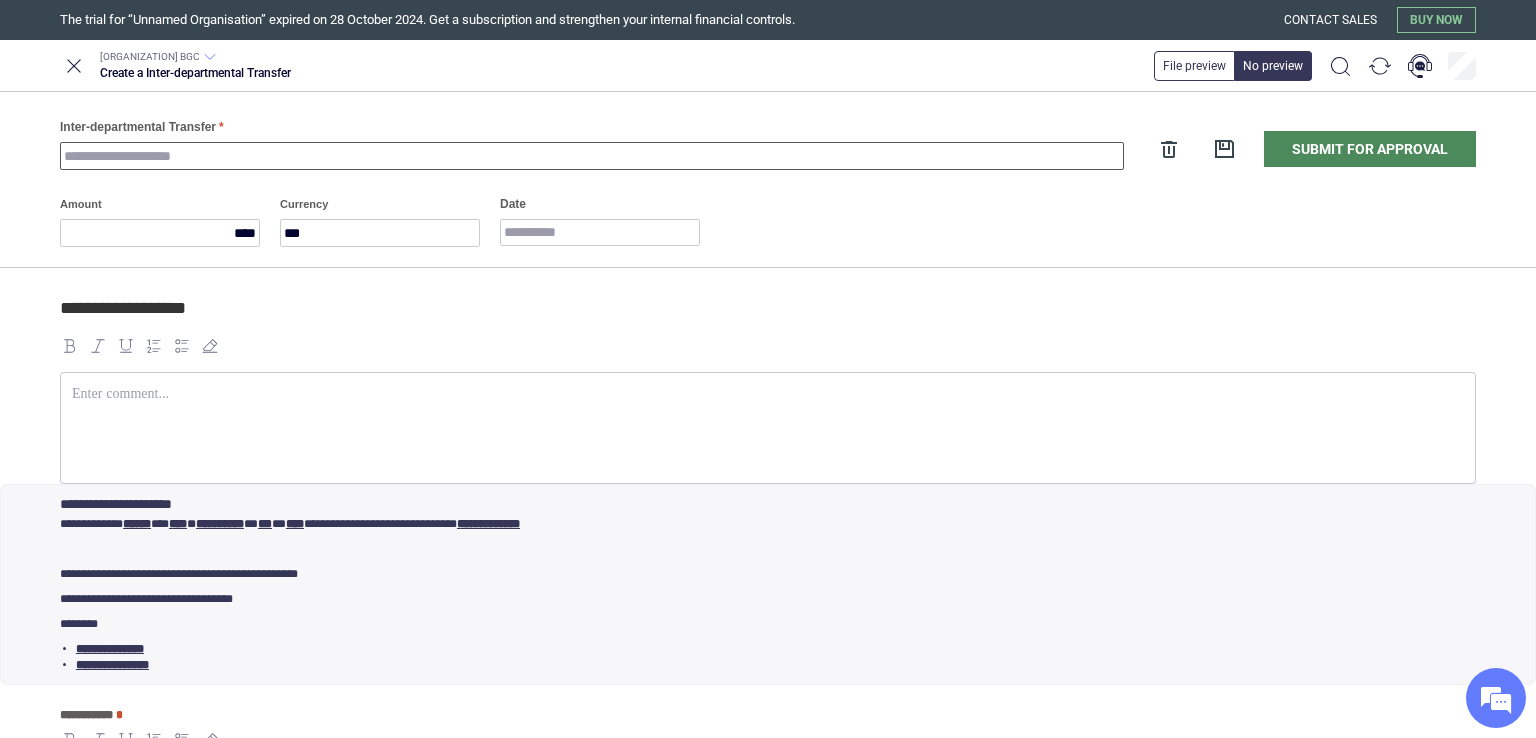 click on "Inter-departmental Transfer" at bounding box center (592, 156) 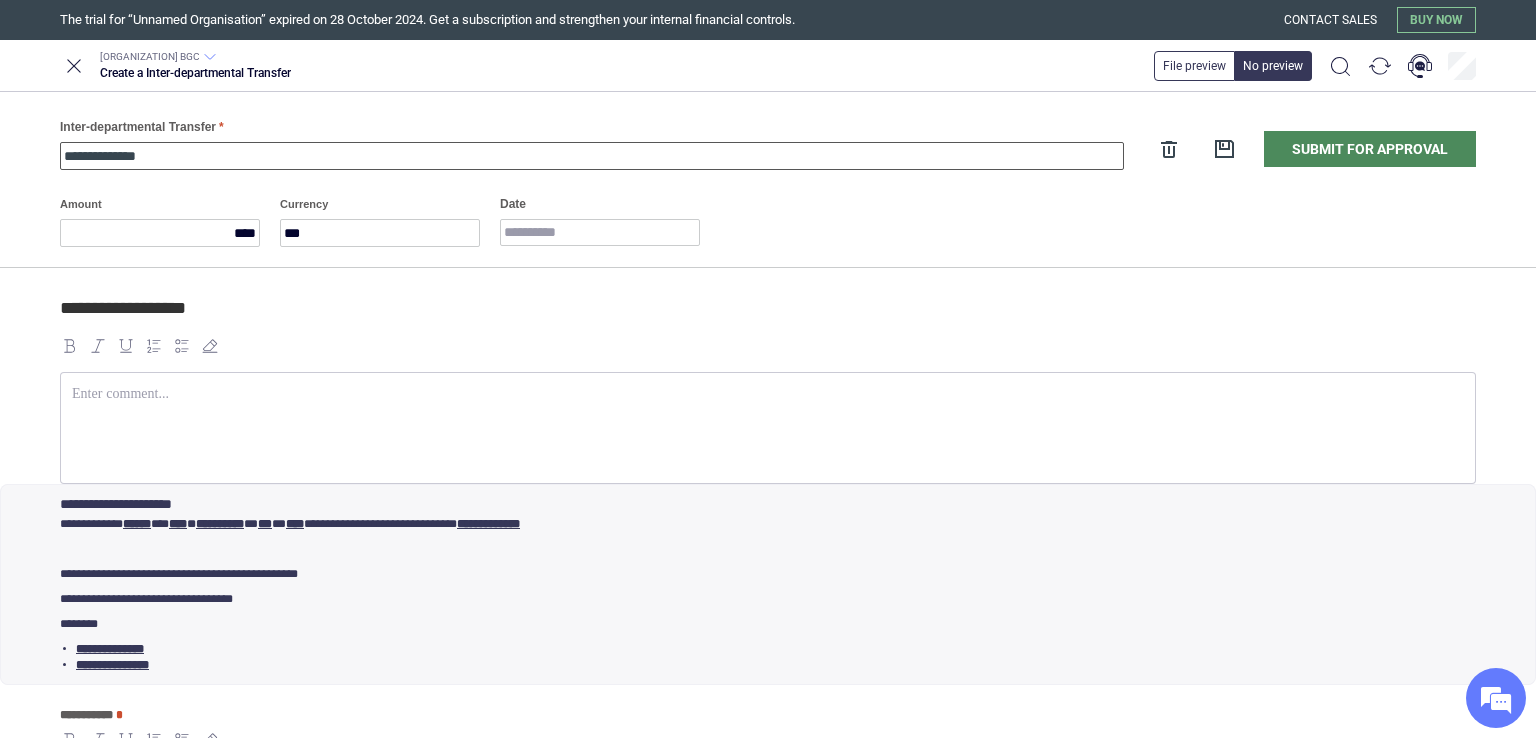 type on "**********" 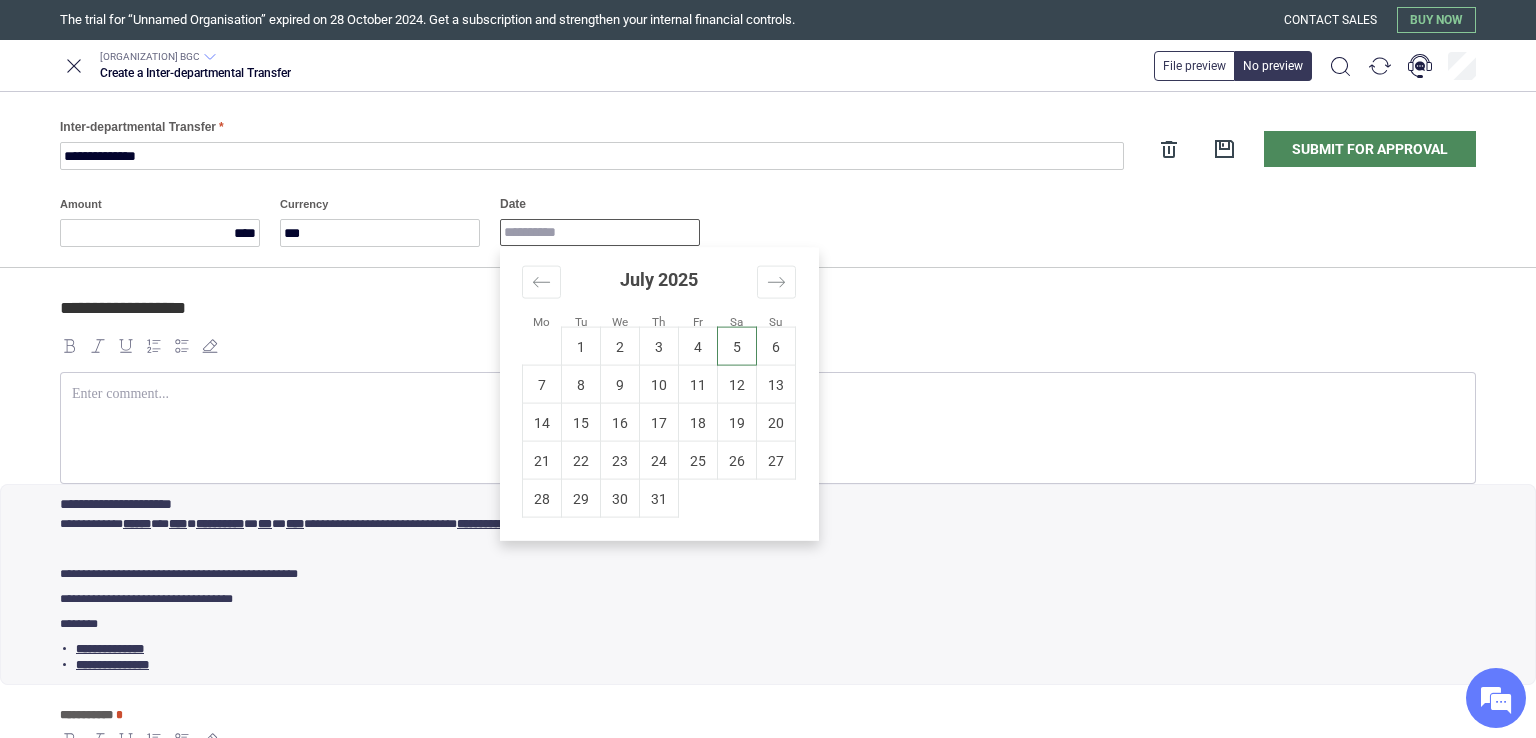 click on "Date" at bounding box center (600, 232) 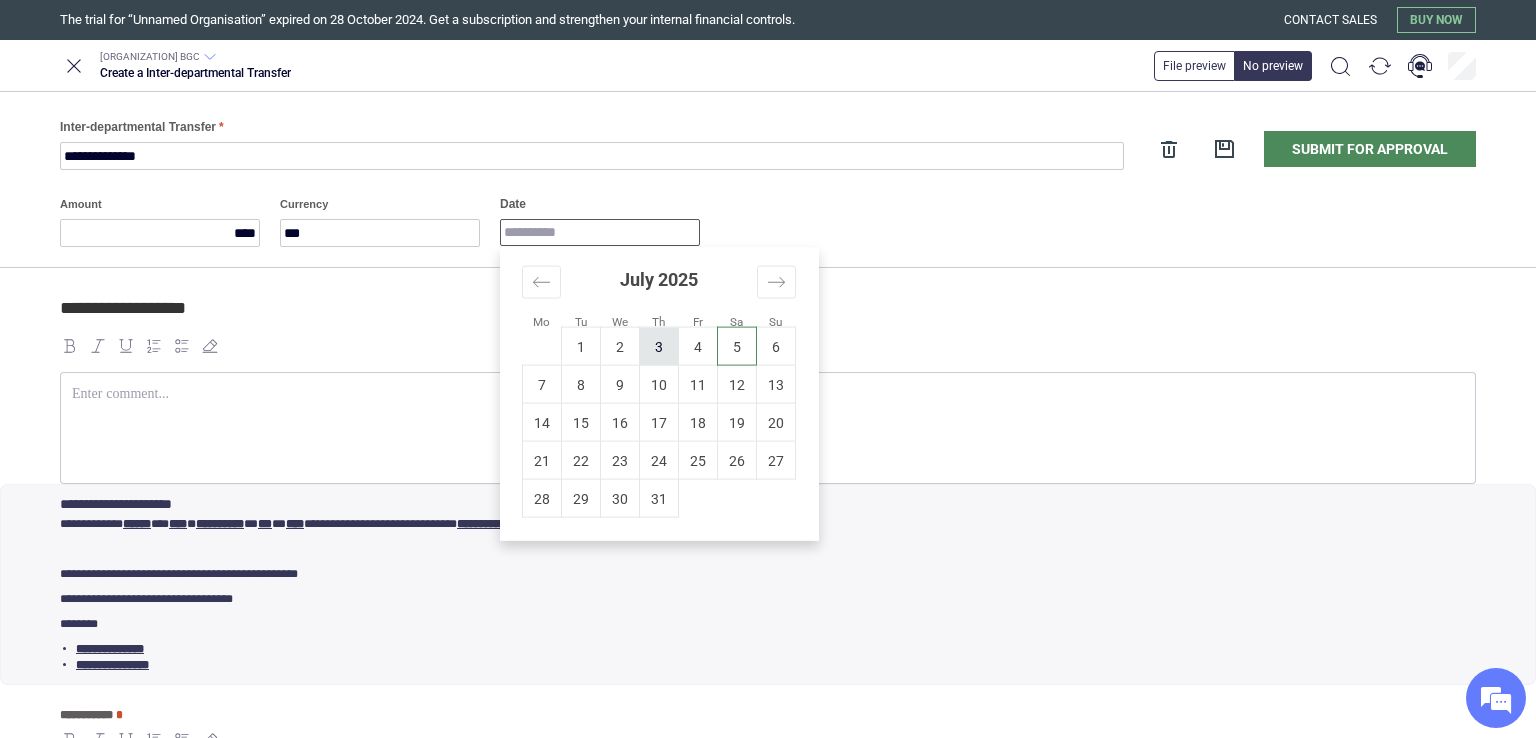click on "3" at bounding box center (659, 346) 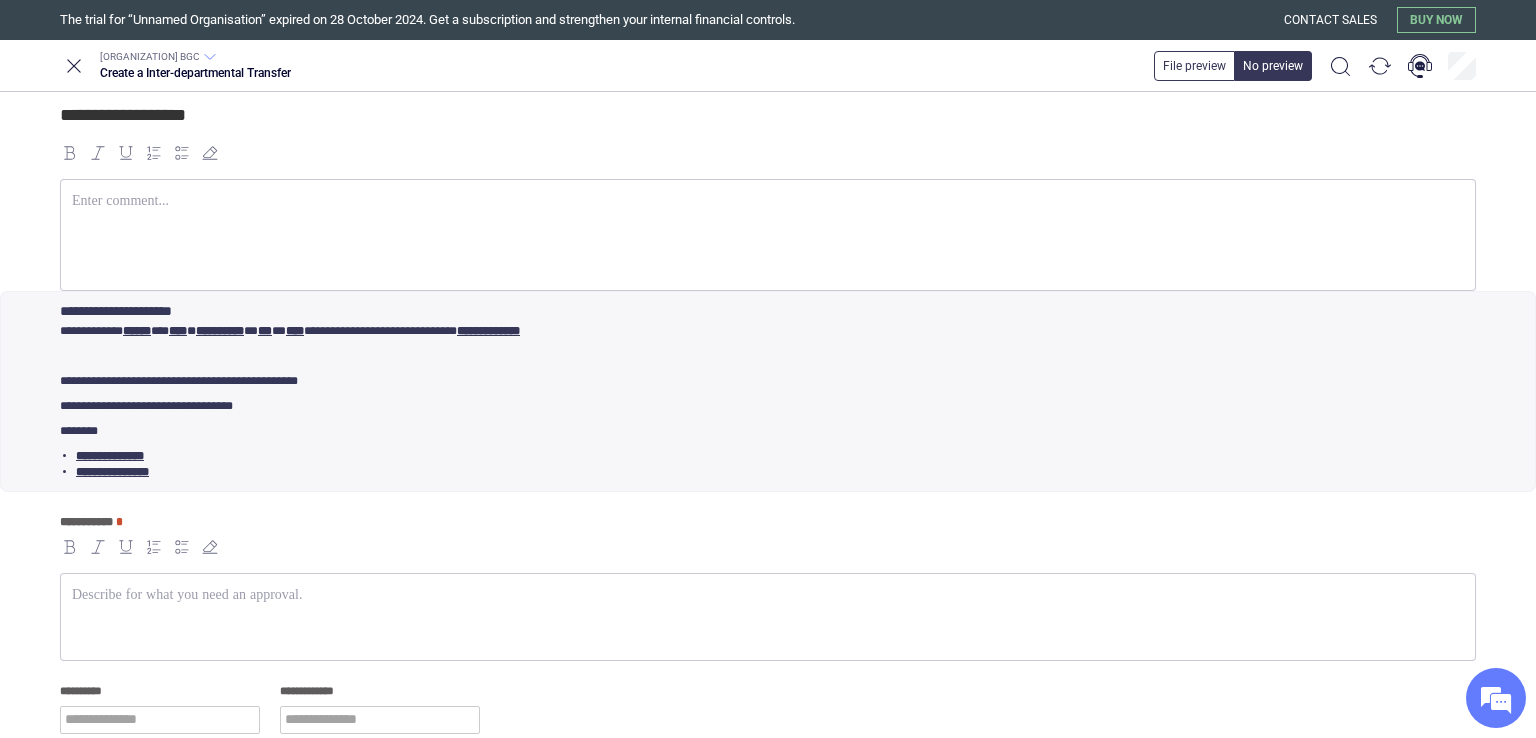 scroll, scrollTop: 193, scrollLeft: 0, axis: vertical 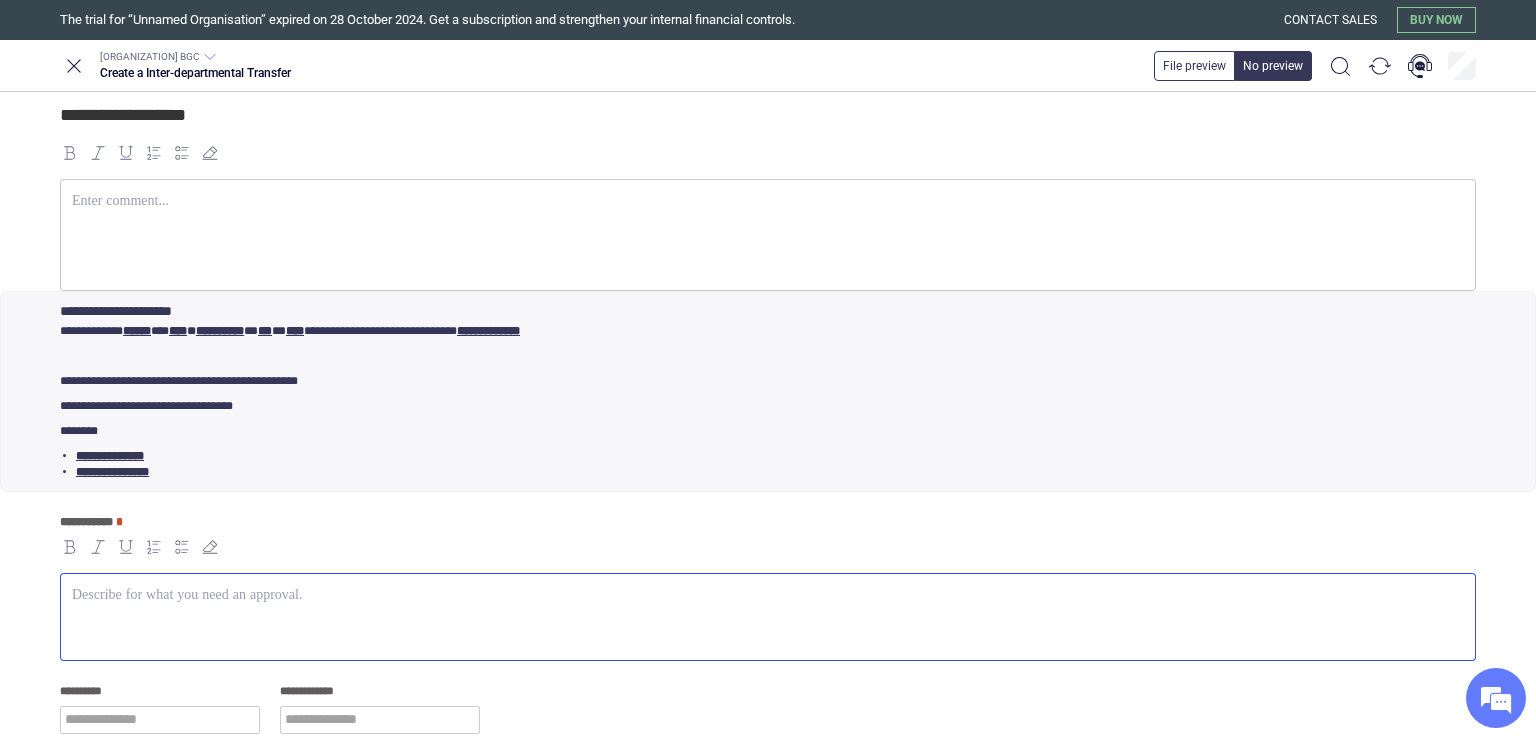 click at bounding box center (768, 617) 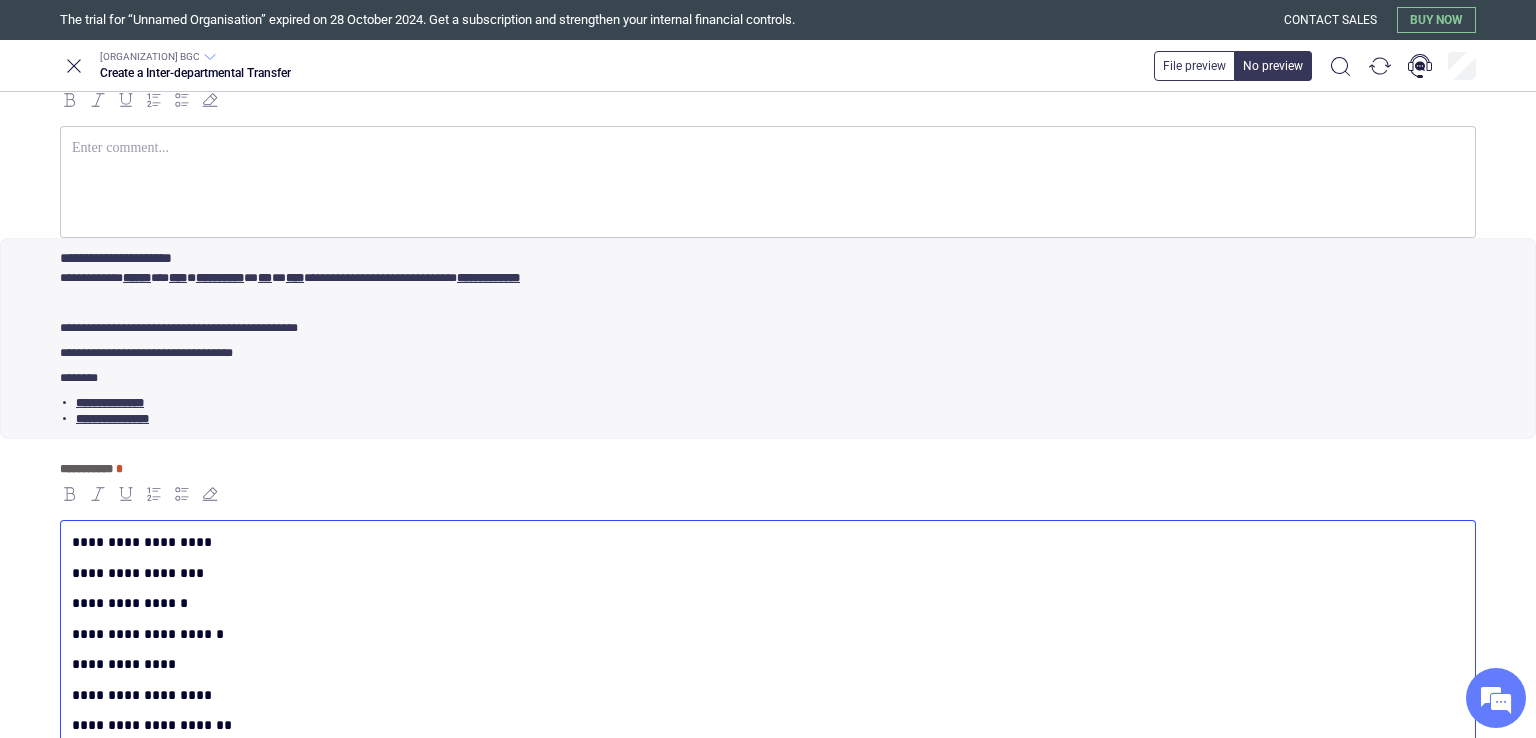 scroll, scrollTop: 276, scrollLeft: 0, axis: vertical 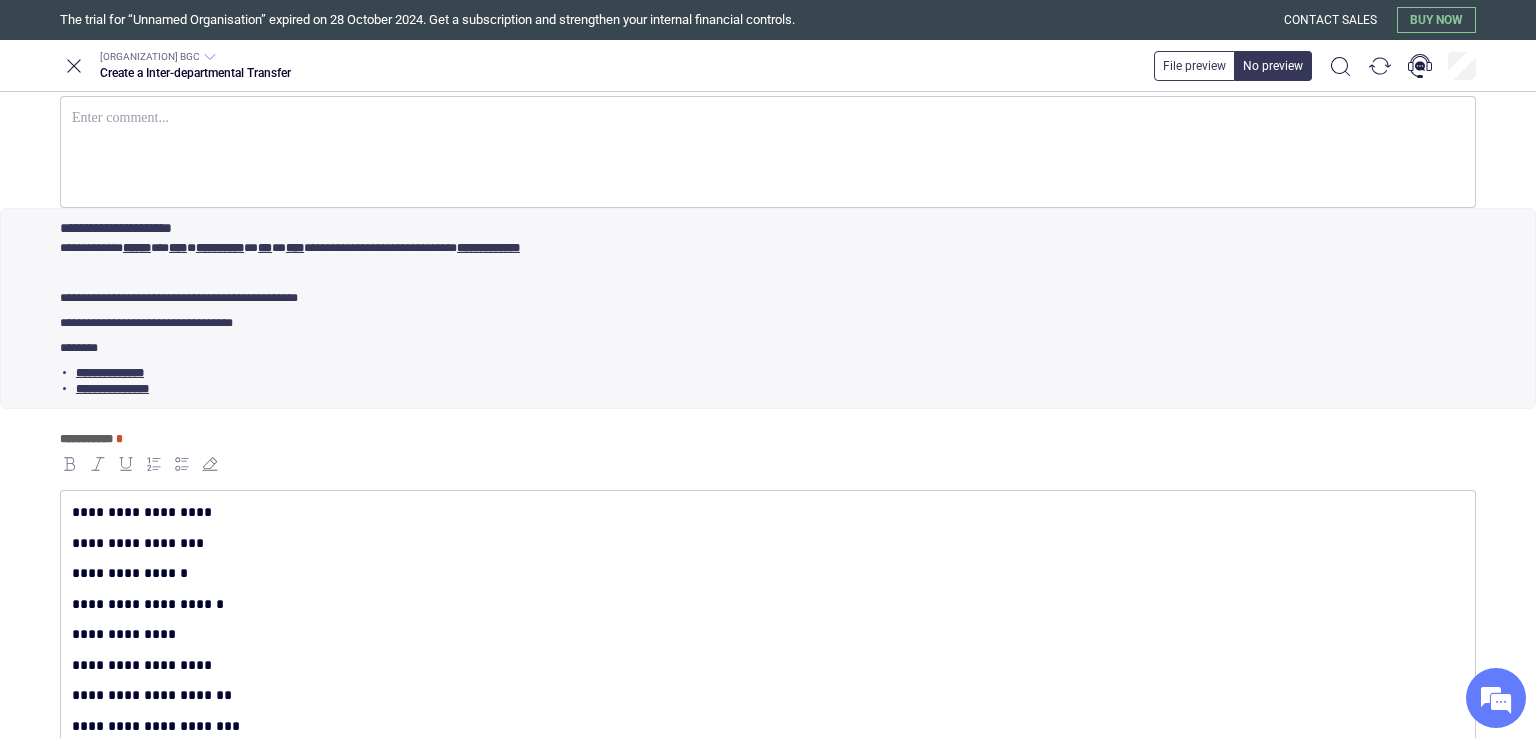 drag, startPoint x: 1508, startPoint y: 541, endPoint x: 1534, endPoint y: 553, distance: 28.635643 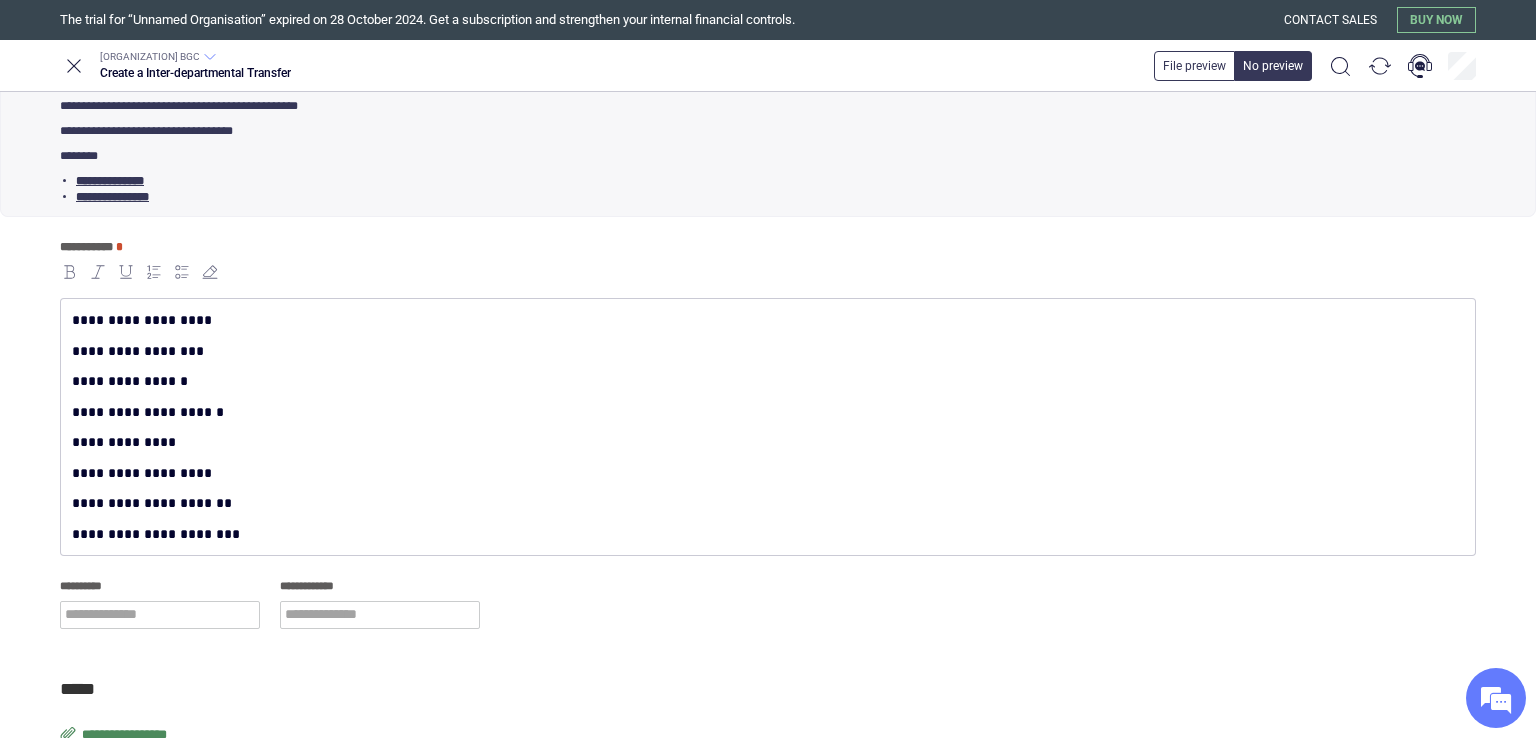 scroll, scrollTop: 485, scrollLeft: 0, axis: vertical 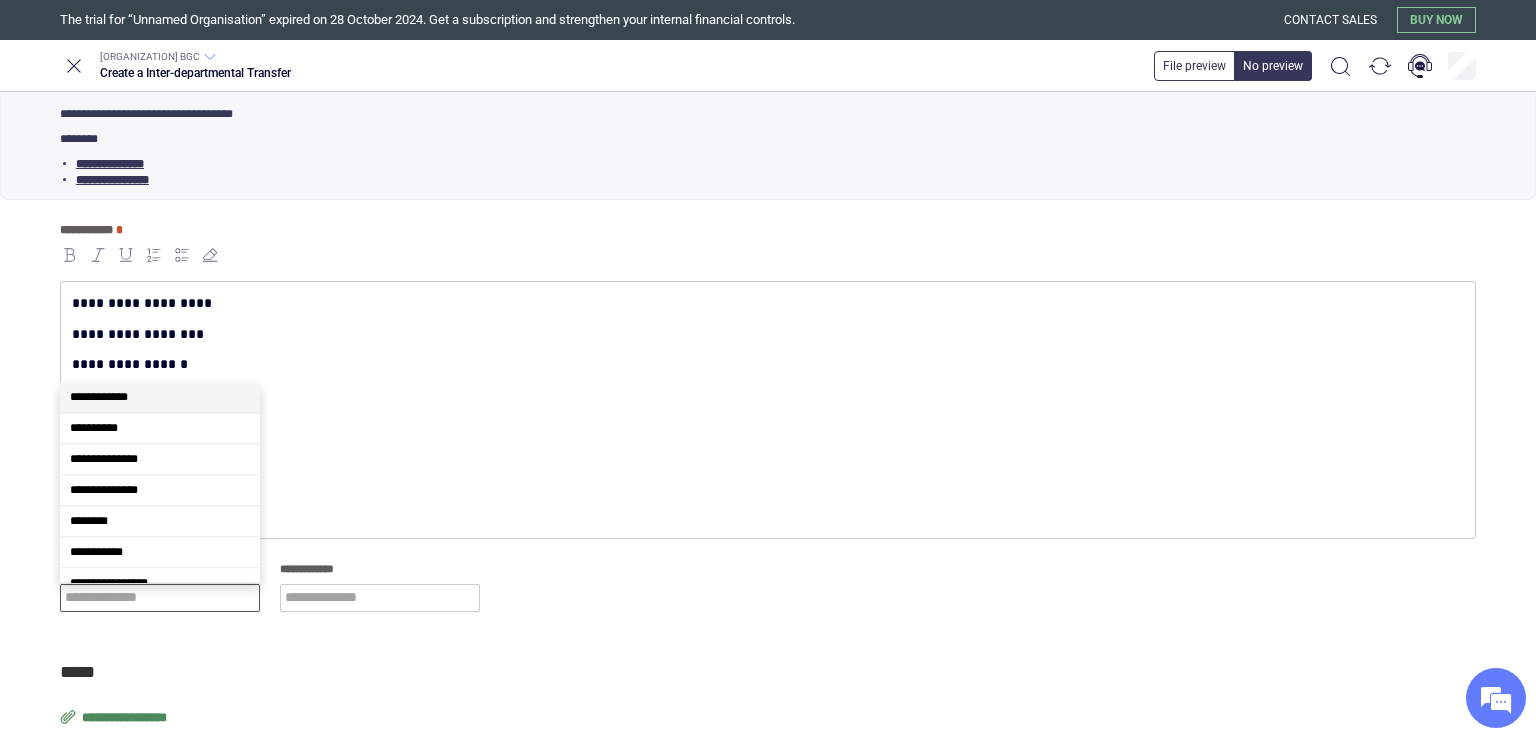 click at bounding box center [160, 598] 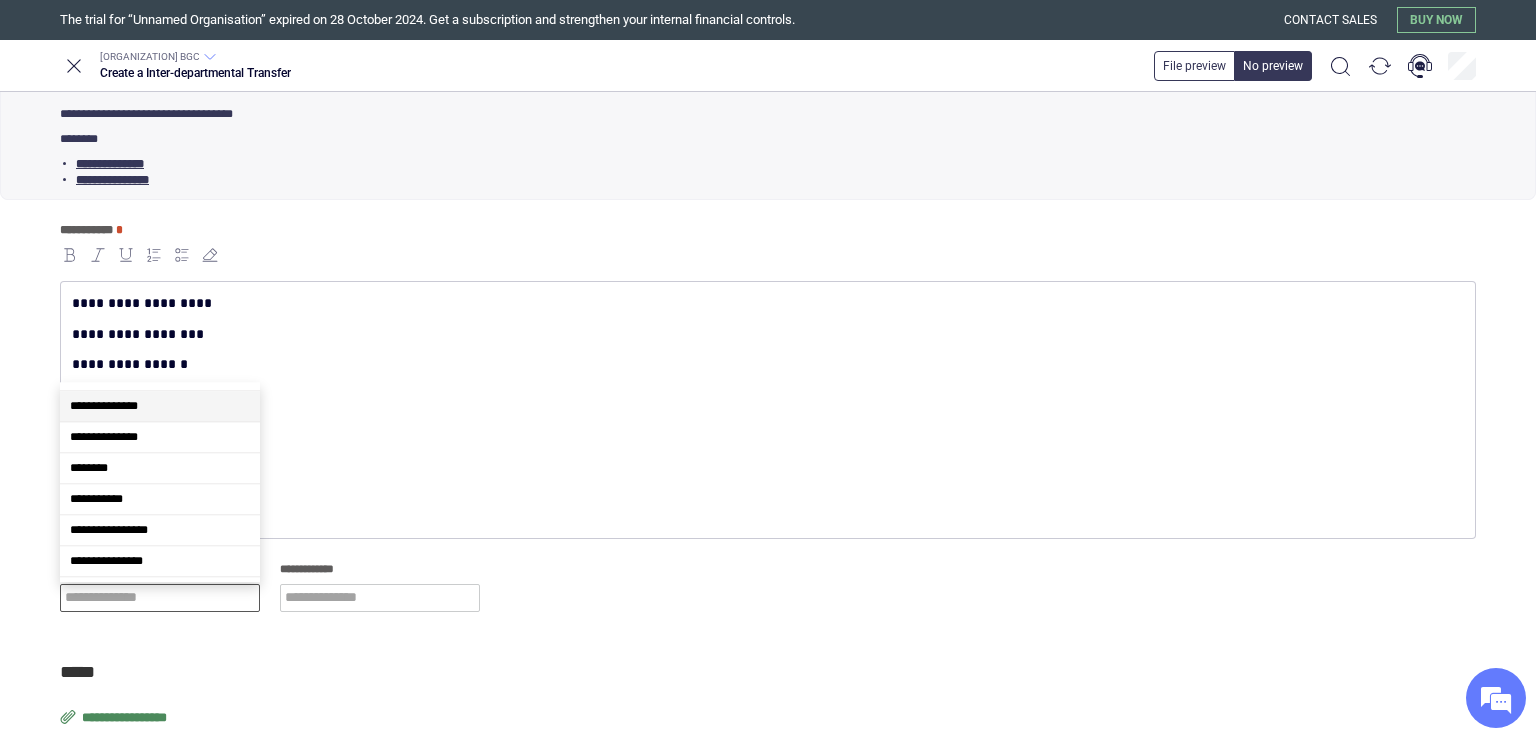 scroll, scrollTop: 65, scrollLeft: 0, axis: vertical 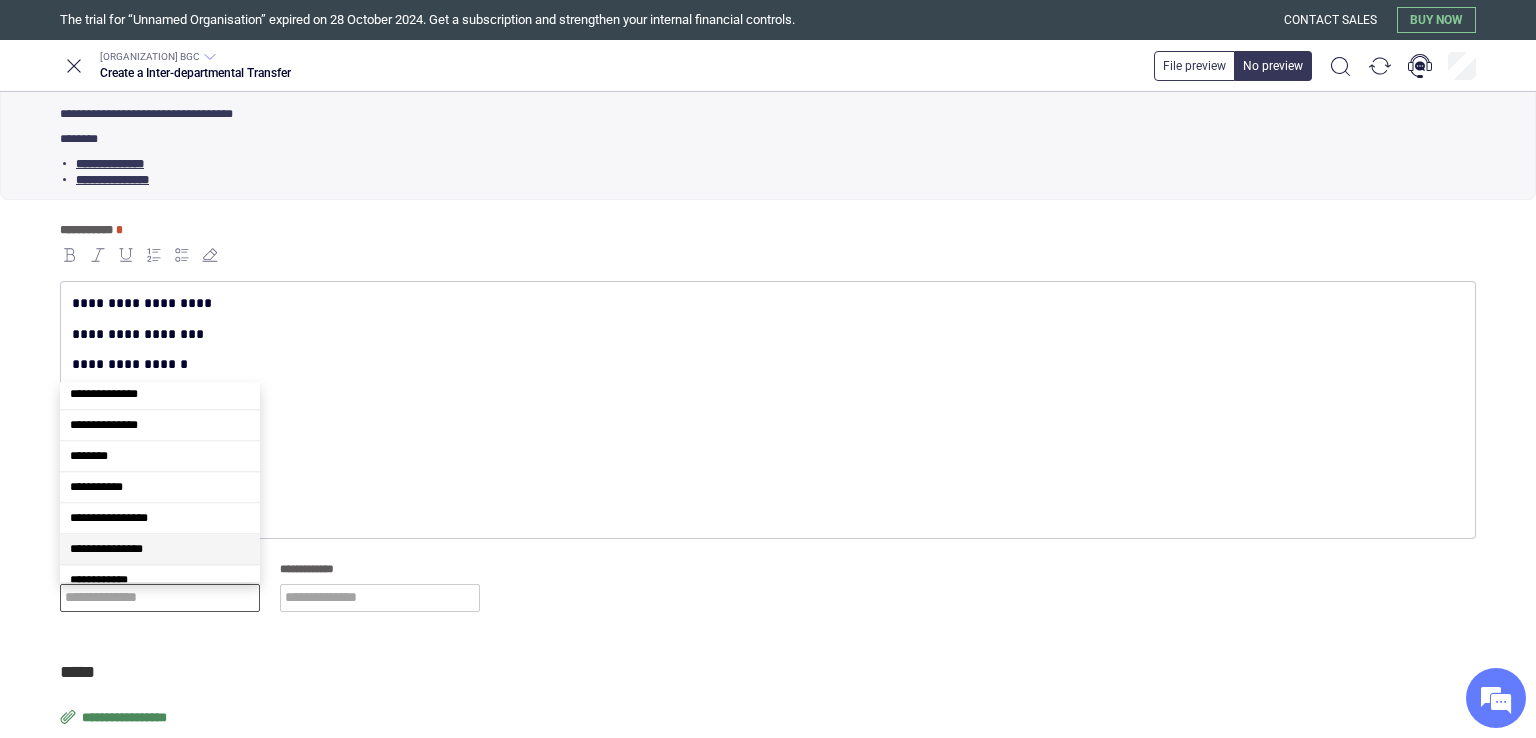click on "**********" at bounding box center [160, 549] 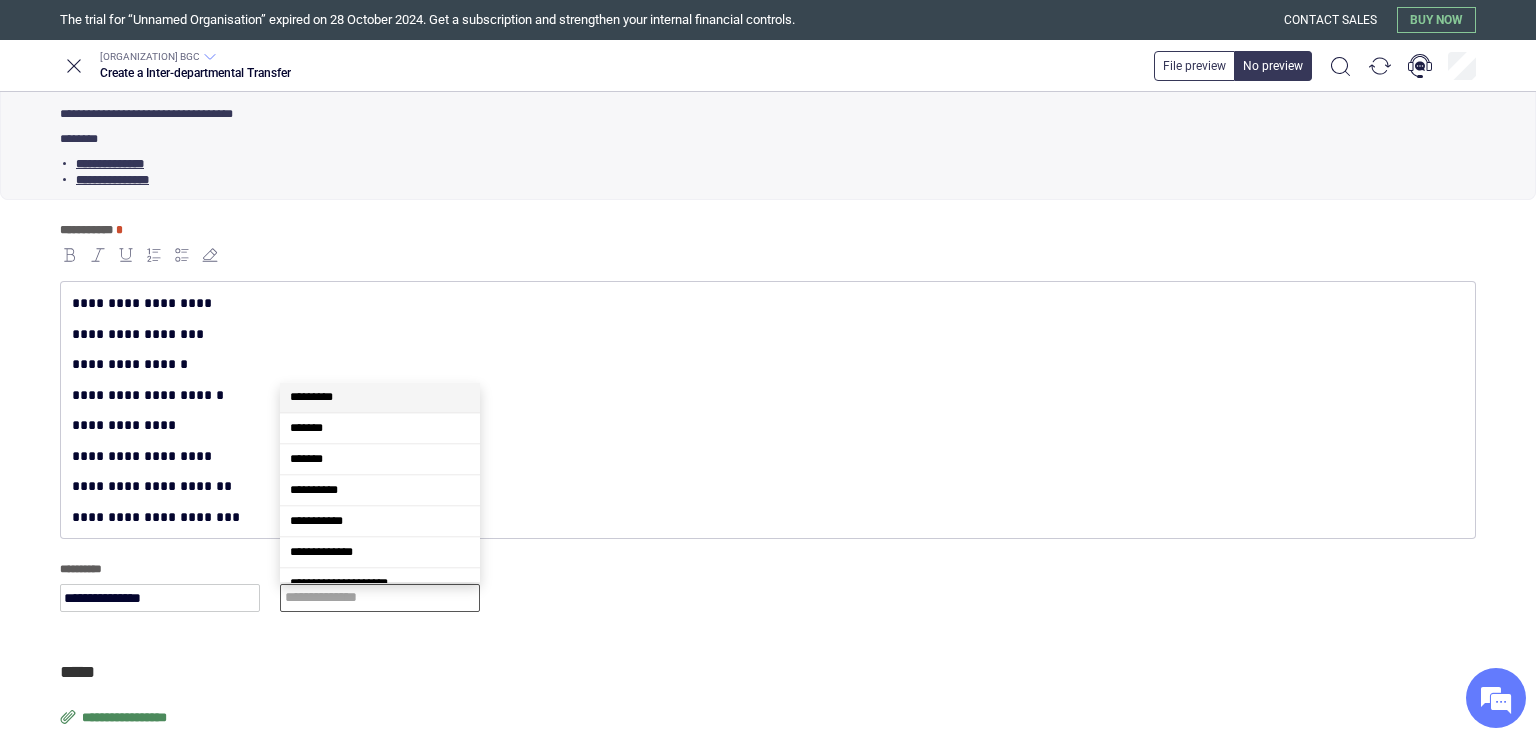 click at bounding box center [380, 598] 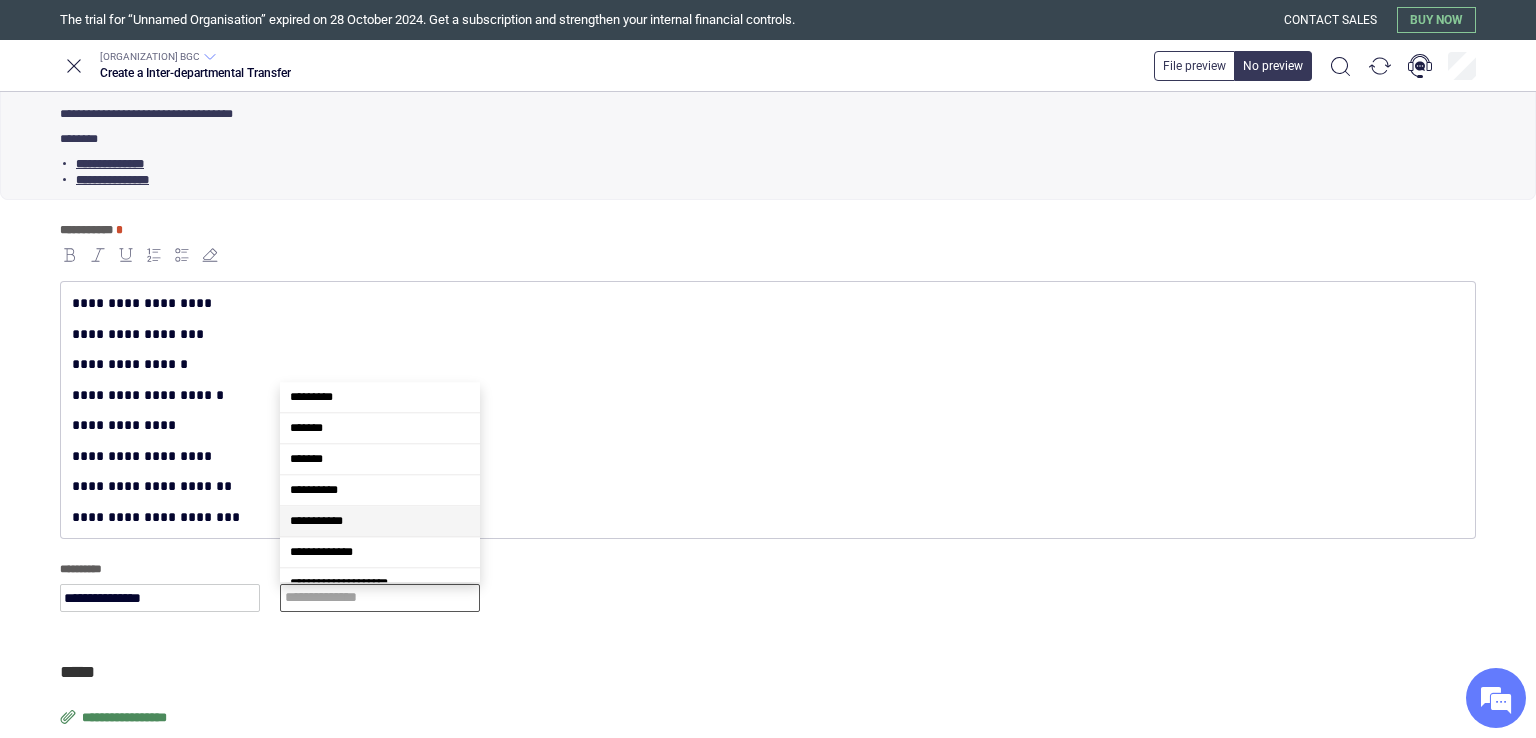 click on "**********" at bounding box center (380, 521) 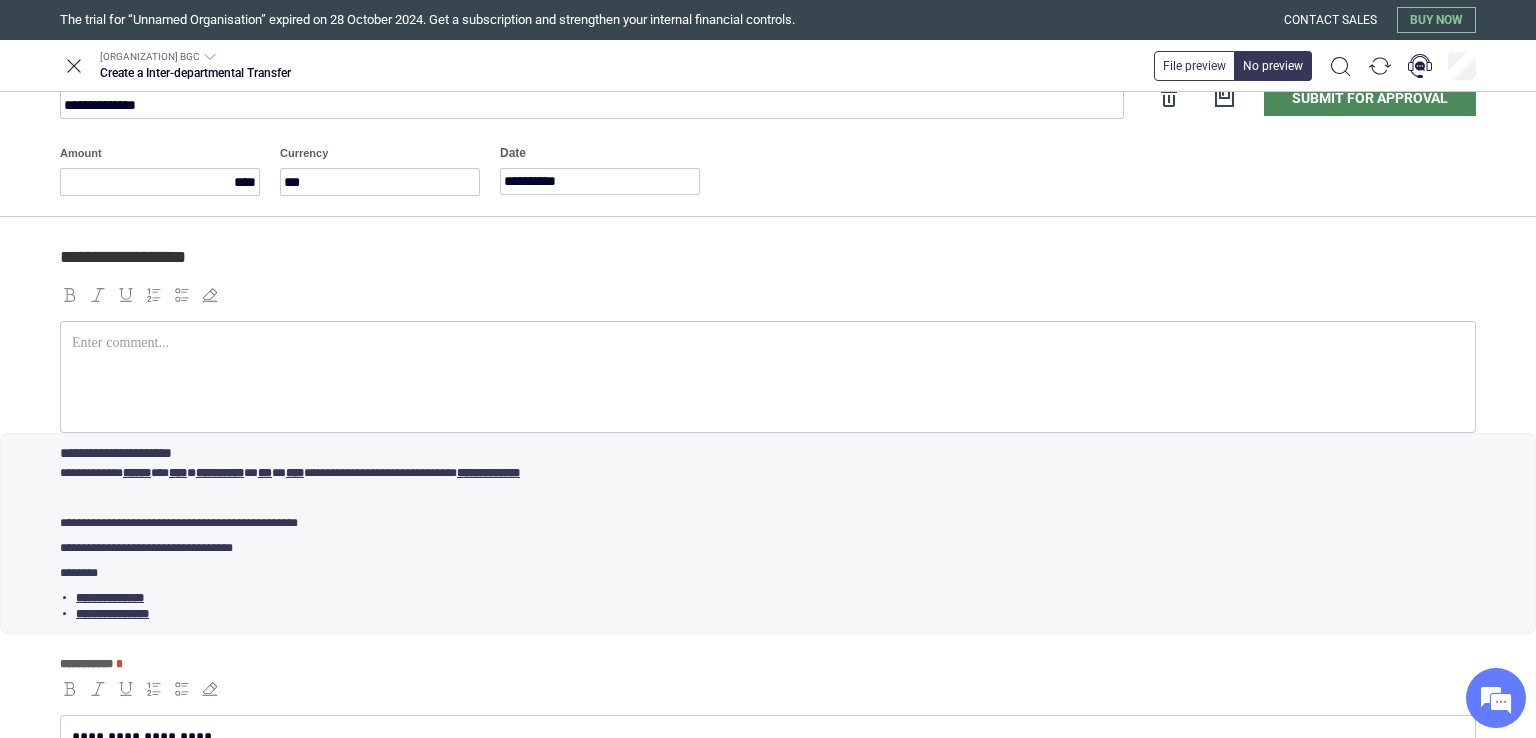 scroll, scrollTop: 0, scrollLeft: 0, axis: both 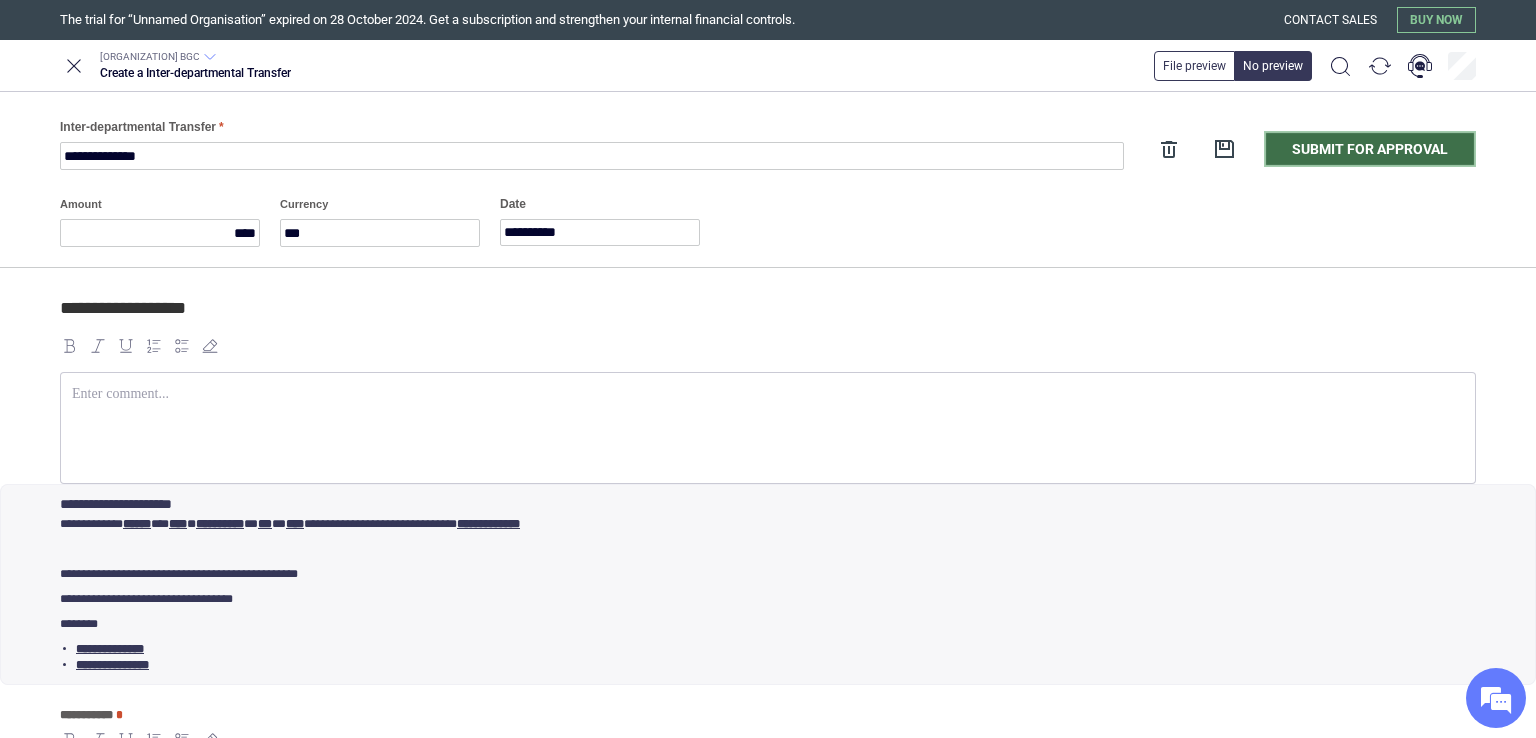 click on "Submit for approval" at bounding box center (1370, 149) 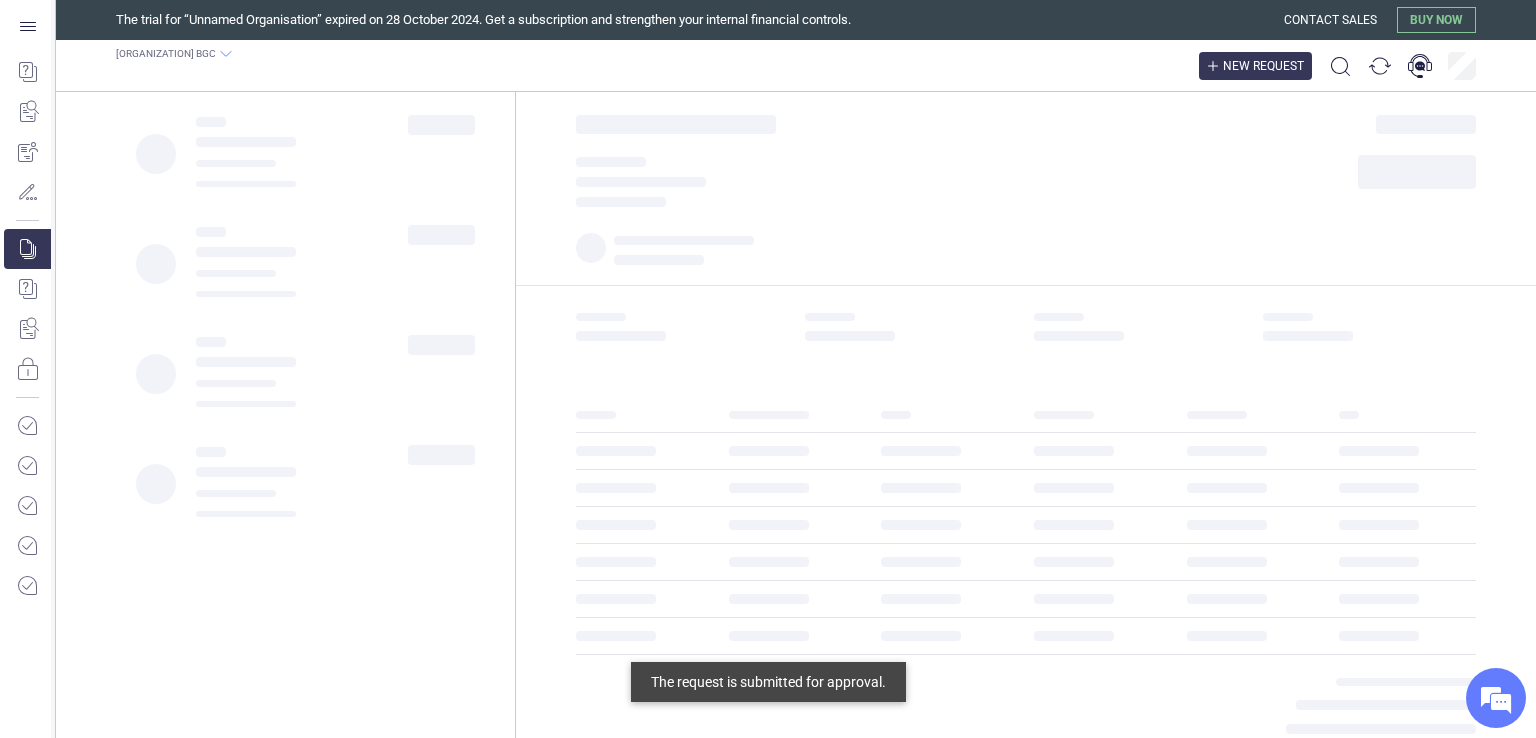 click on "New request" at bounding box center [1263, 66] 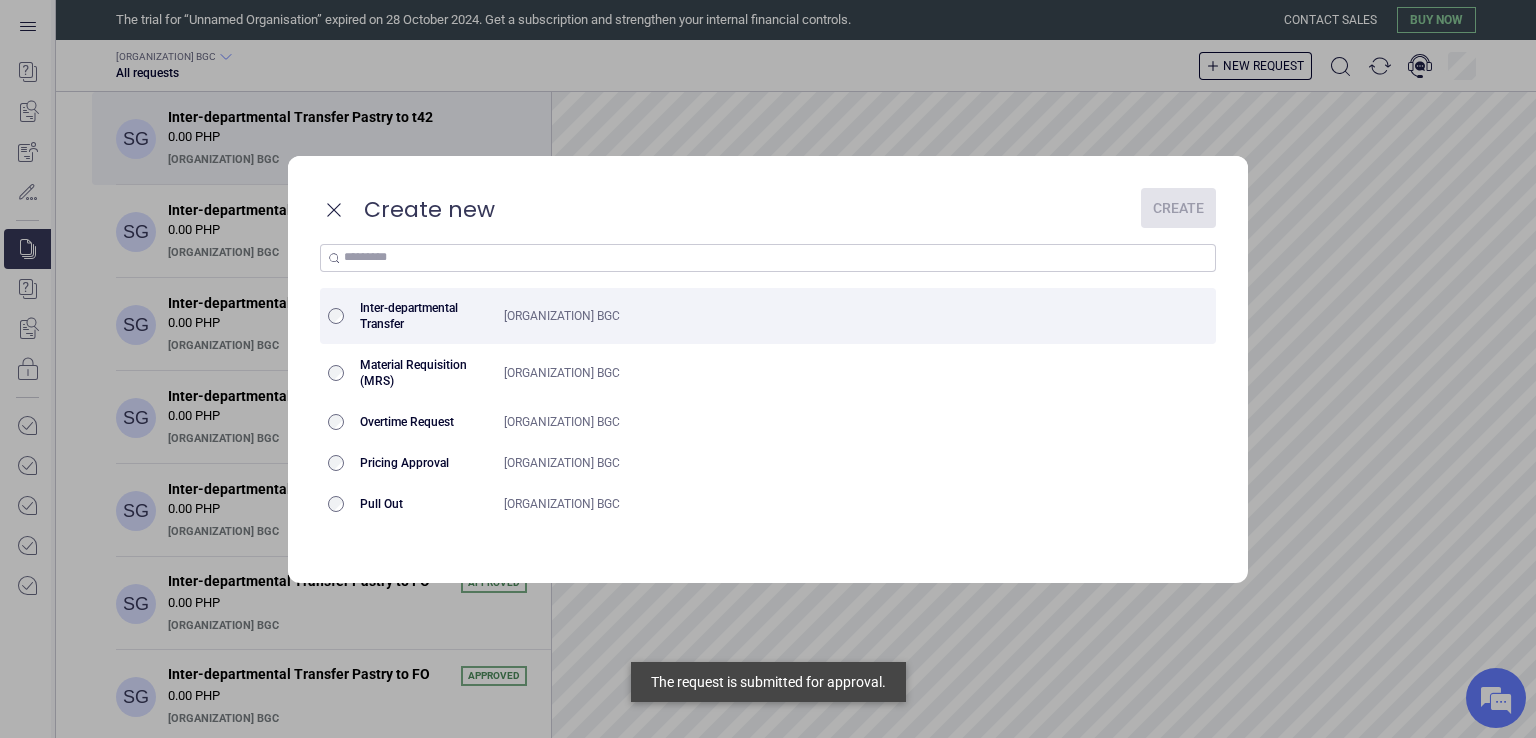 click on "[ORGANIZATION] BGC" at bounding box center (817, 316) 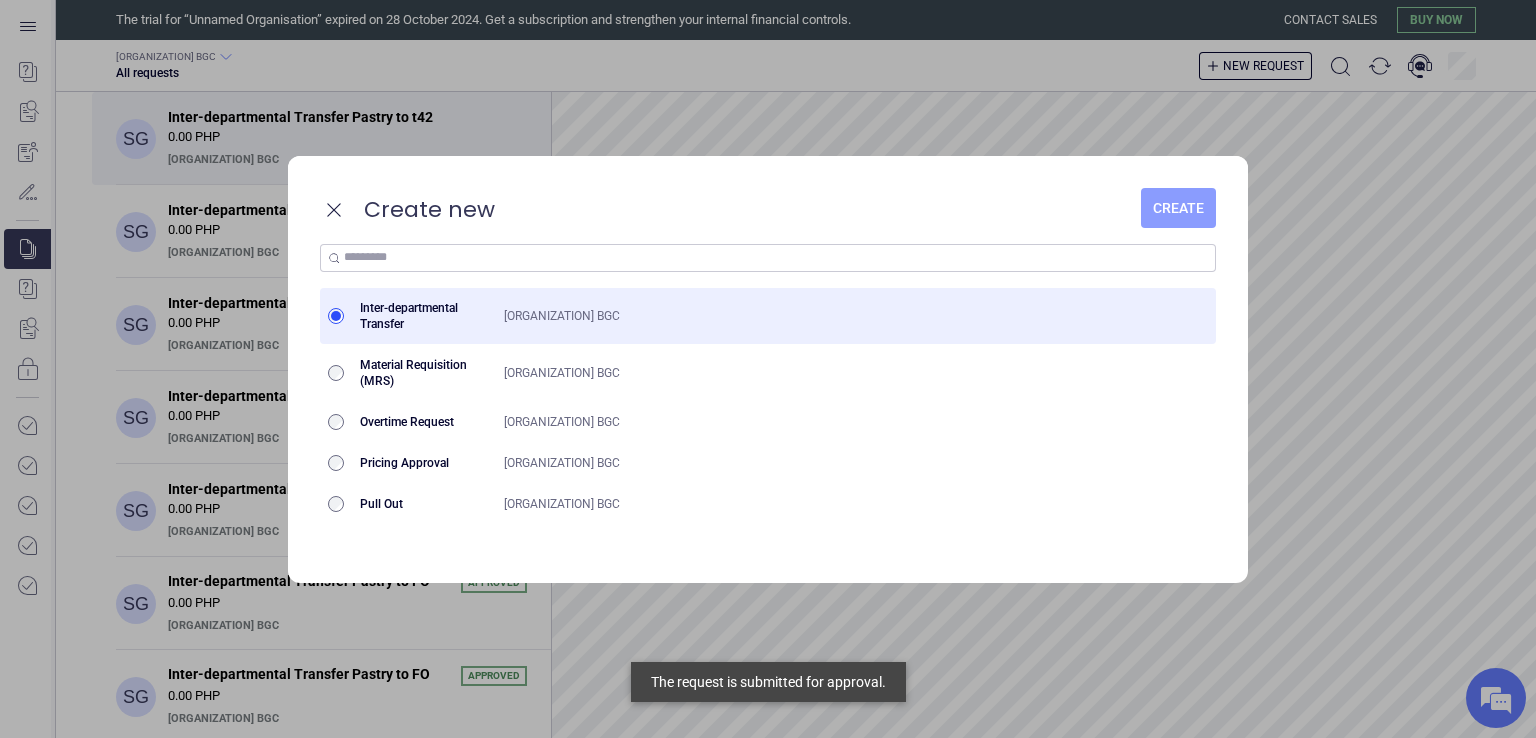 click on "Create" at bounding box center [1178, 208] 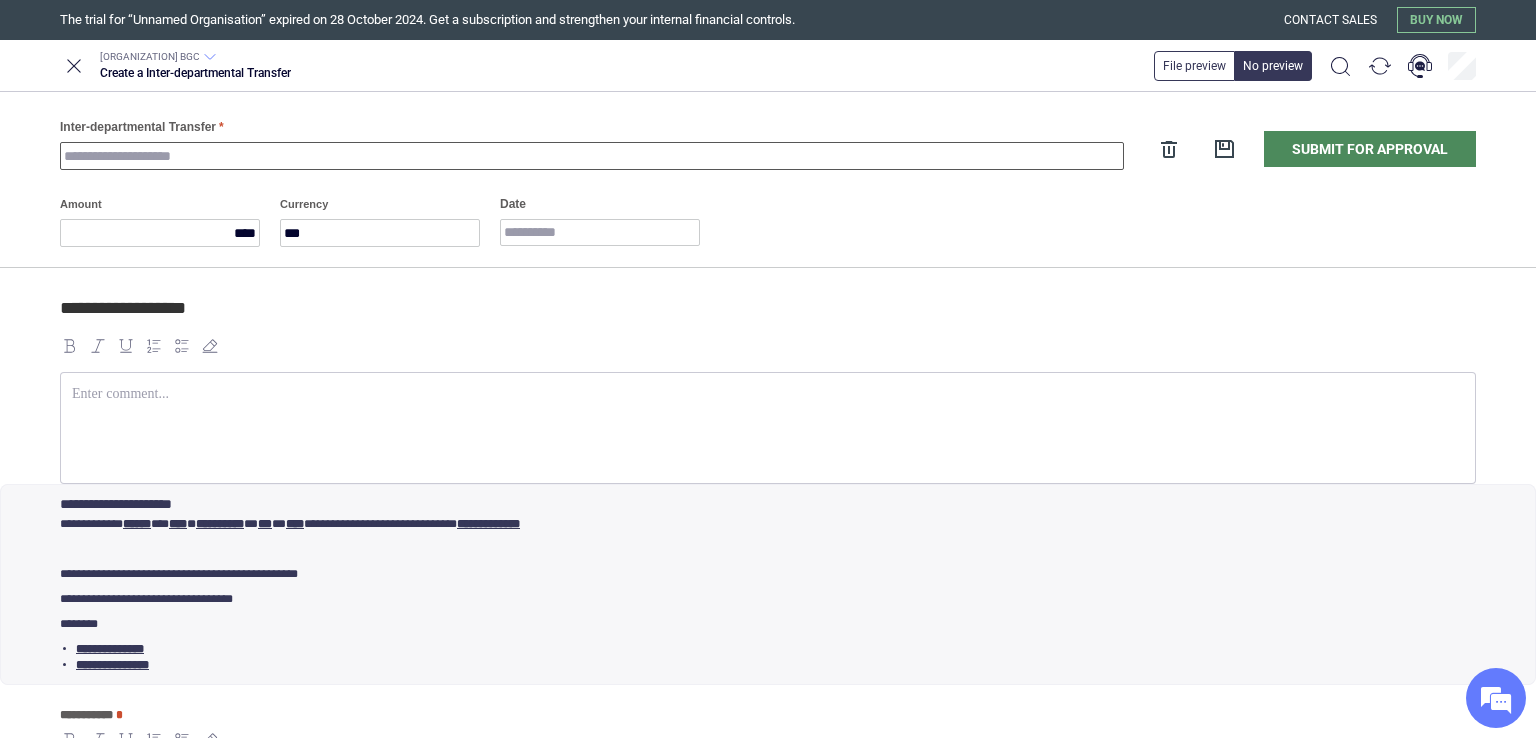 click on "Inter-departmental Transfer" at bounding box center [592, 156] 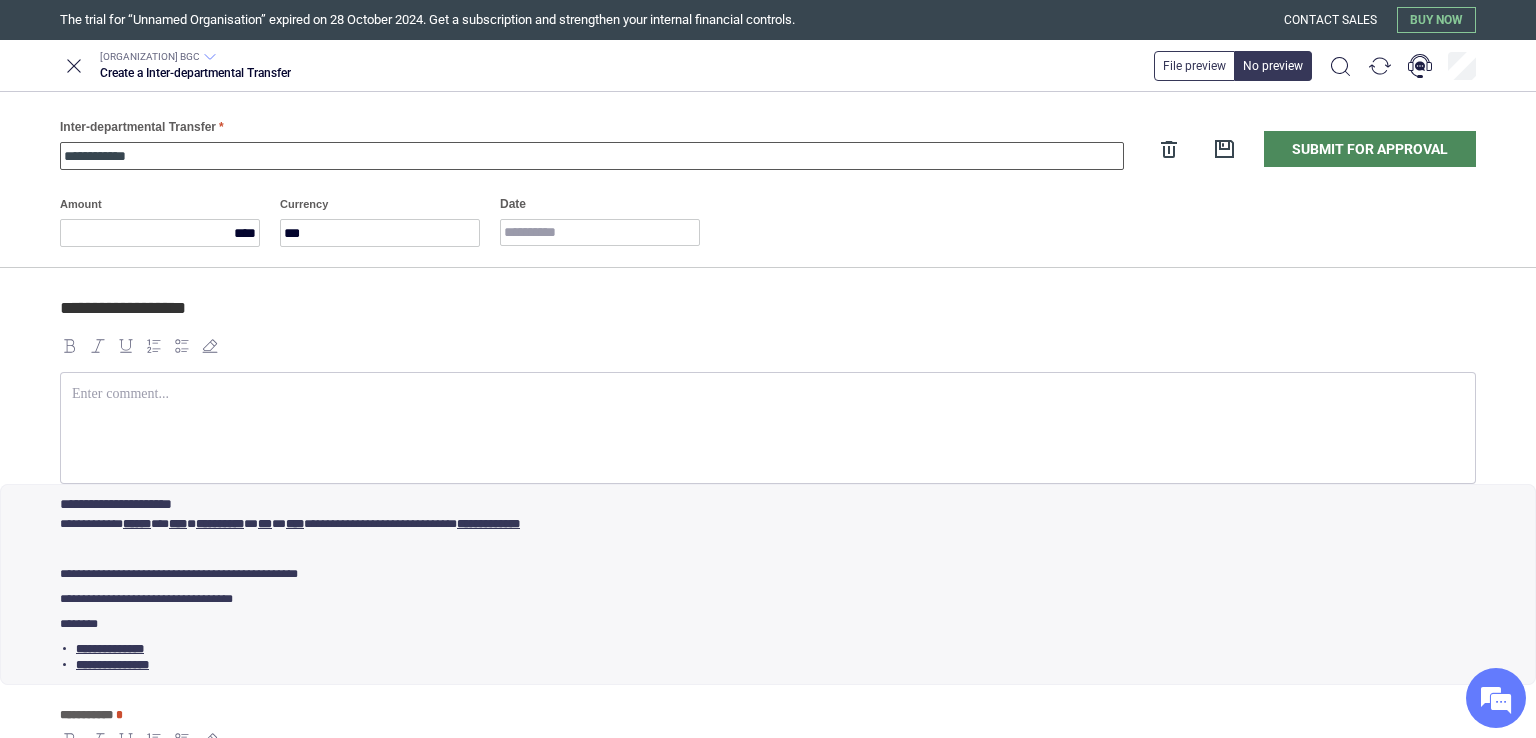 type on "**********" 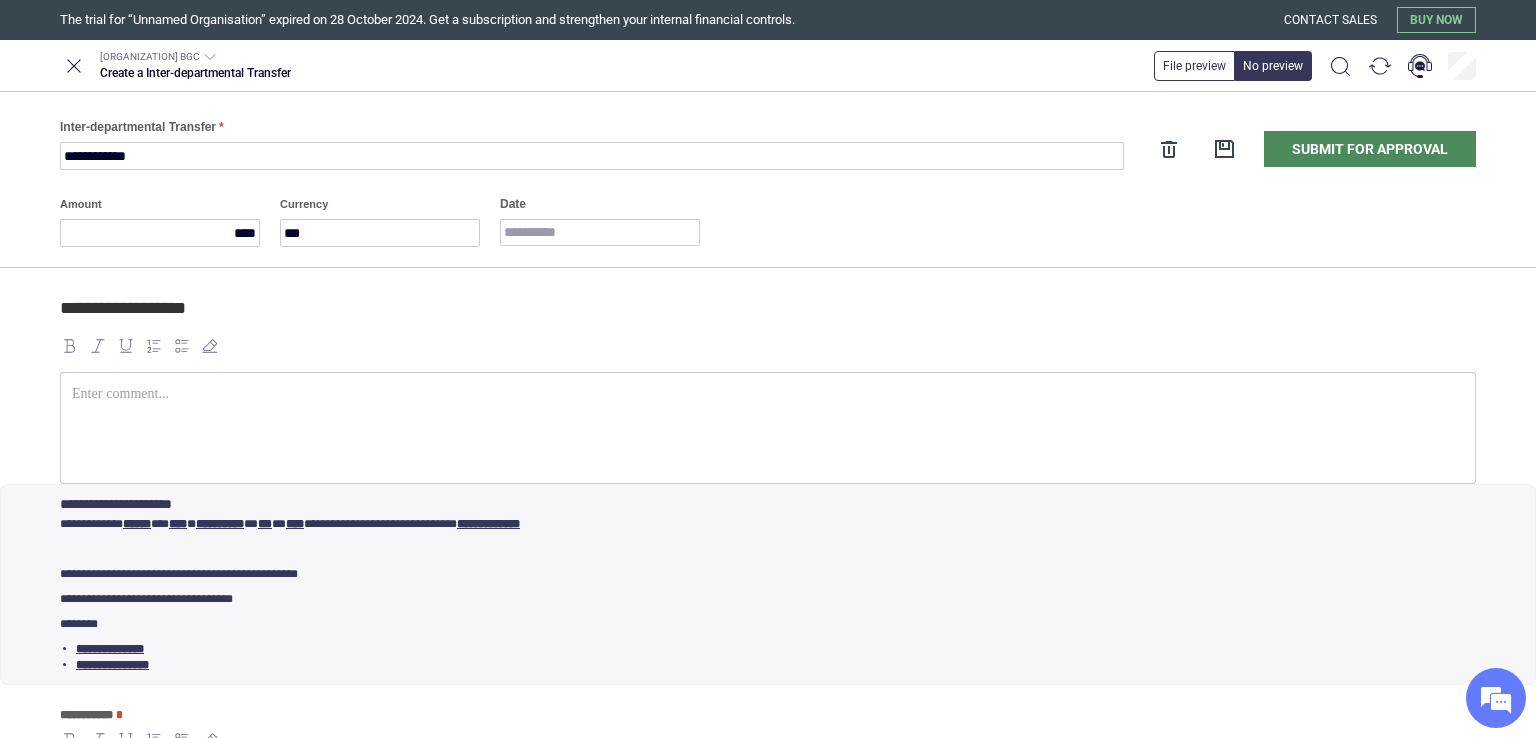click on "Date" at bounding box center (600, 220) 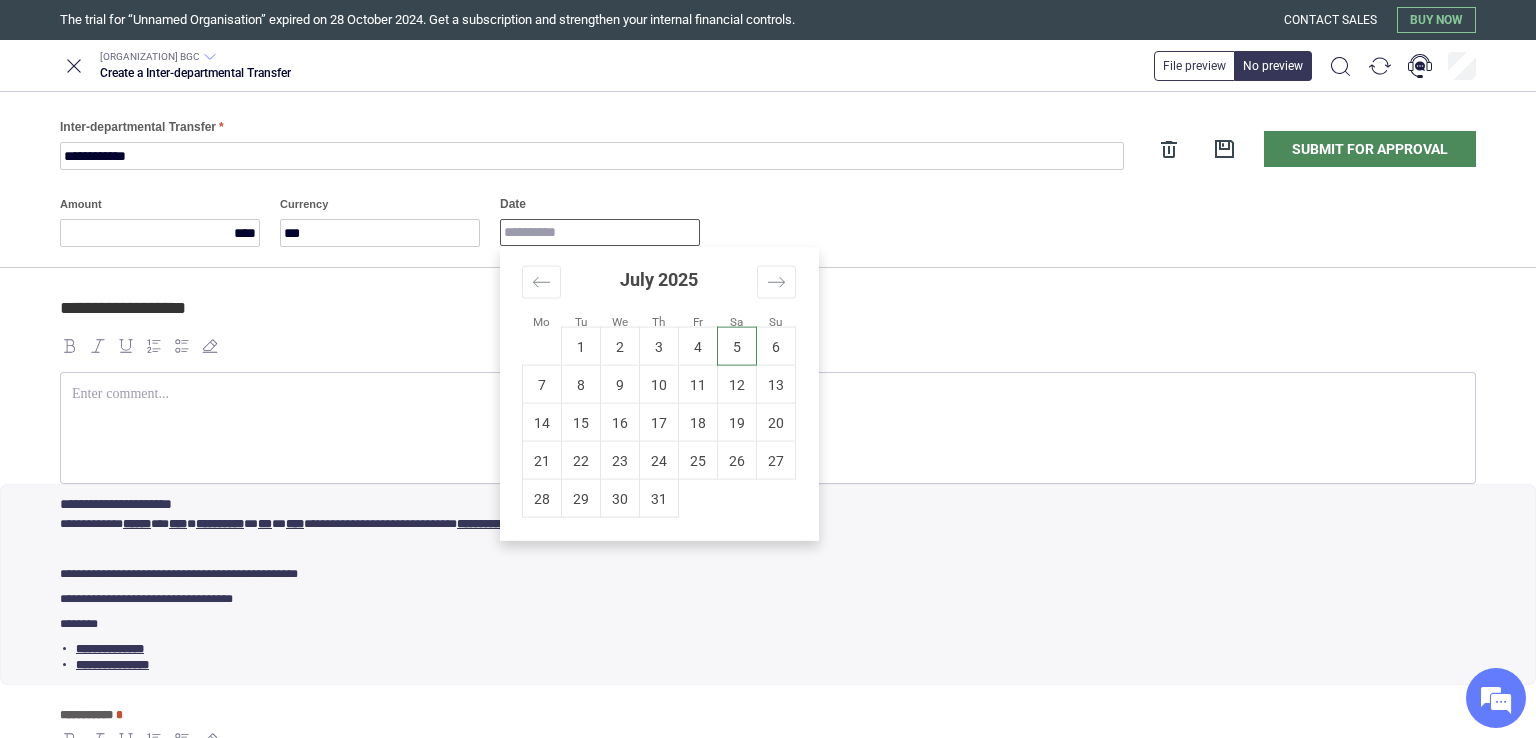 click on "Date" at bounding box center (600, 232) 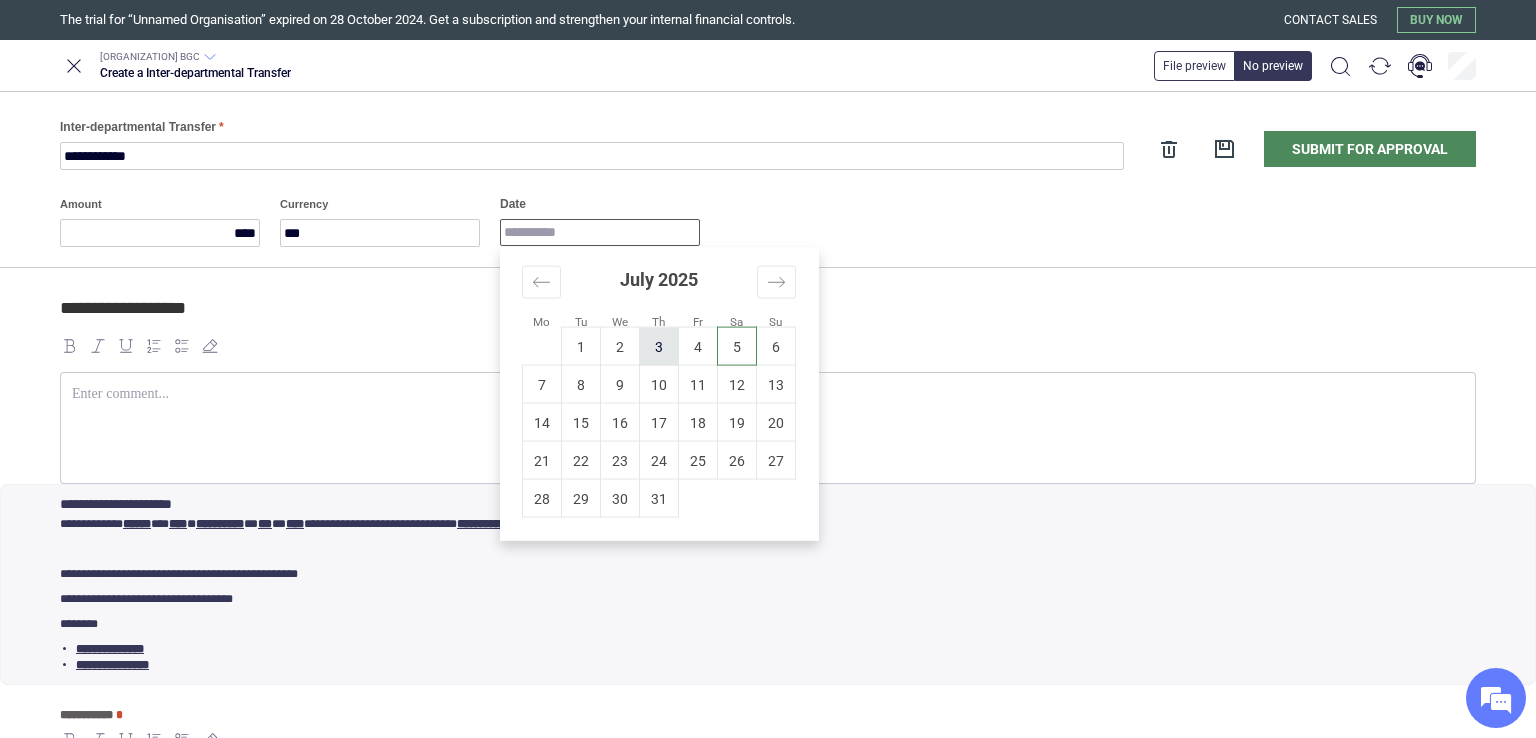 click on "3" at bounding box center (659, 346) 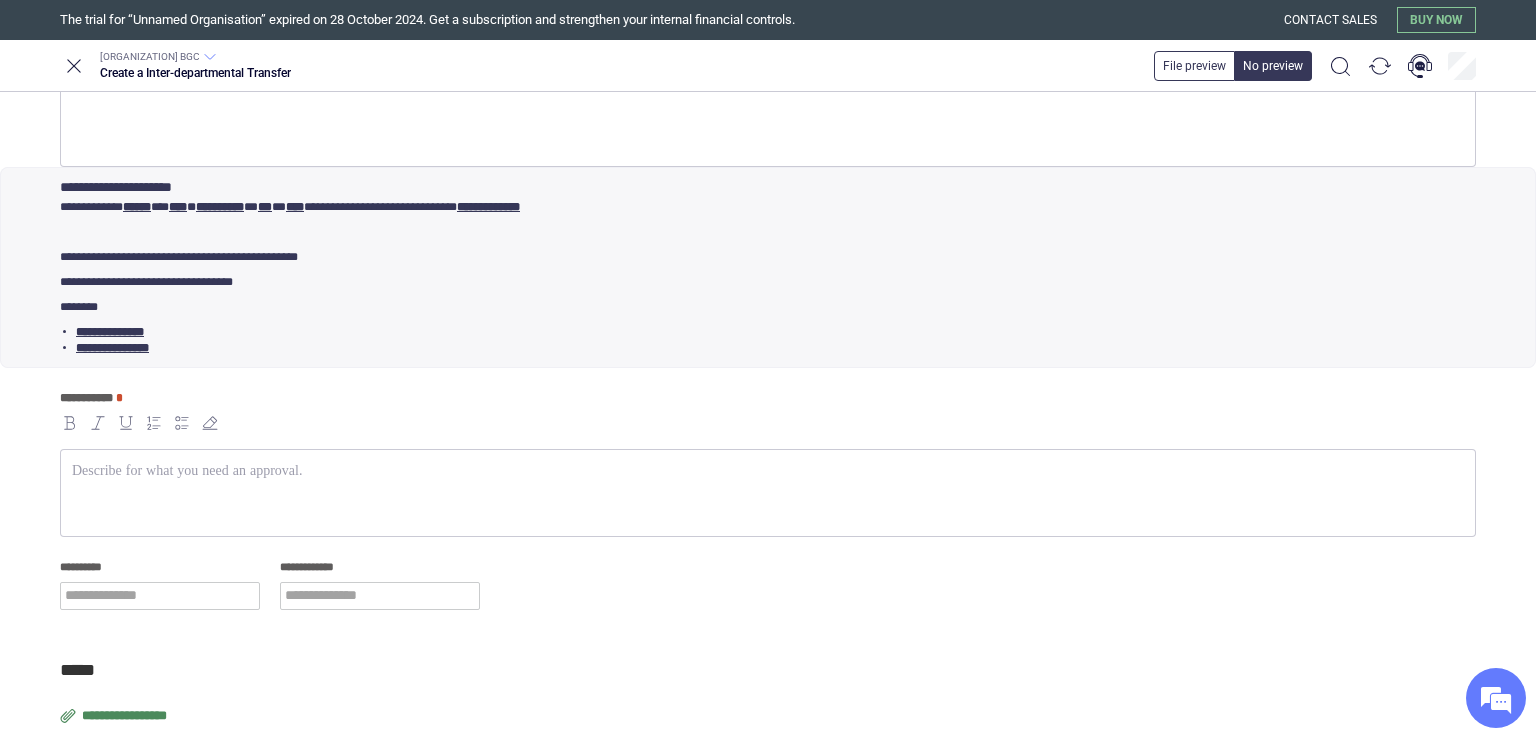 scroll, scrollTop: 340, scrollLeft: 0, axis: vertical 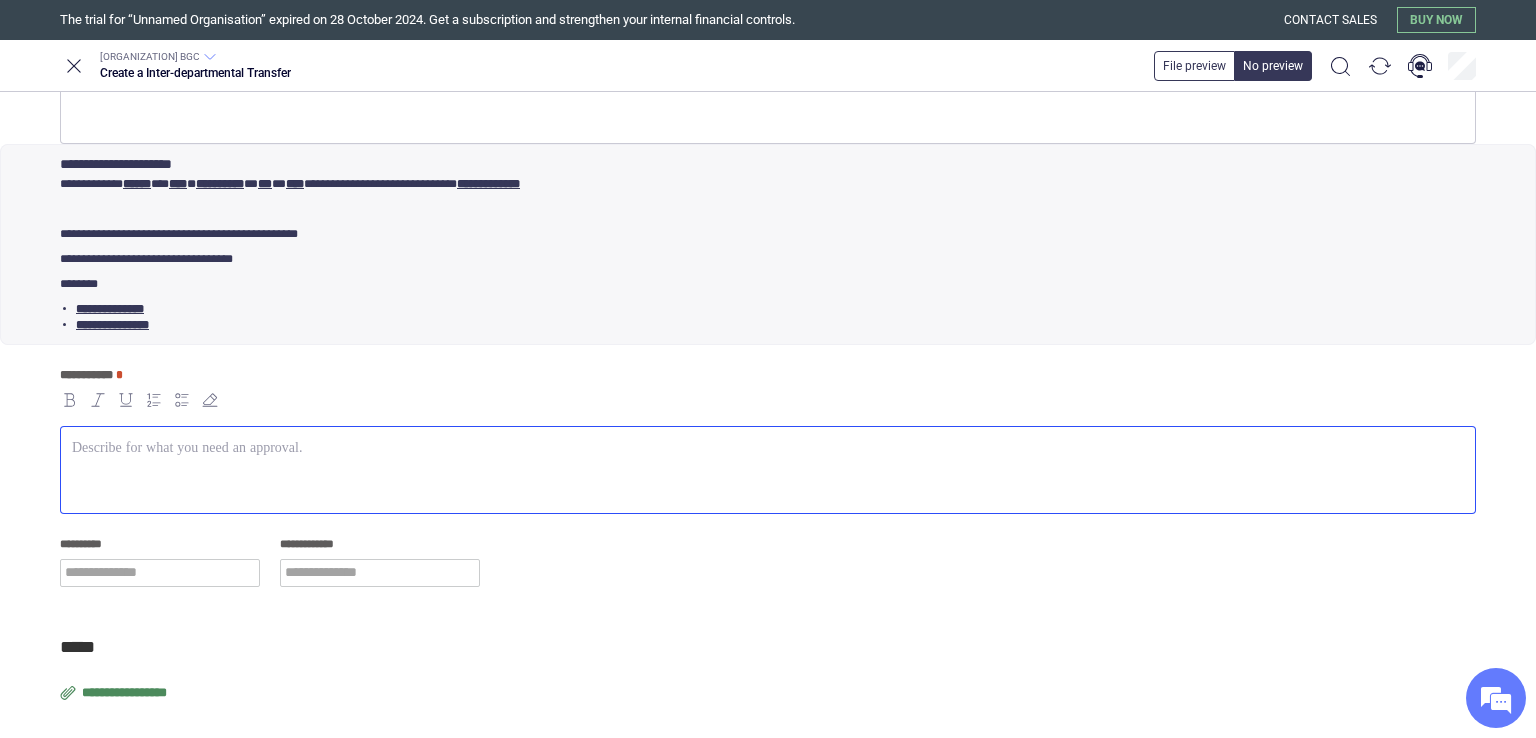 click at bounding box center [768, 448] 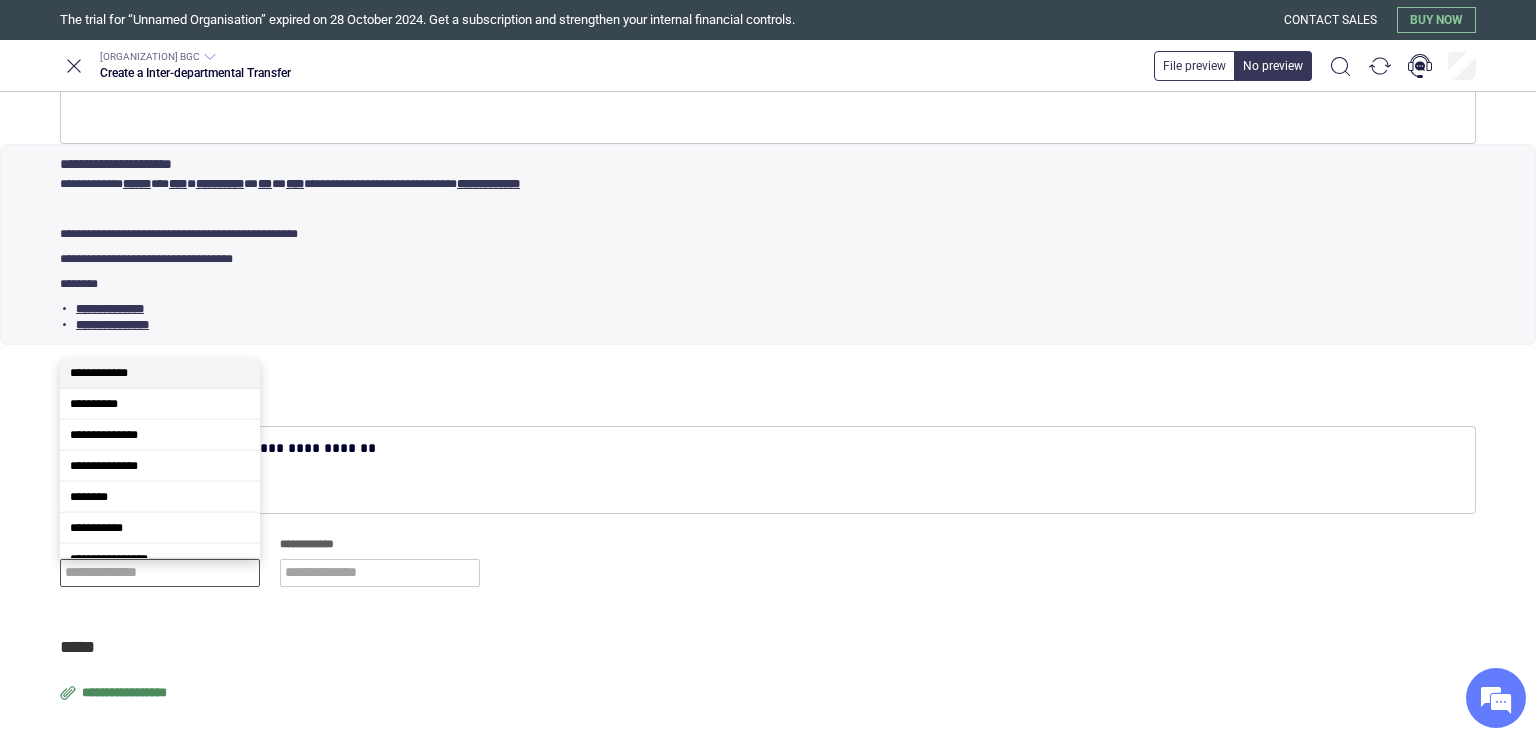click at bounding box center [160, 573] 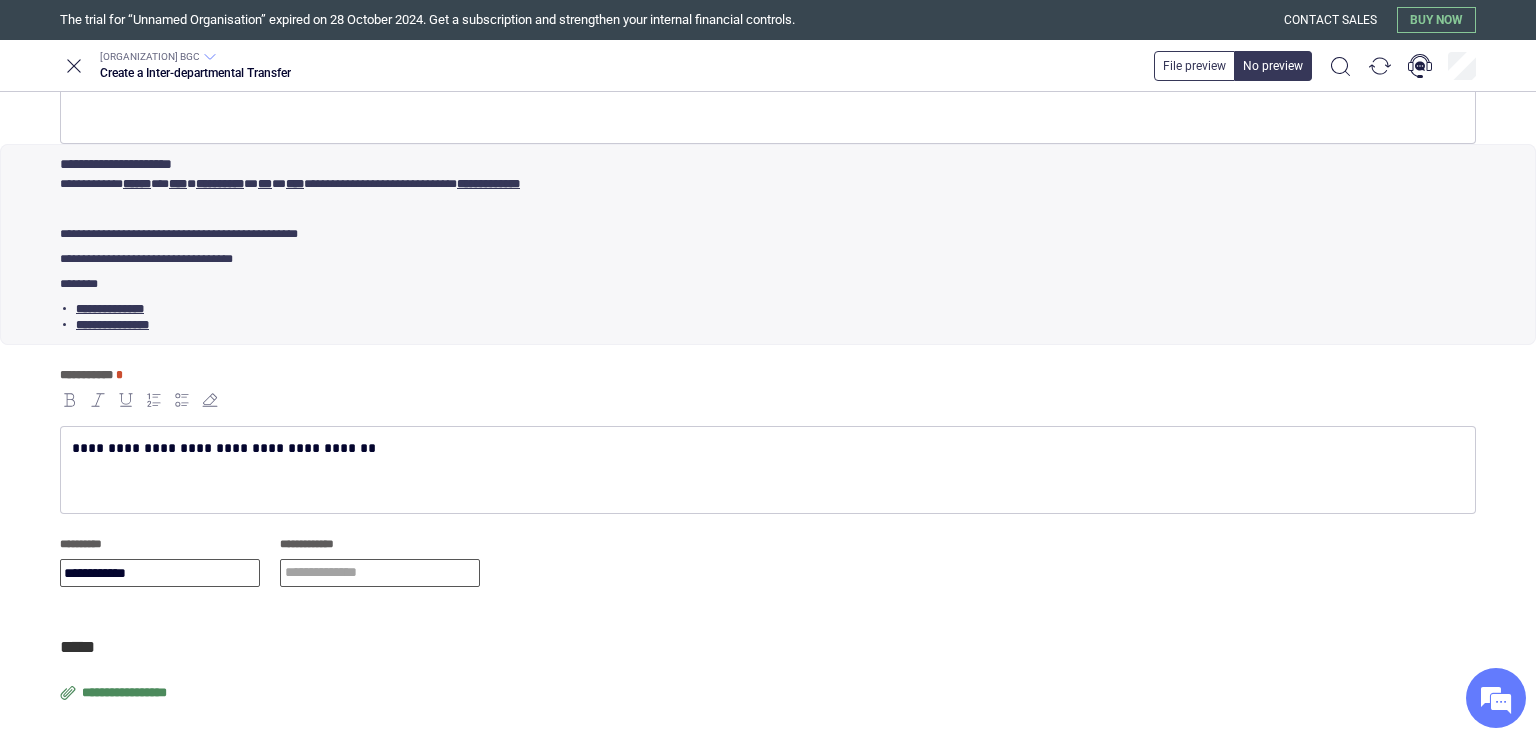 click at bounding box center [380, 573] 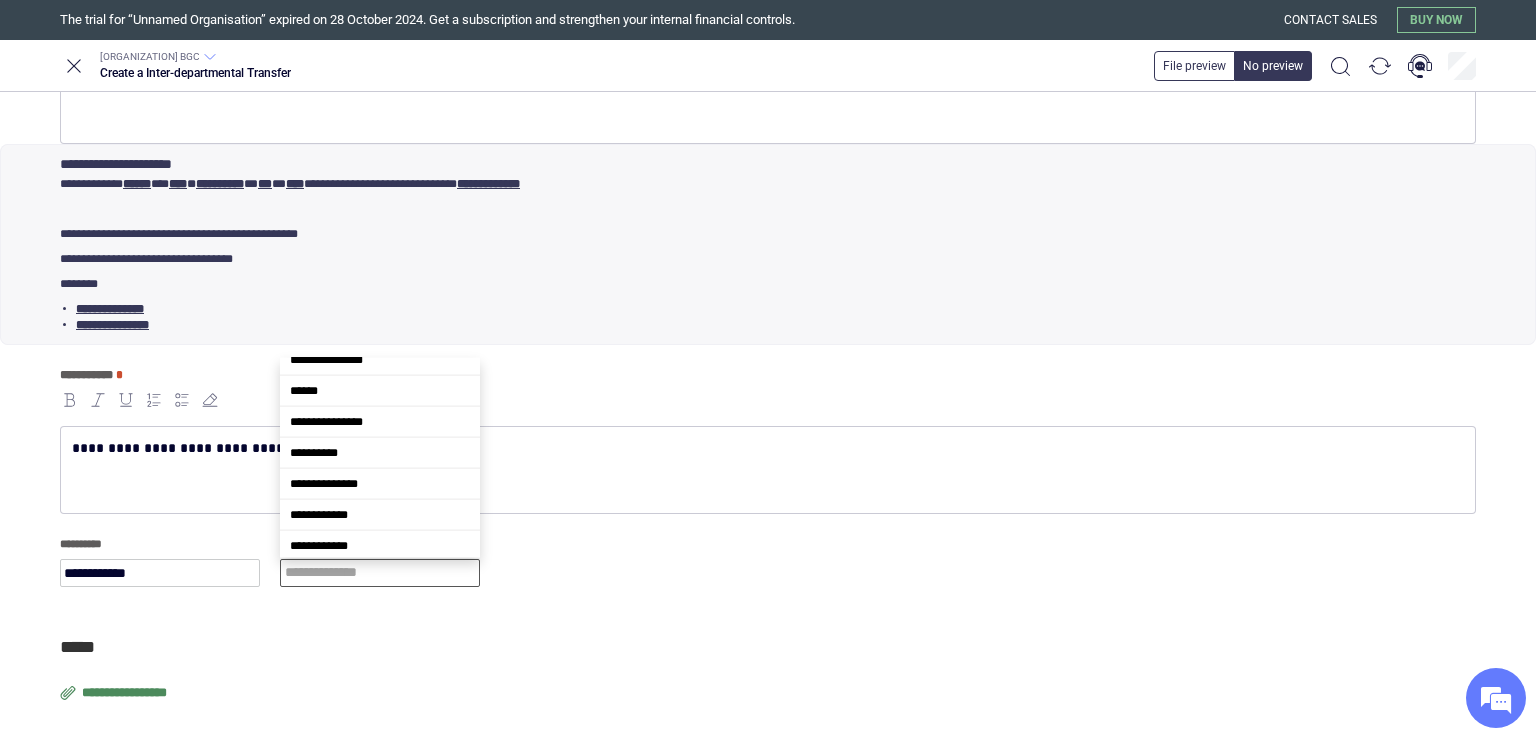 scroll, scrollTop: 269, scrollLeft: 0, axis: vertical 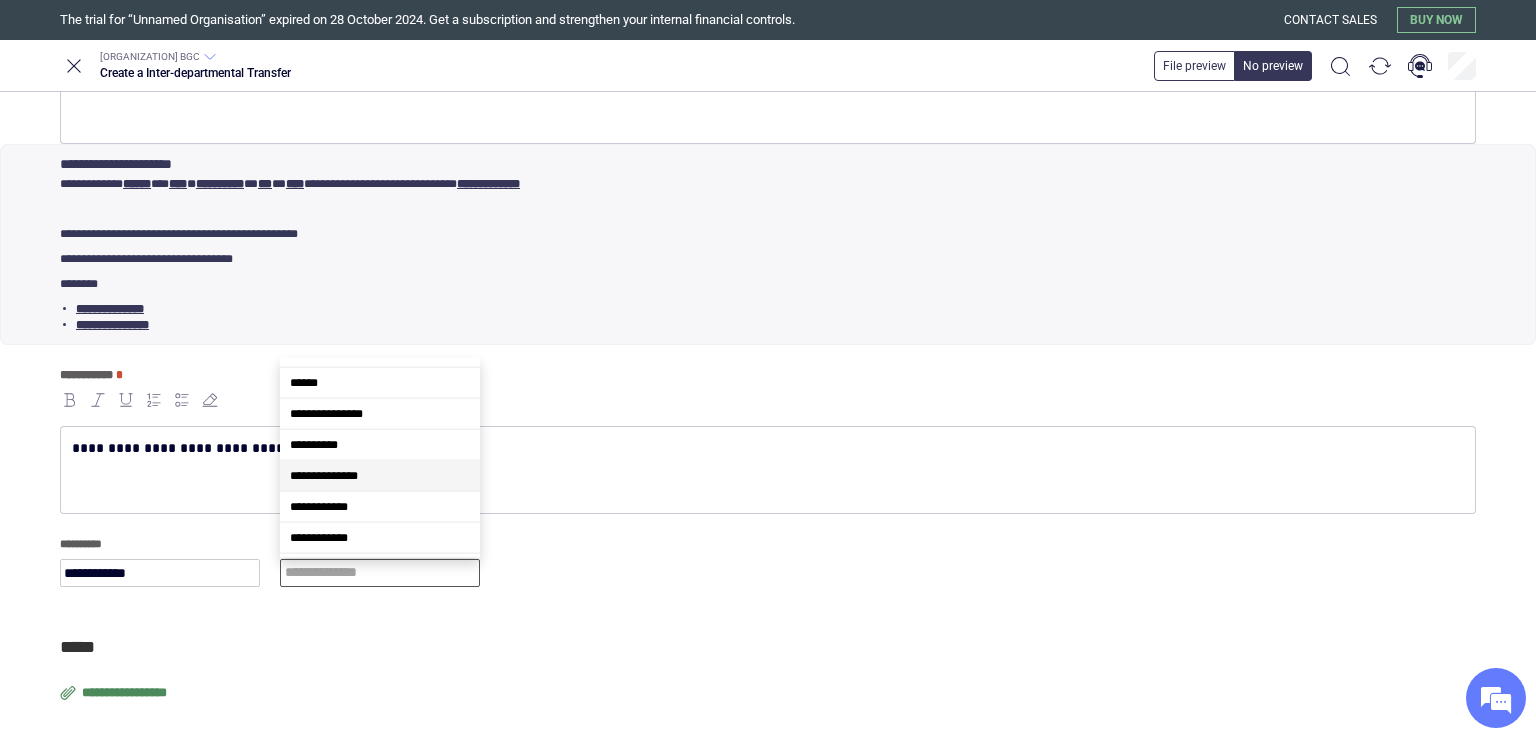 click on "**********" at bounding box center (380, 476) 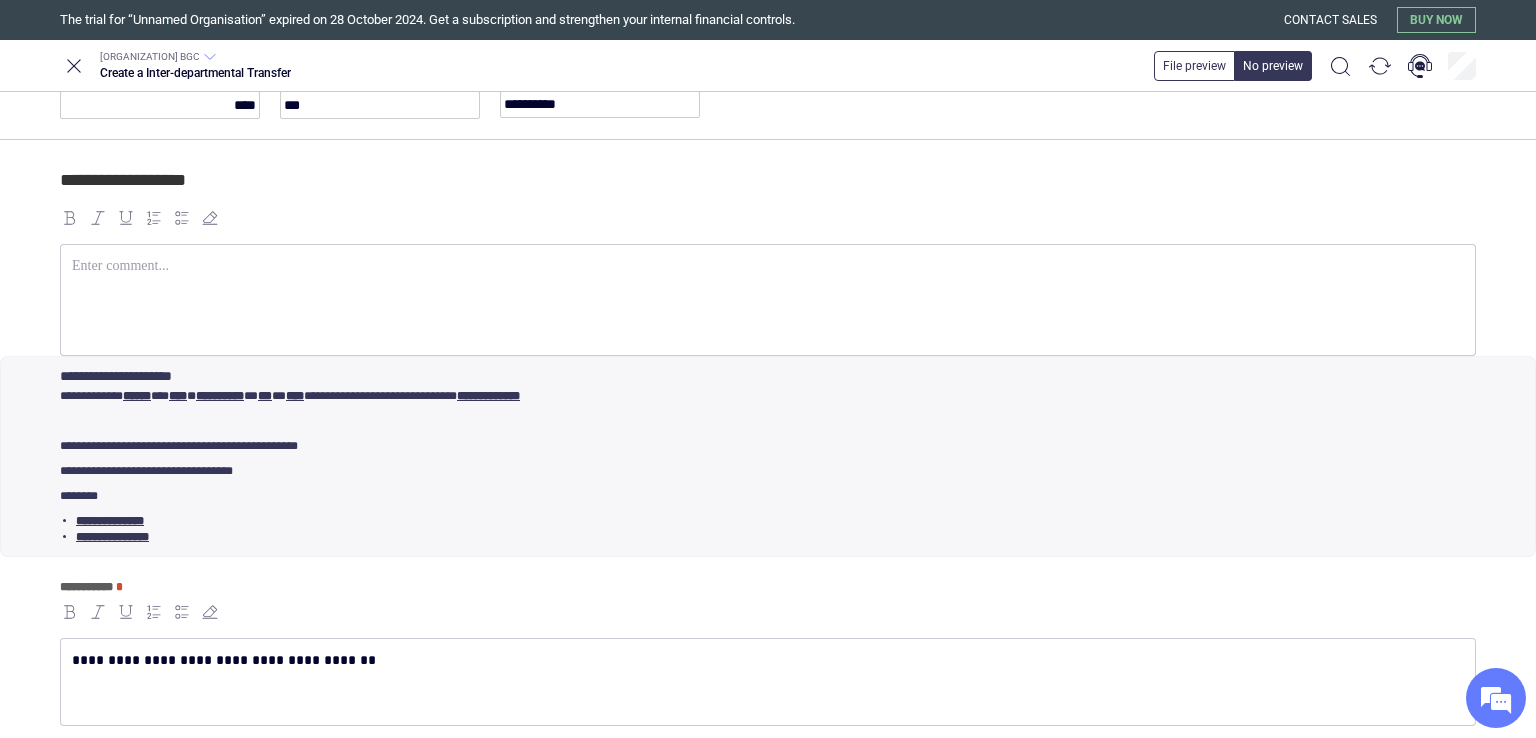 scroll, scrollTop: 0, scrollLeft: 0, axis: both 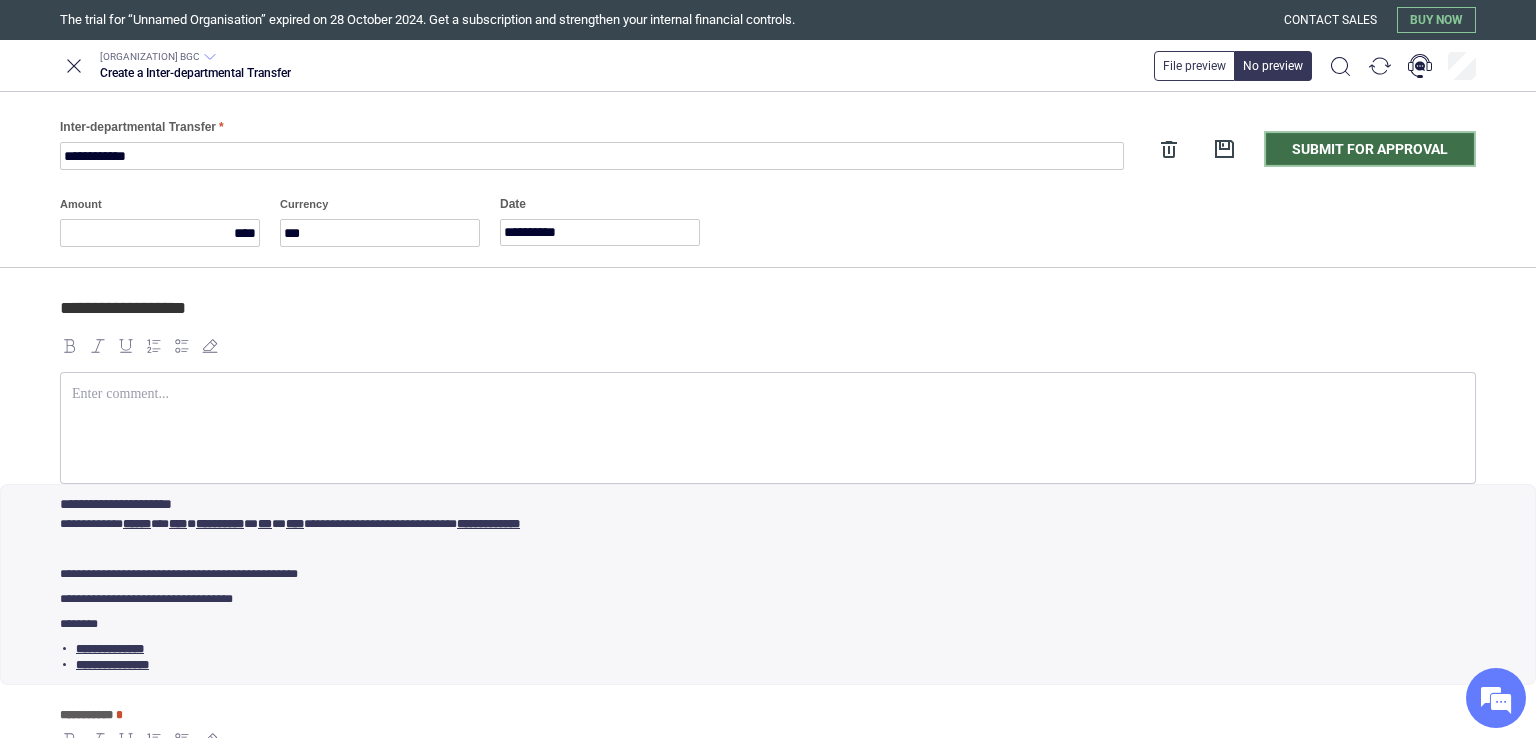 click on "Submit for approval" at bounding box center (1370, 149) 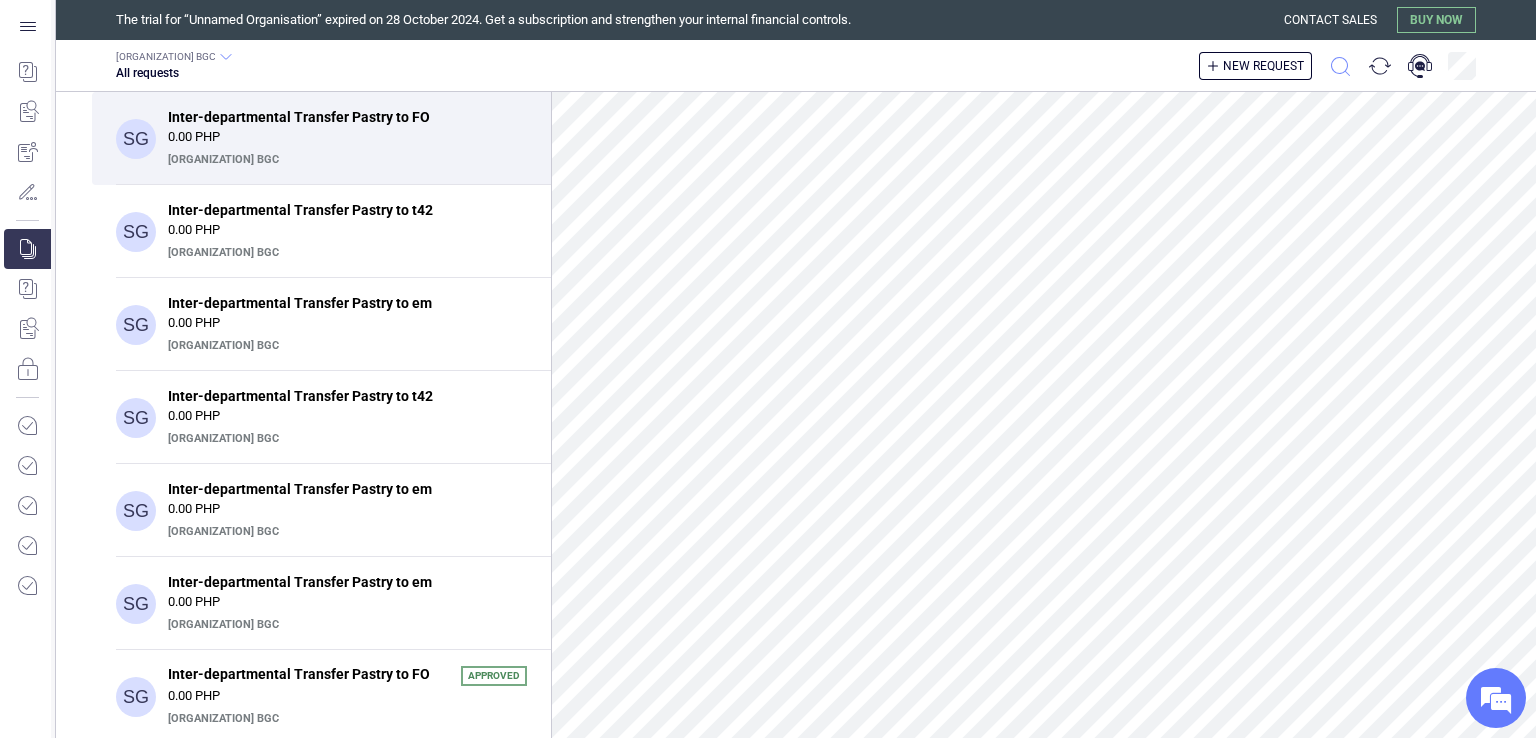 click at bounding box center [1340, 66] 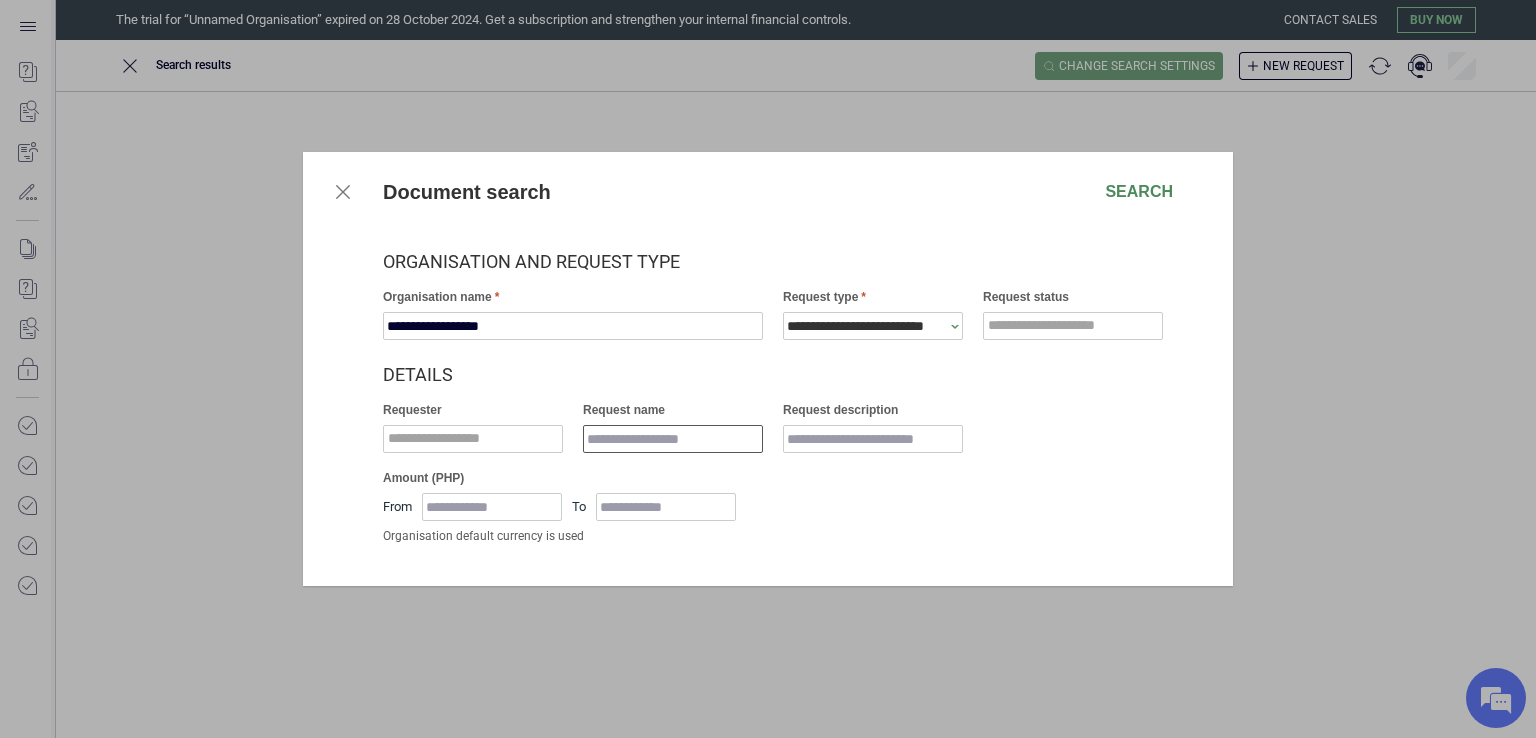 click on "Request name" at bounding box center (673, 439) 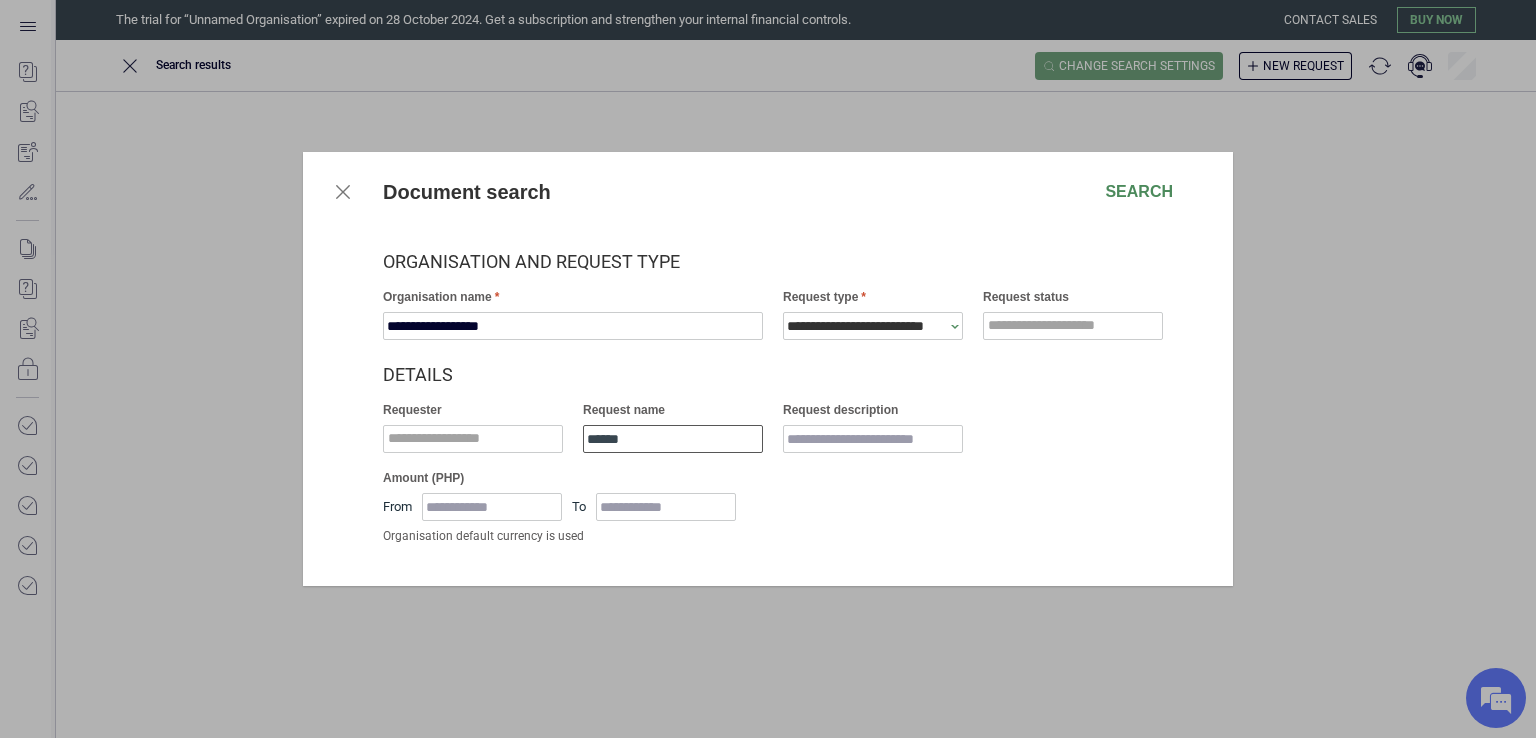 type on "******" 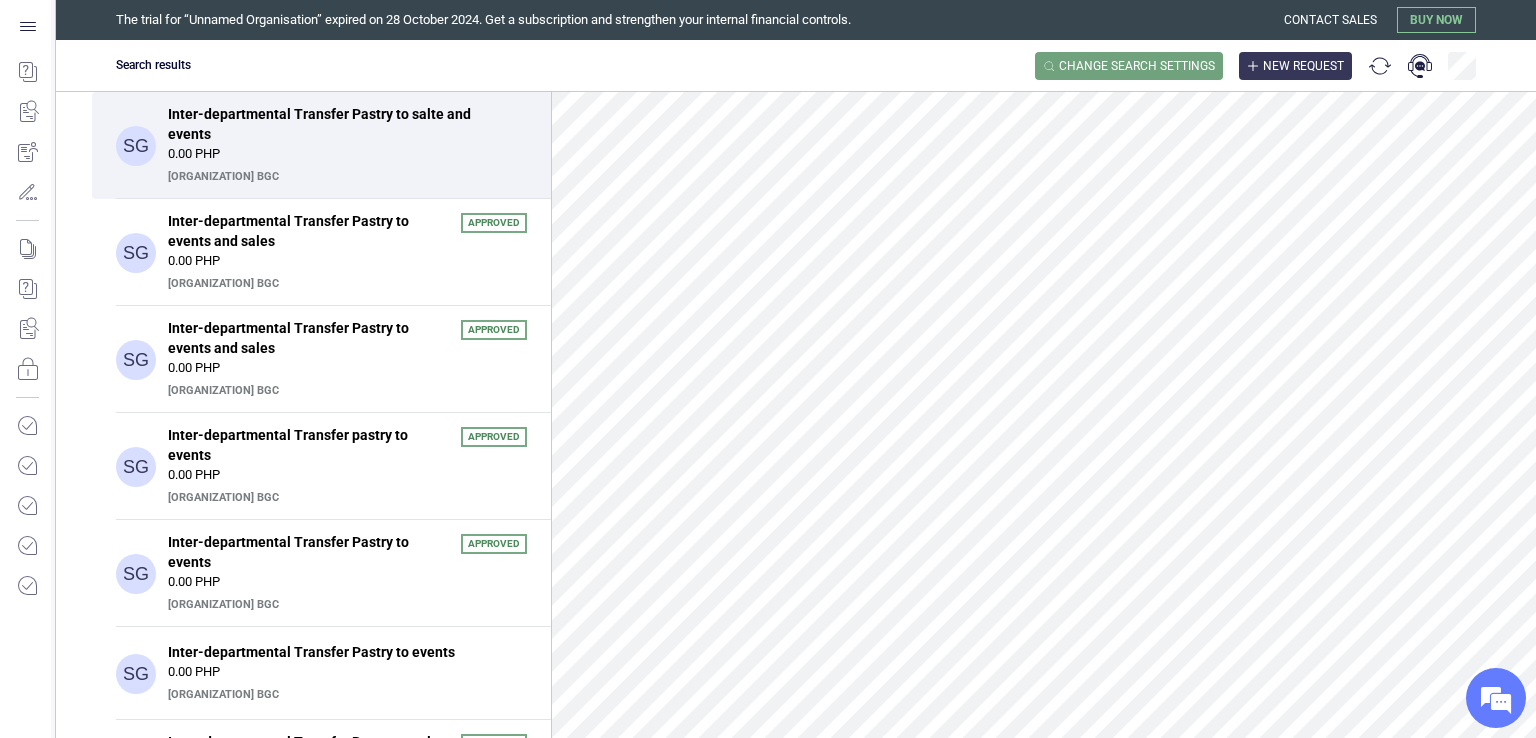 click on "New request" at bounding box center [1303, 66] 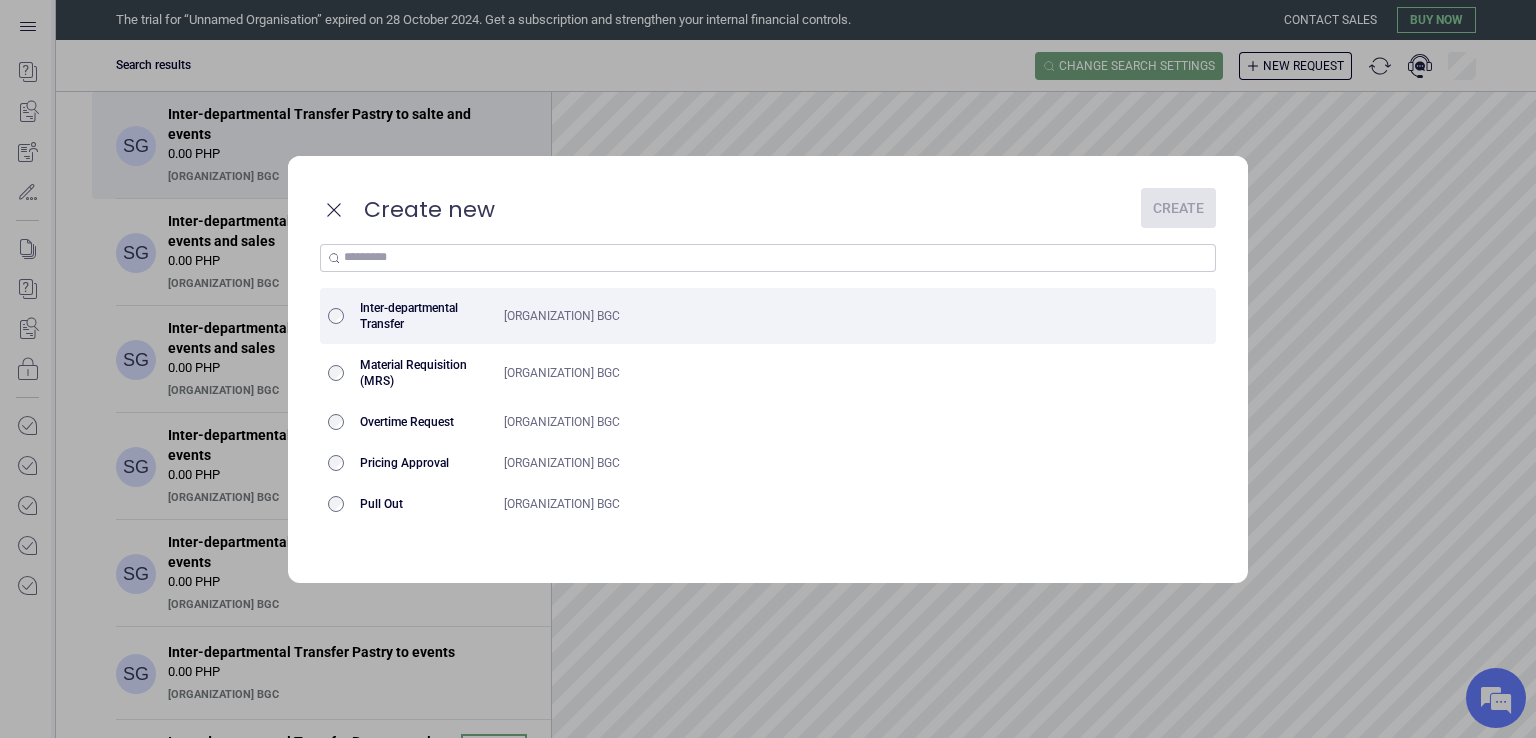 click at bounding box center [336, 316] 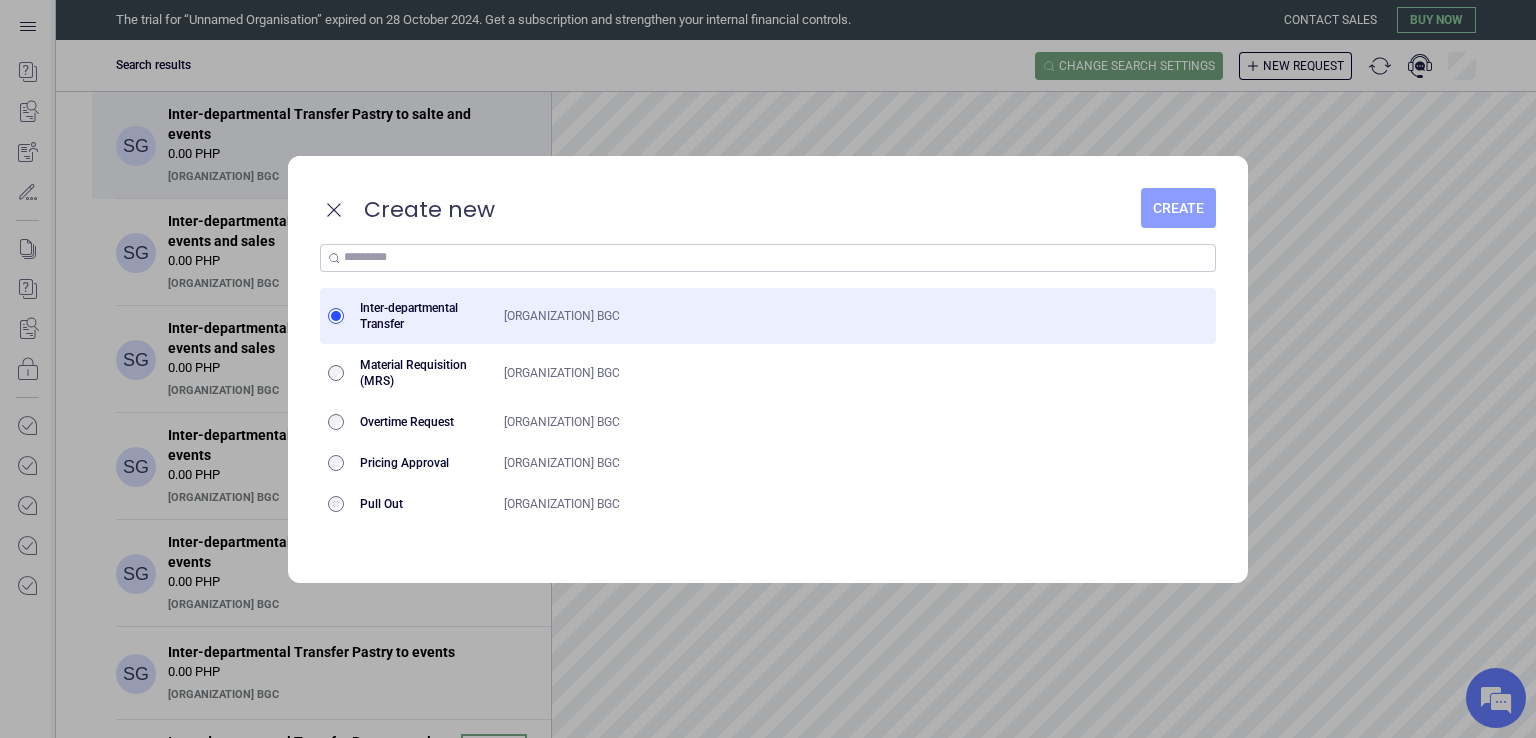 click on "Create" at bounding box center (1178, 208) 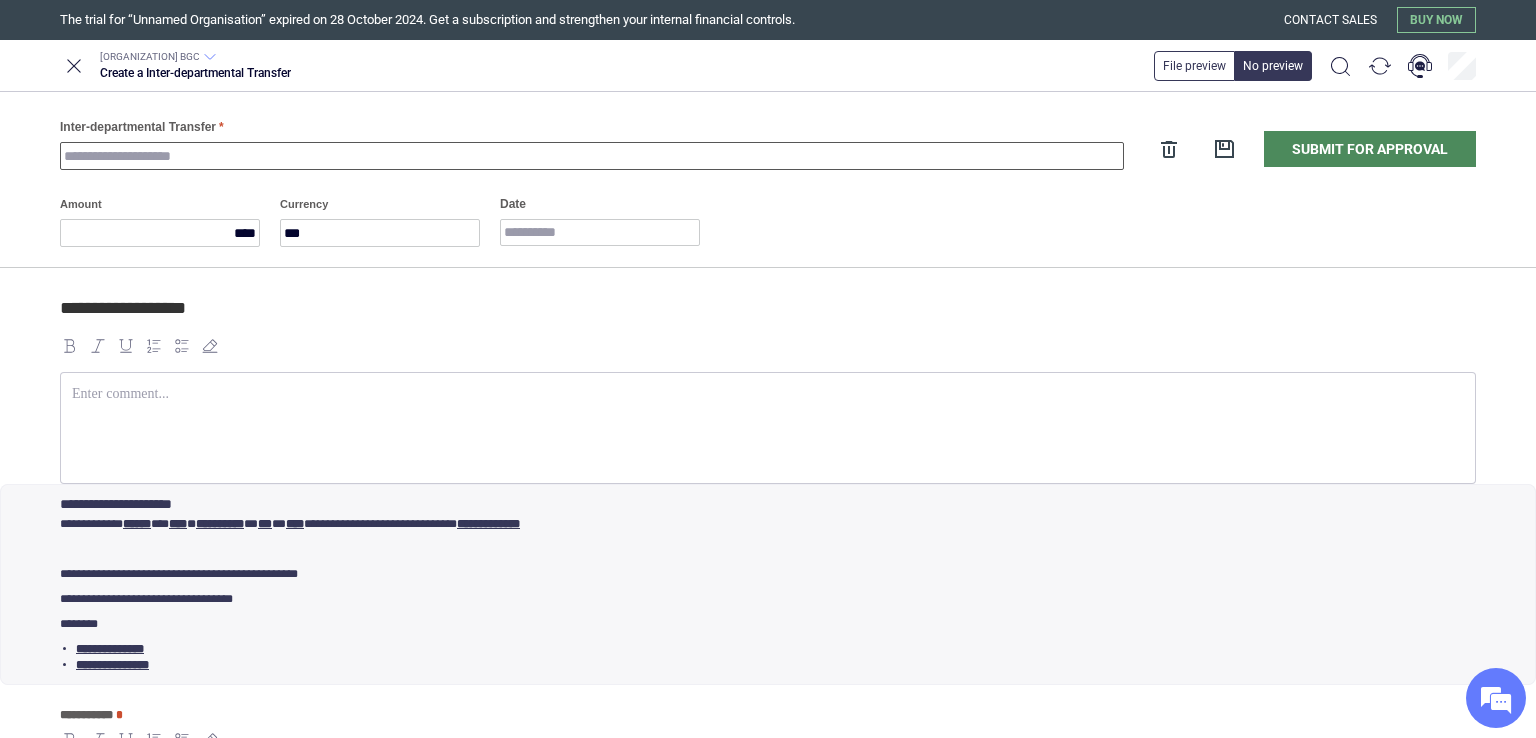 click on "Inter-departmental Transfer" at bounding box center (592, 156) 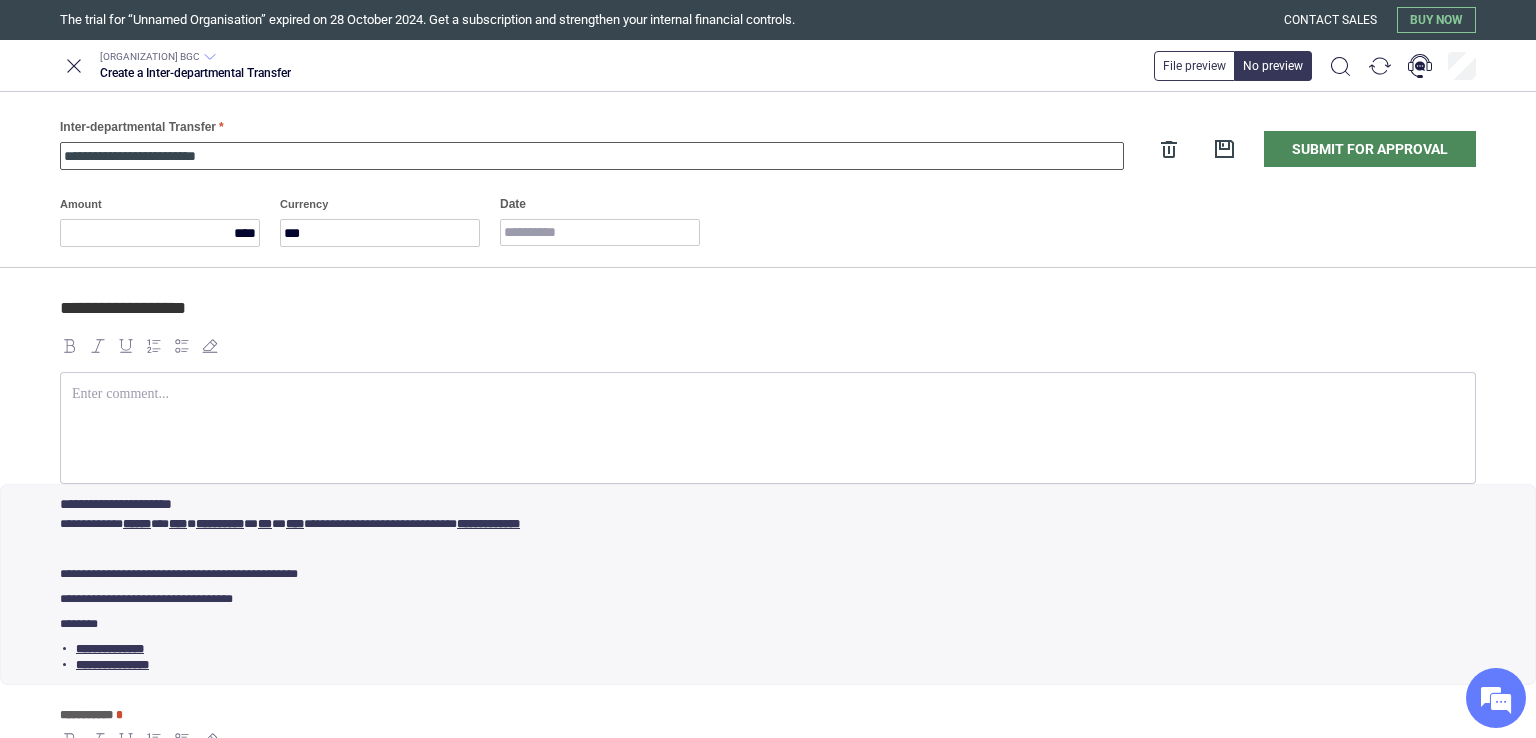 type on "**********" 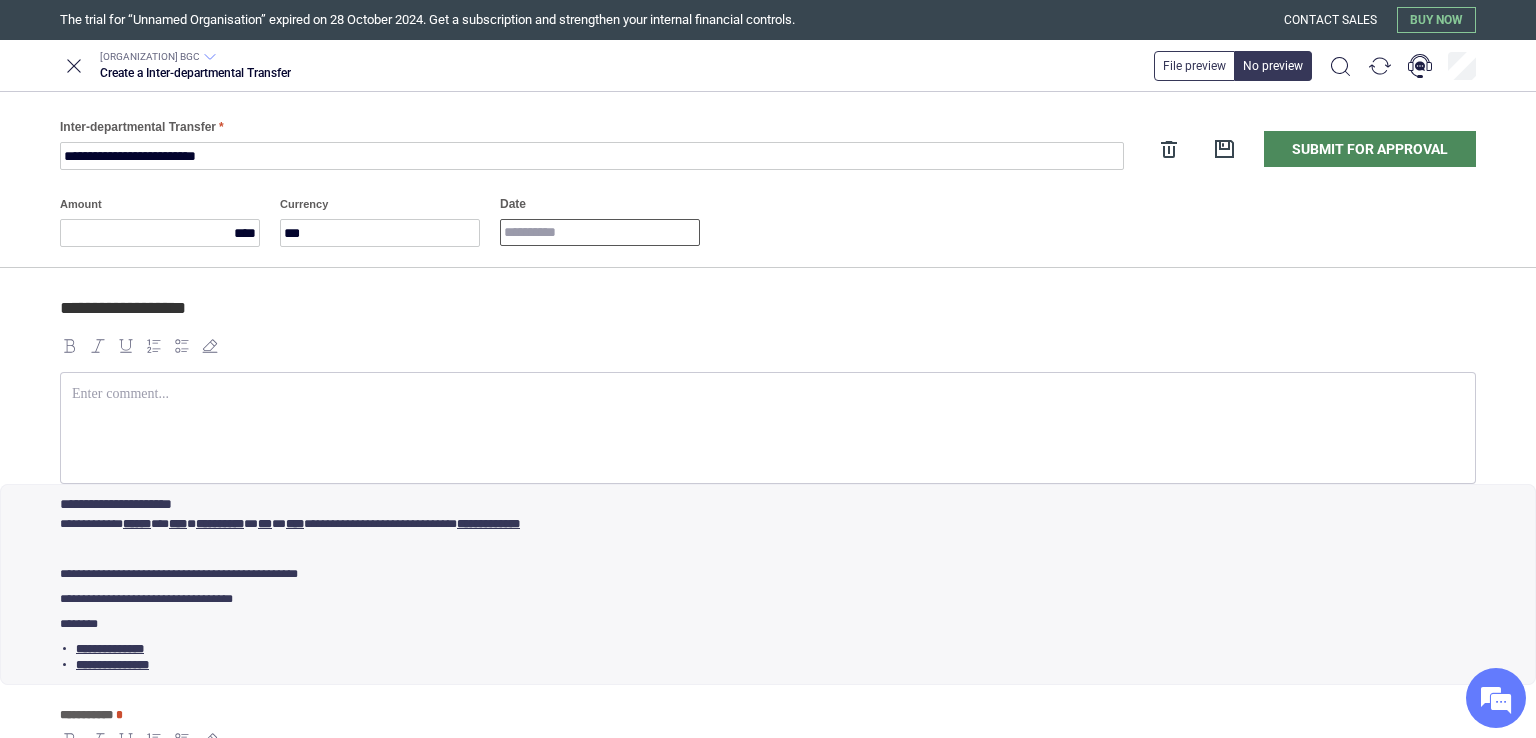 click on "Date" at bounding box center (600, 232) 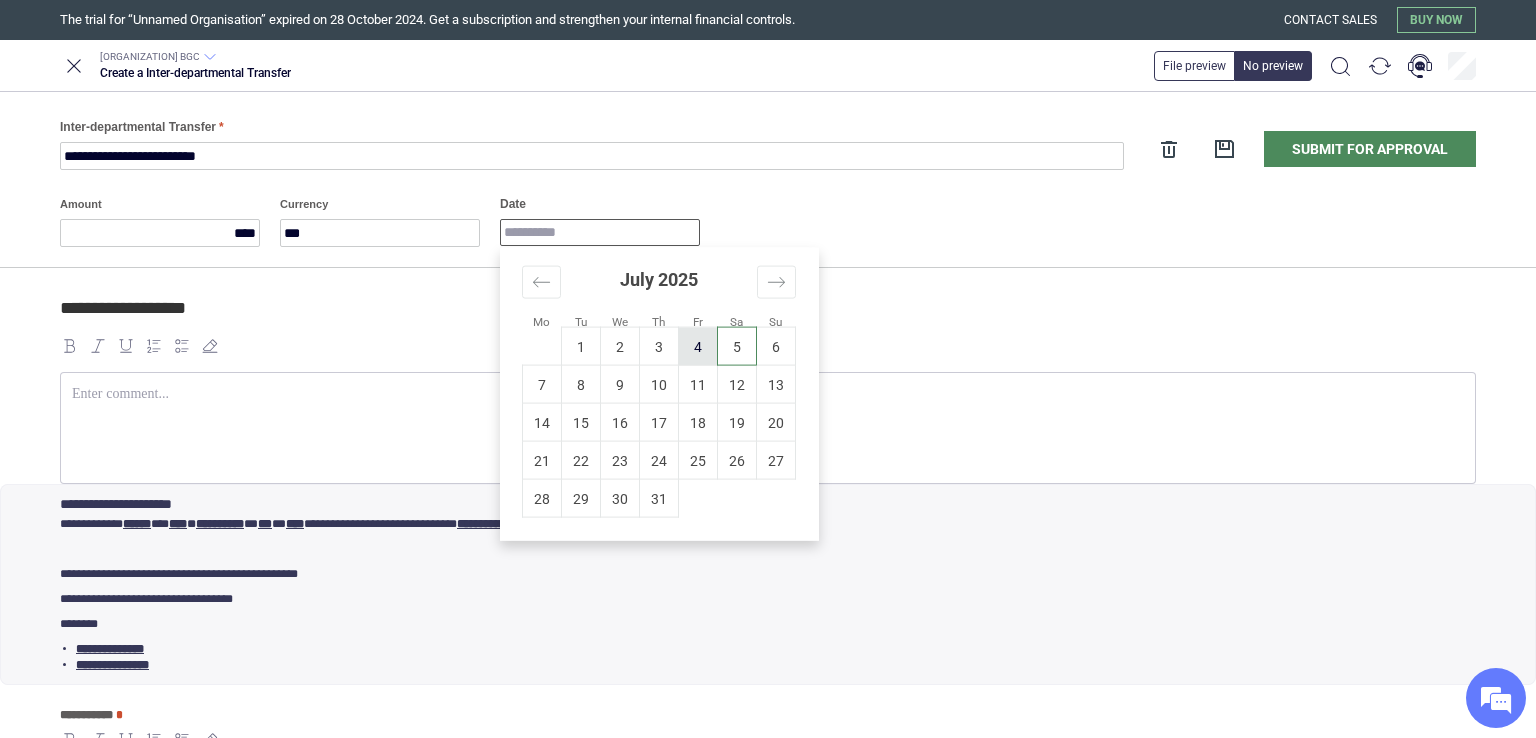 click on "4" at bounding box center (698, 346) 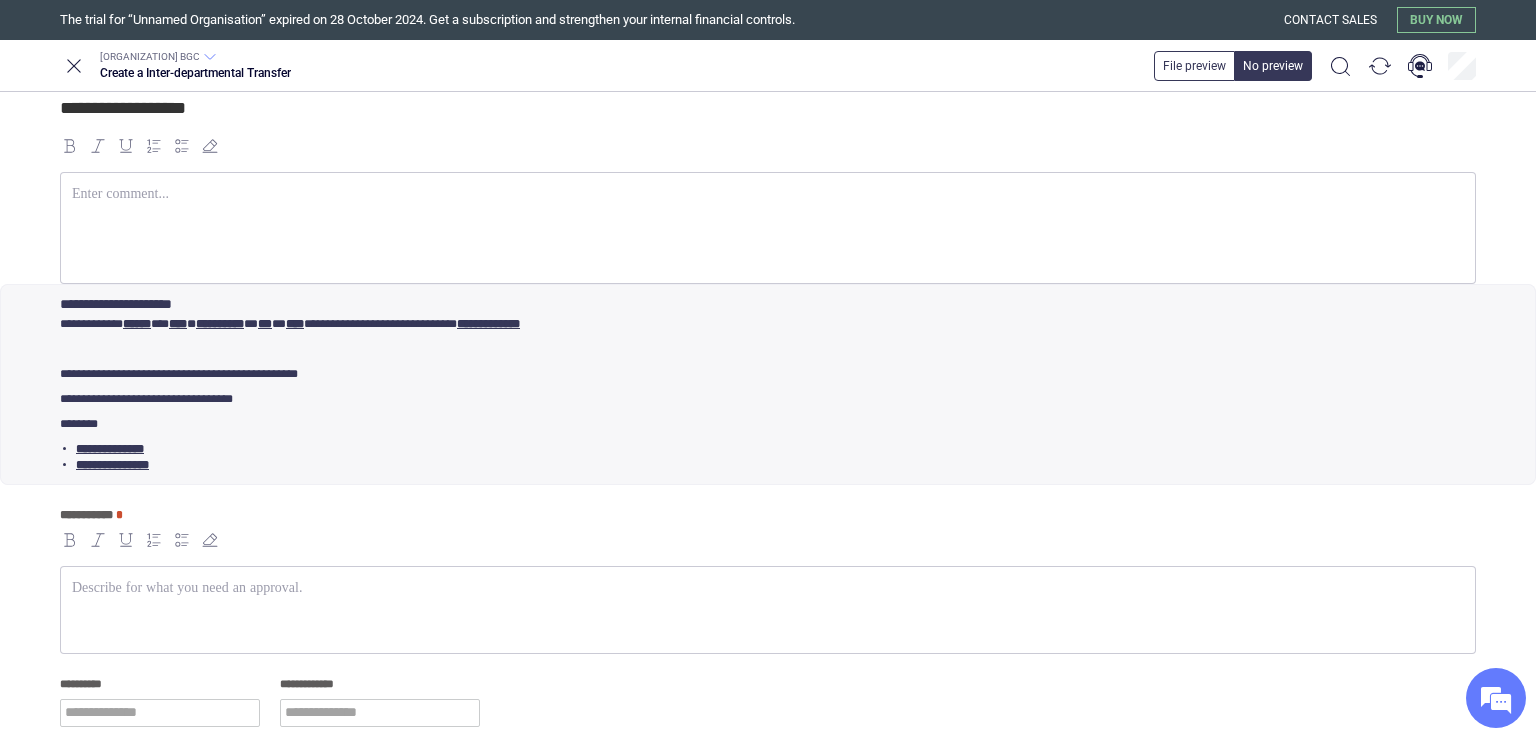 scroll, scrollTop: 236, scrollLeft: 0, axis: vertical 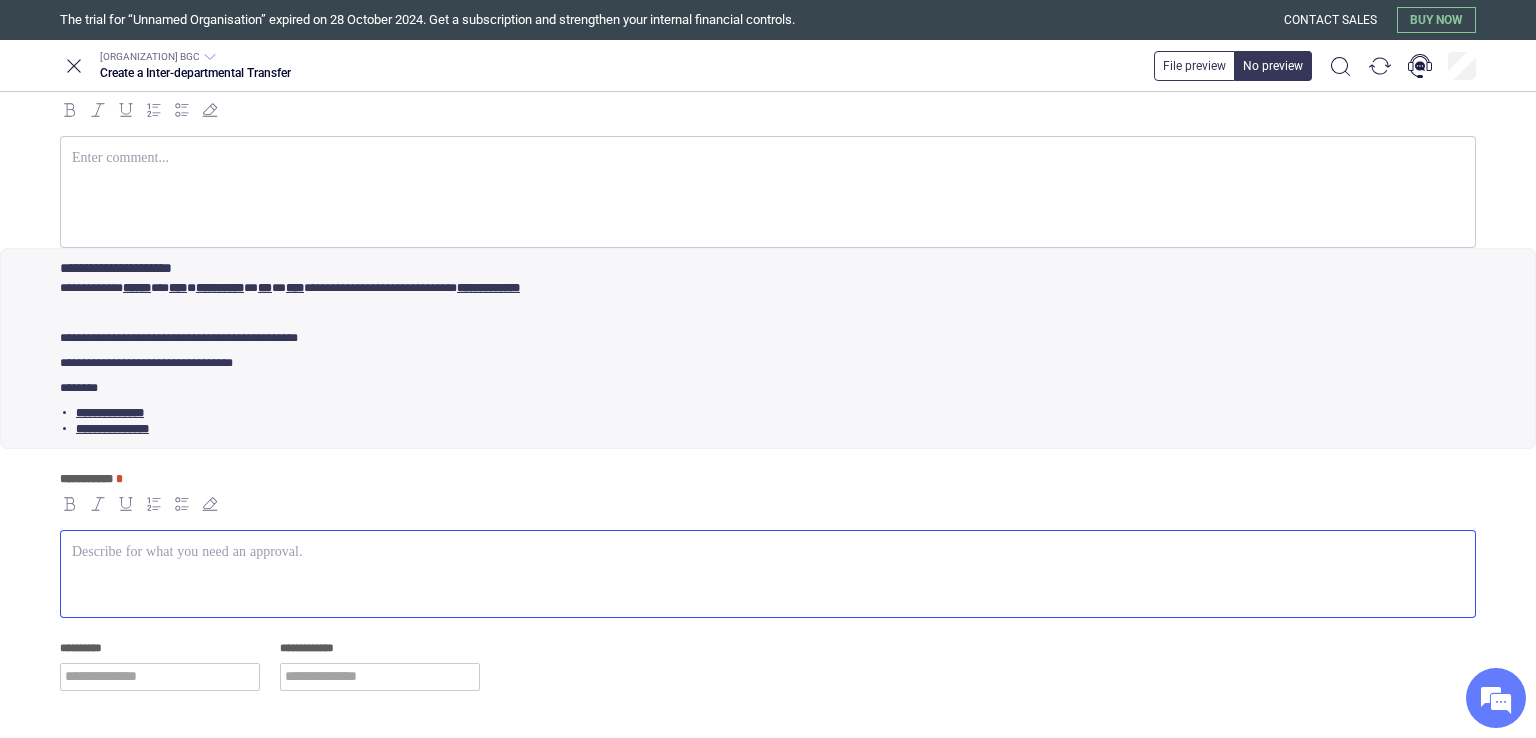 click at bounding box center (768, 574) 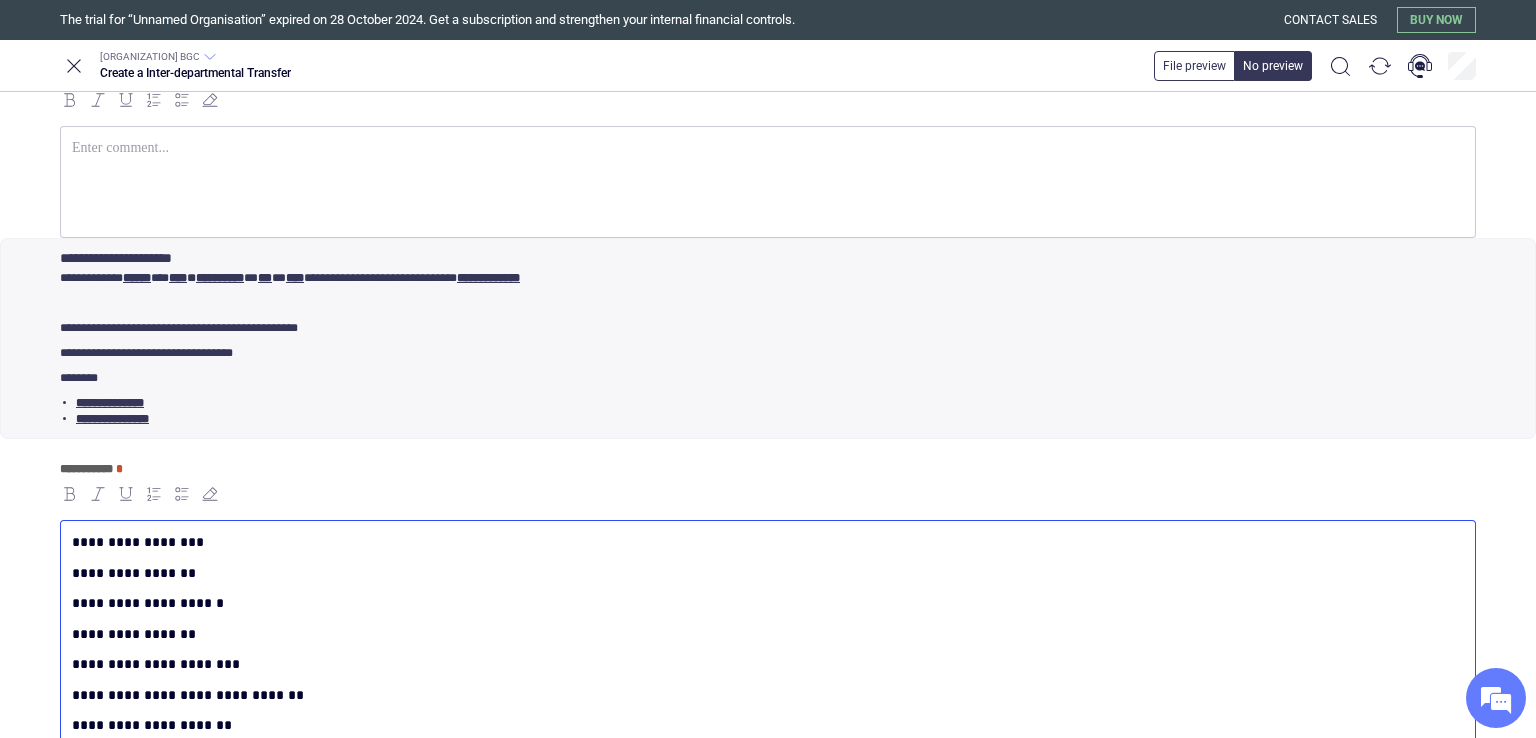 scroll, scrollTop: 276, scrollLeft: 0, axis: vertical 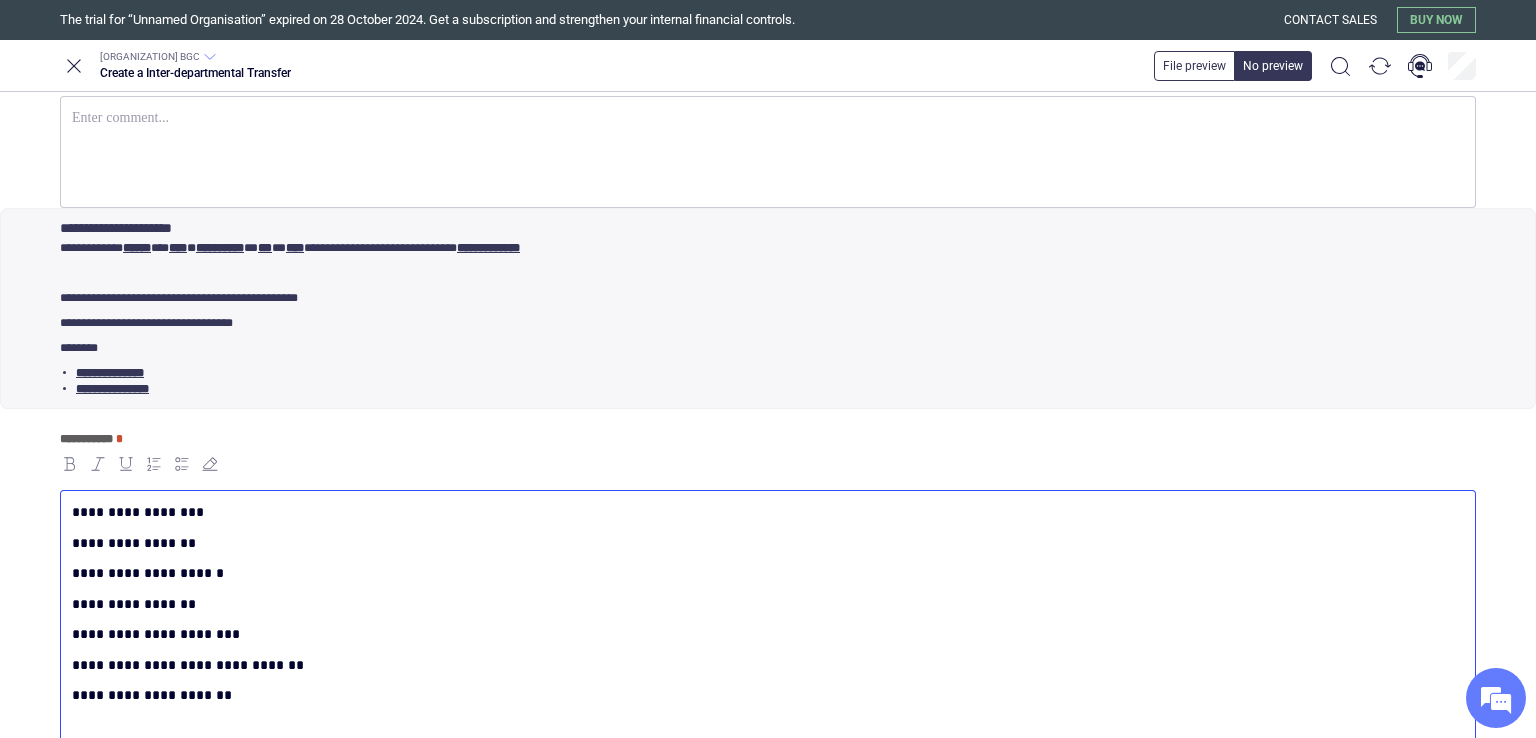 click on "**********" at bounding box center [764, 695] 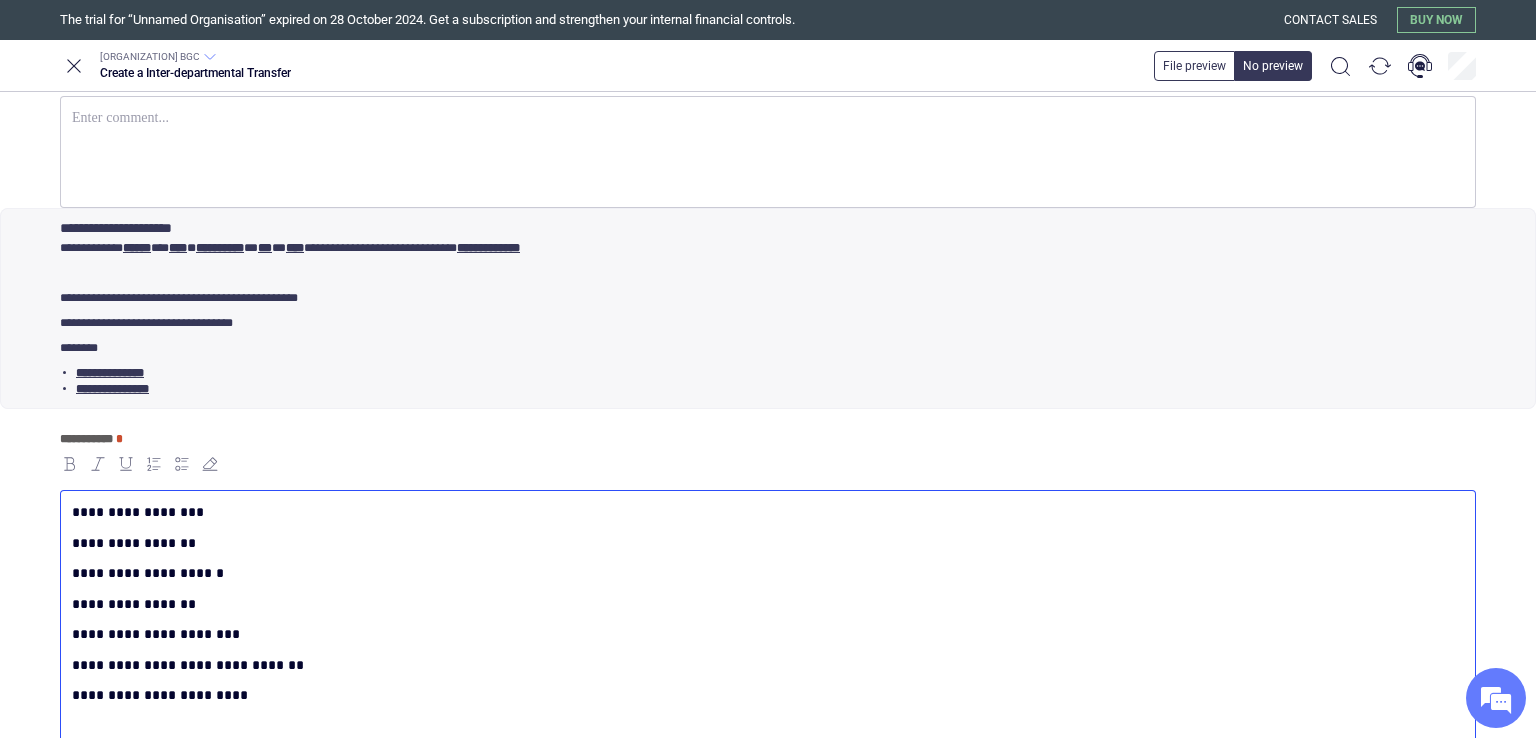 click on "**********" at bounding box center [764, 695] 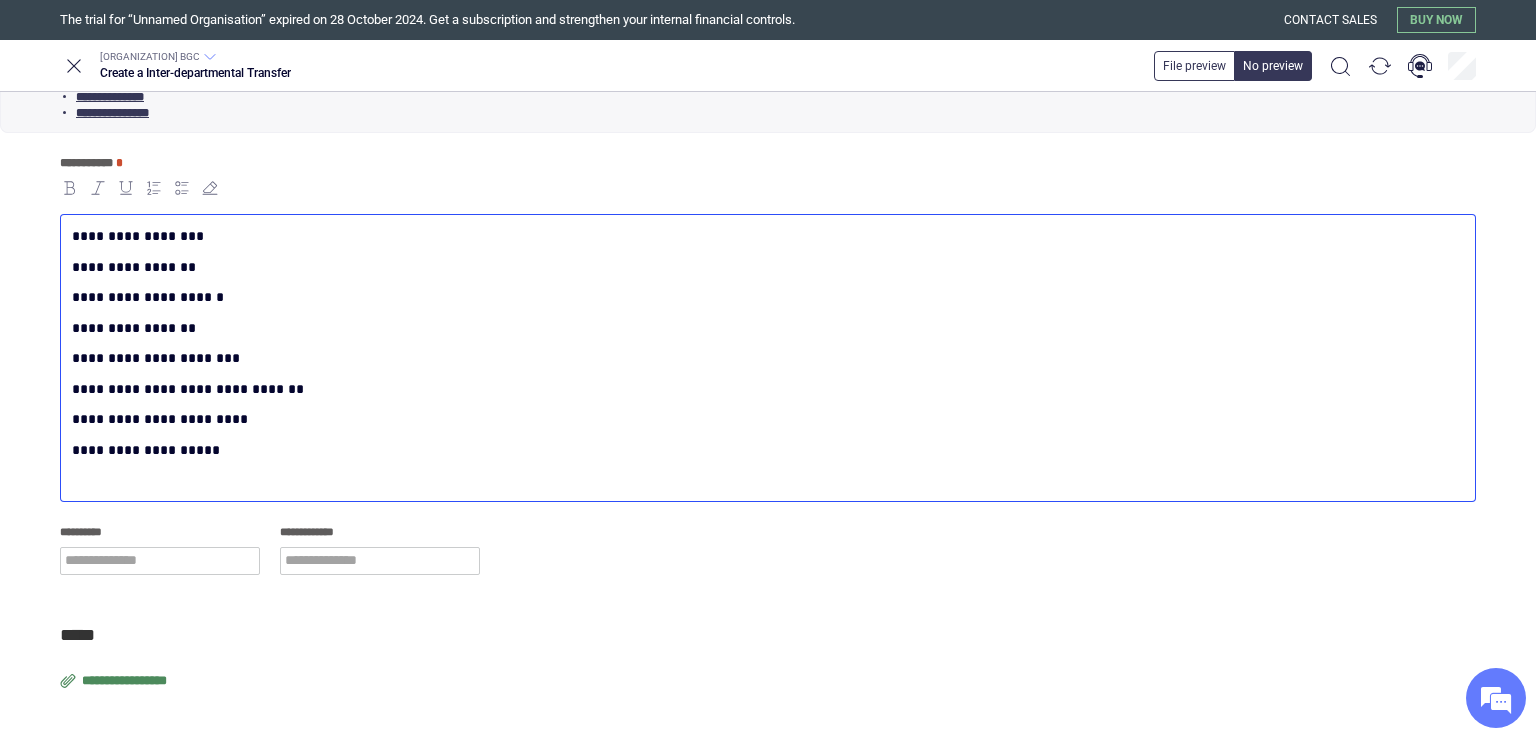 scroll, scrollTop: 553, scrollLeft: 0, axis: vertical 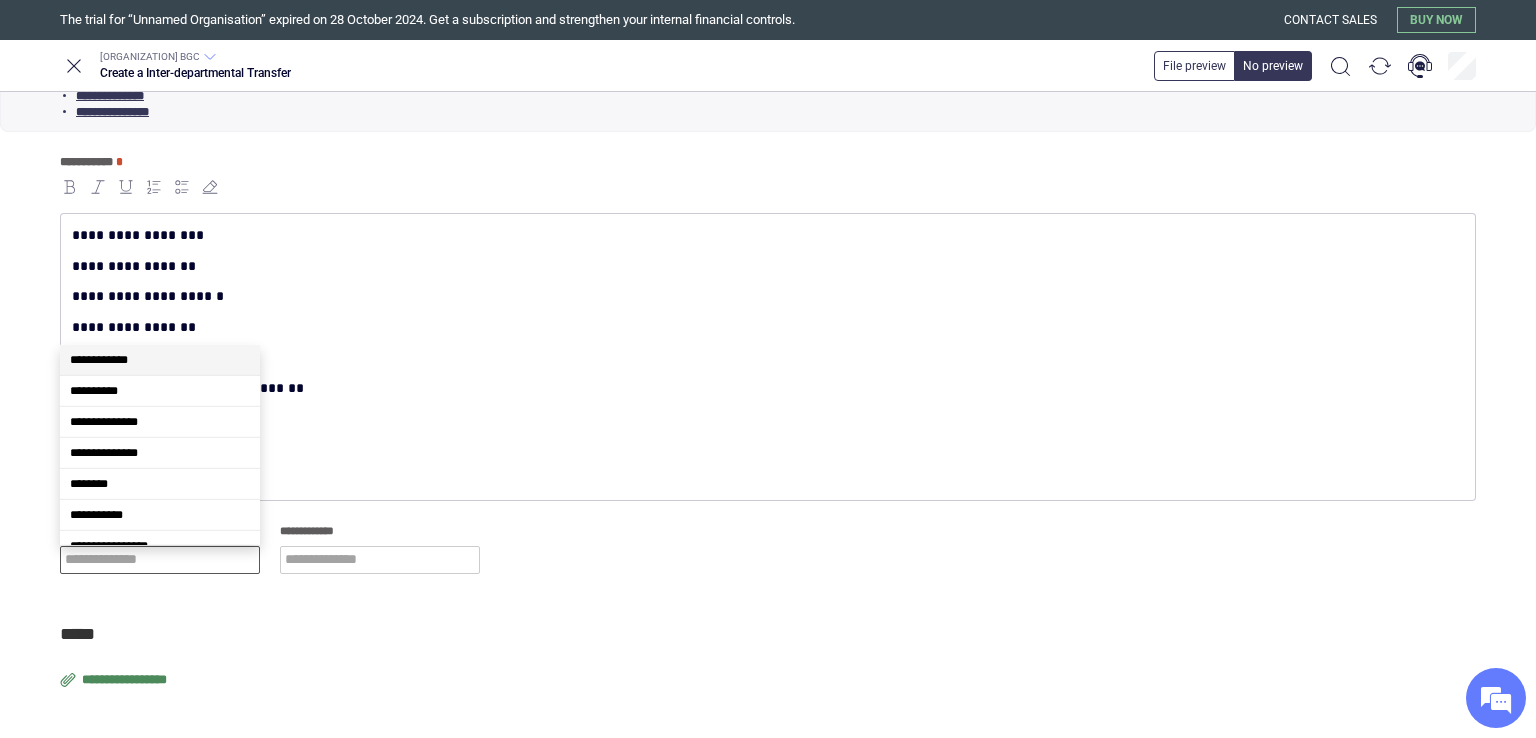click at bounding box center (160, 560) 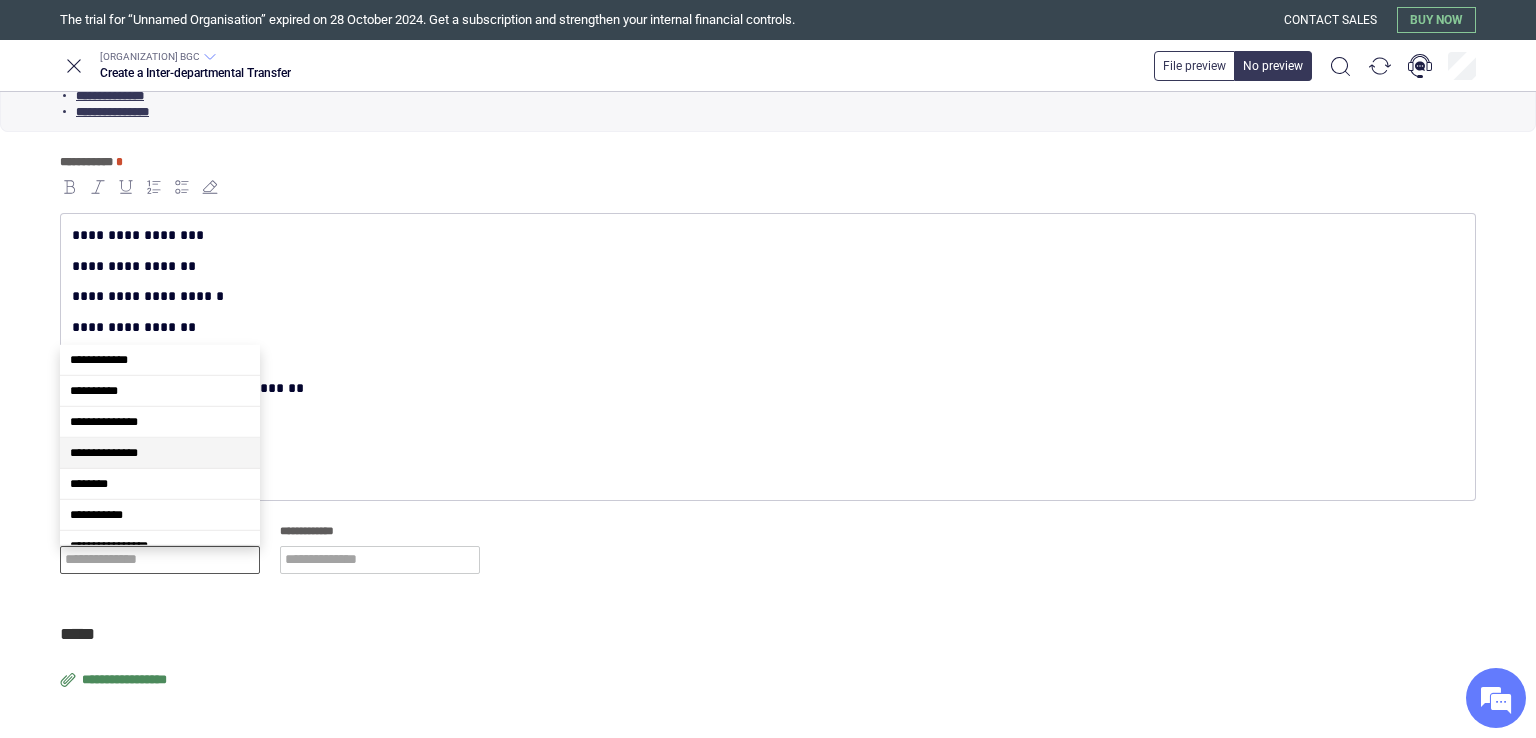 click on "**********" at bounding box center [160, 453] 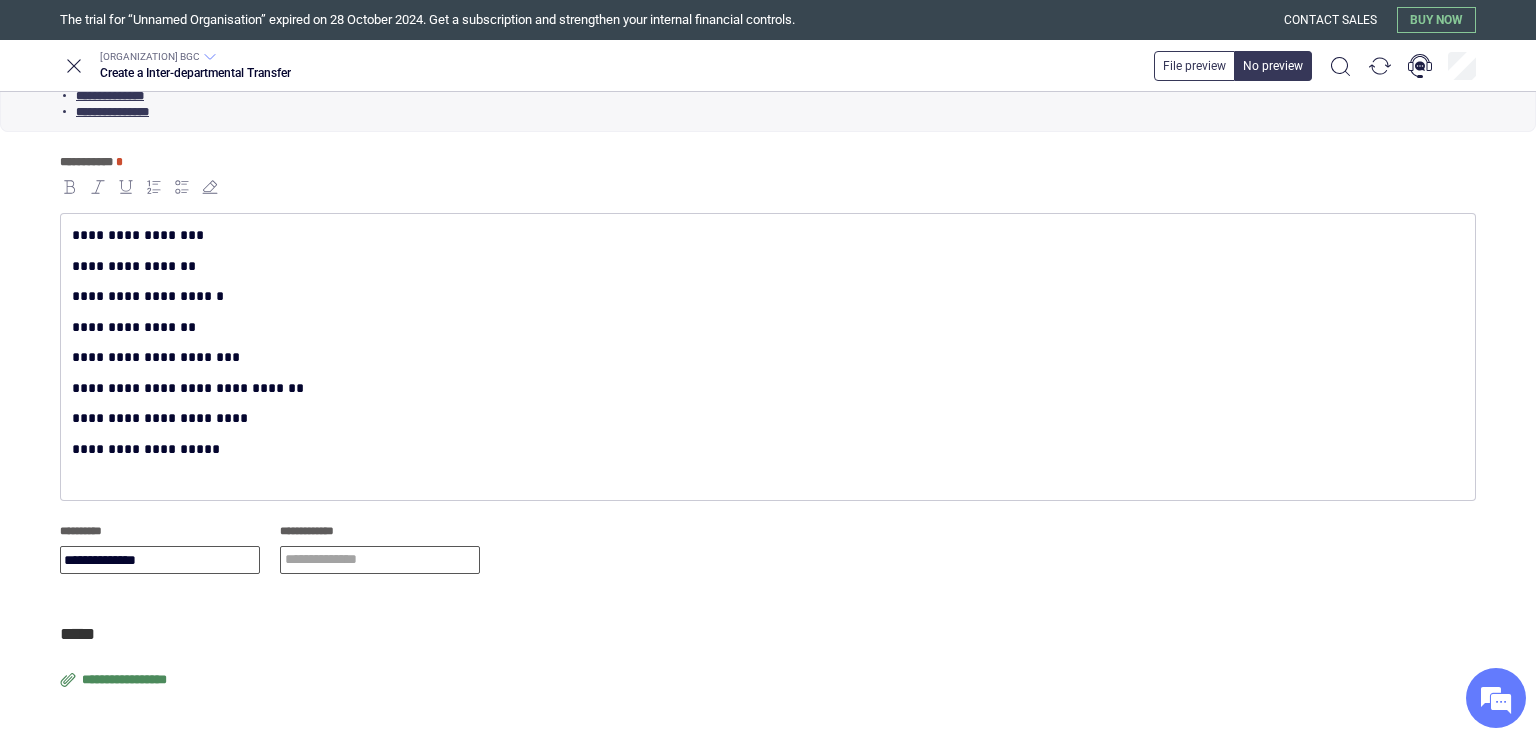 click at bounding box center [380, 560] 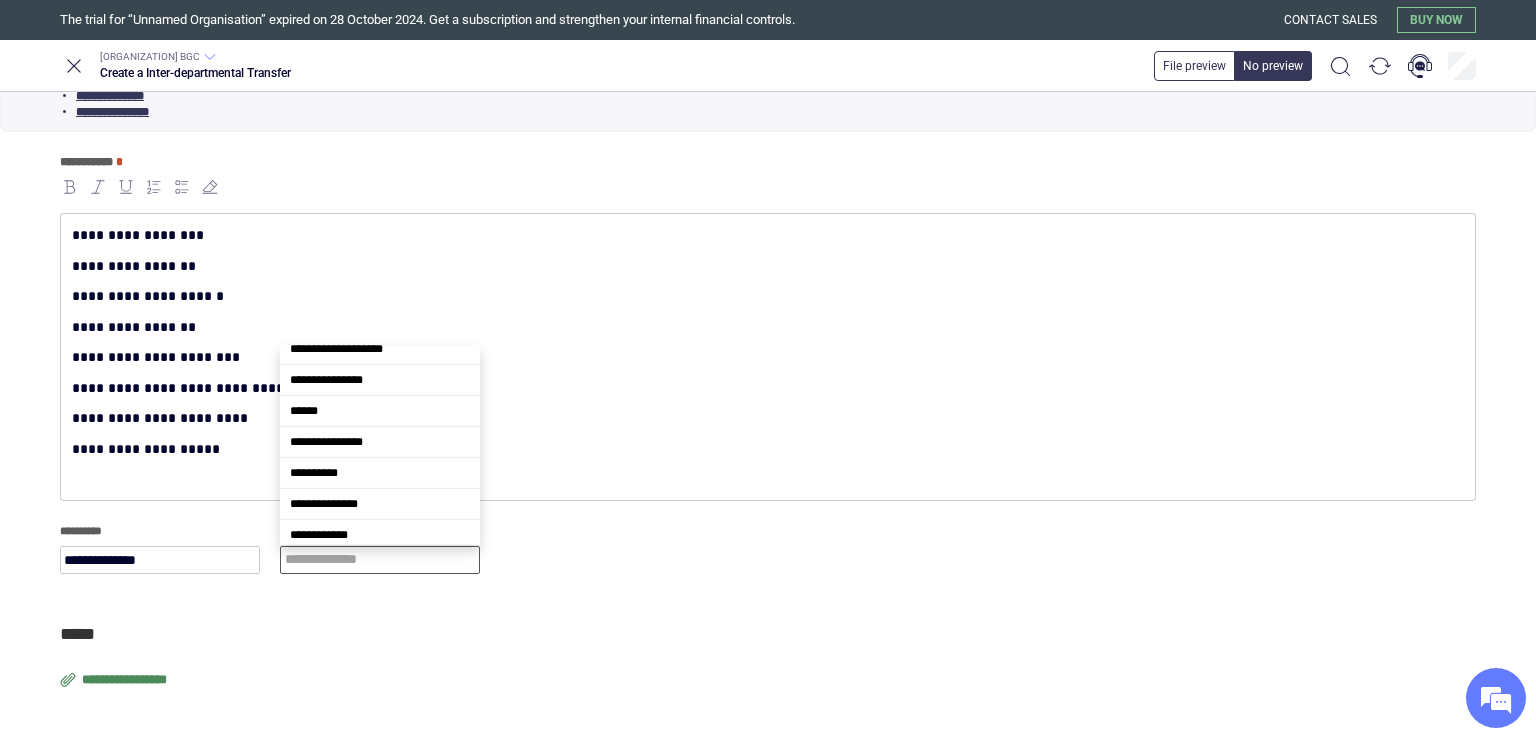 scroll, scrollTop: 234, scrollLeft: 0, axis: vertical 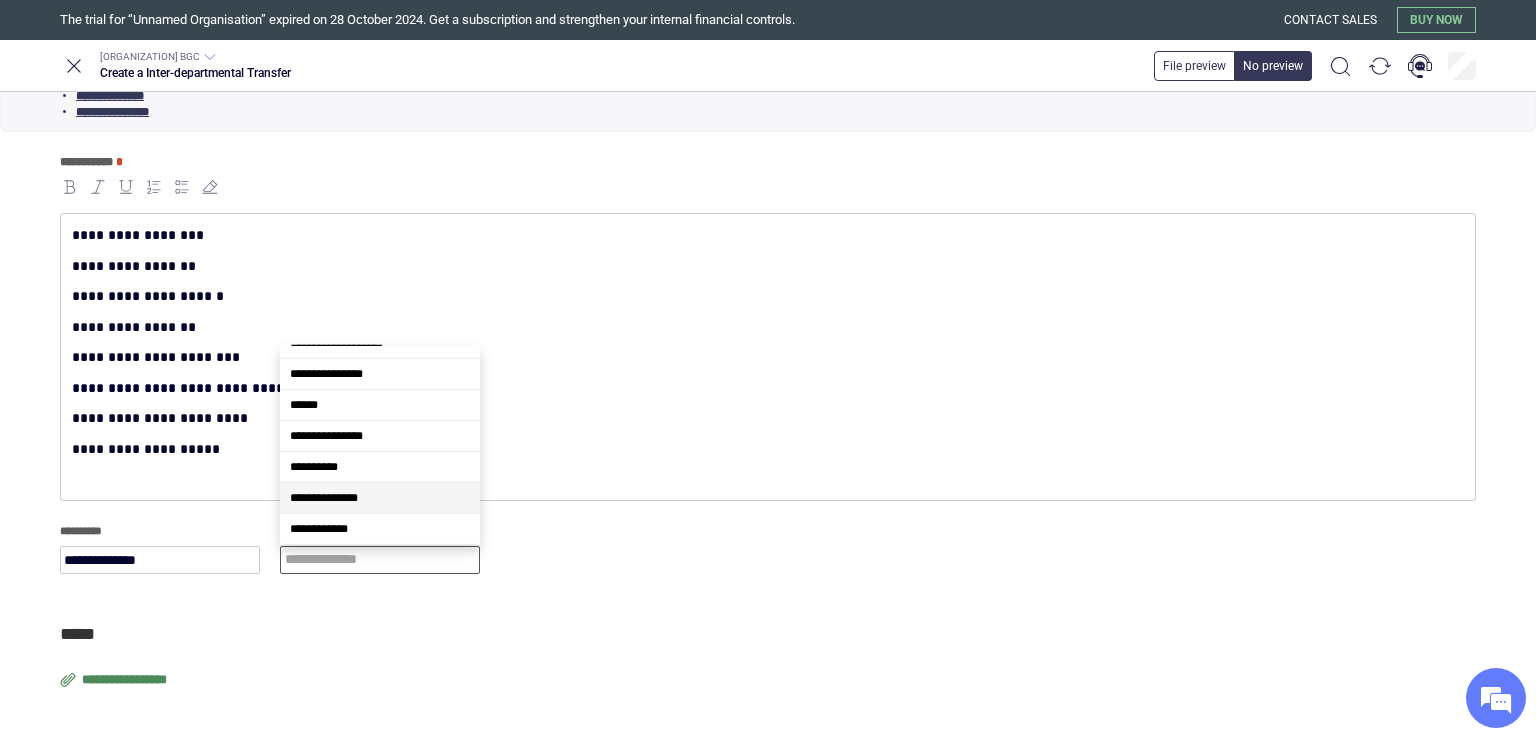 click on "**********" at bounding box center (380, 498) 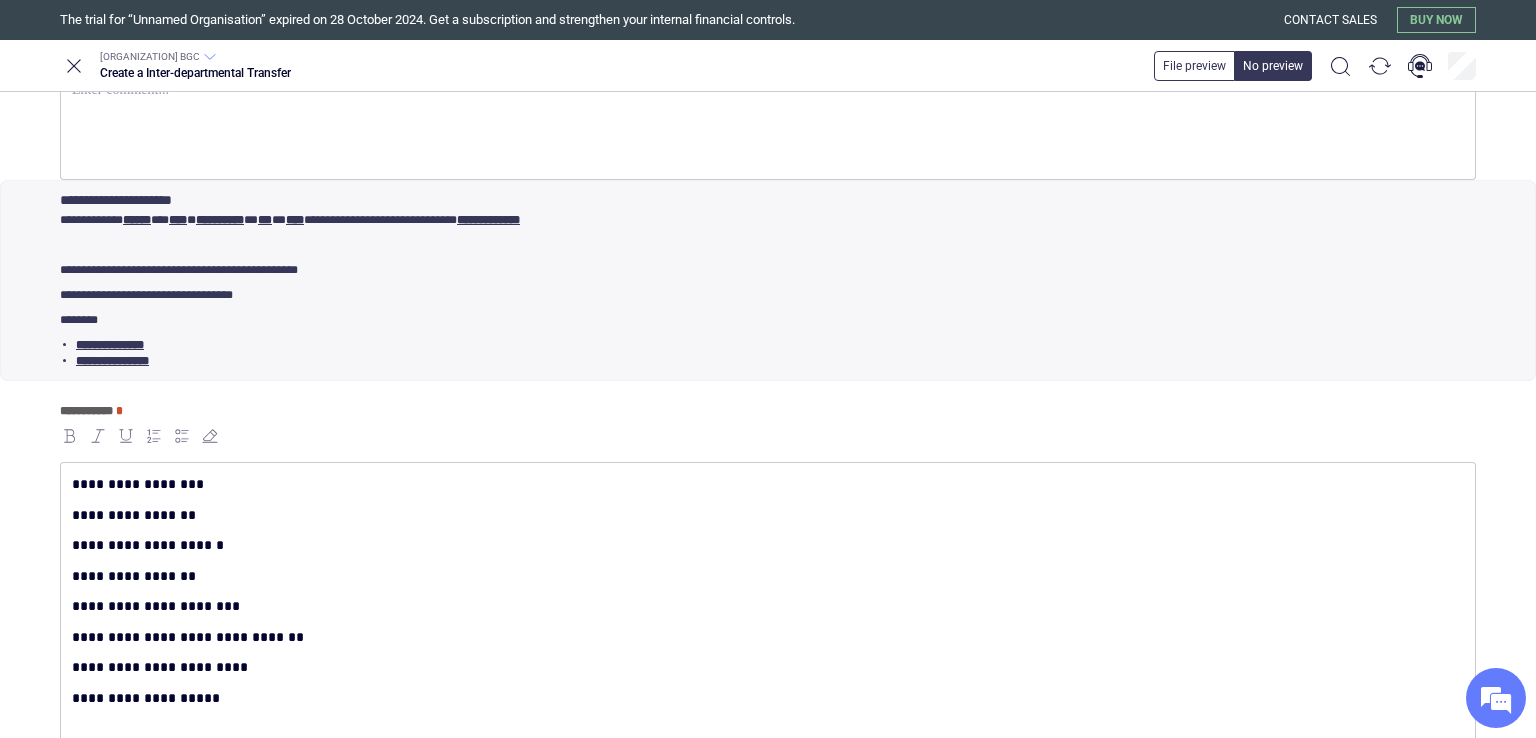 scroll, scrollTop: 32, scrollLeft: 0, axis: vertical 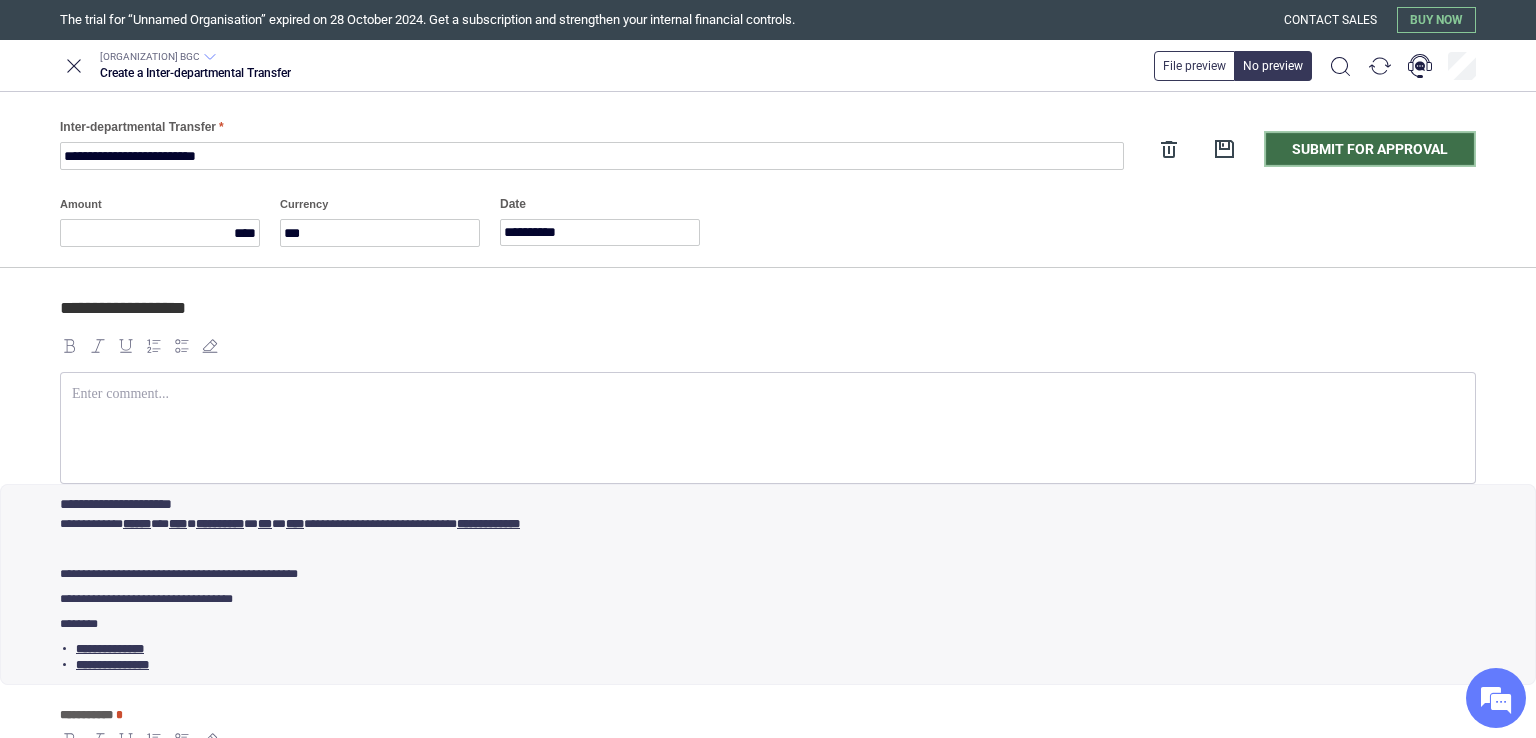 click on "Submit for approval" at bounding box center (1370, 149) 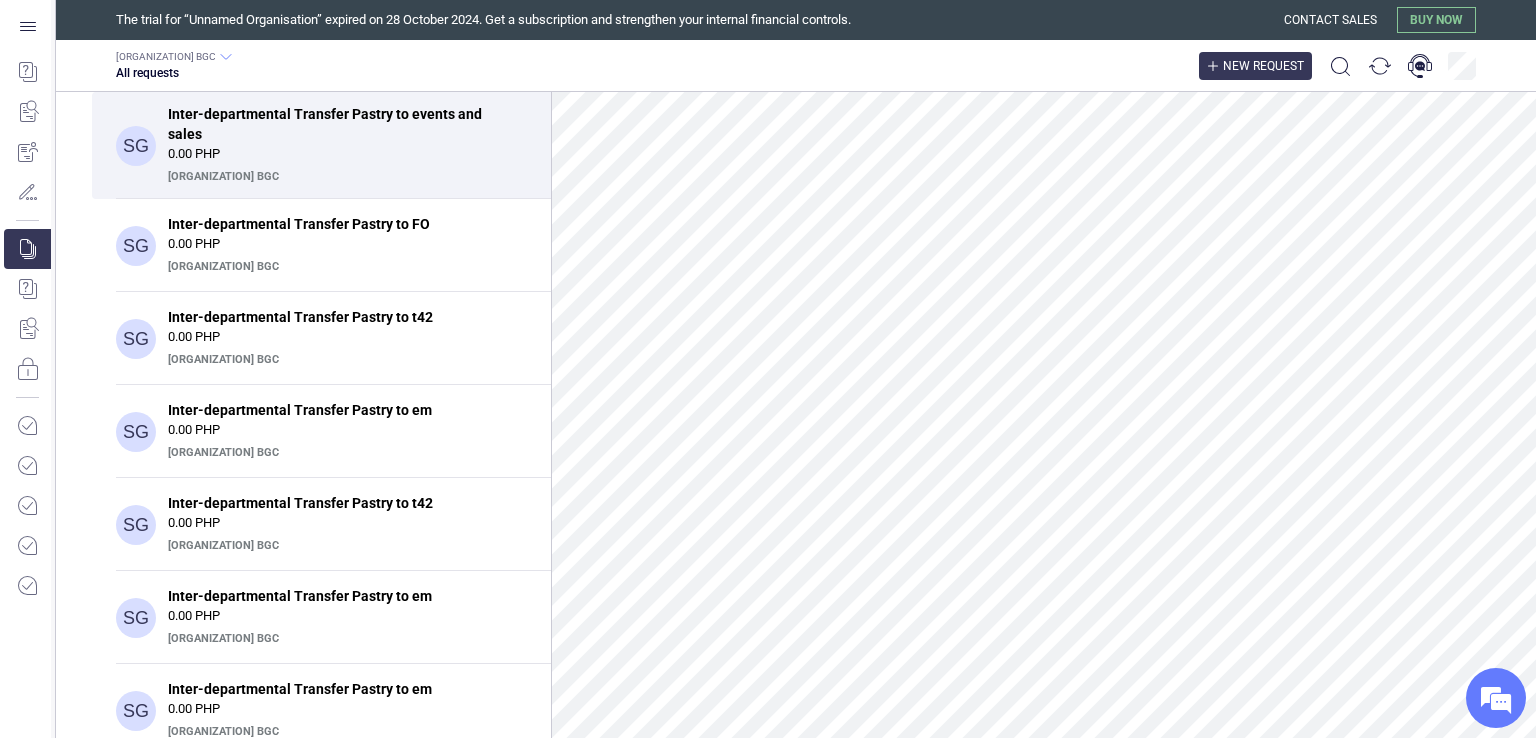 click on "New request" at bounding box center [1263, 66] 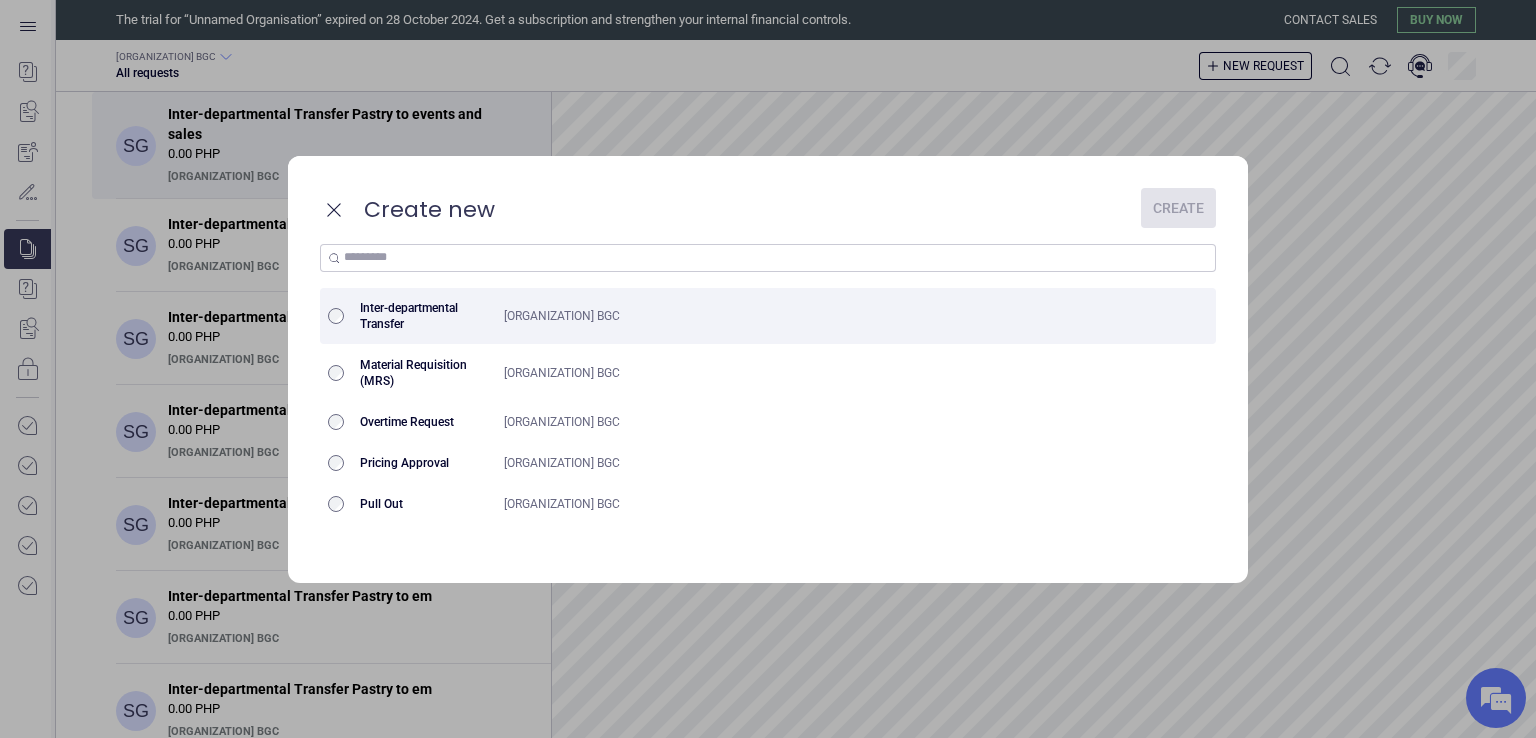 click on "Inter-departmental Transfer" at bounding box center (424, 316) 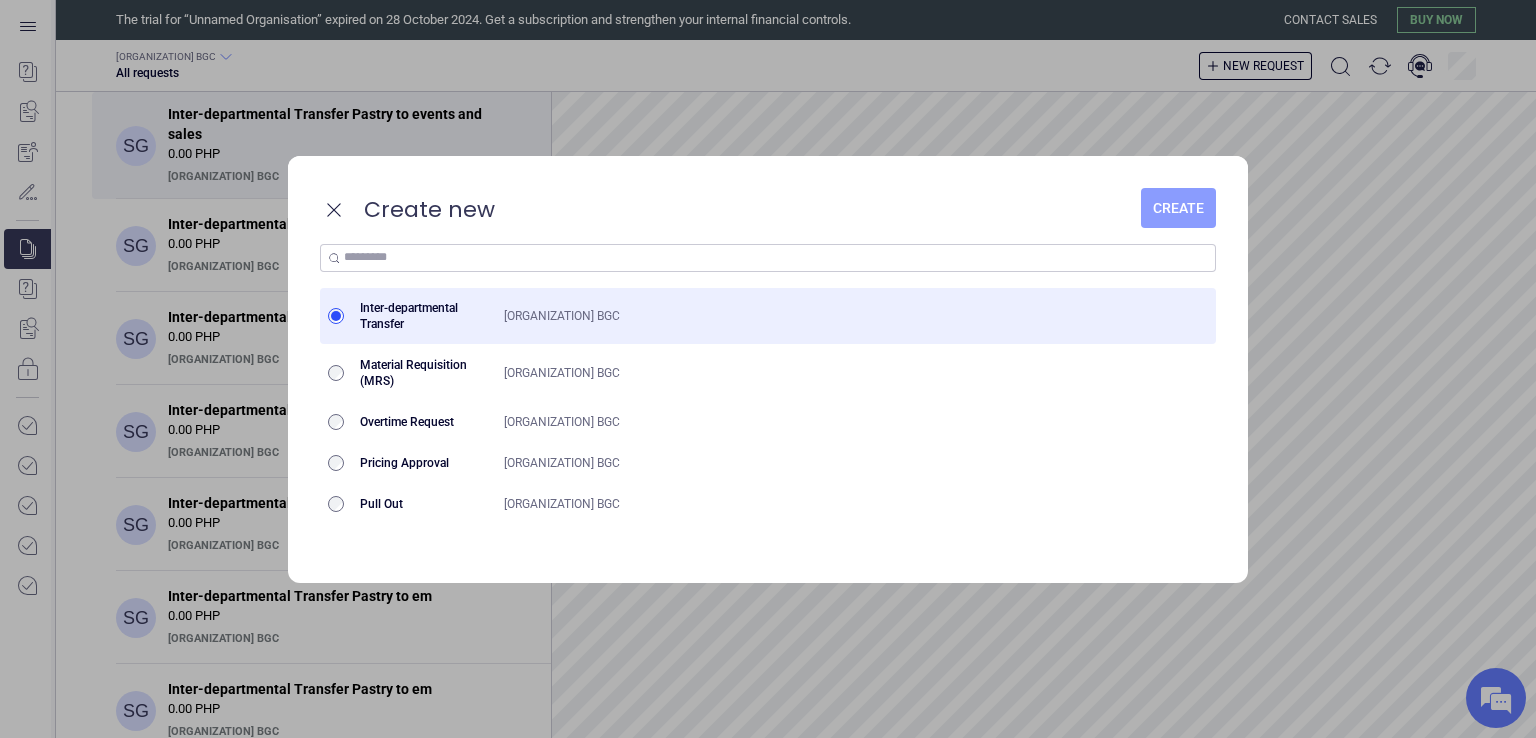 click on "Create" at bounding box center [1178, 208] 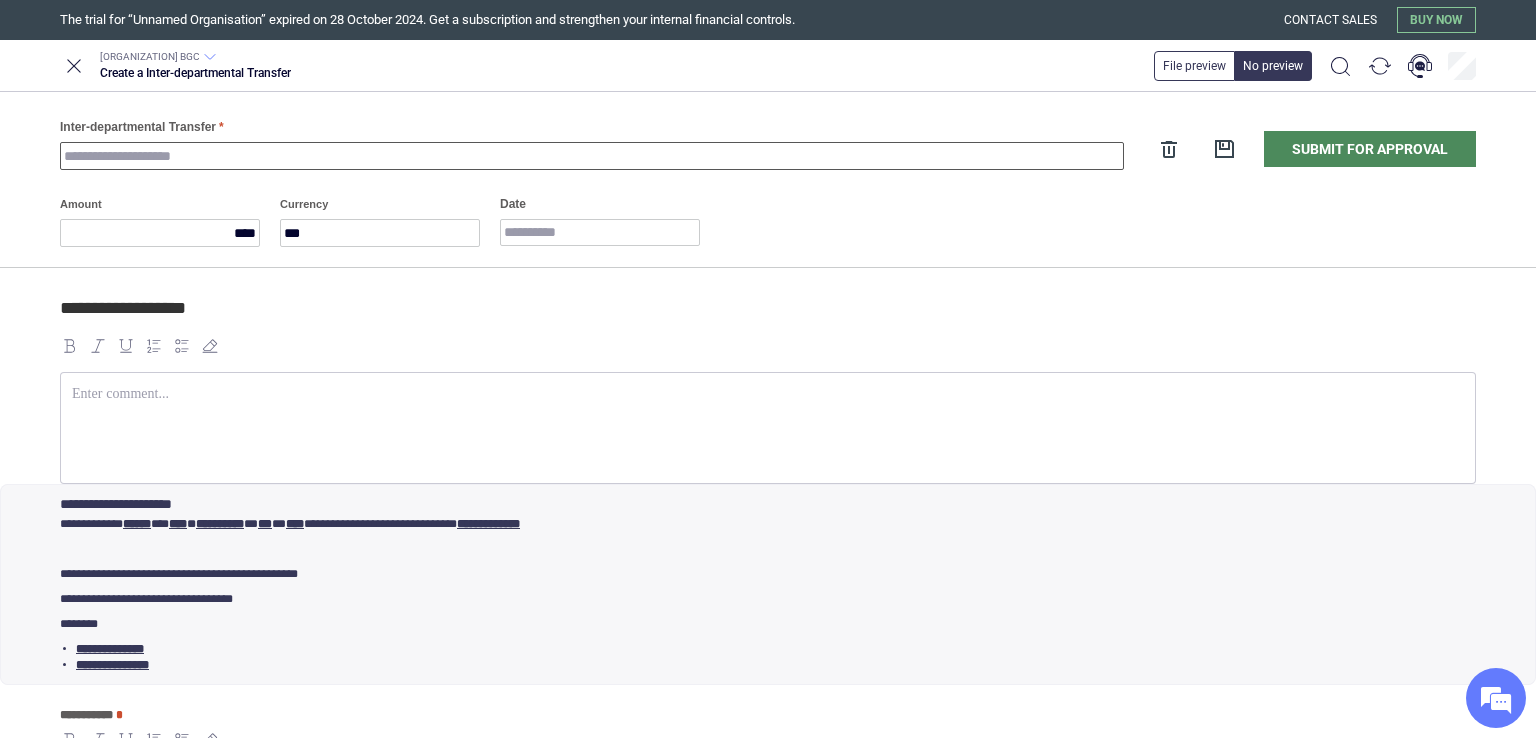 click on "Inter-departmental Transfer" at bounding box center (592, 156) 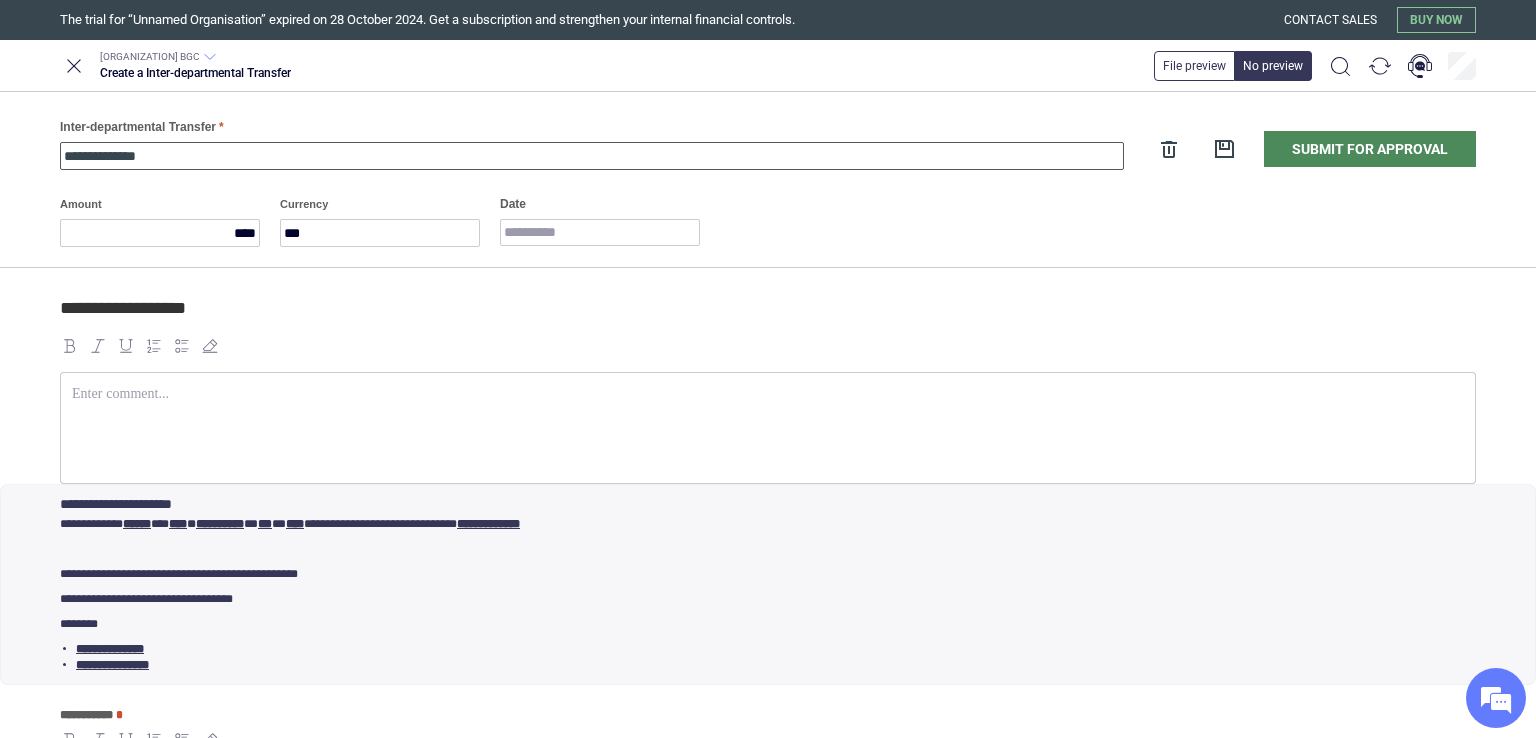 type on "**********" 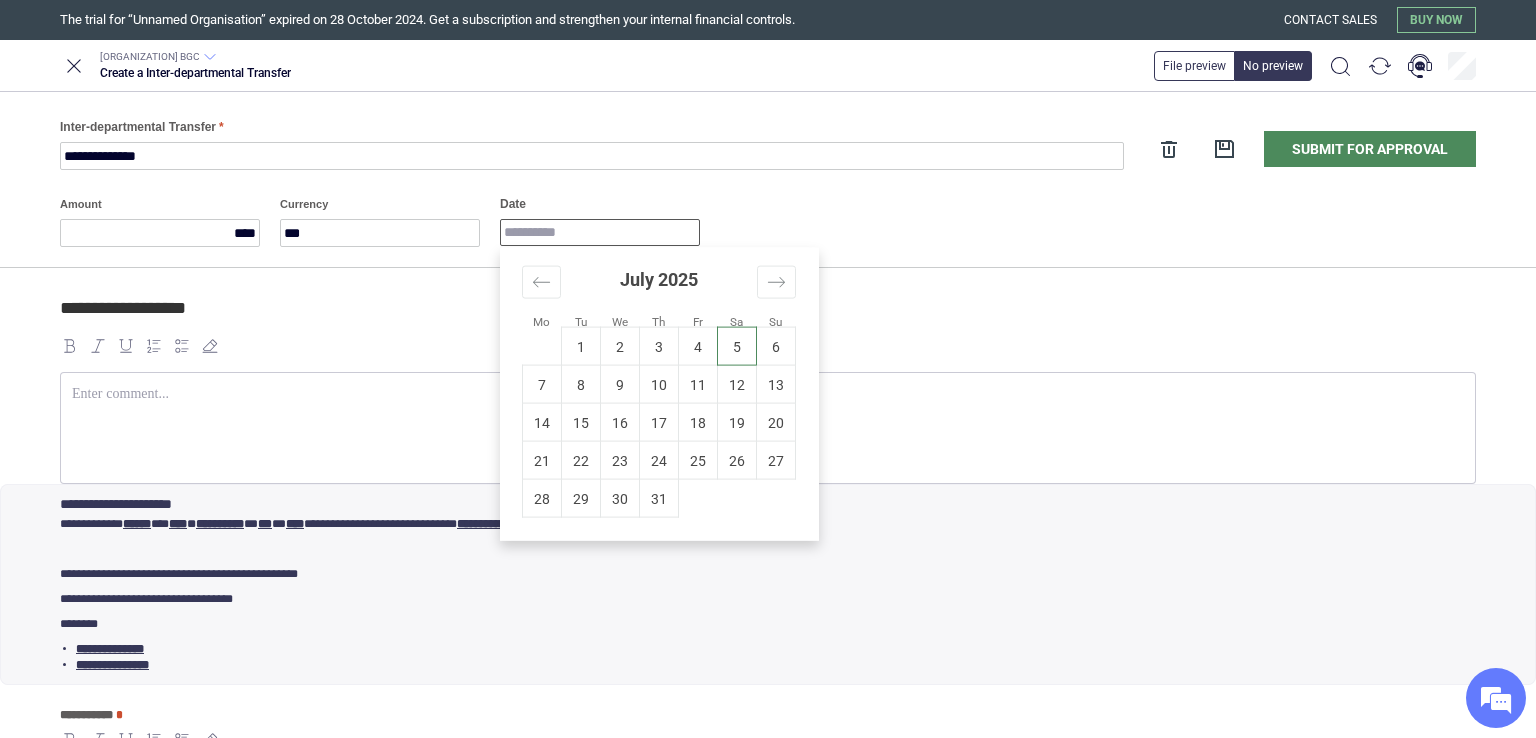 click on "Date" at bounding box center [600, 232] 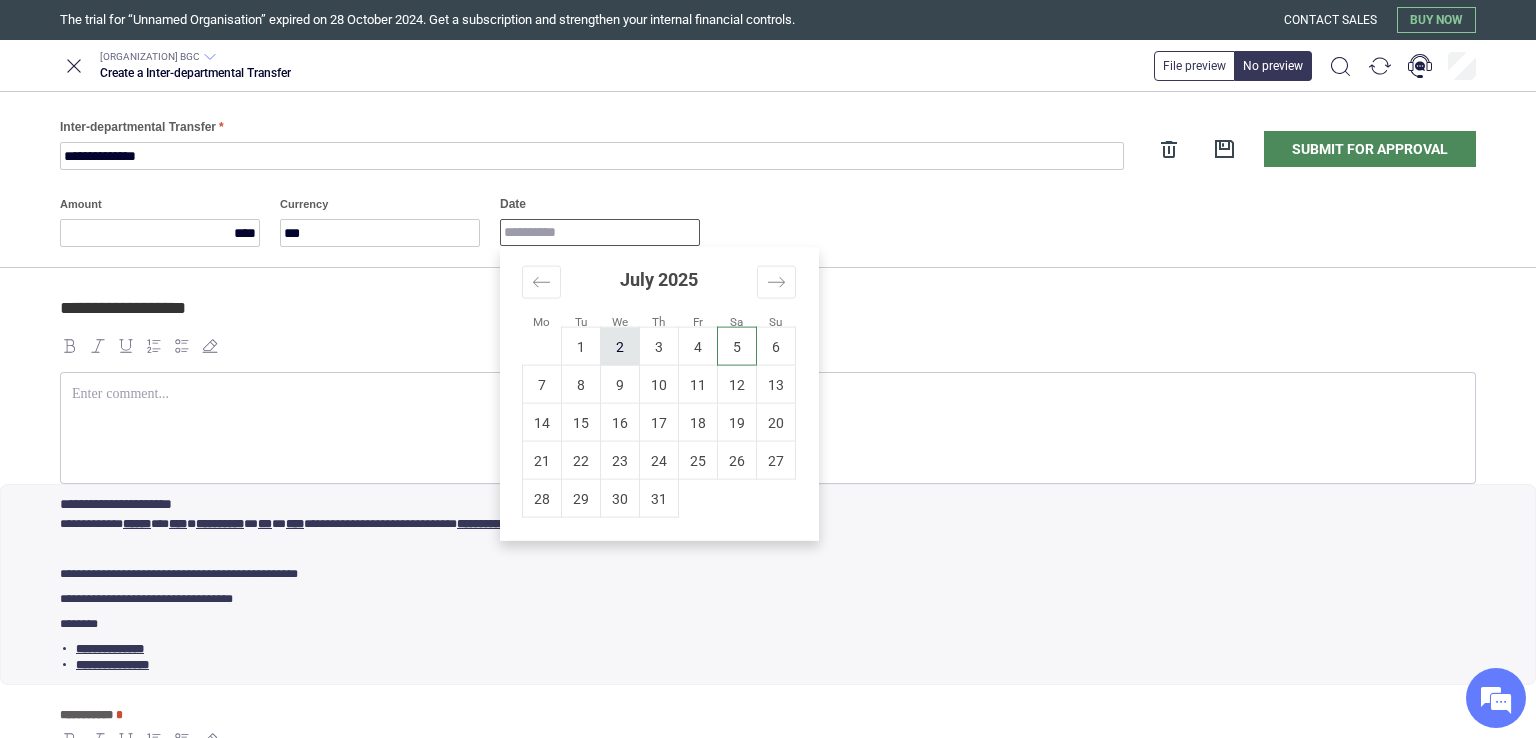 click on "2" at bounding box center [620, 346] 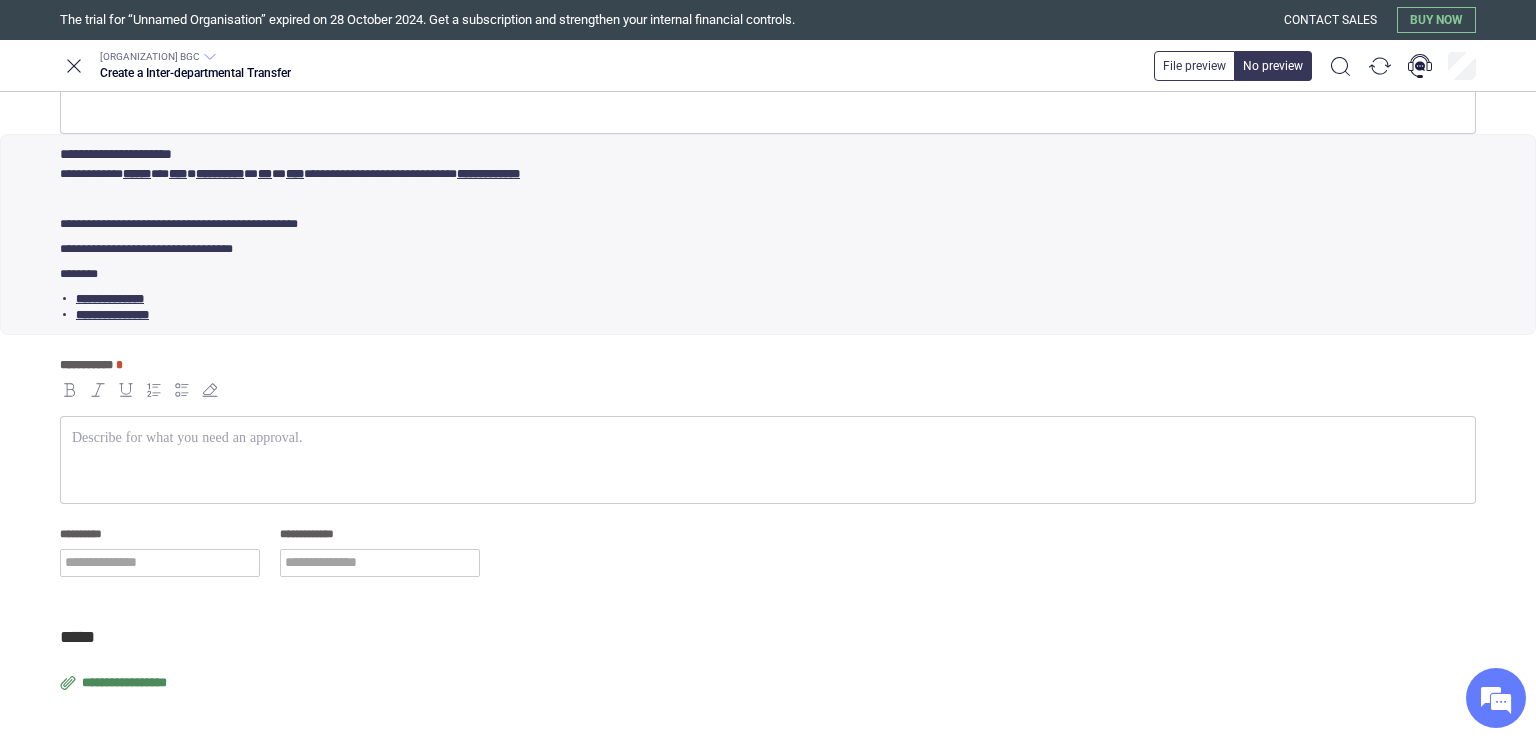 scroll, scrollTop: 362, scrollLeft: 0, axis: vertical 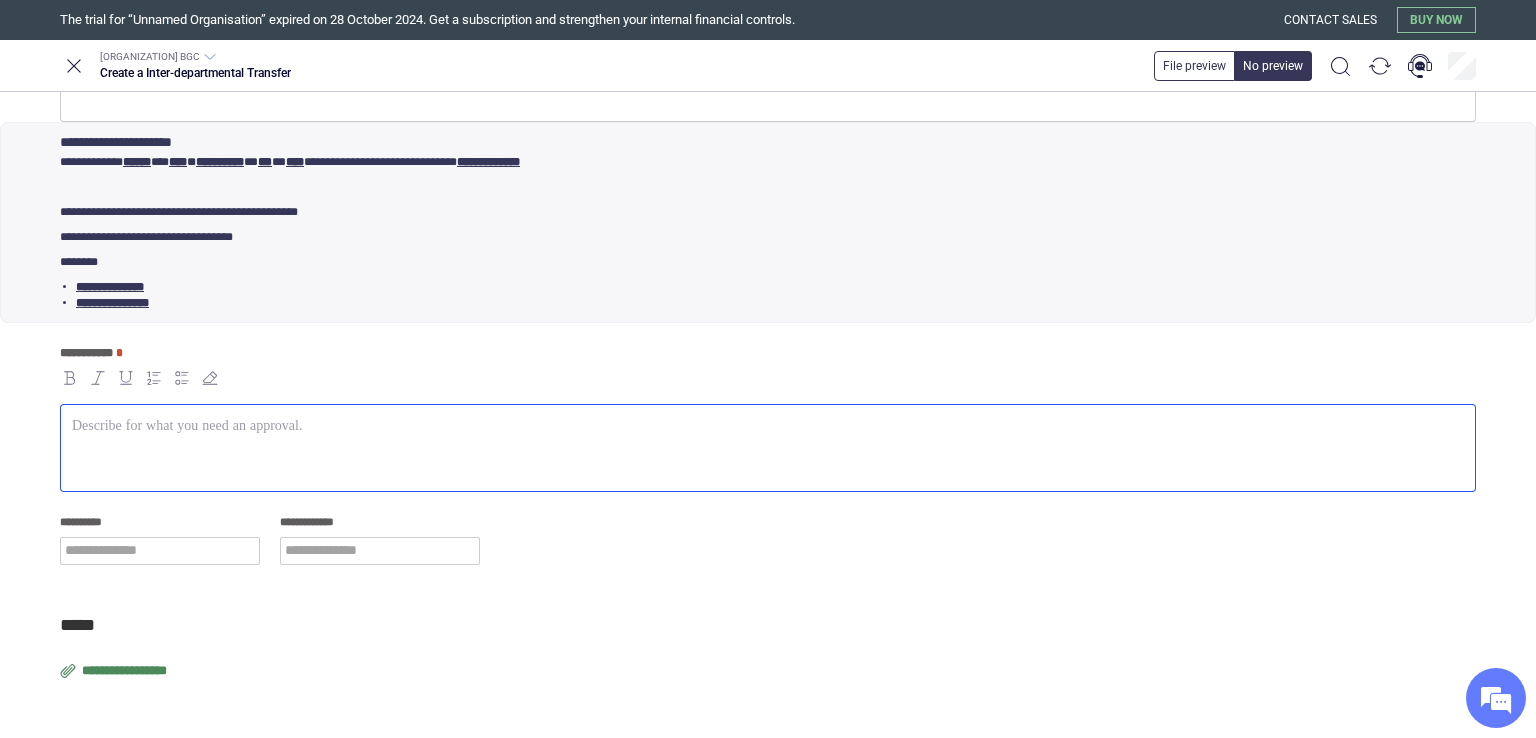 click at bounding box center (768, 448) 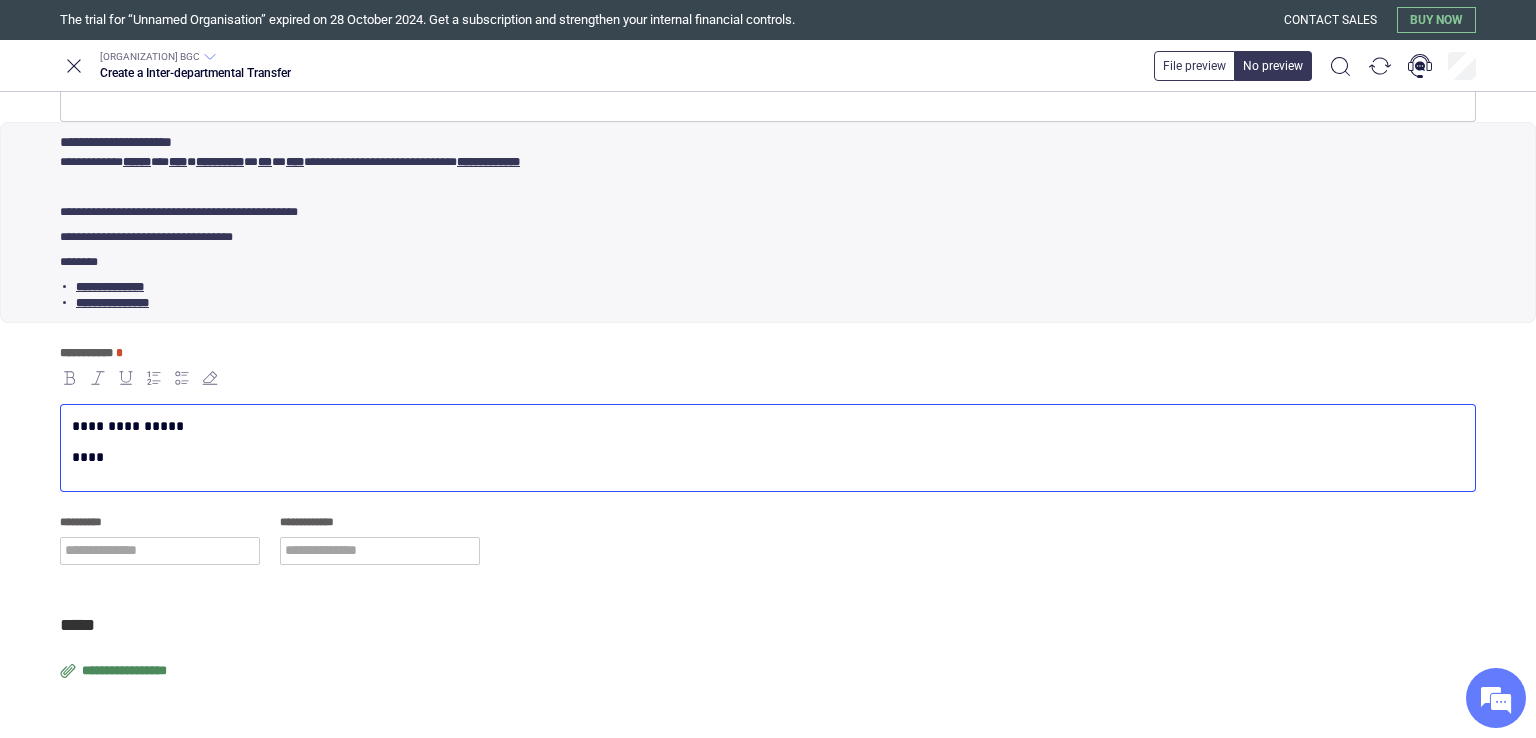 click on "****" at bounding box center (764, 457) 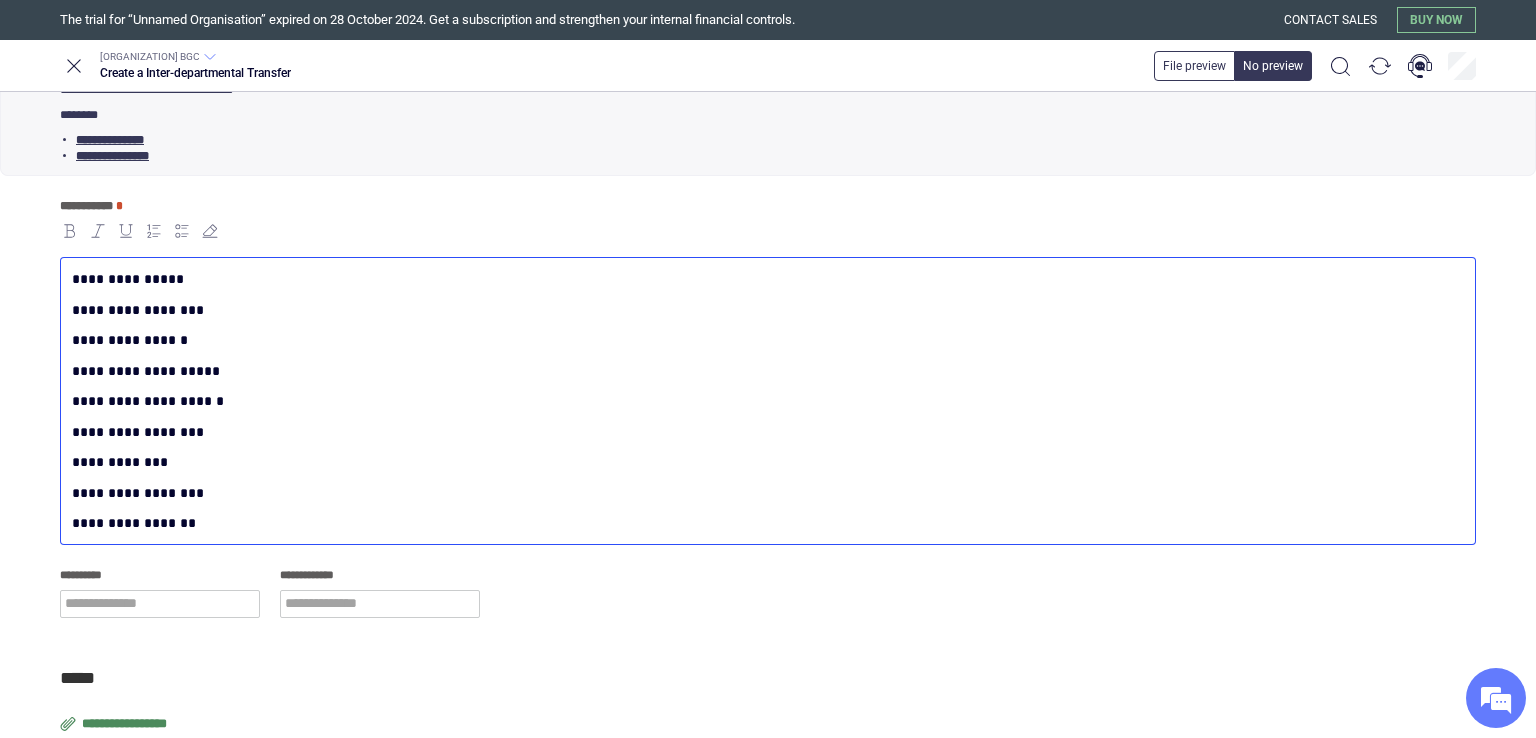 scroll, scrollTop: 562, scrollLeft: 0, axis: vertical 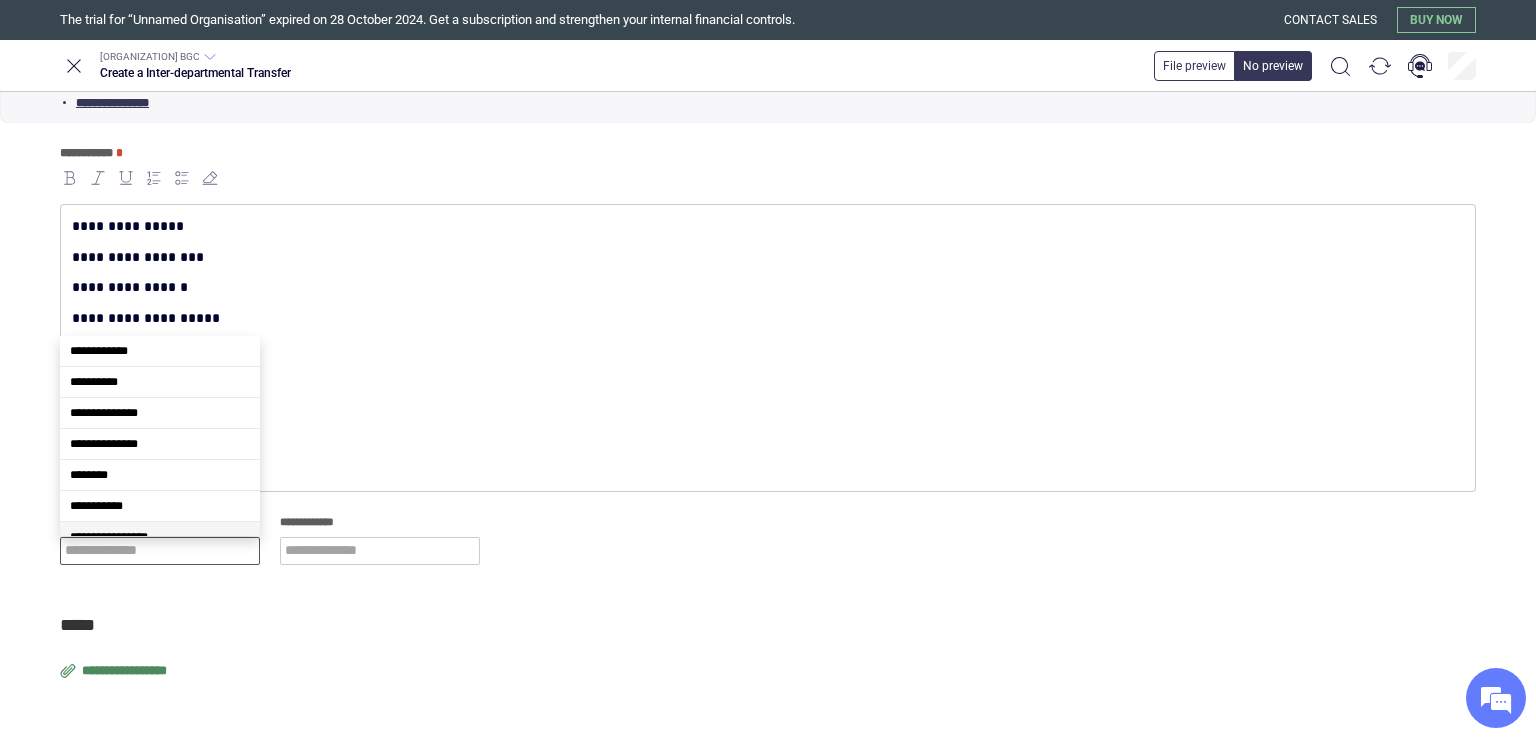 click on "**********" at bounding box center (768, 369) 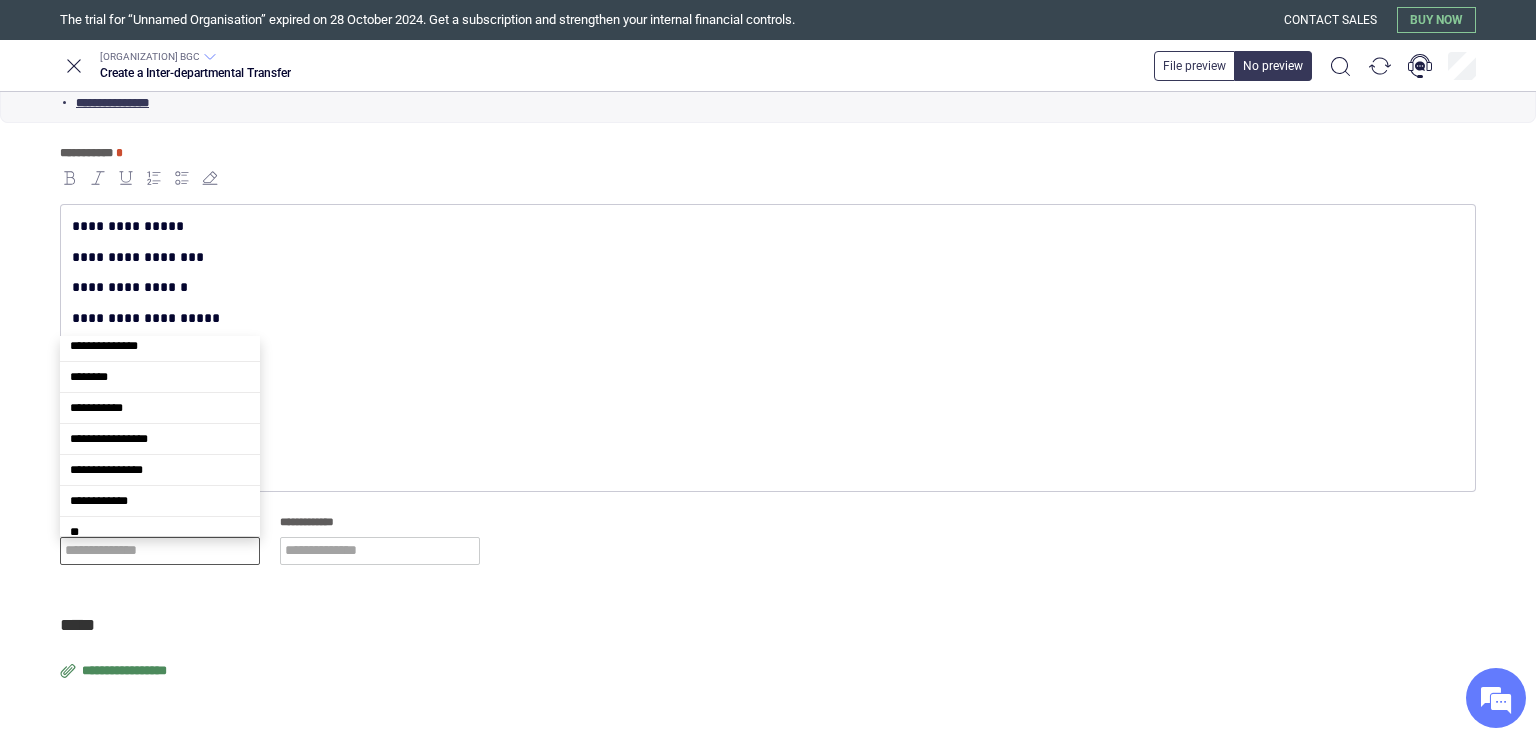 scroll, scrollTop: 116, scrollLeft: 0, axis: vertical 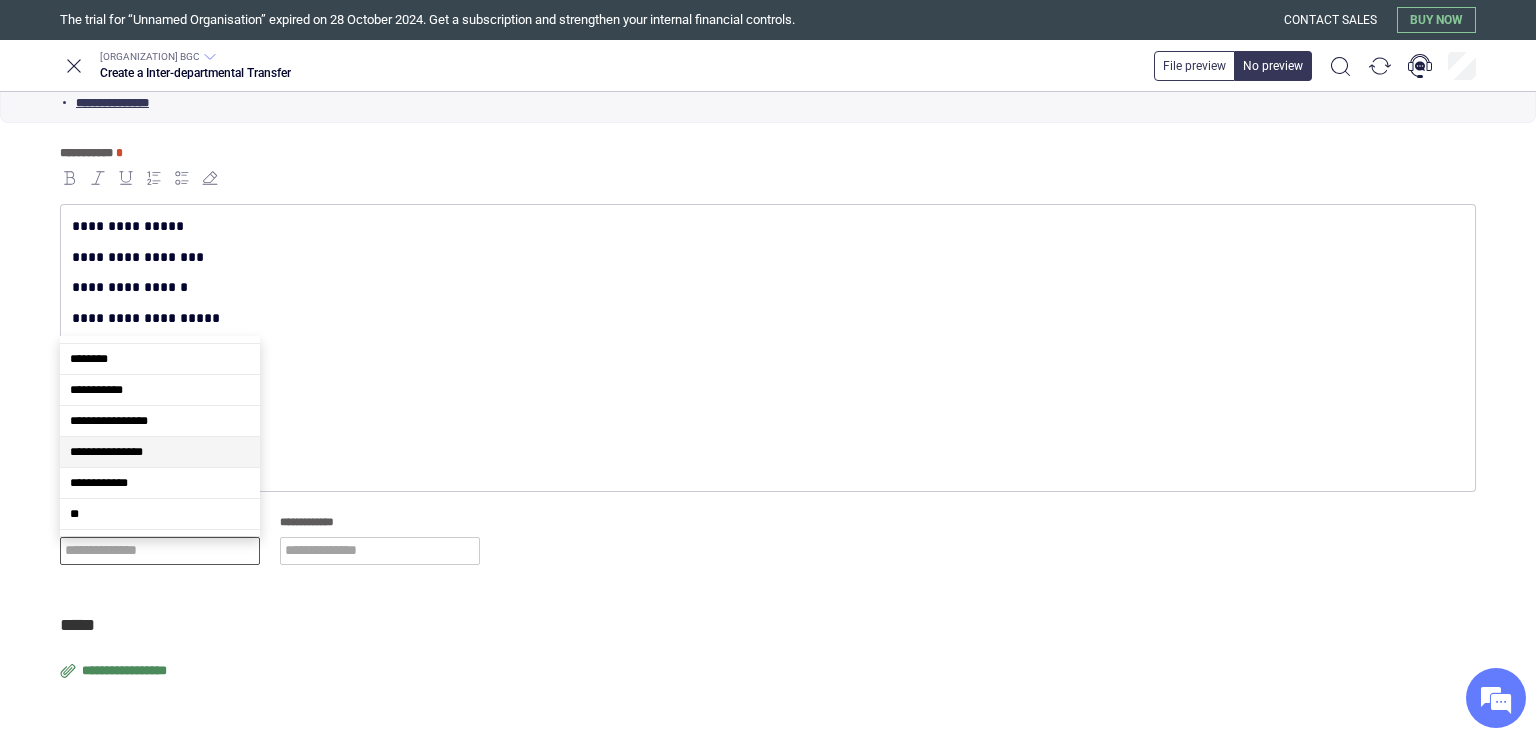 click on "**********" at bounding box center (160, 452) 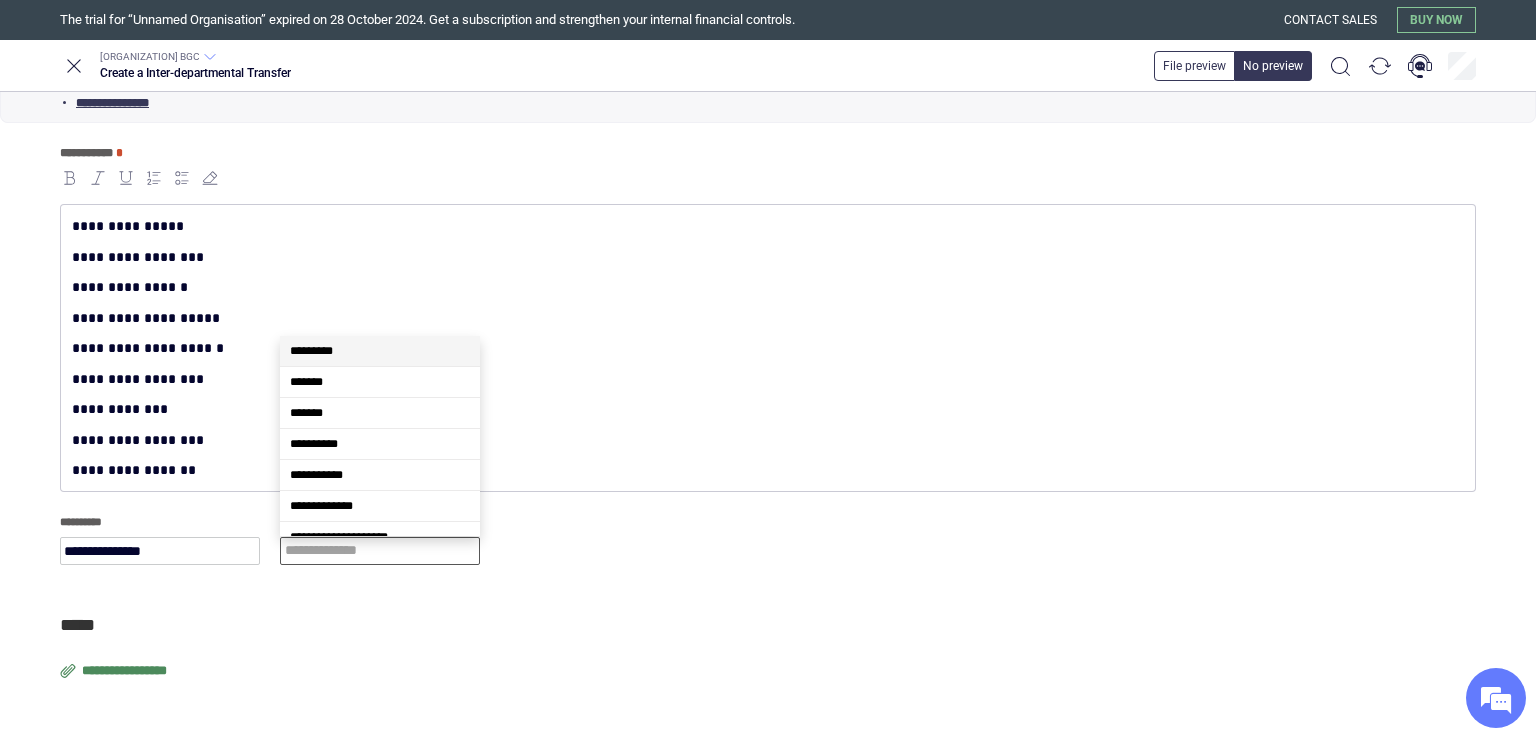 click at bounding box center [380, 551] 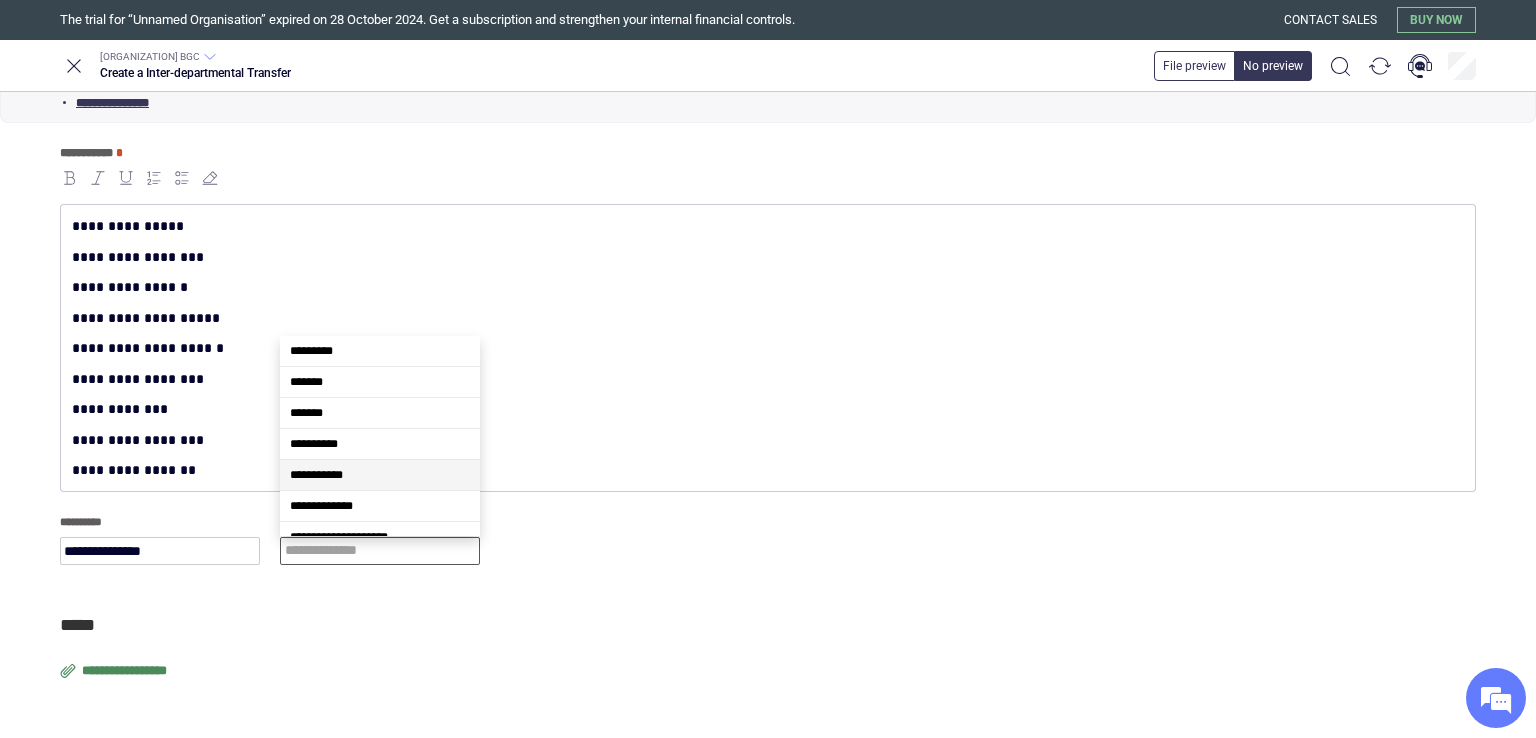 click on "**********" at bounding box center [380, 475] 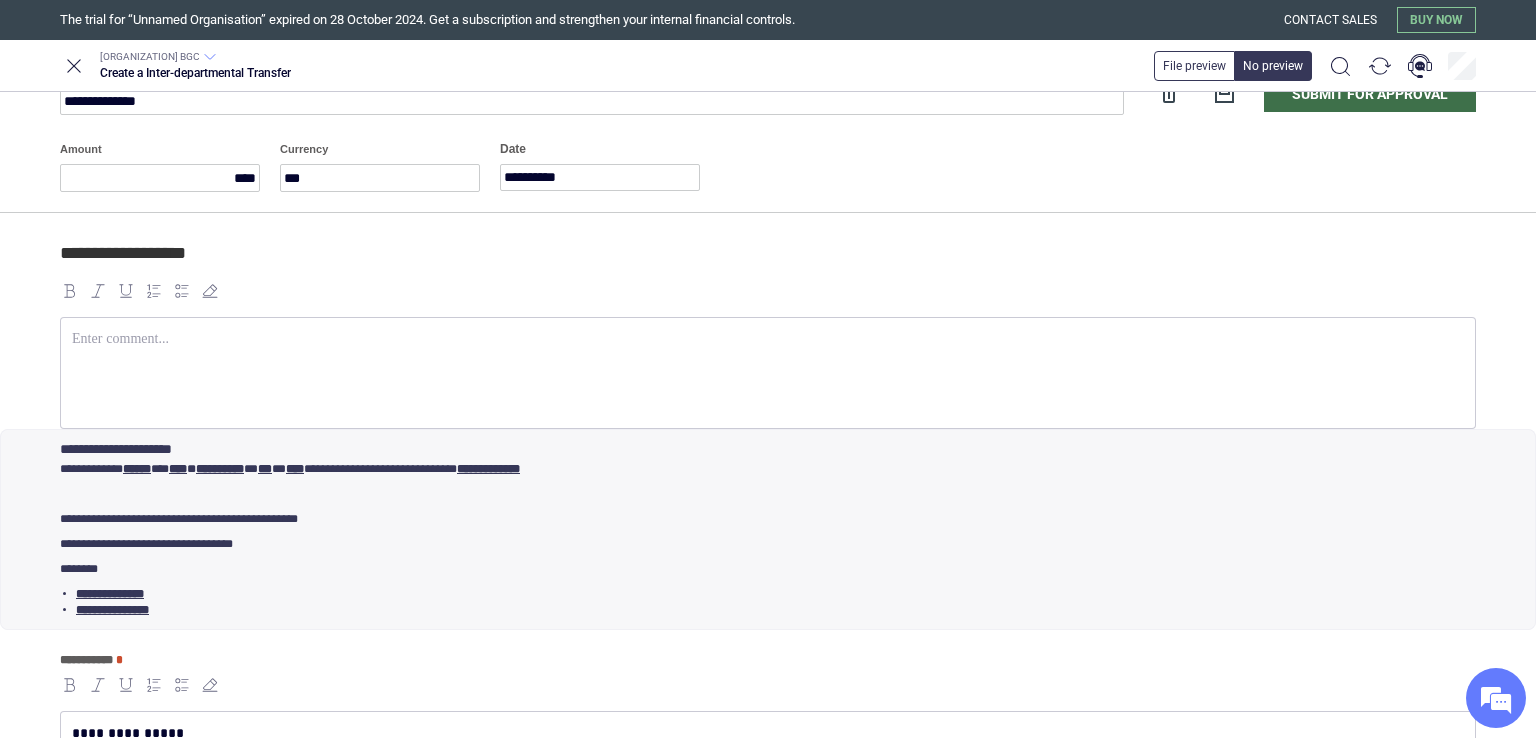 scroll, scrollTop: 36, scrollLeft: 0, axis: vertical 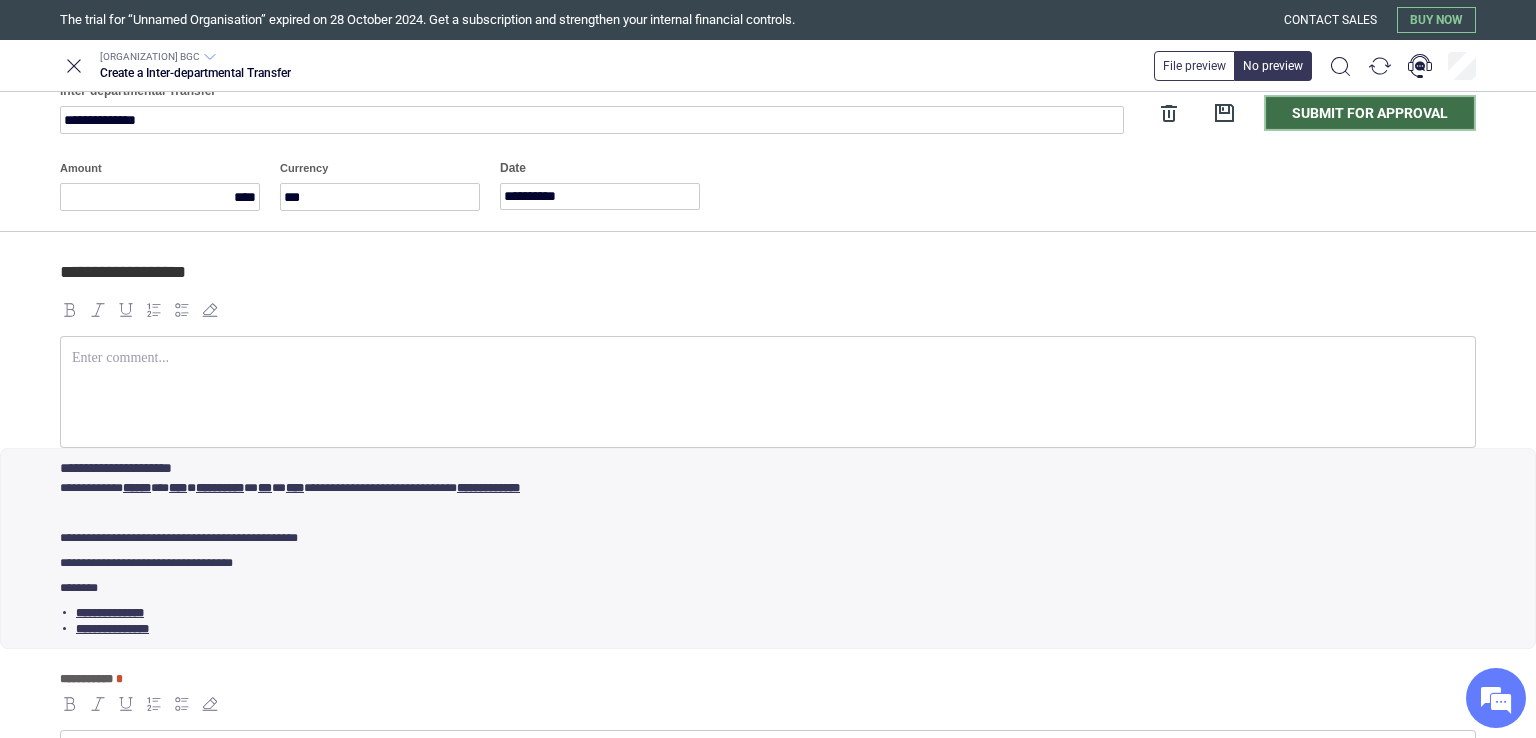 click on "Submit for approval" at bounding box center (1370, 113) 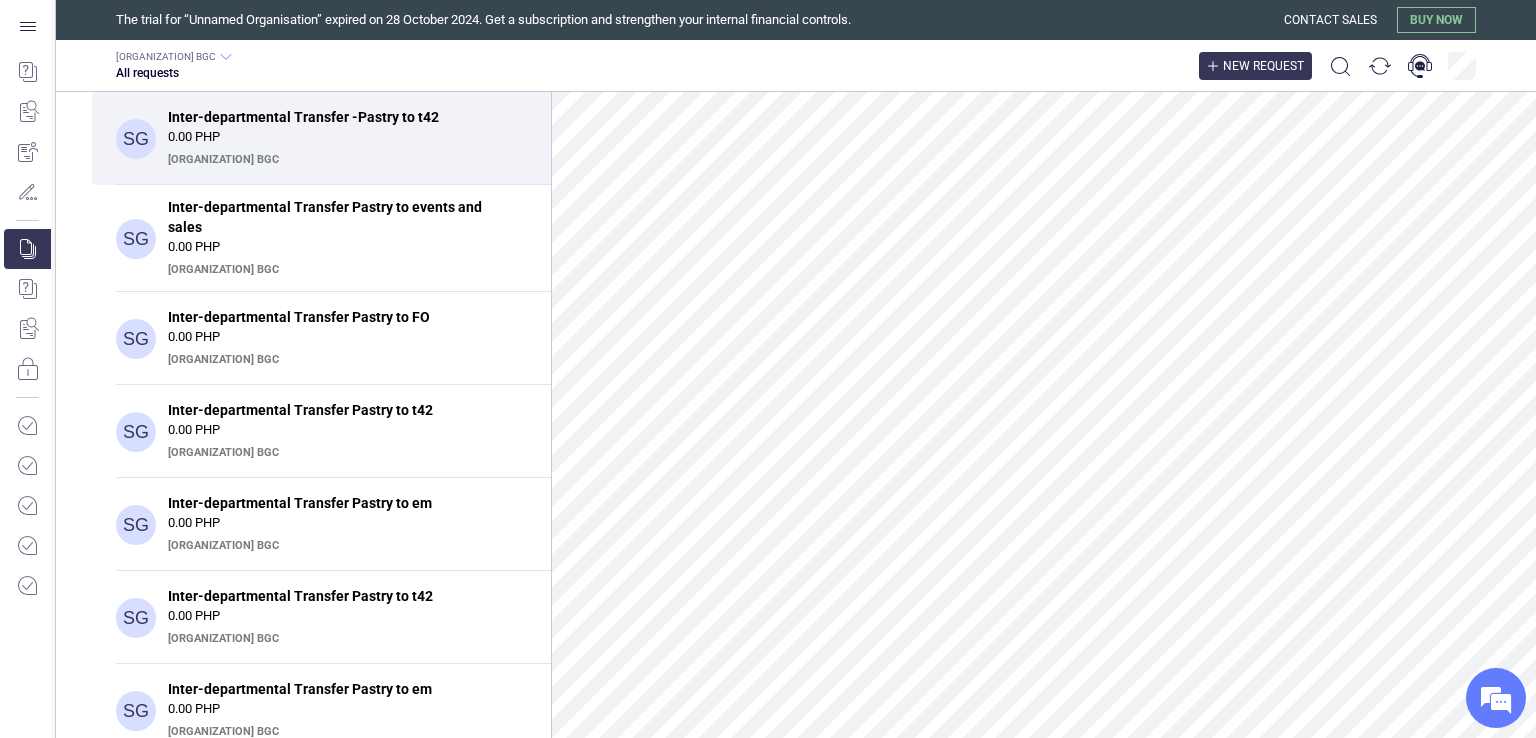 click on "New request" at bounding box center [1255, 66] 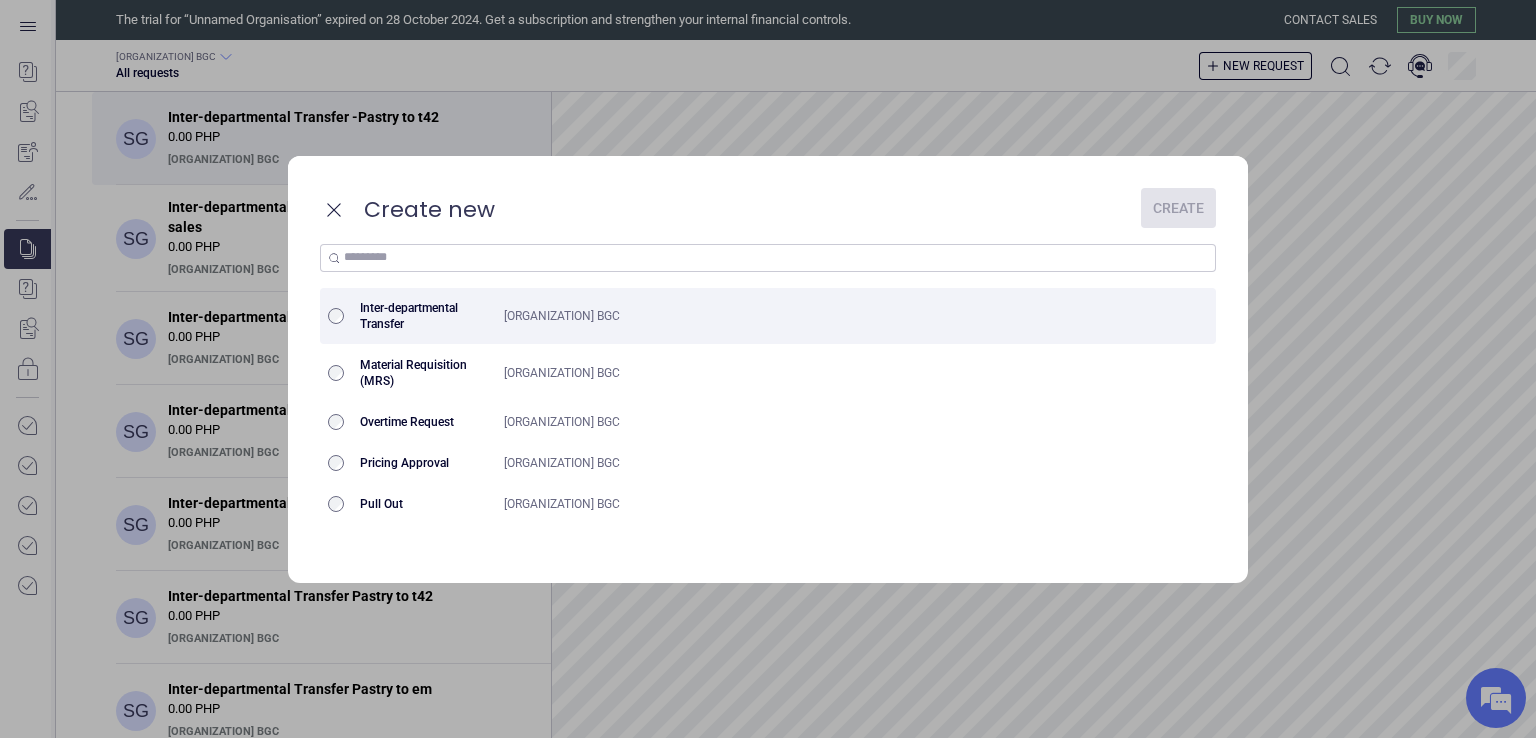 click at bounding box center (336, 316) 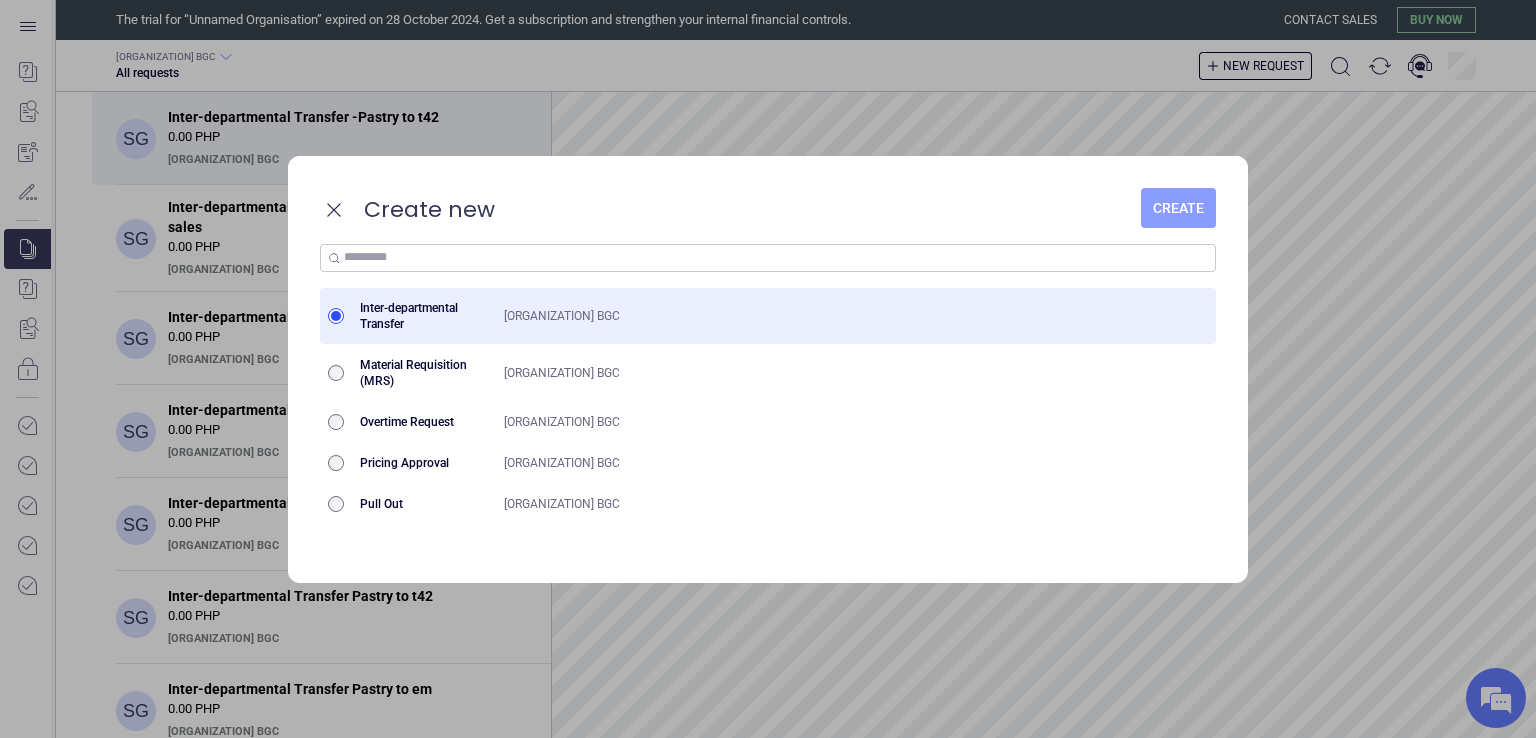 click on "Create" at bounding box center (1178, 208) 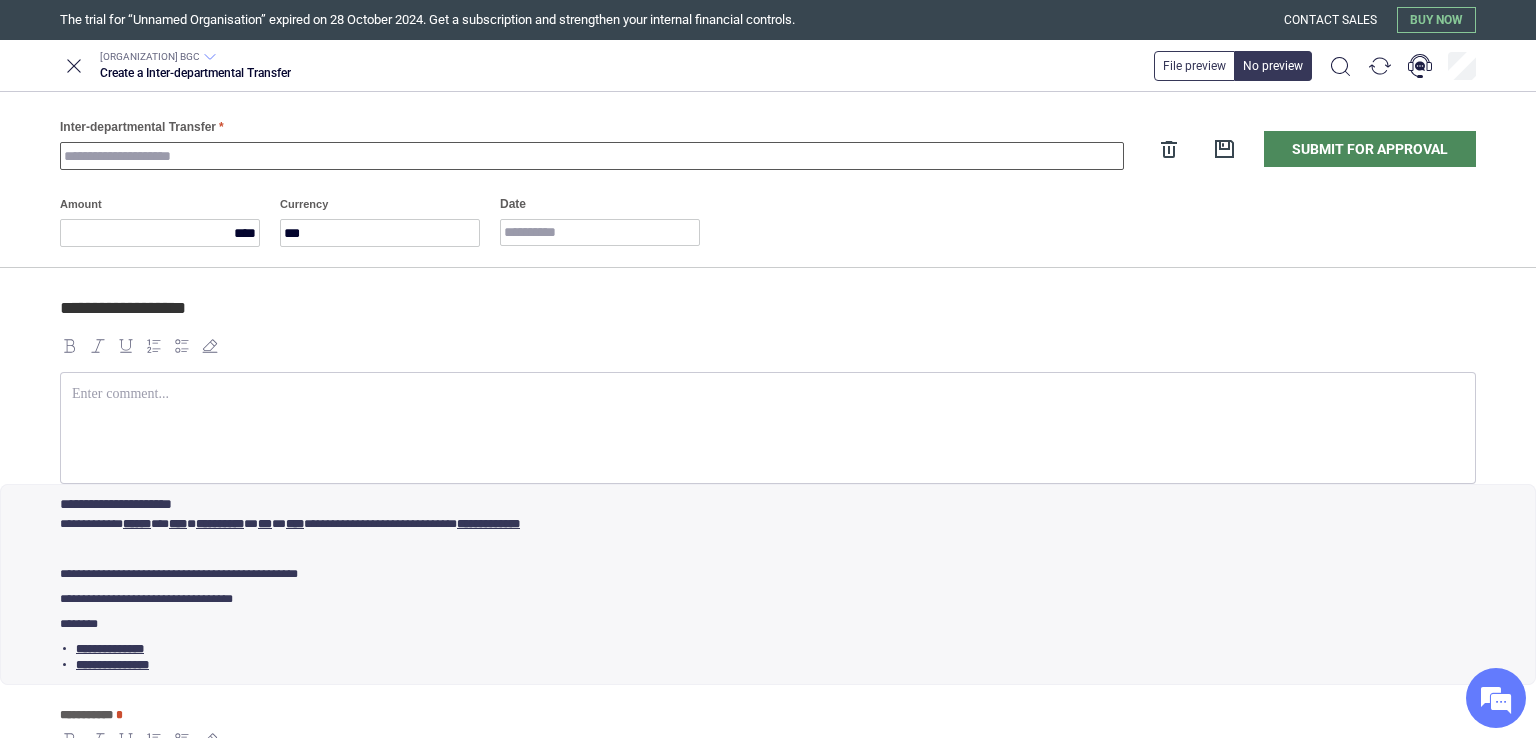 click on "Inter-departmental Transfer" at bounding box center [592, 156] 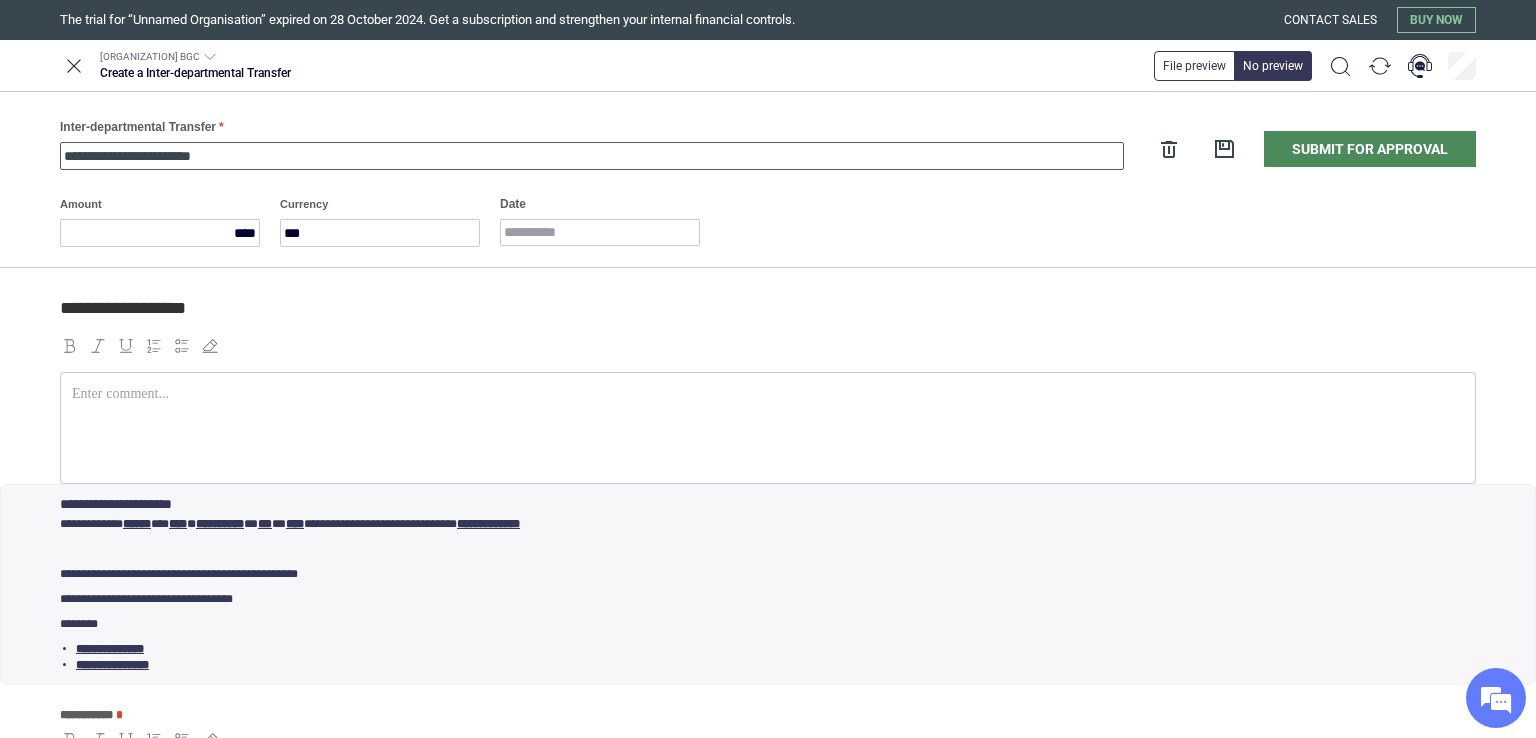 type on "**********" 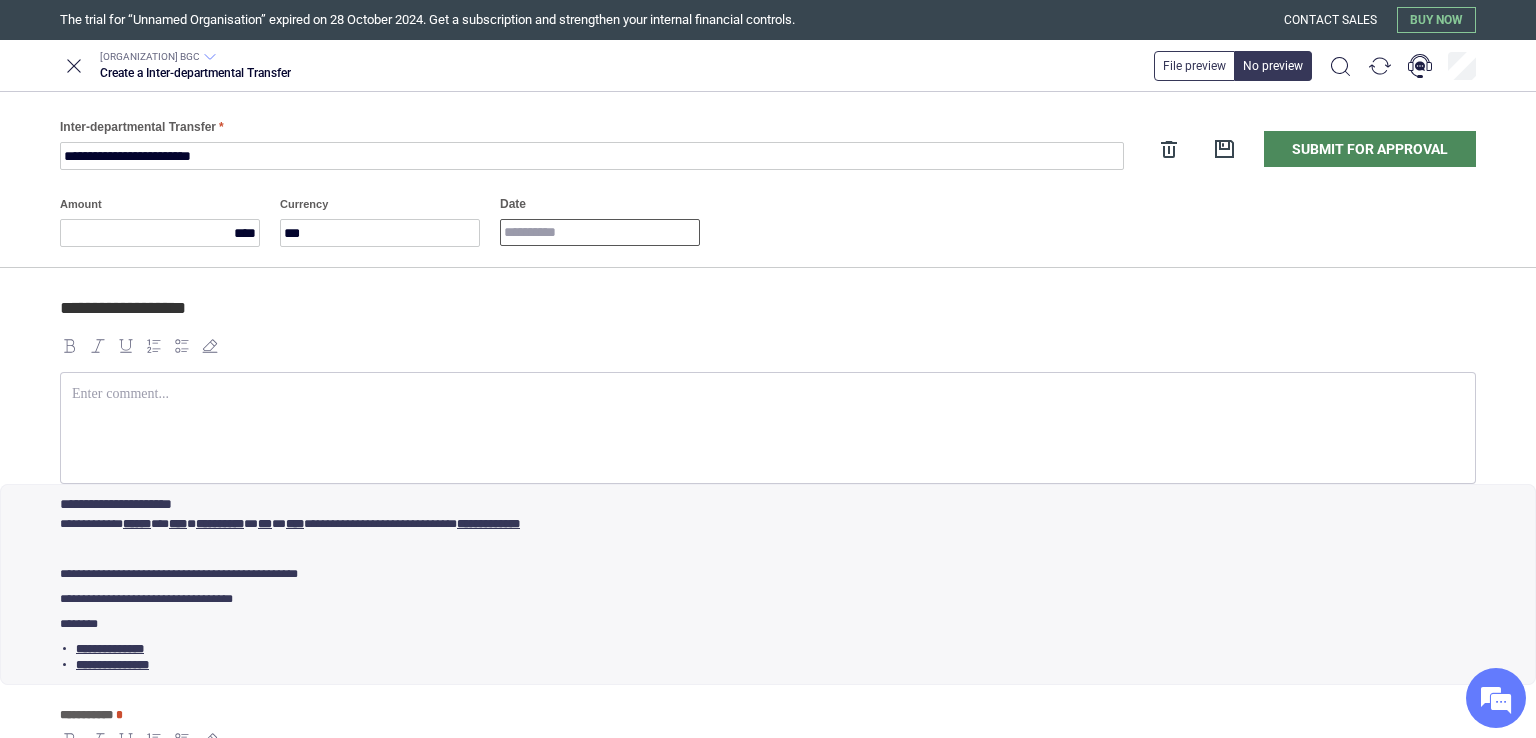click on "Date" at bounding box center [600, 232] 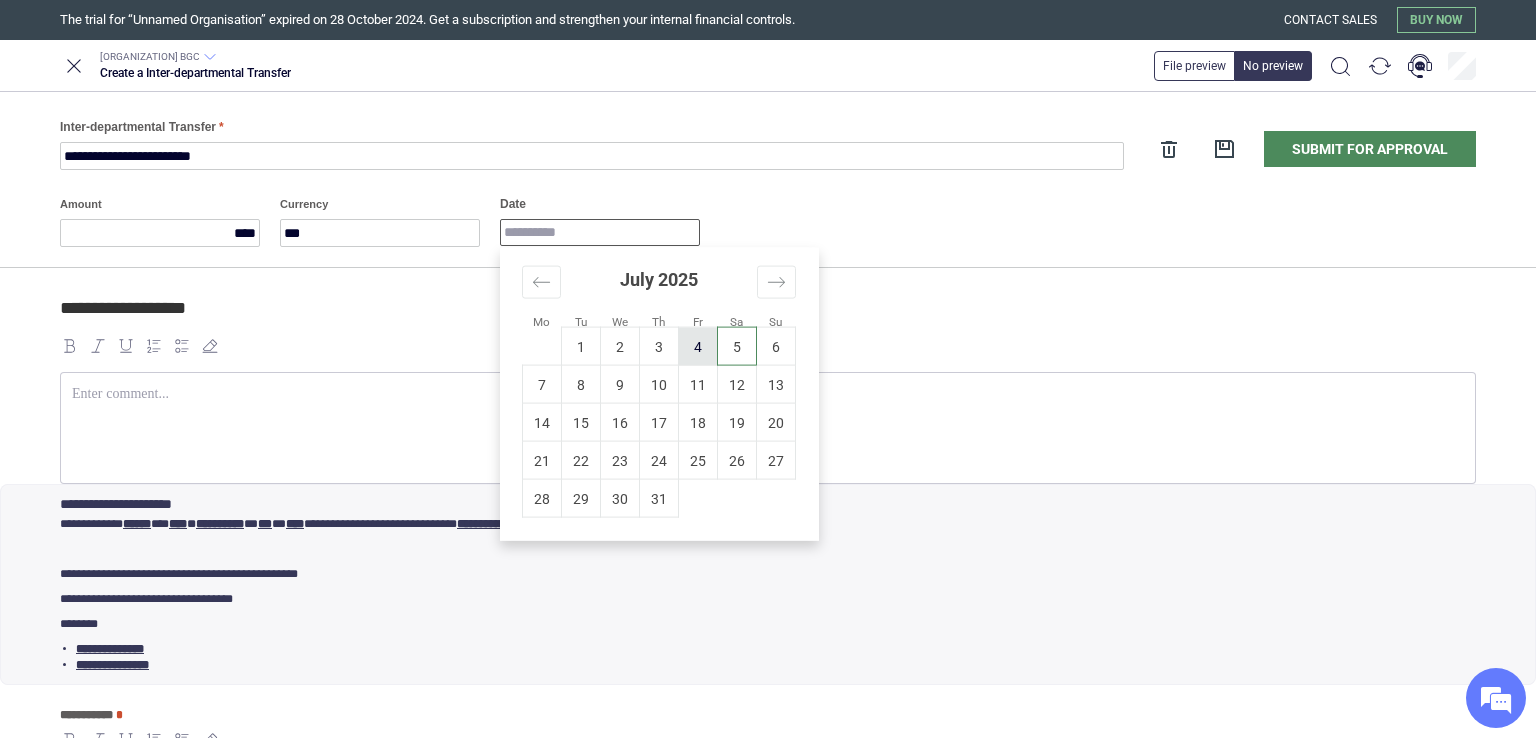 click on "4" at bounding box center [698, 346] 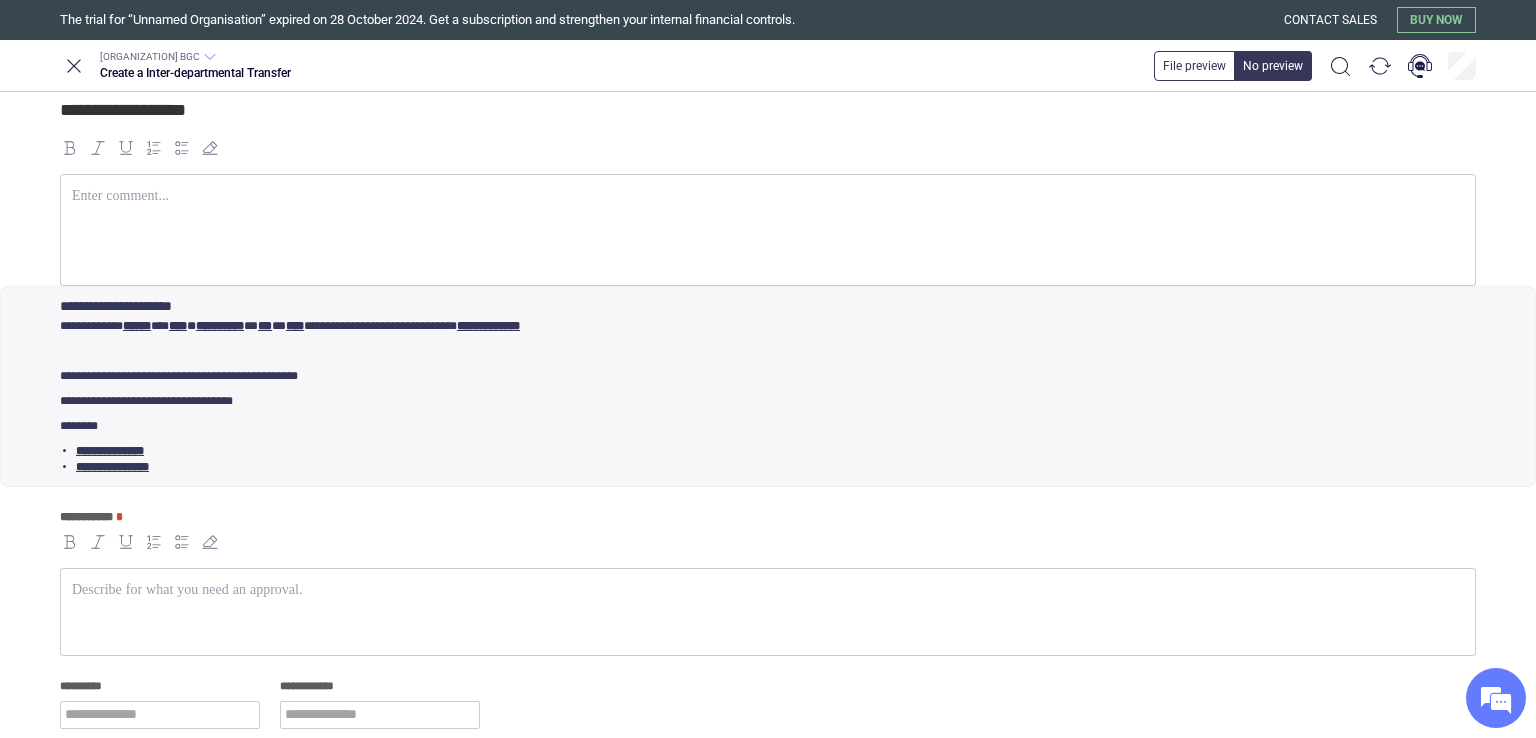 scroll, scrollTop: 201, scrollLeft: 0, axis: vertical 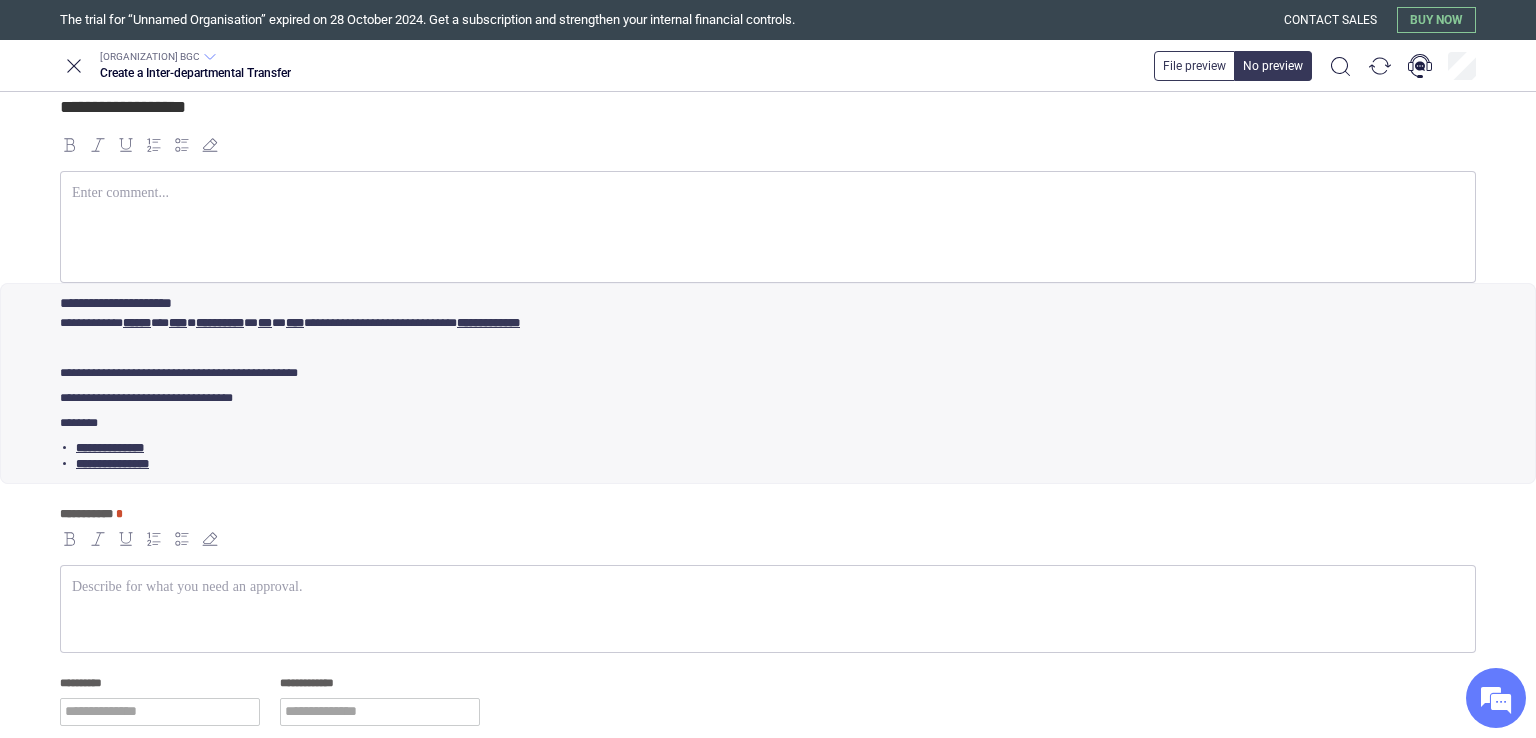 click at bounding box center (768, 609) 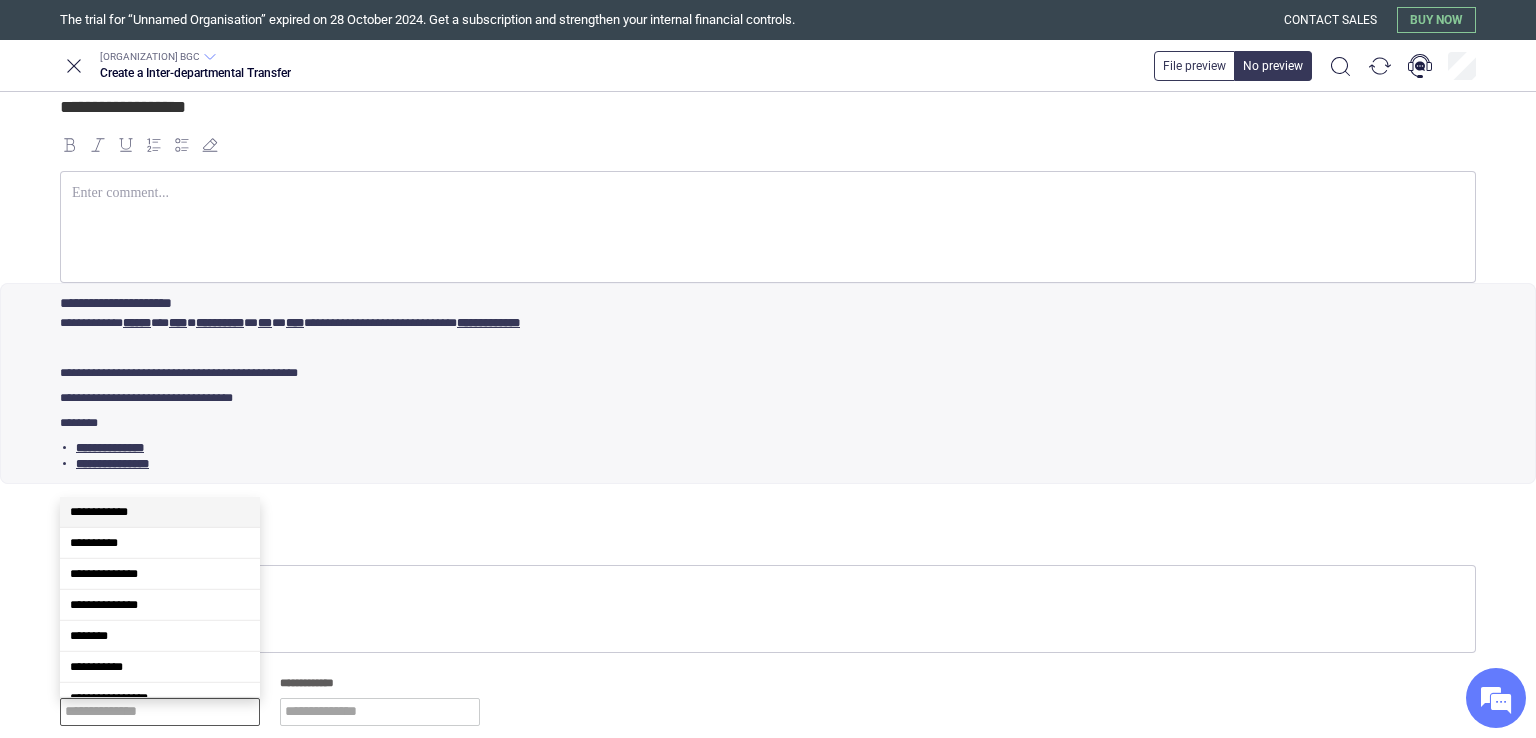 click at bounding box center [160, 712] 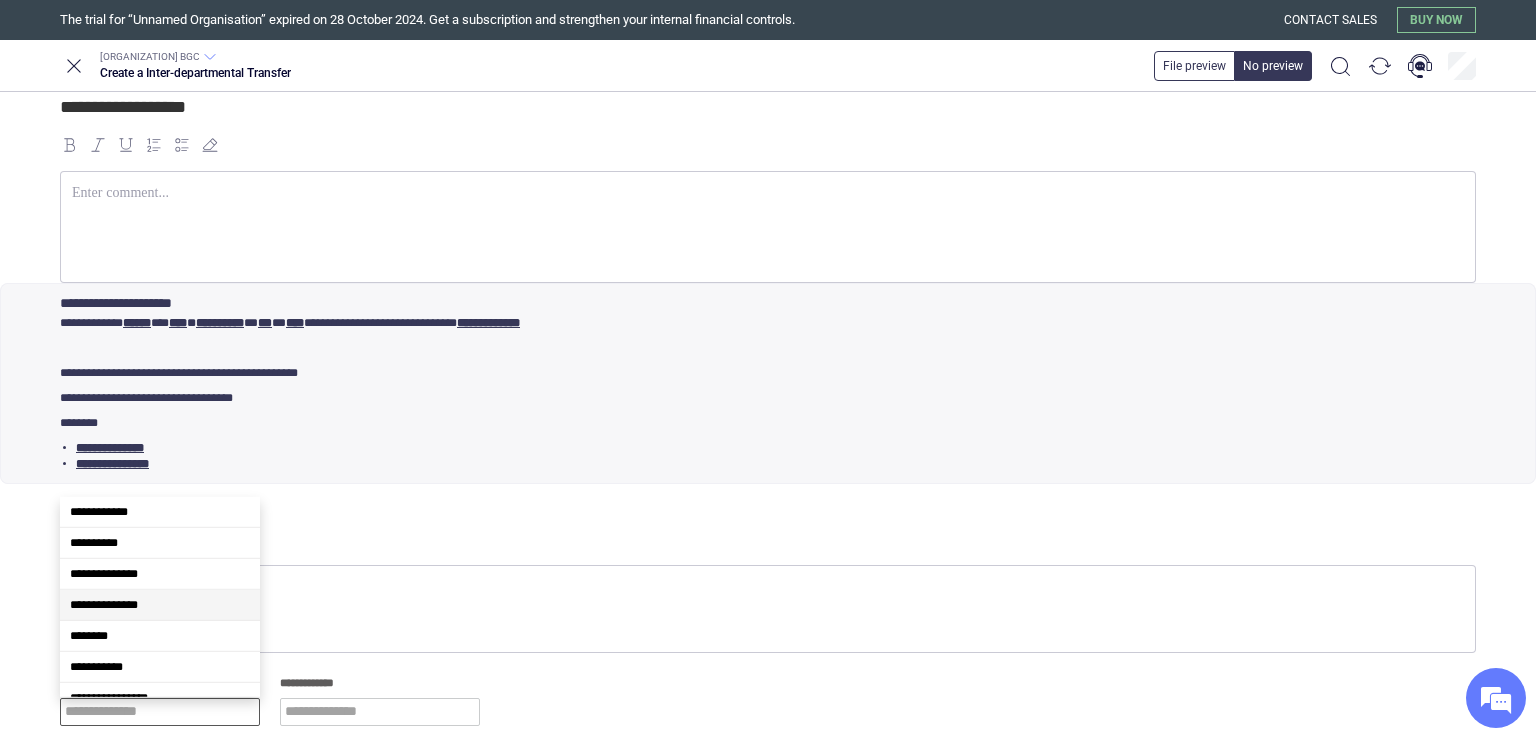 click on "**********" at bounding box center (160, 605) 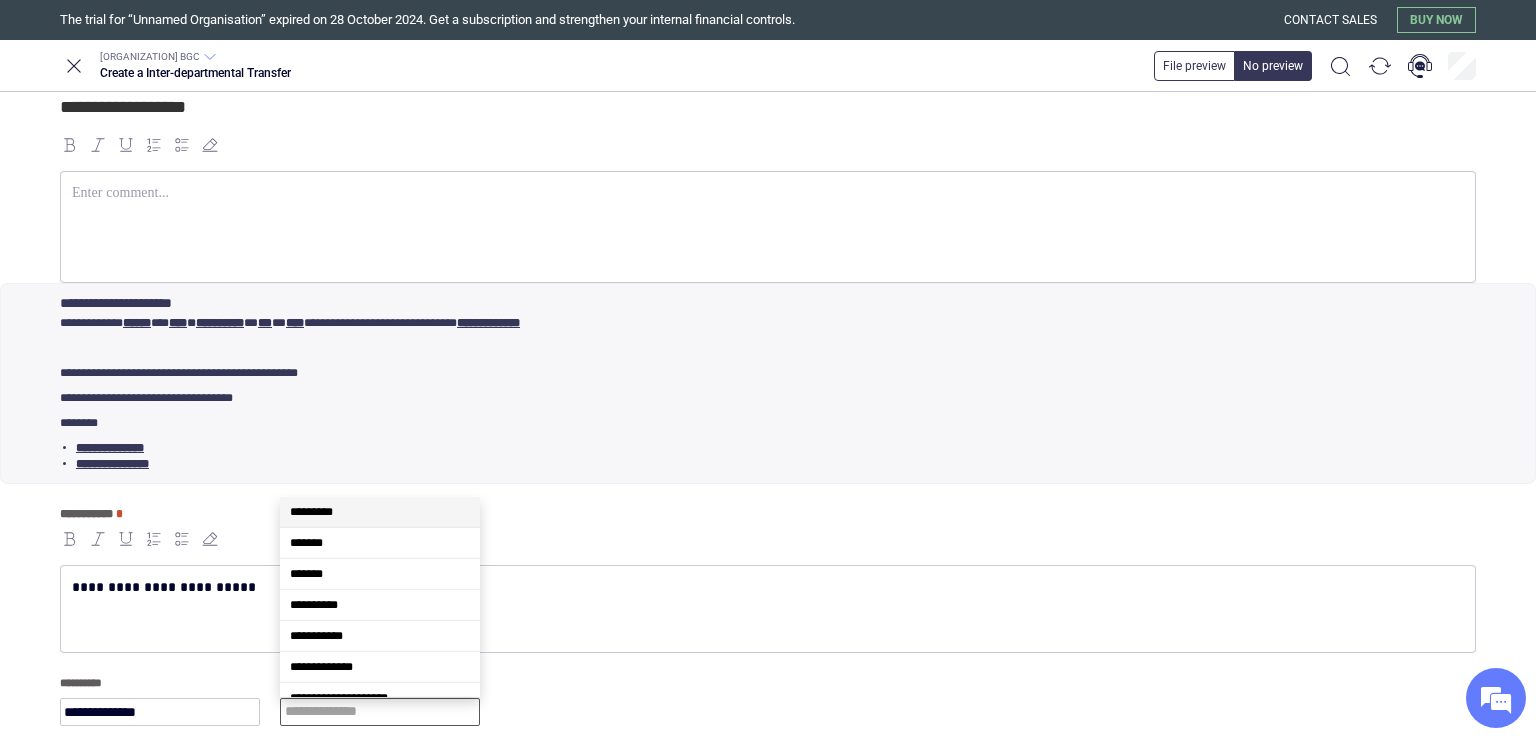 click at bounding box center (380, 712) 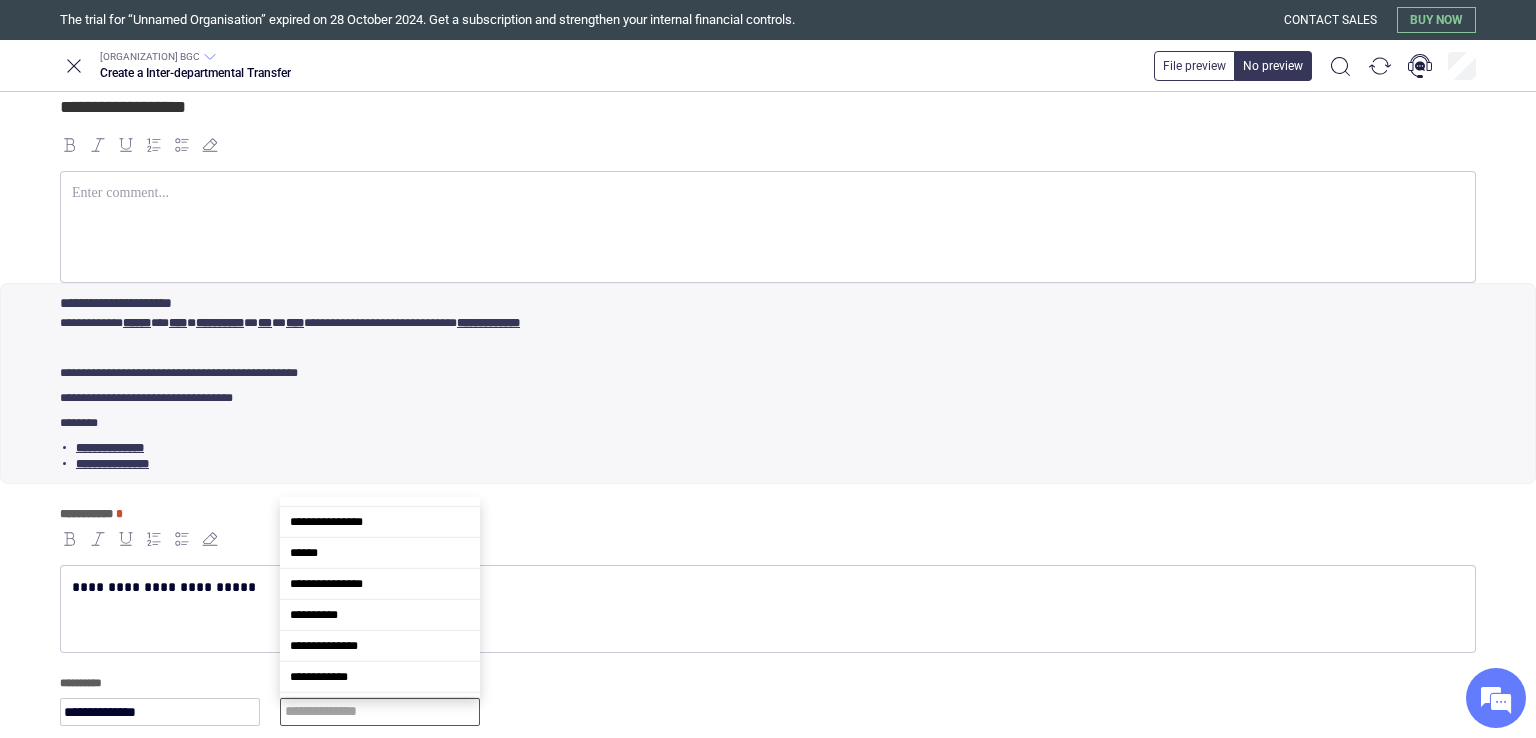 scroll, scrollTop: 244, scrollLeft: 0, axis: vertical 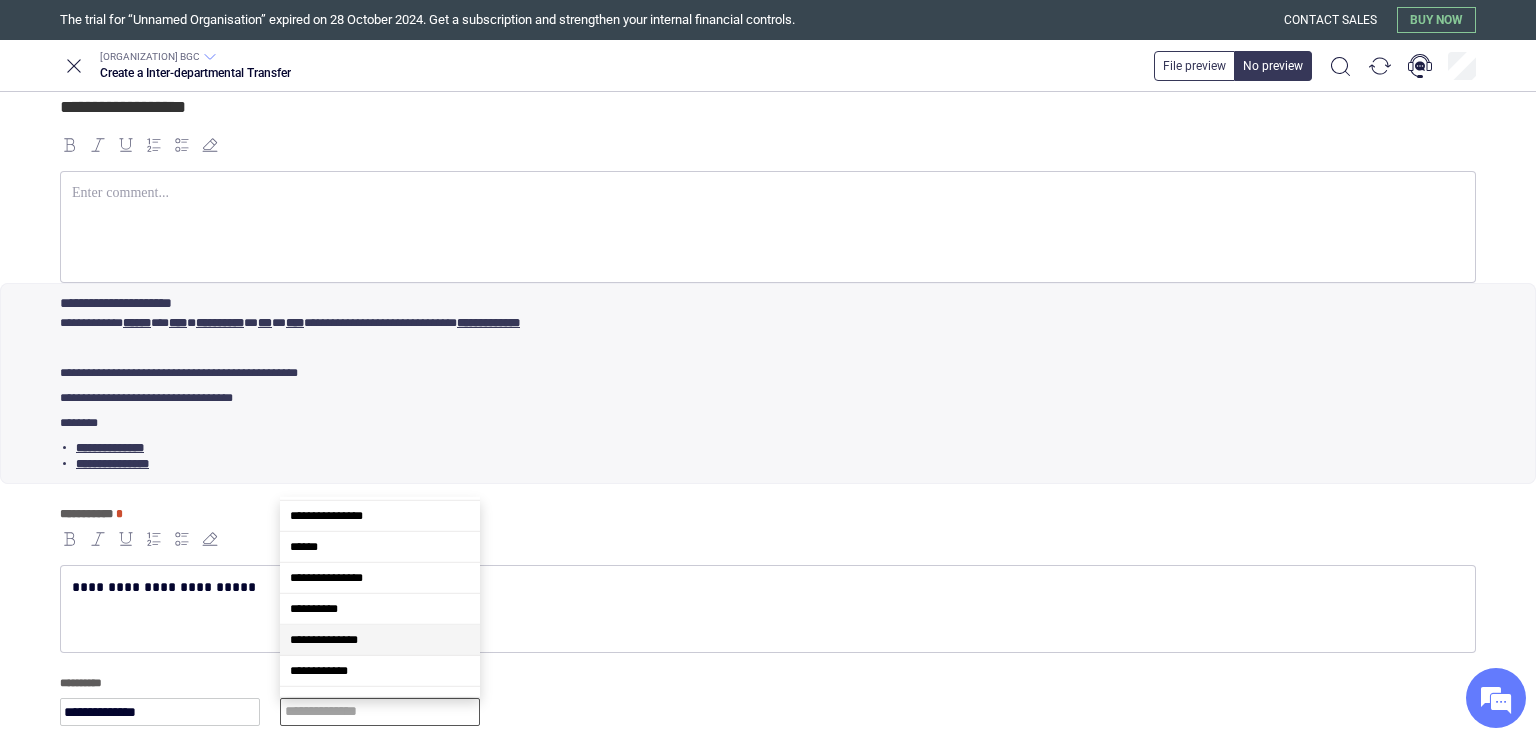 click on "**********" at bounding box center [380, 640] 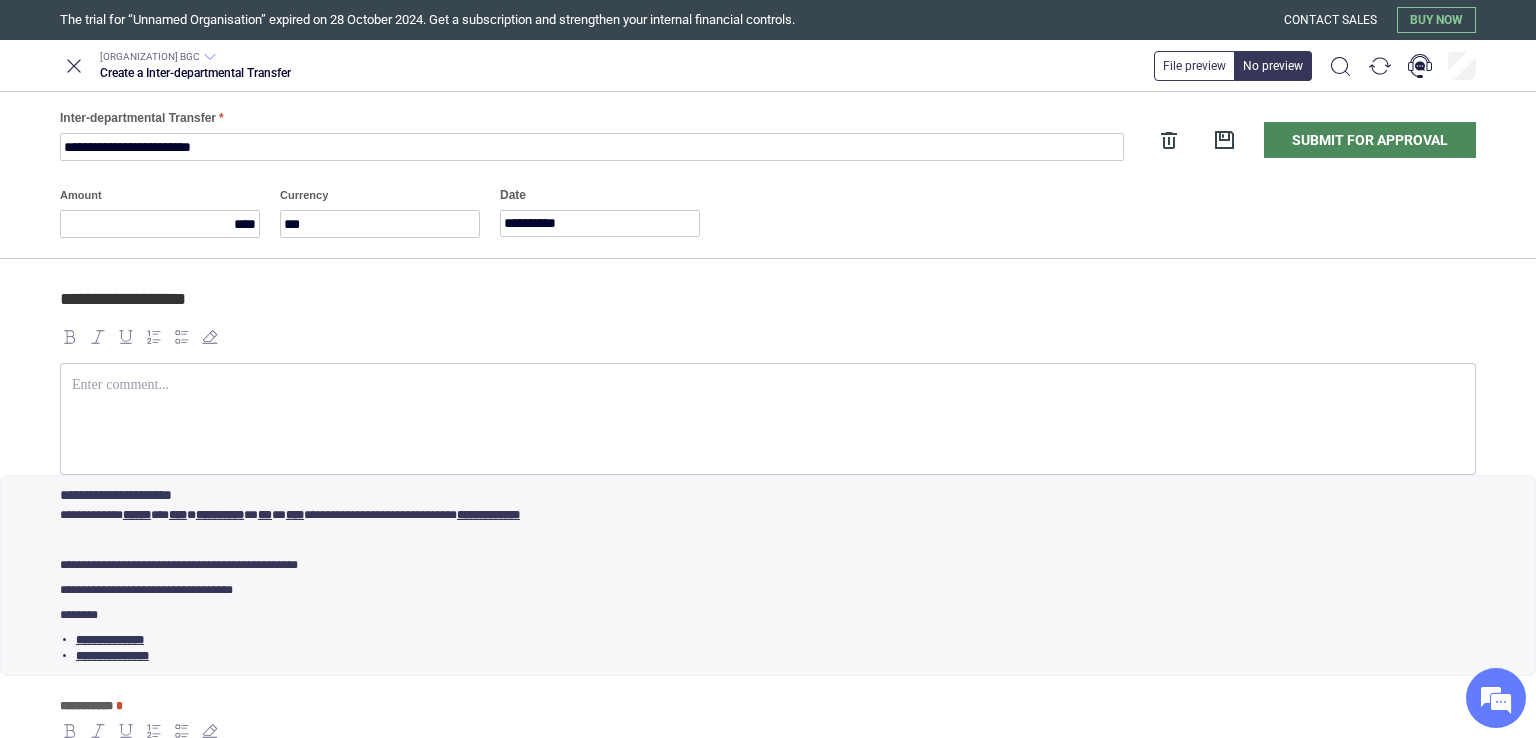 scroll, scrollTop: 0, scrollLeft: 0, axis: both 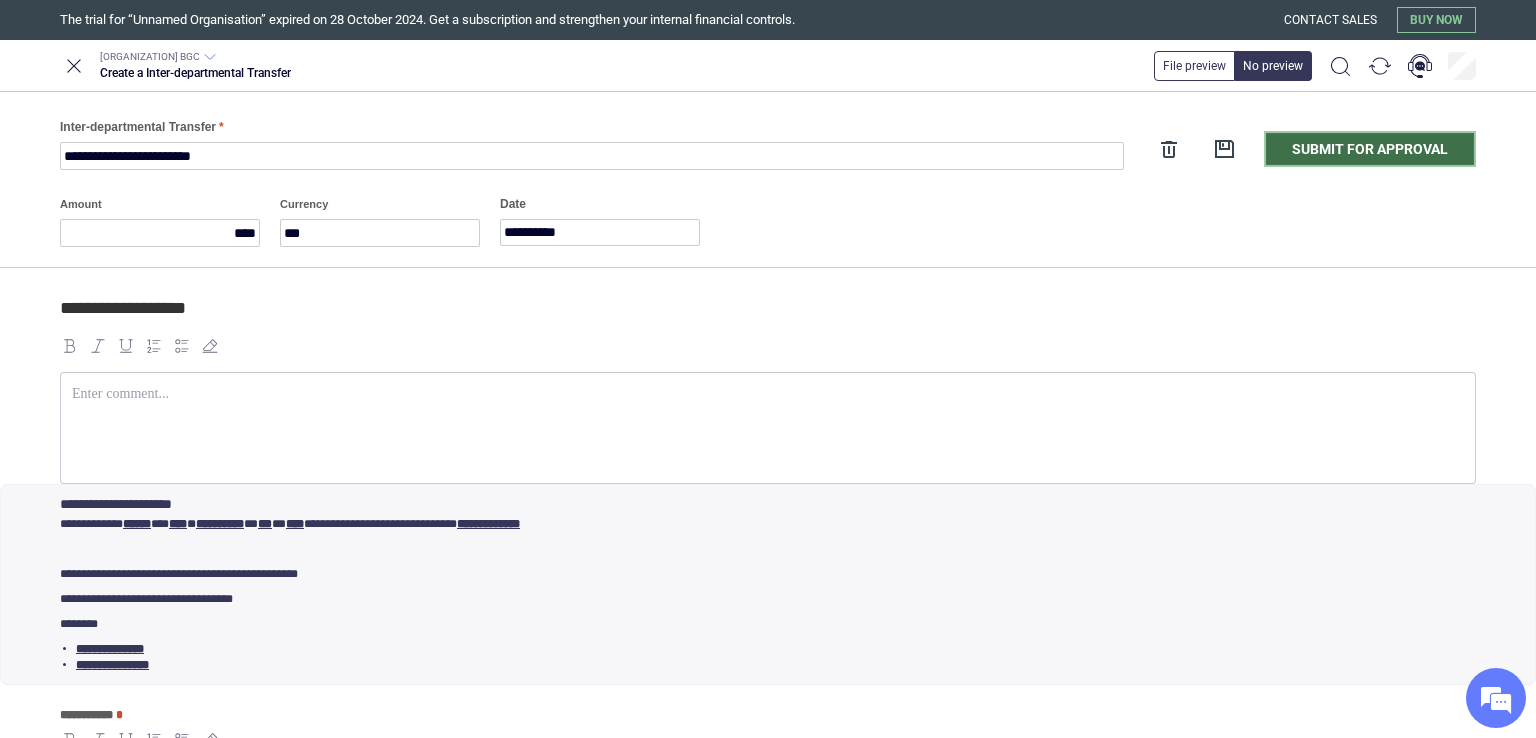 click on "Submit for approval" at bounding box center [1370, 149] 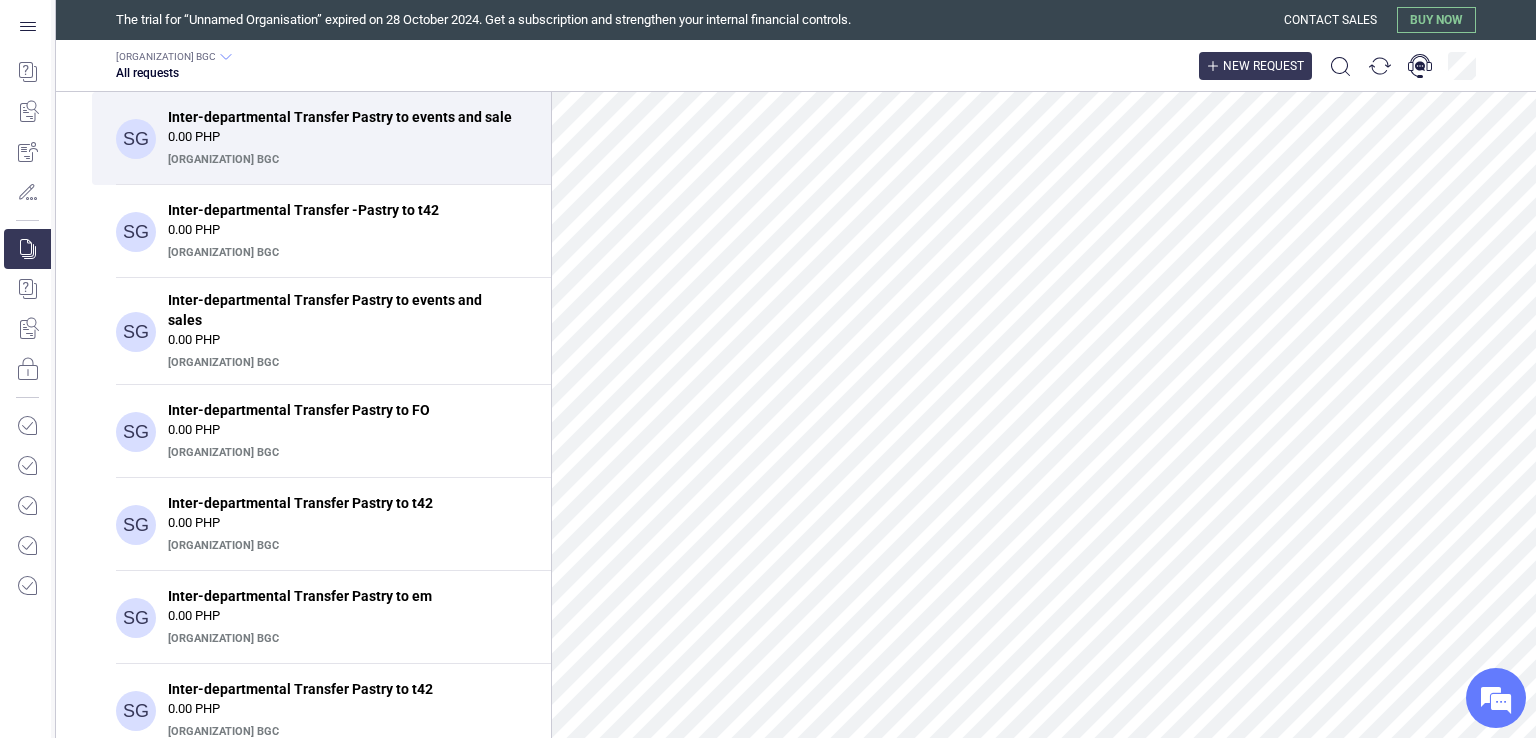 click on "New request" at bounding box center (1263, 66) 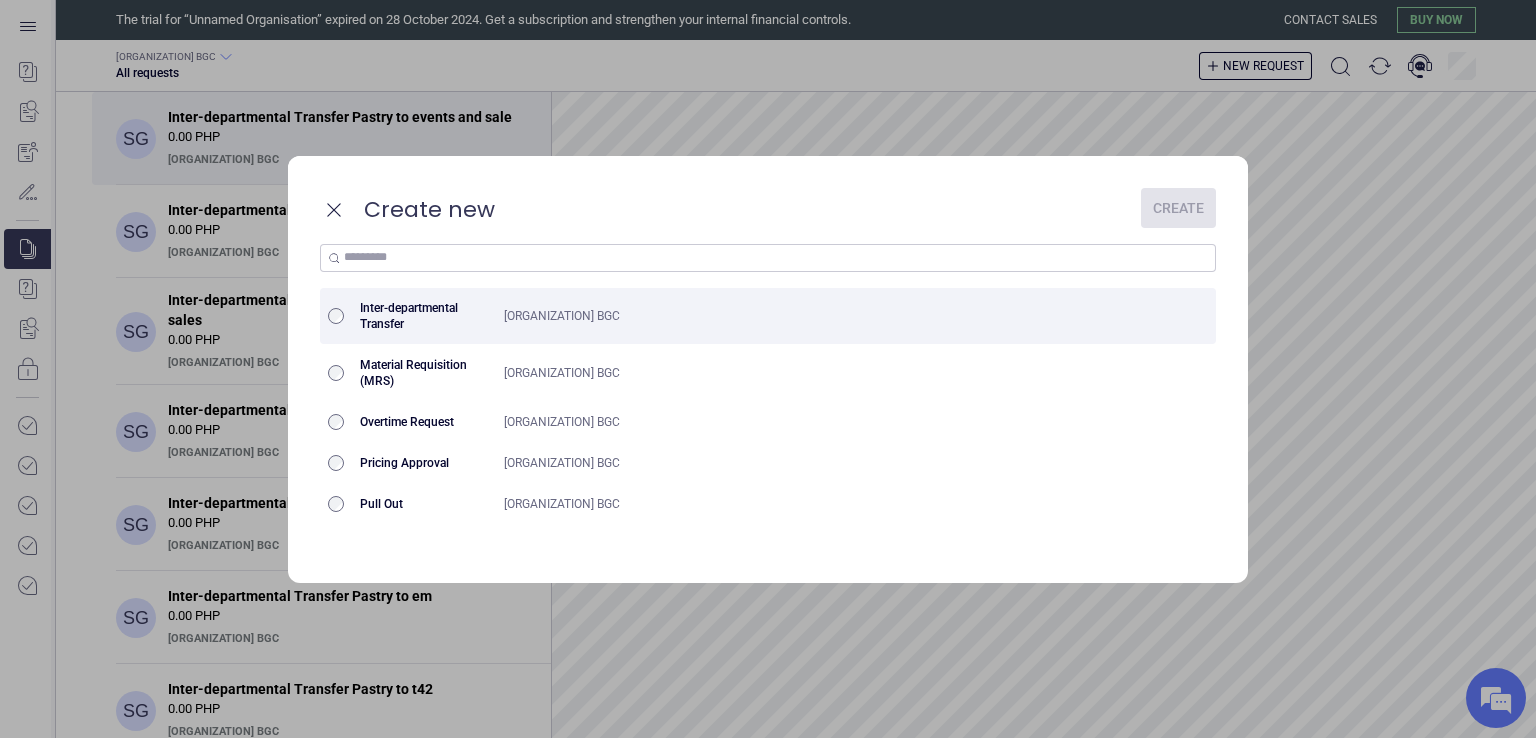 click on "[ORGANIZATION] BGC" at bounding box center (817, 316) 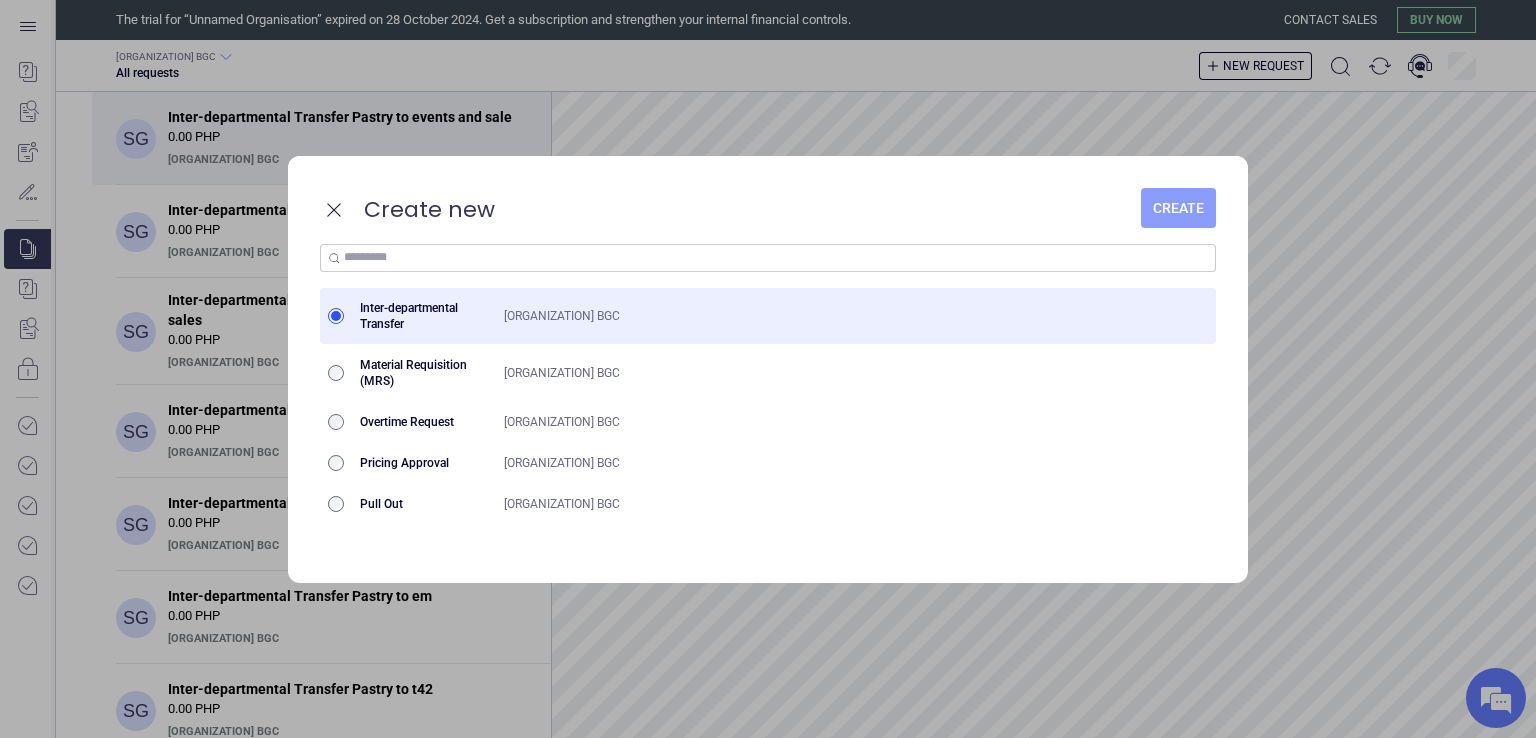click on "Create" at bounding box center [1178, 208] 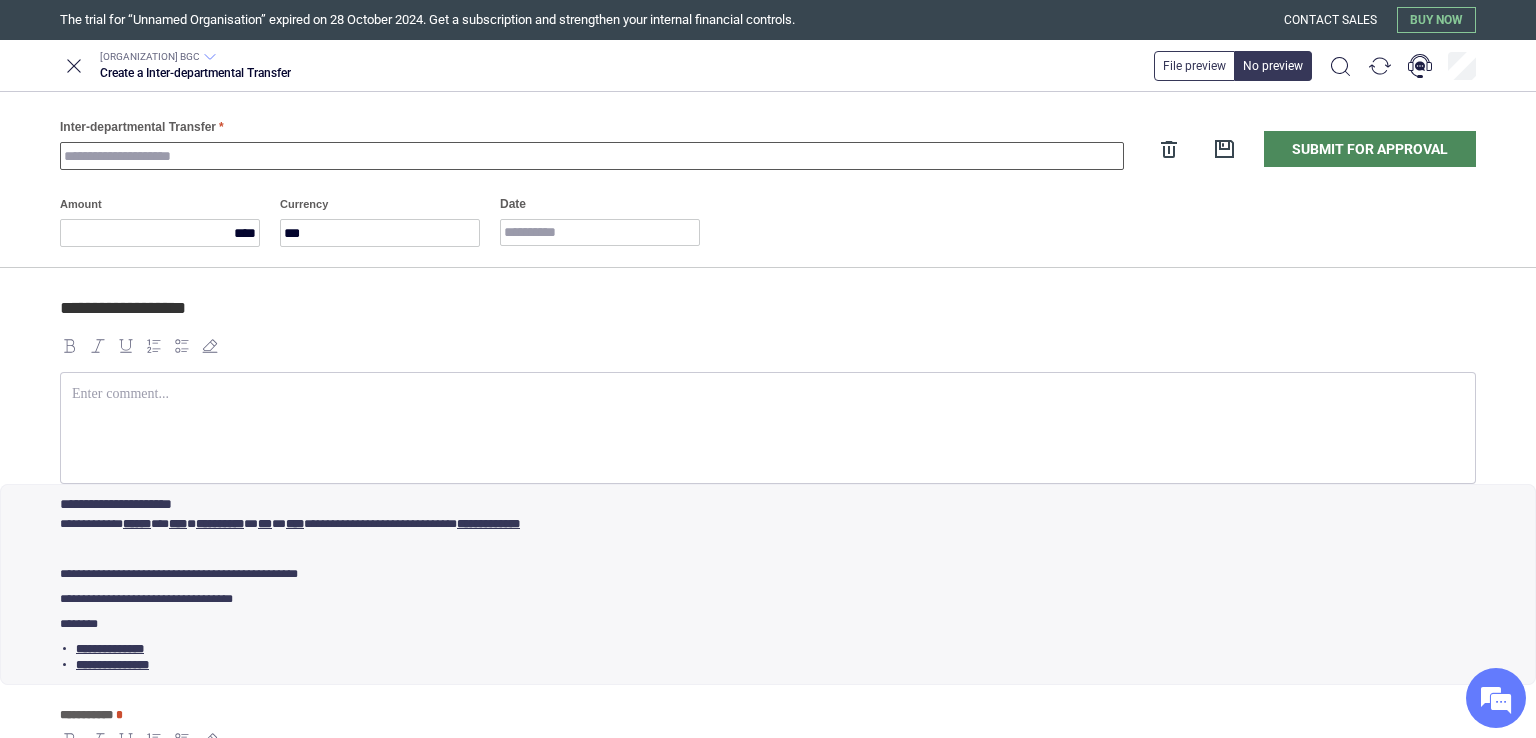 click on "Inter-departmental Transfer" at bounding box center (592, 156) 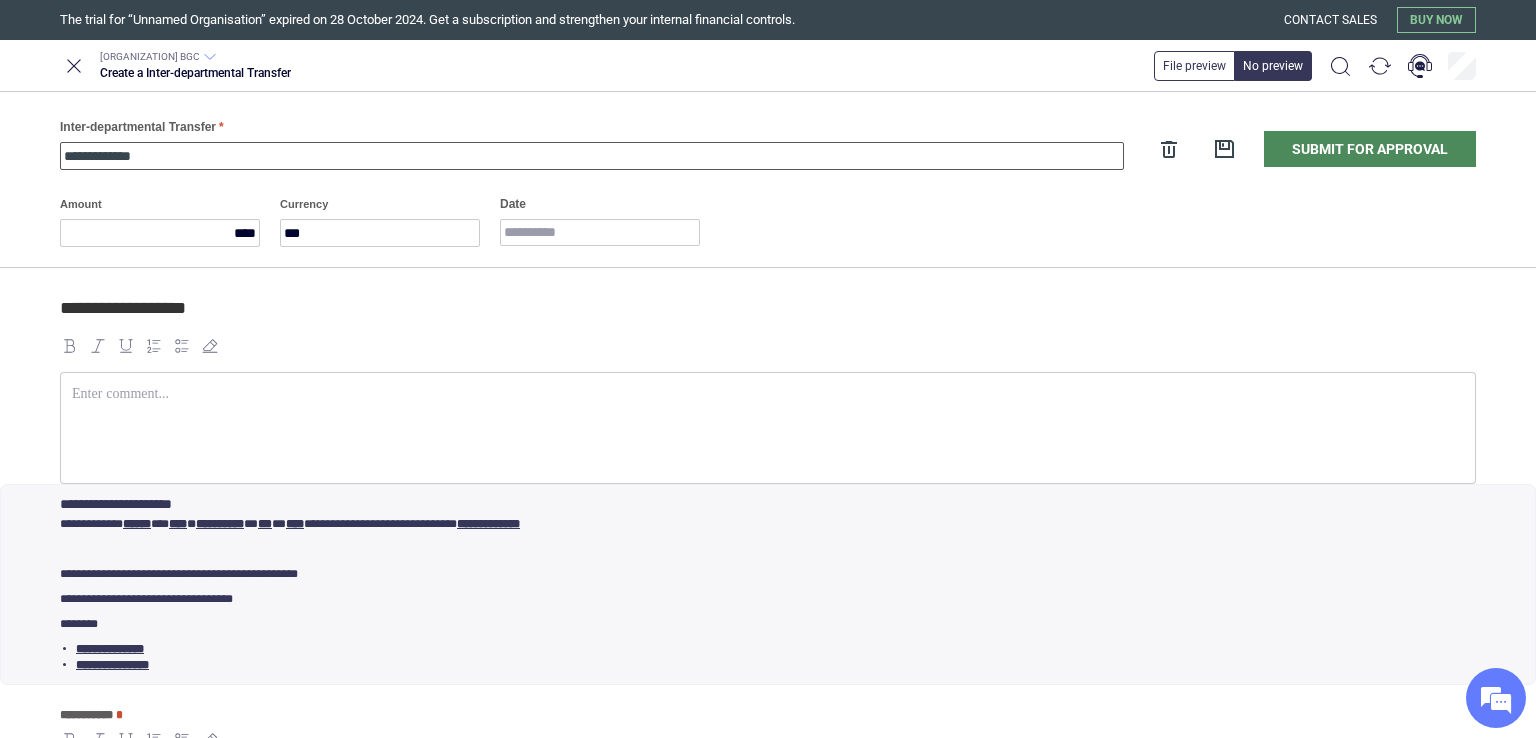 type on "**********" 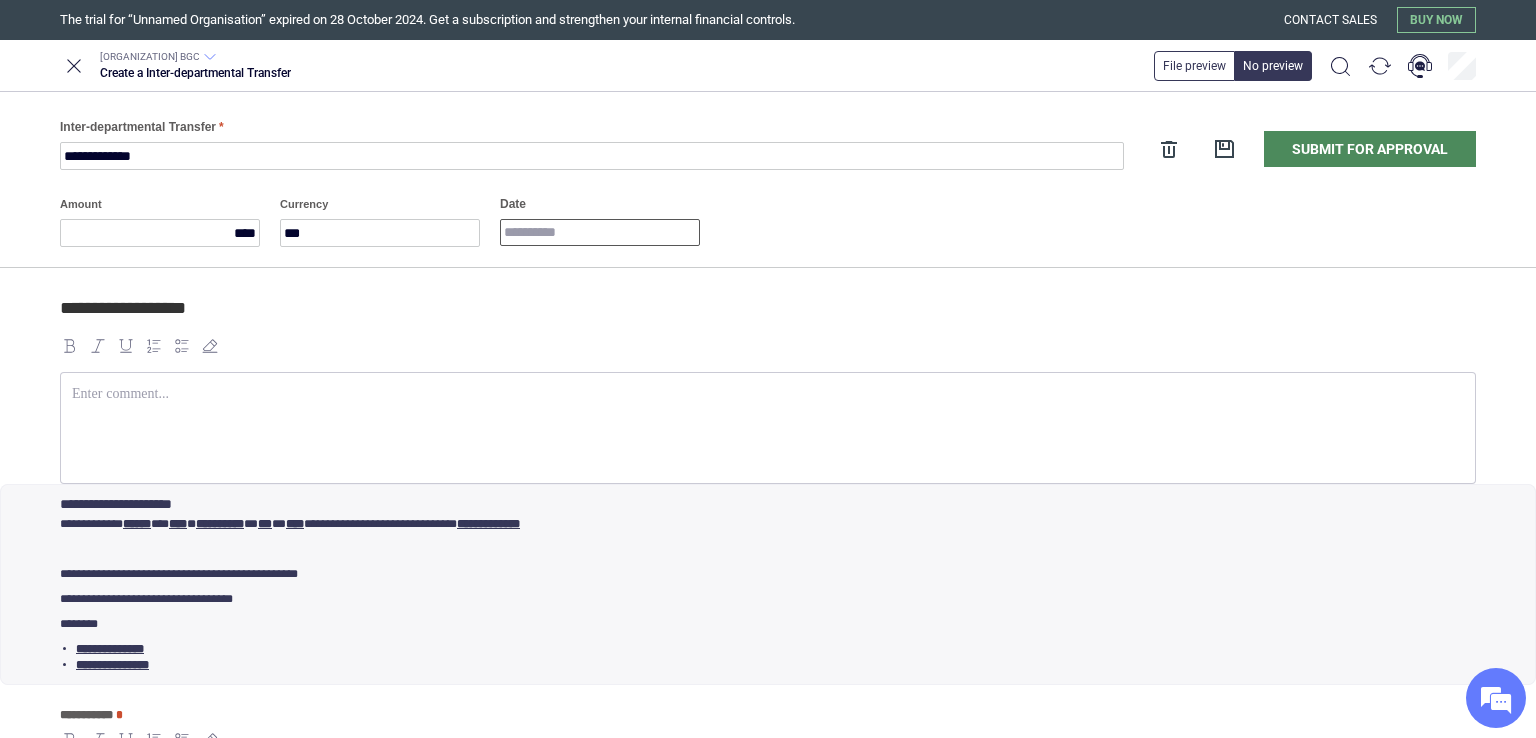 click on "Date" at bounding box center [600, 232] 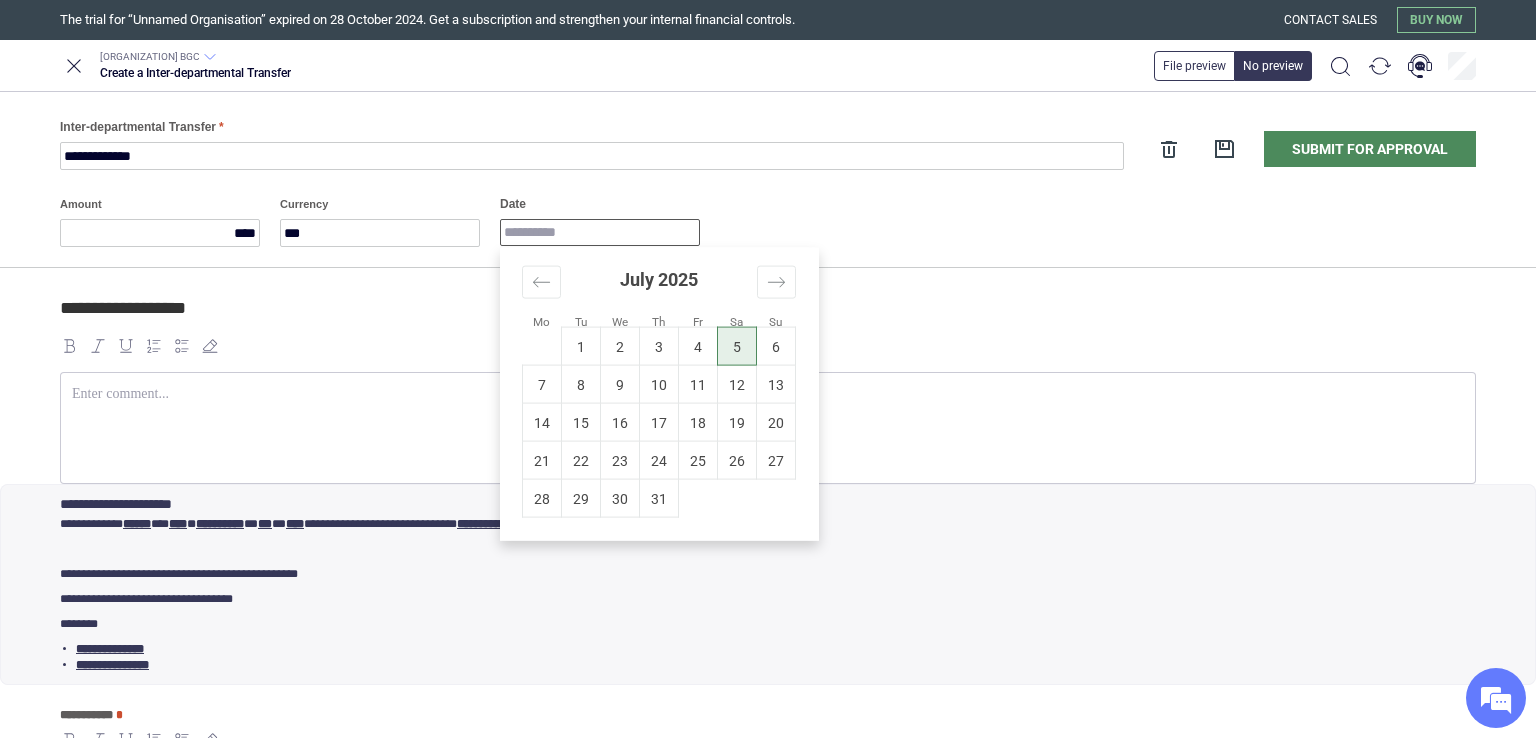 click on "5" at bounding box center (737, 346) 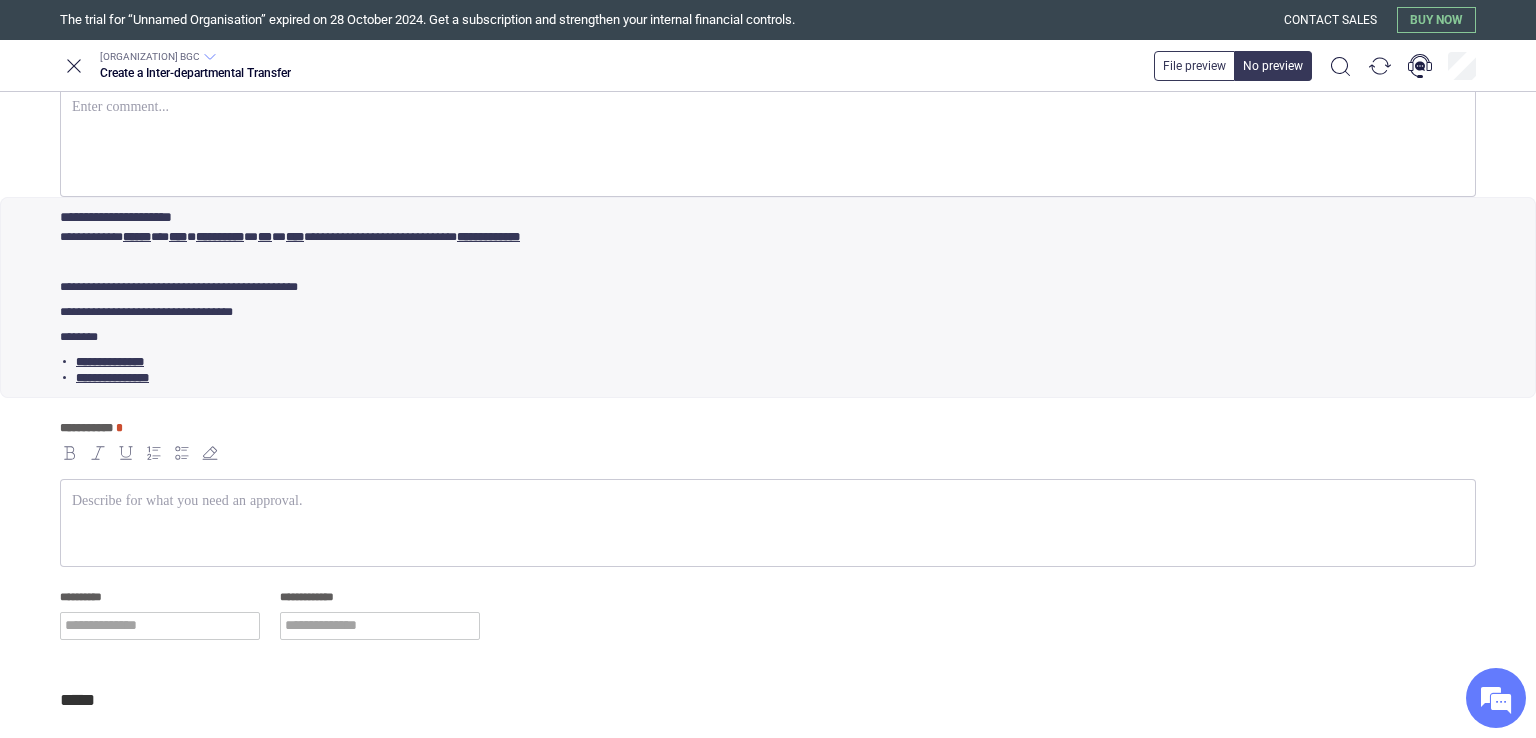 scroll, scrollTop: 283, scrollLeft: 0, axis: vertical 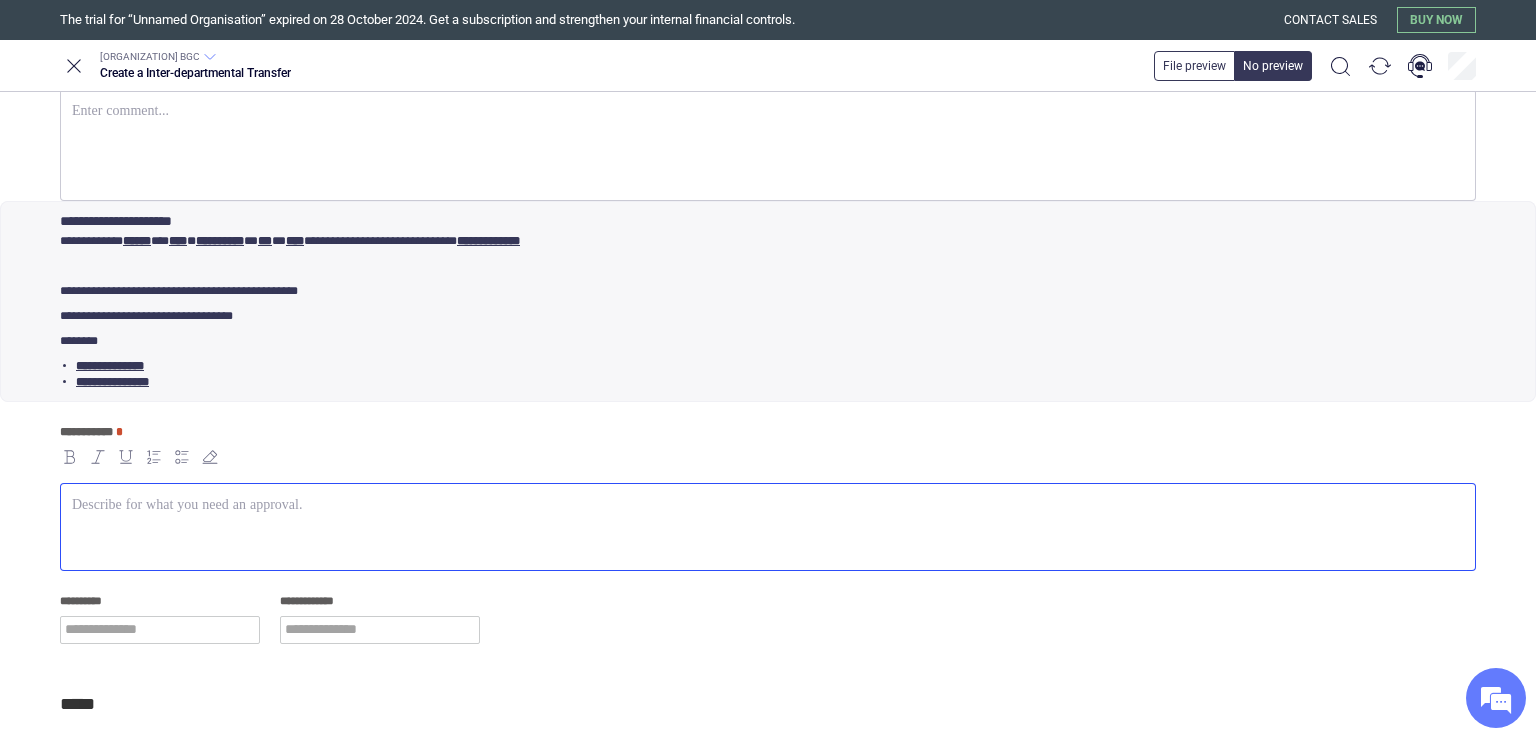click at bounding box center [768, 527] 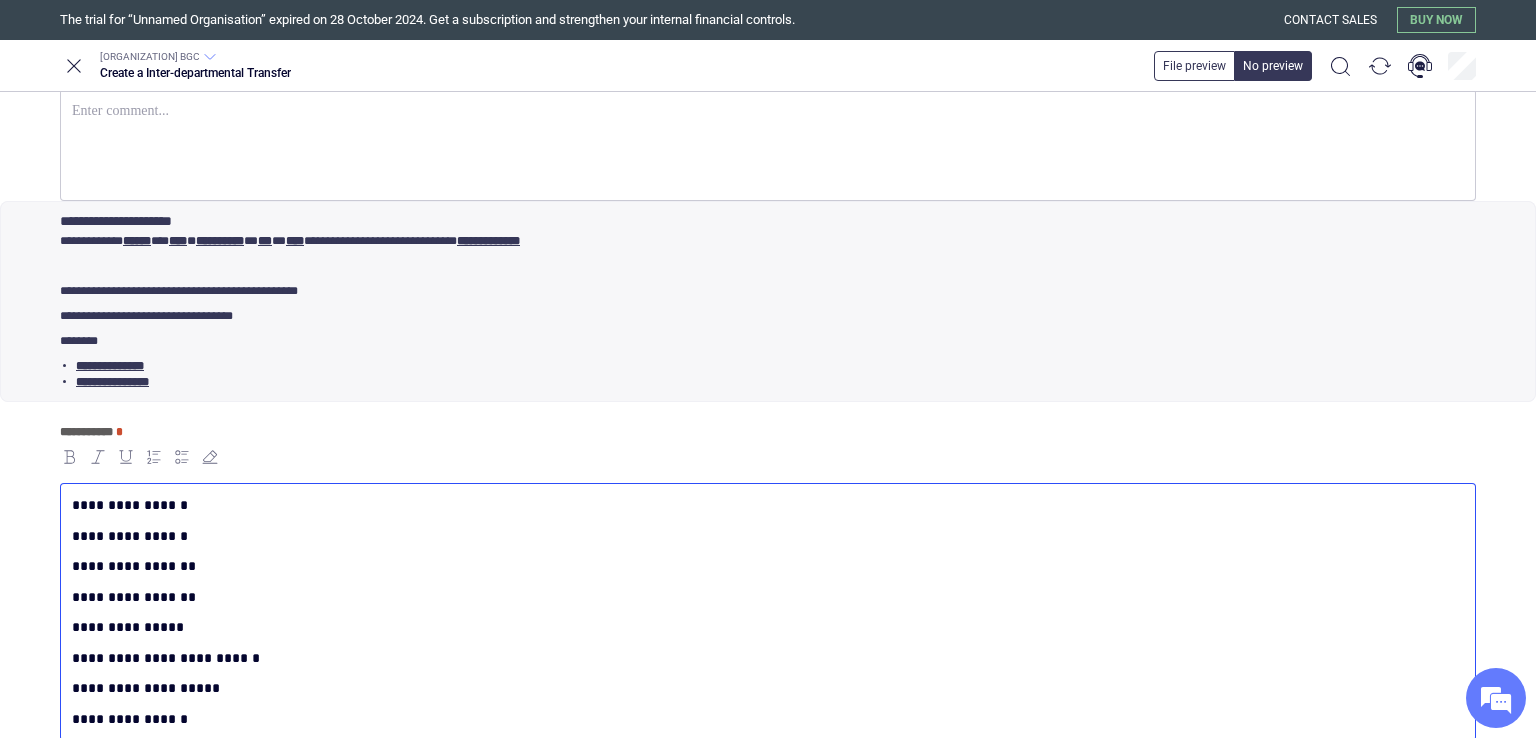 scroll, scrollTop: 307, scrollLeft: 0, axis: vertical 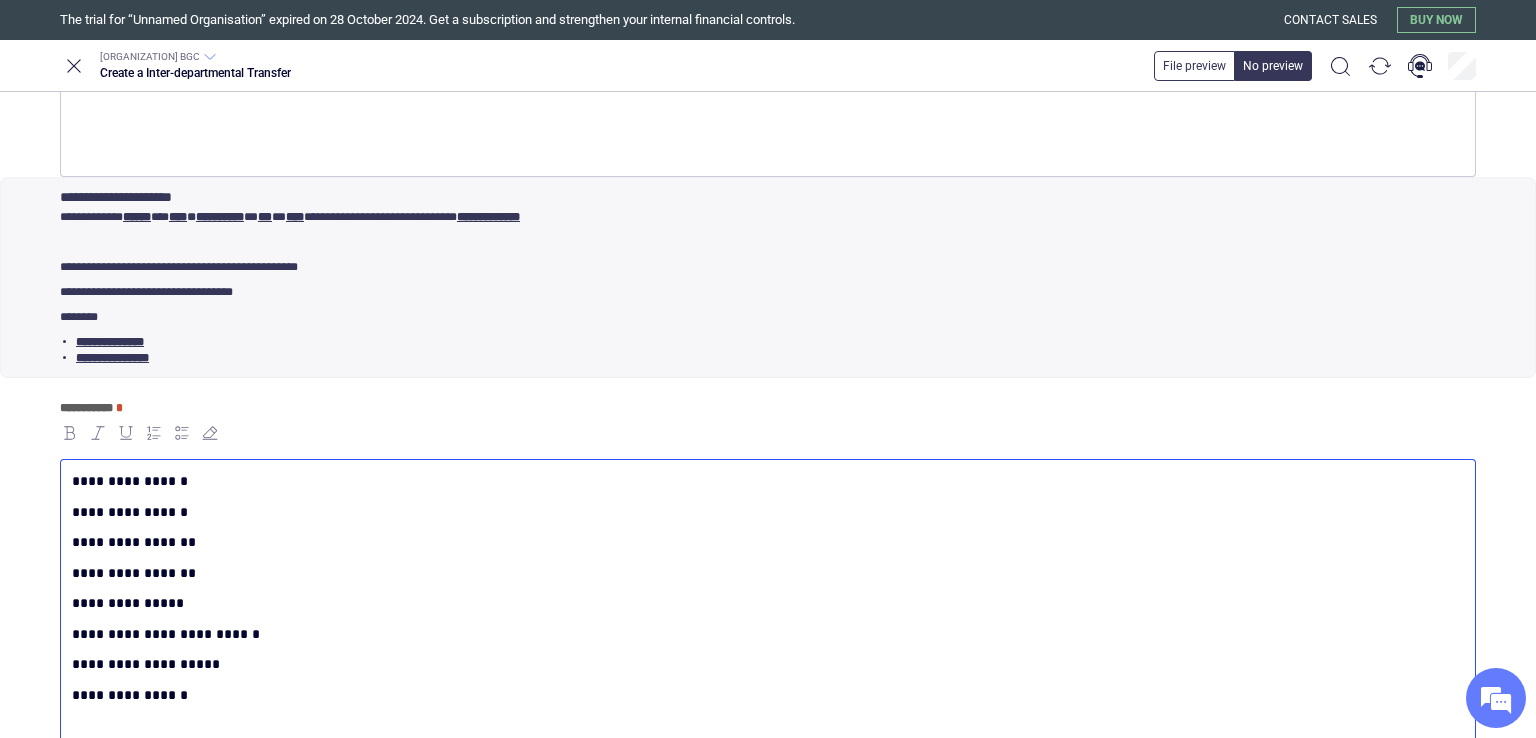 click on "**********" at bounding box center [768, 603] 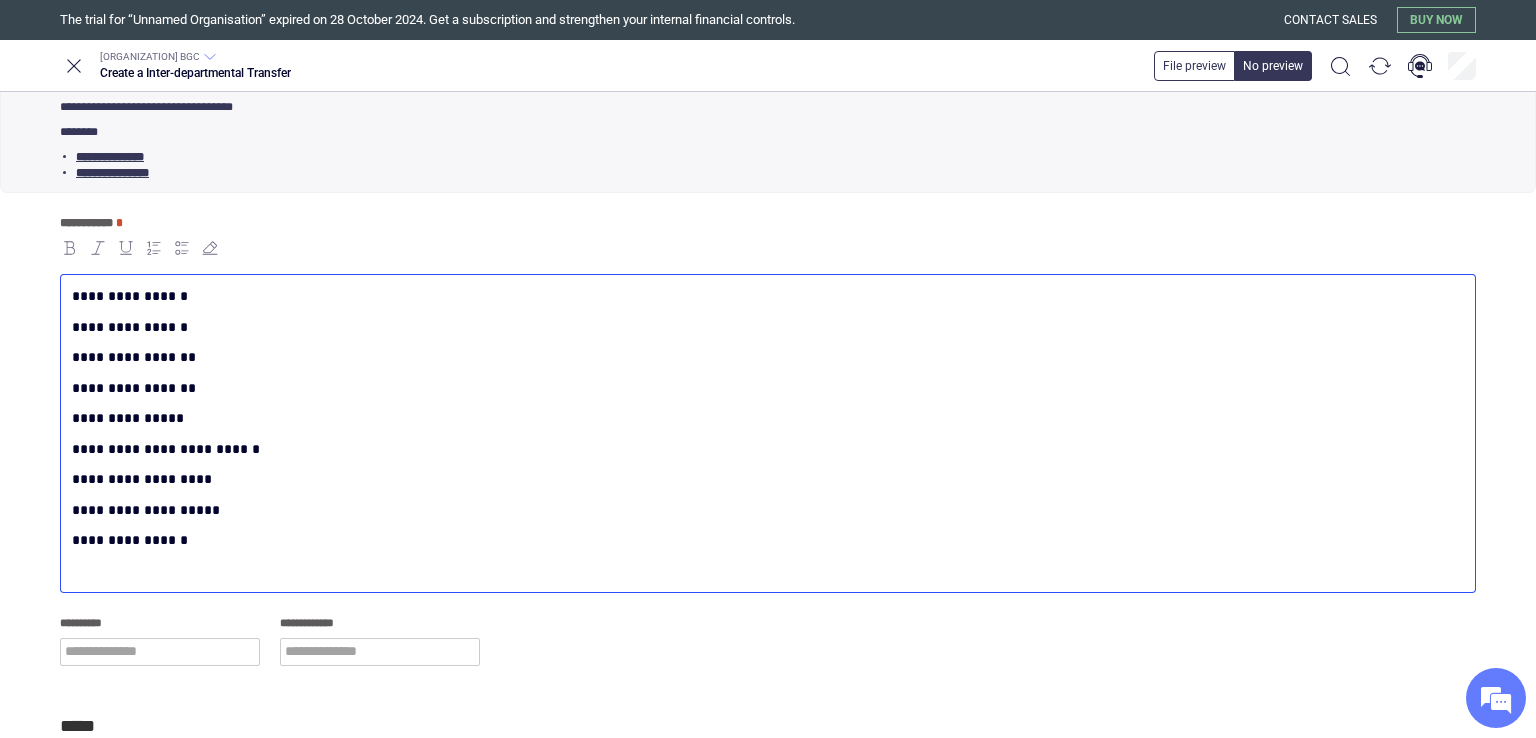 scroll, scrollTop: 592, scrollLeft: 0, axis: vertical 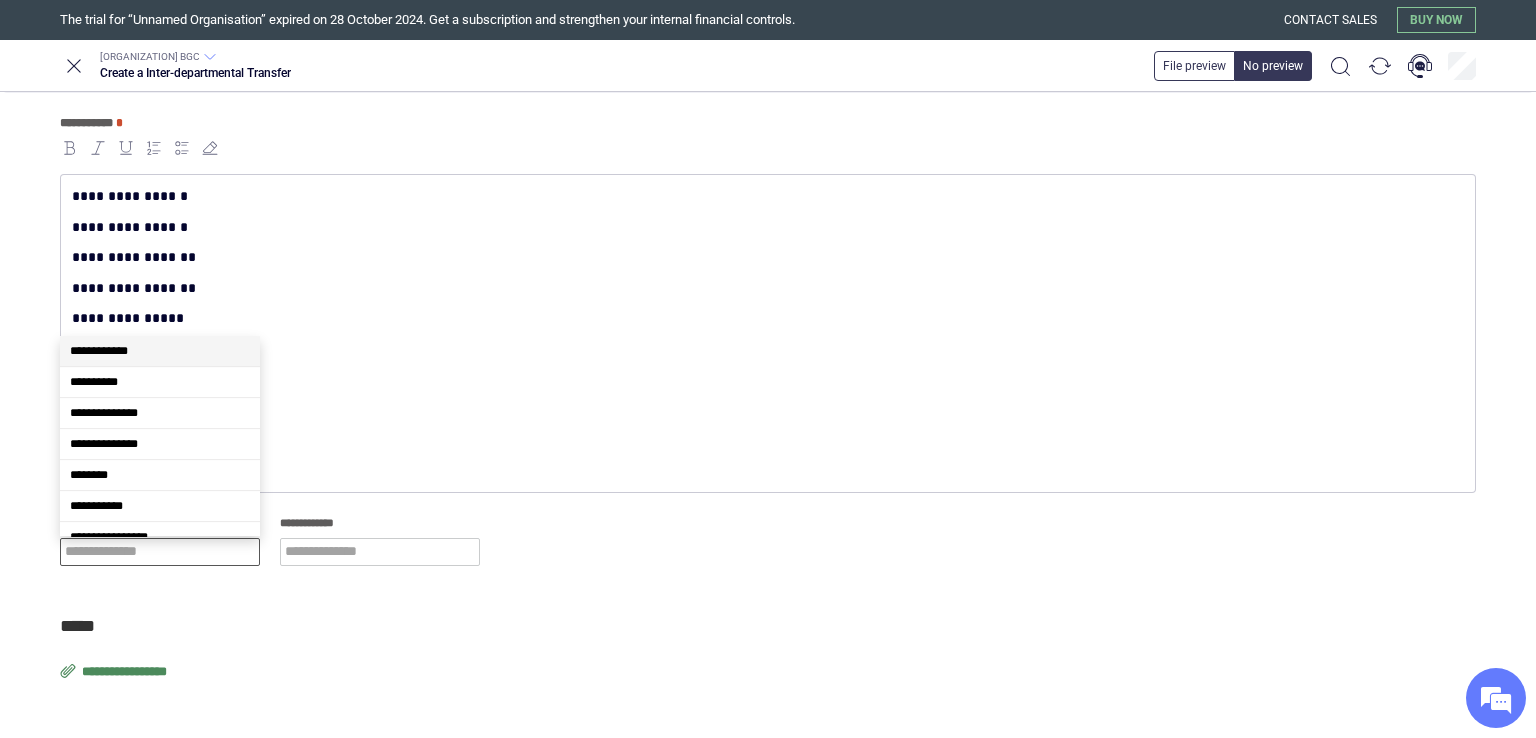 click at bounding box center (160, 552) 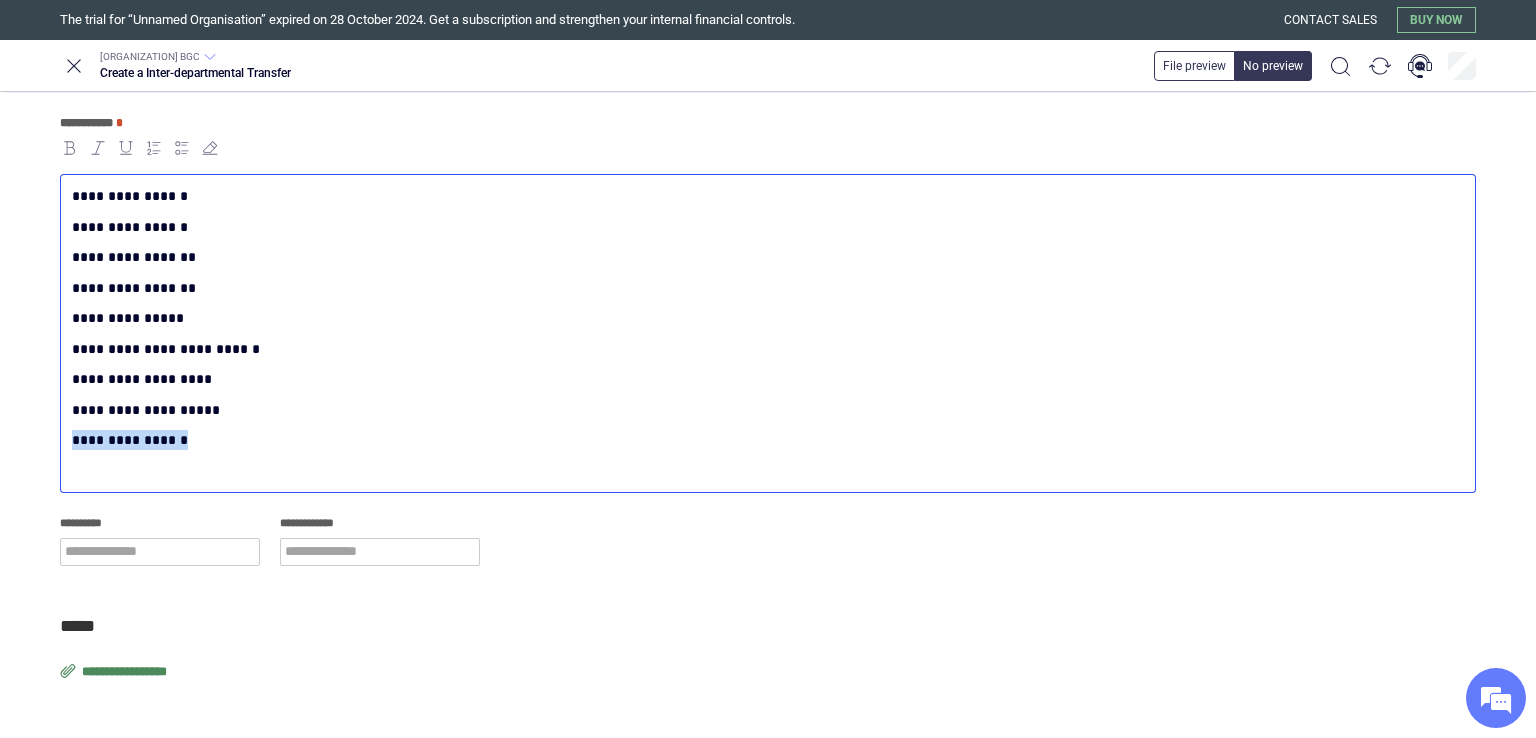 click on "**********" at bounding box center [768, 333] 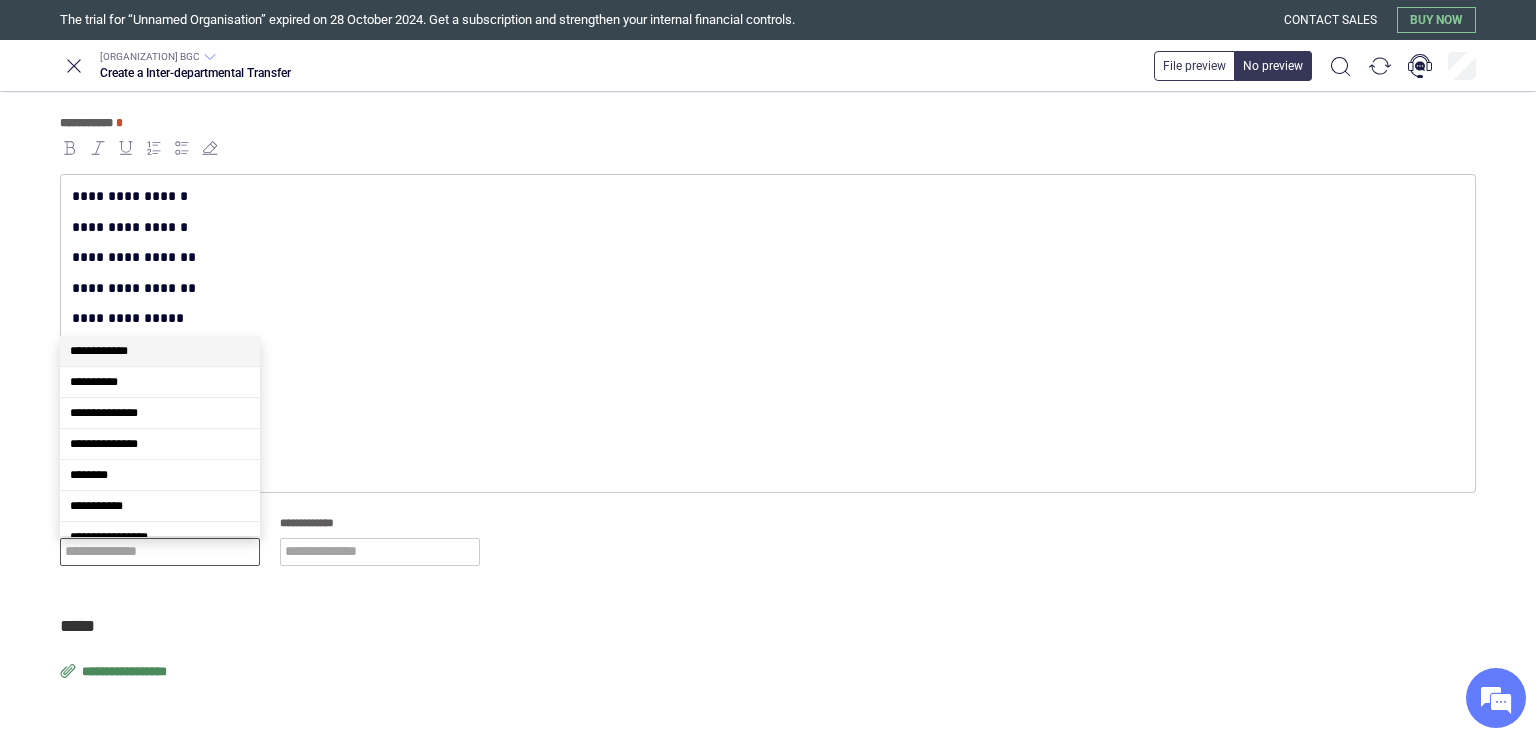 click at bounding box center (160, 552) 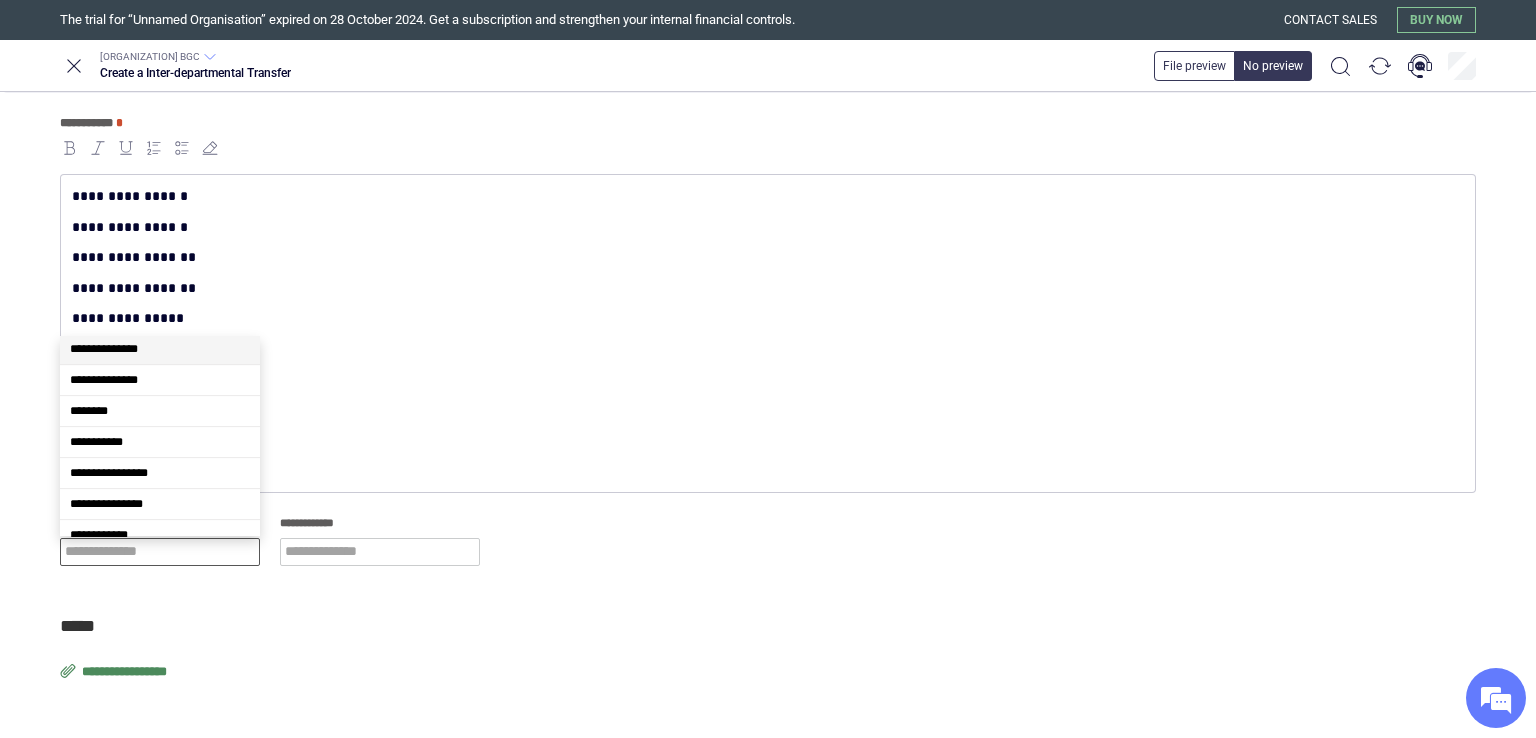 scroll, scrollTop: 110, scrollLeft: 0, axis: vertical 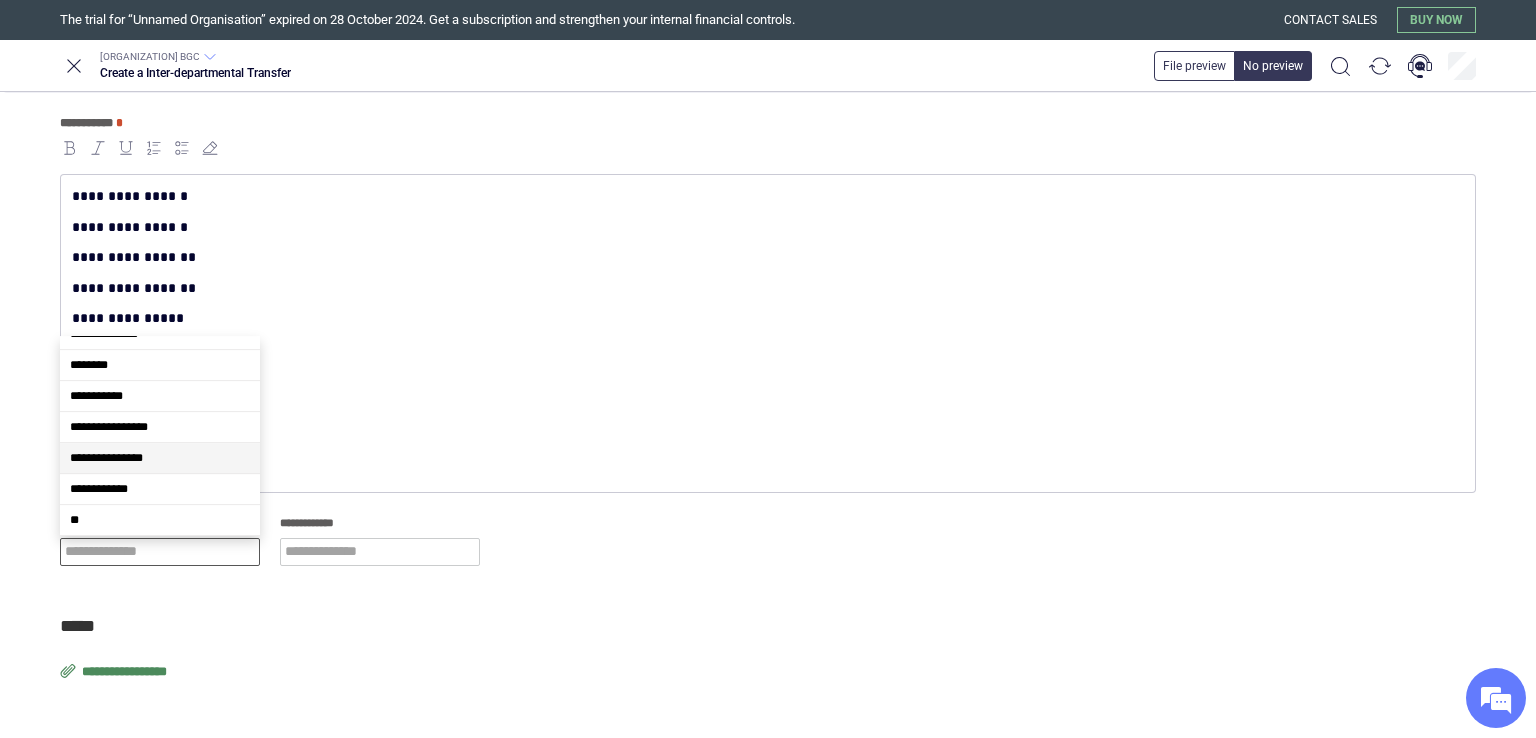 click on "**********" at bounding box center (106, 458) 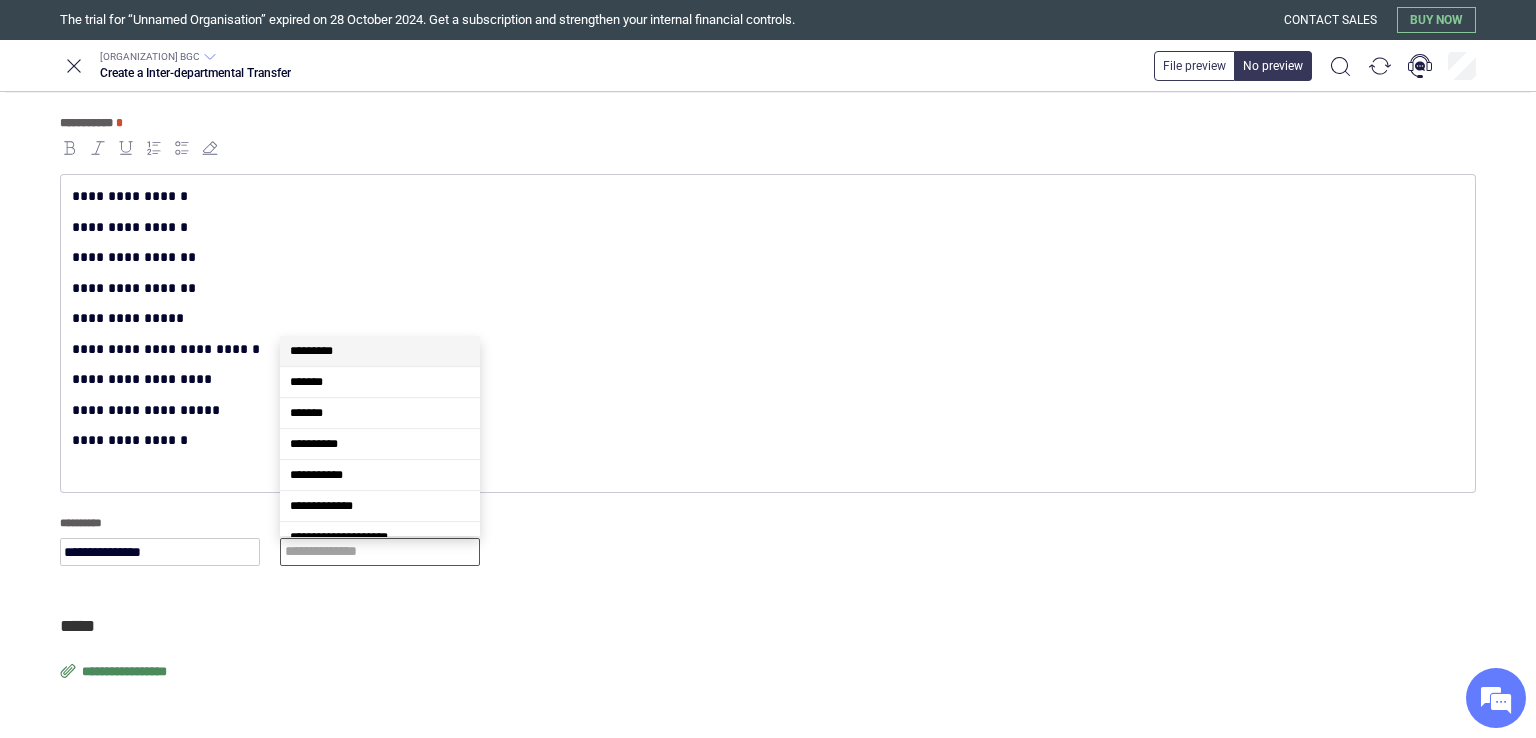 click at bounding box center (380, 552) 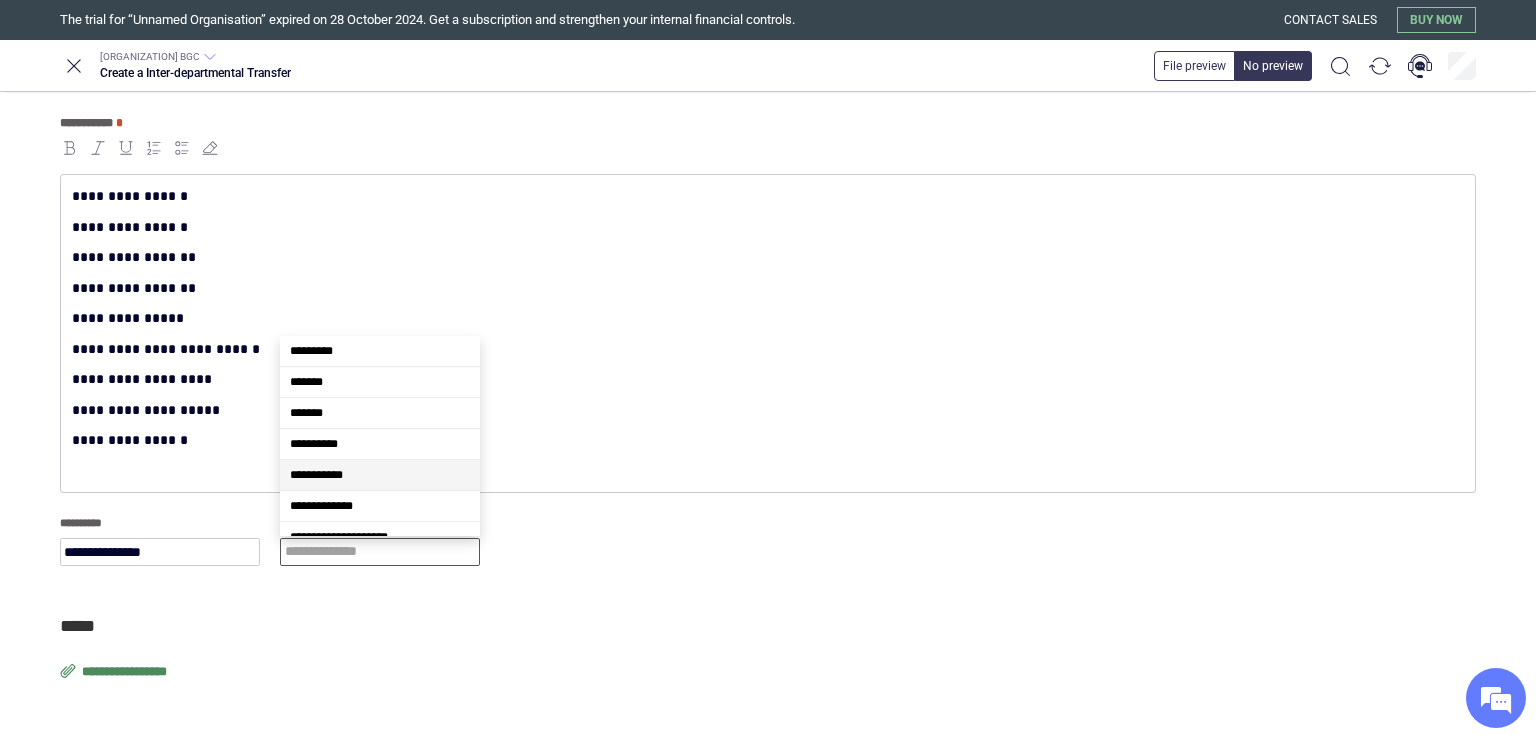 click on "**********" at bounding box center [380, 475] 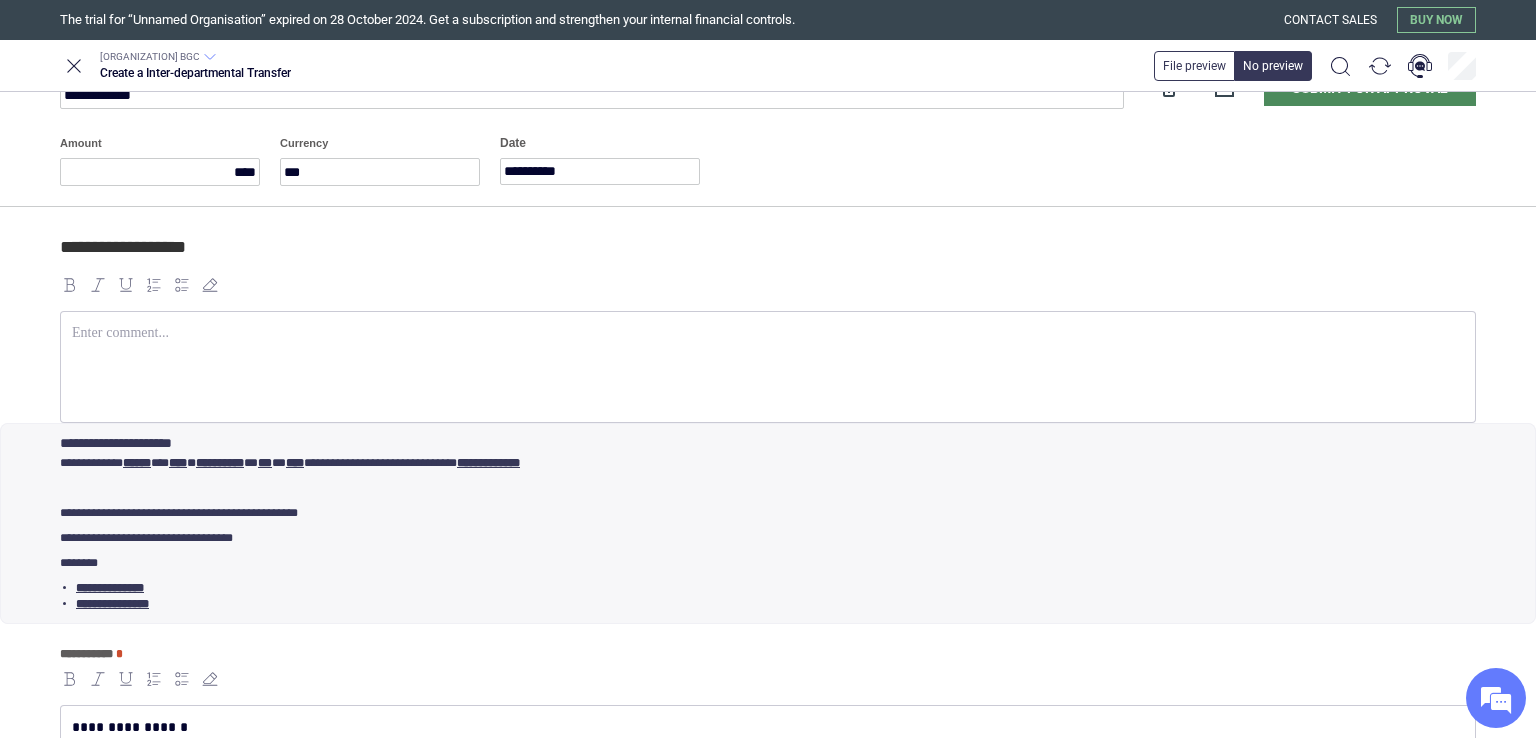 scroll, scrollTop: 0, scrollLeft: 0, axis: both 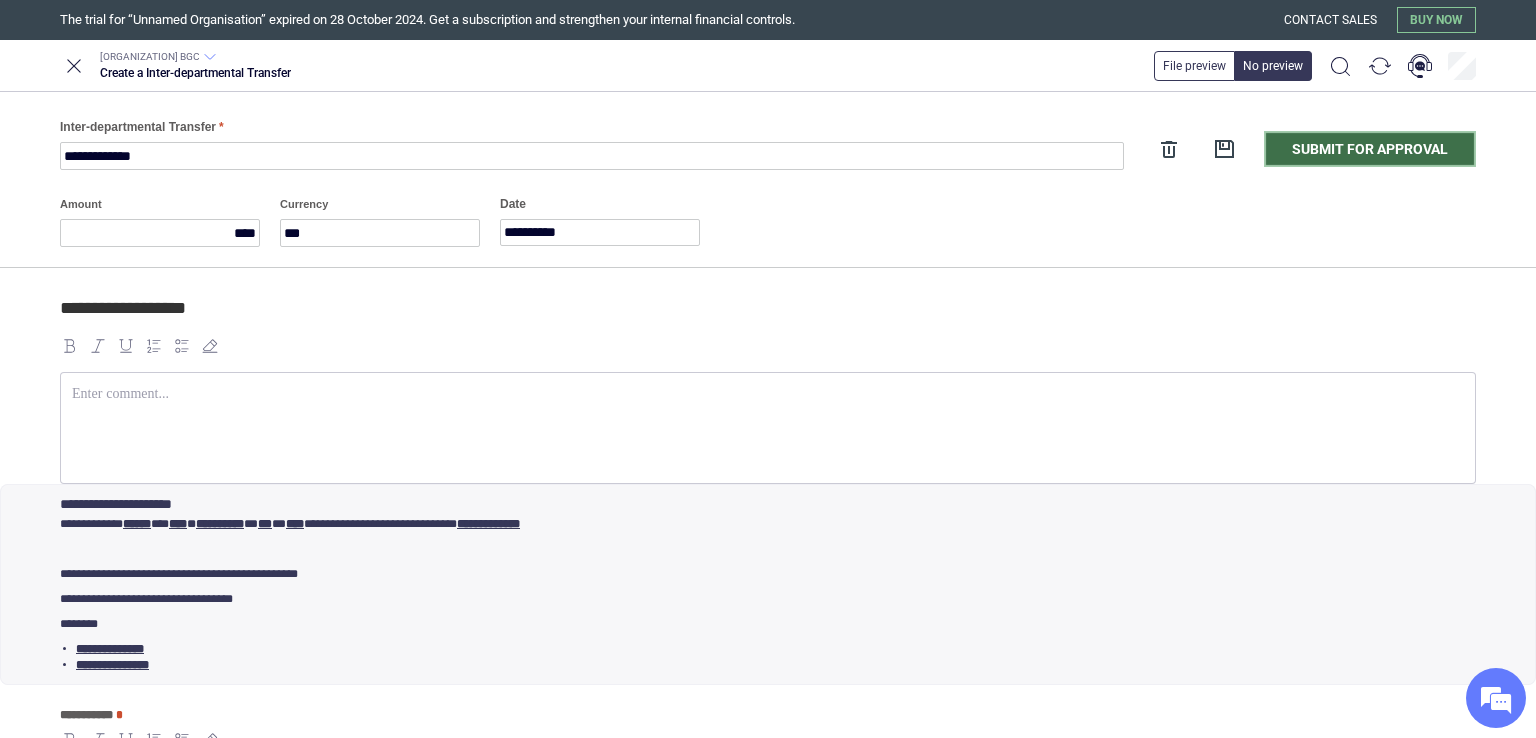 click on "Submit for approval" at bounding box center (1370, 149) 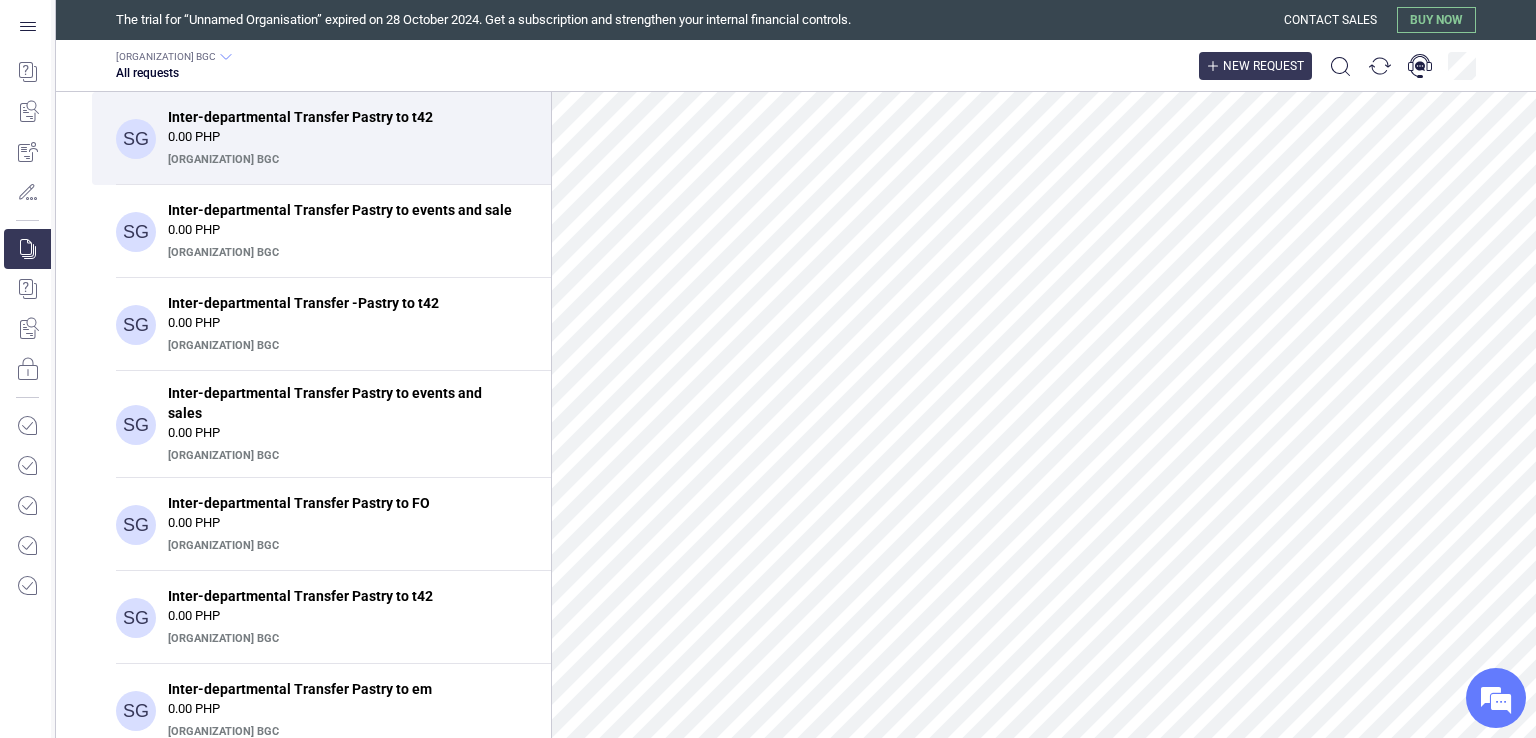 click on "New request" at bounding box center [1263, 66] 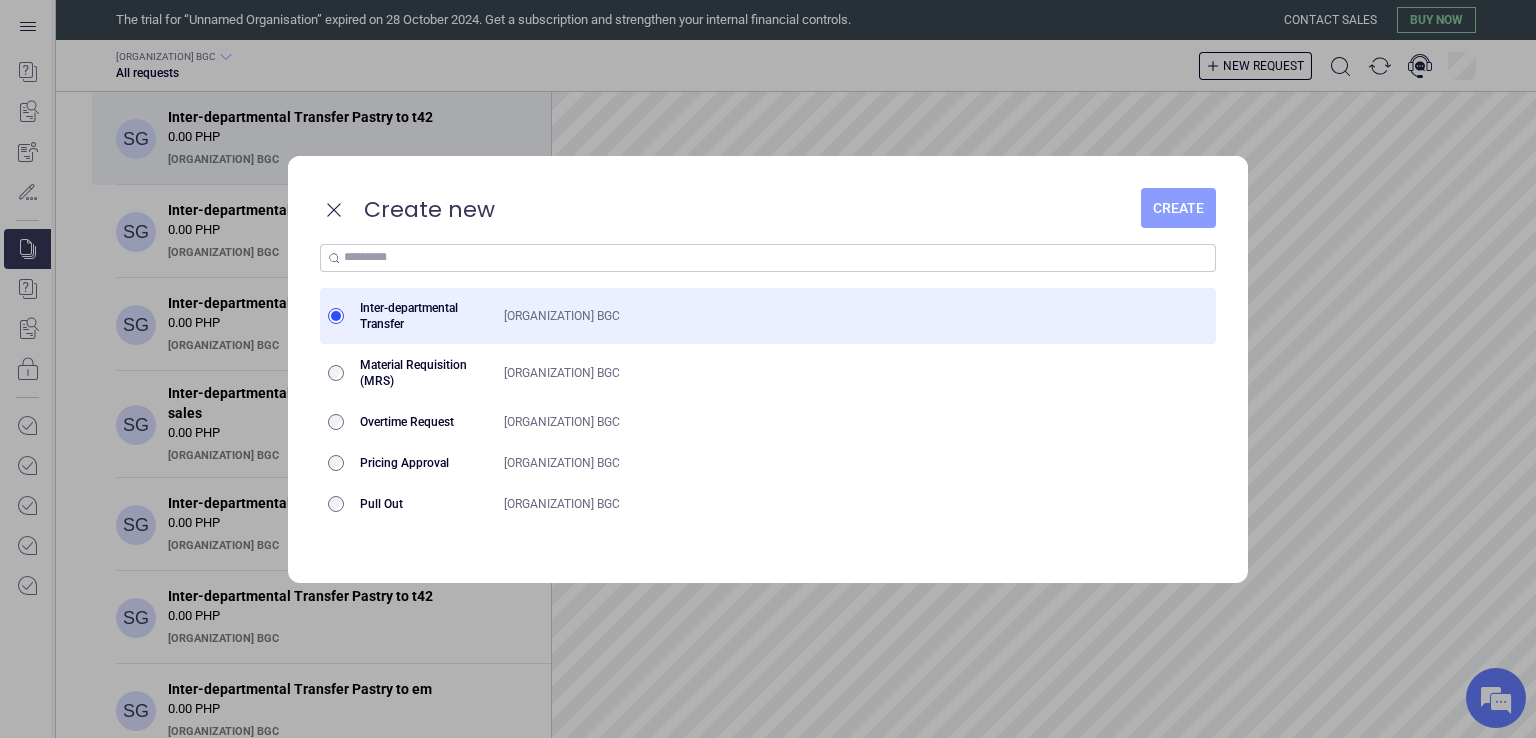click on "Create" at bounding box center (1178, 208) 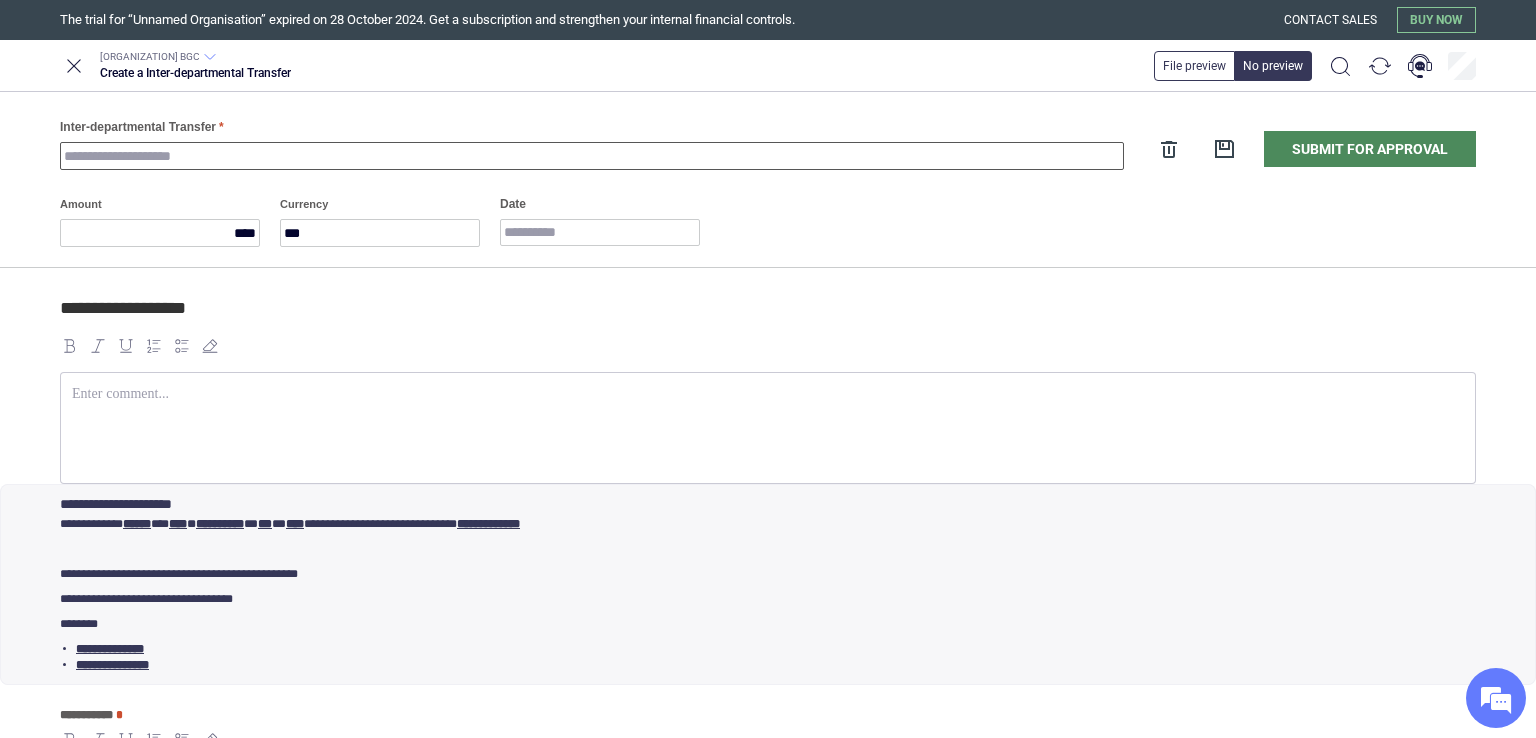click on "Inter-departmental Transfer" at bounding box center [592, 156] 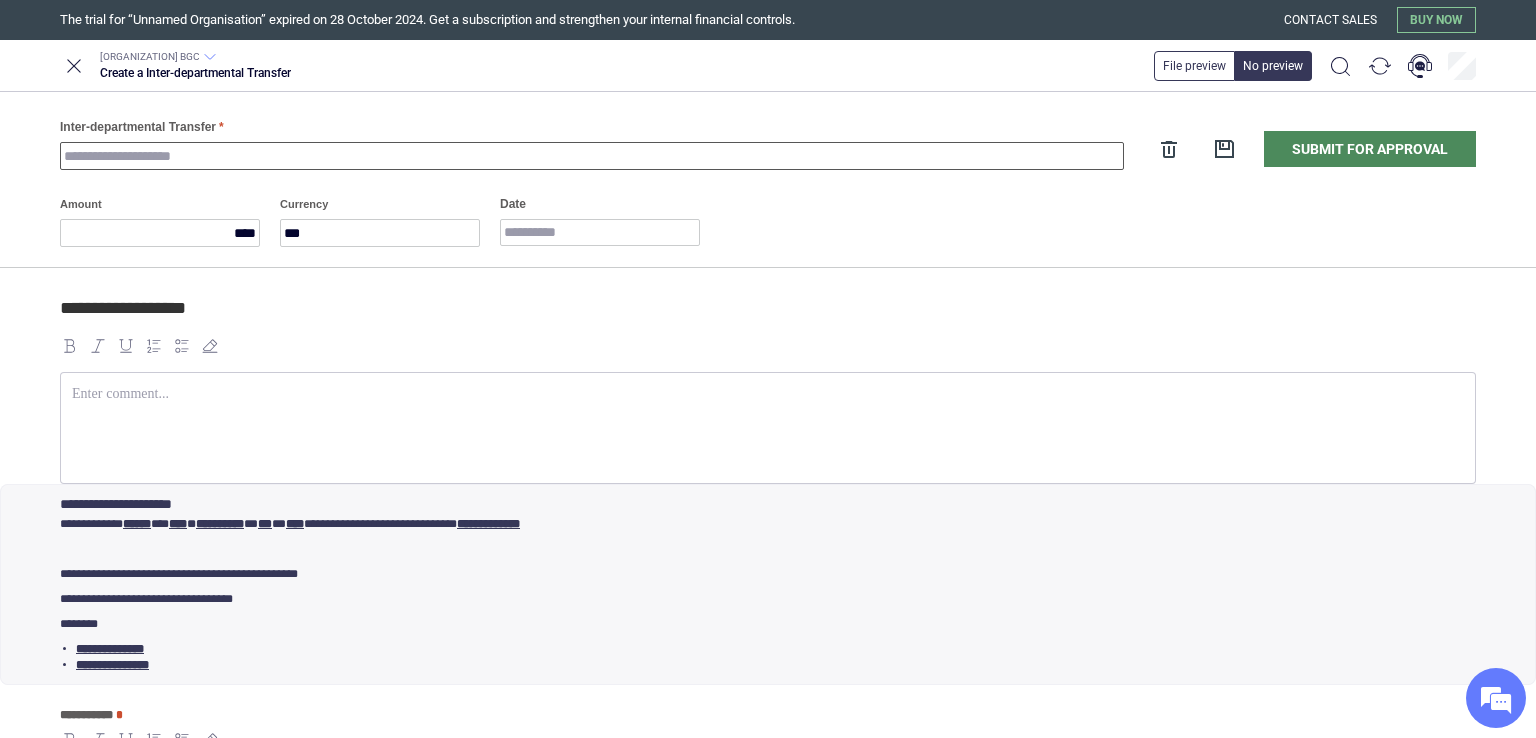 click on "Inter-departmental Transfer" at bounding box center (592, 156) 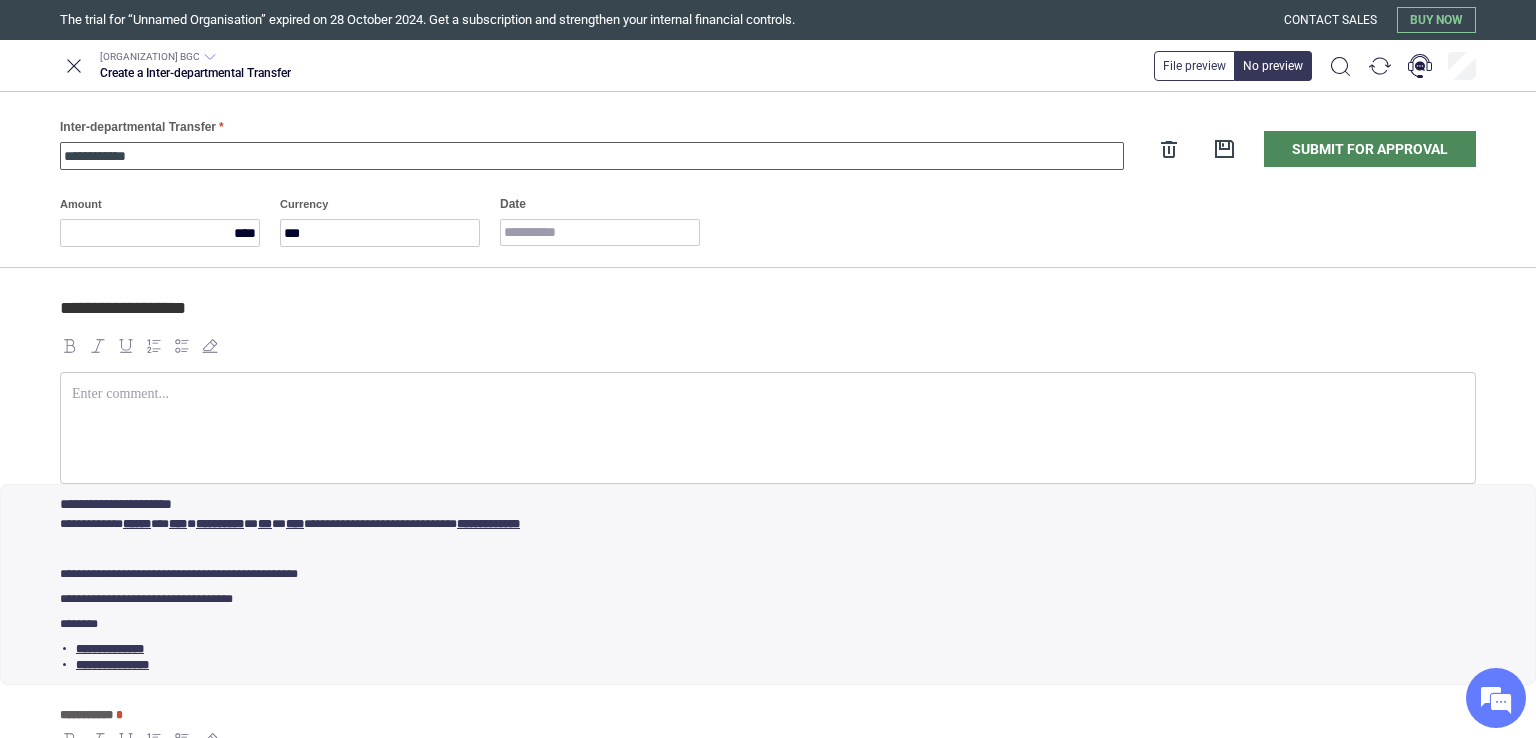 type on "**********" 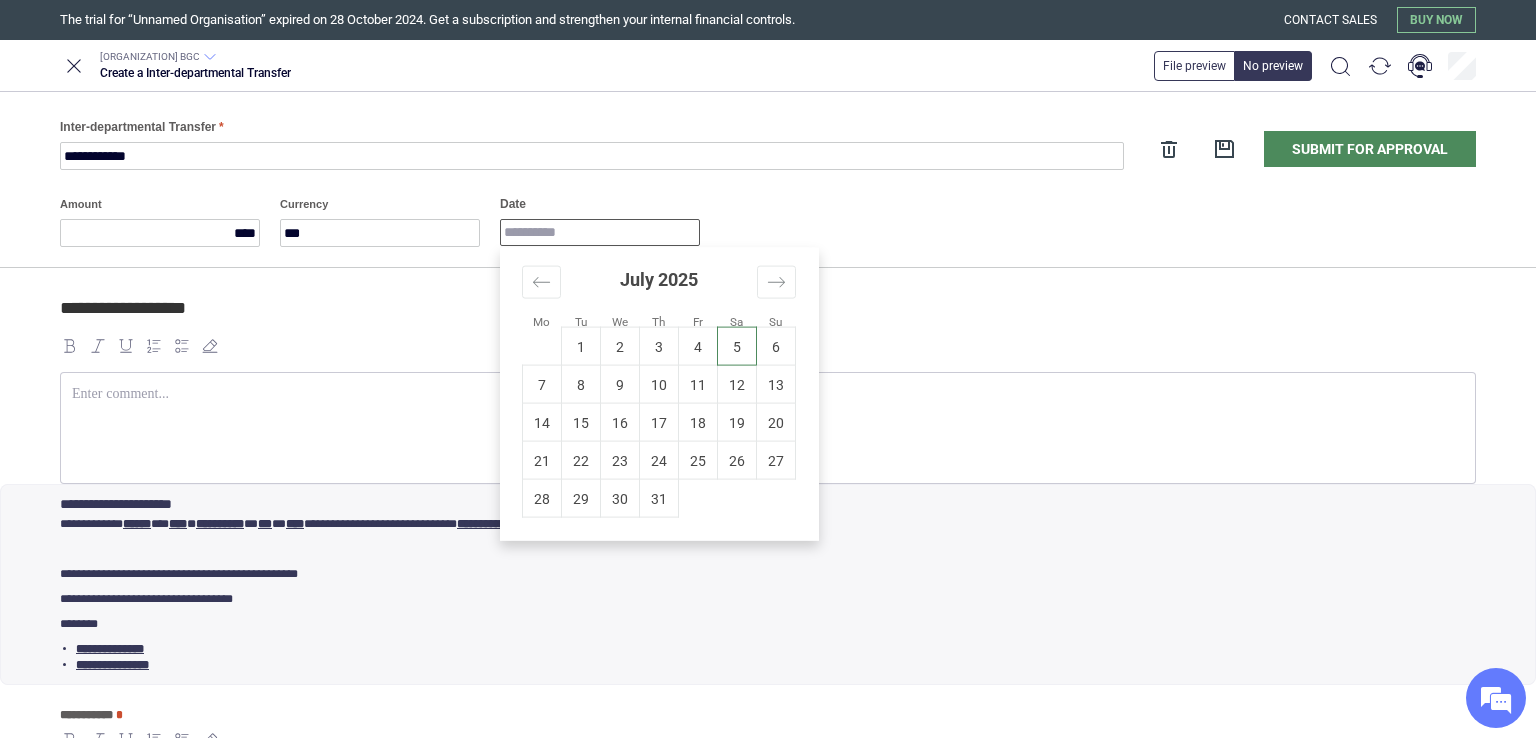 click on "Date" at bounding box center [600, 232] 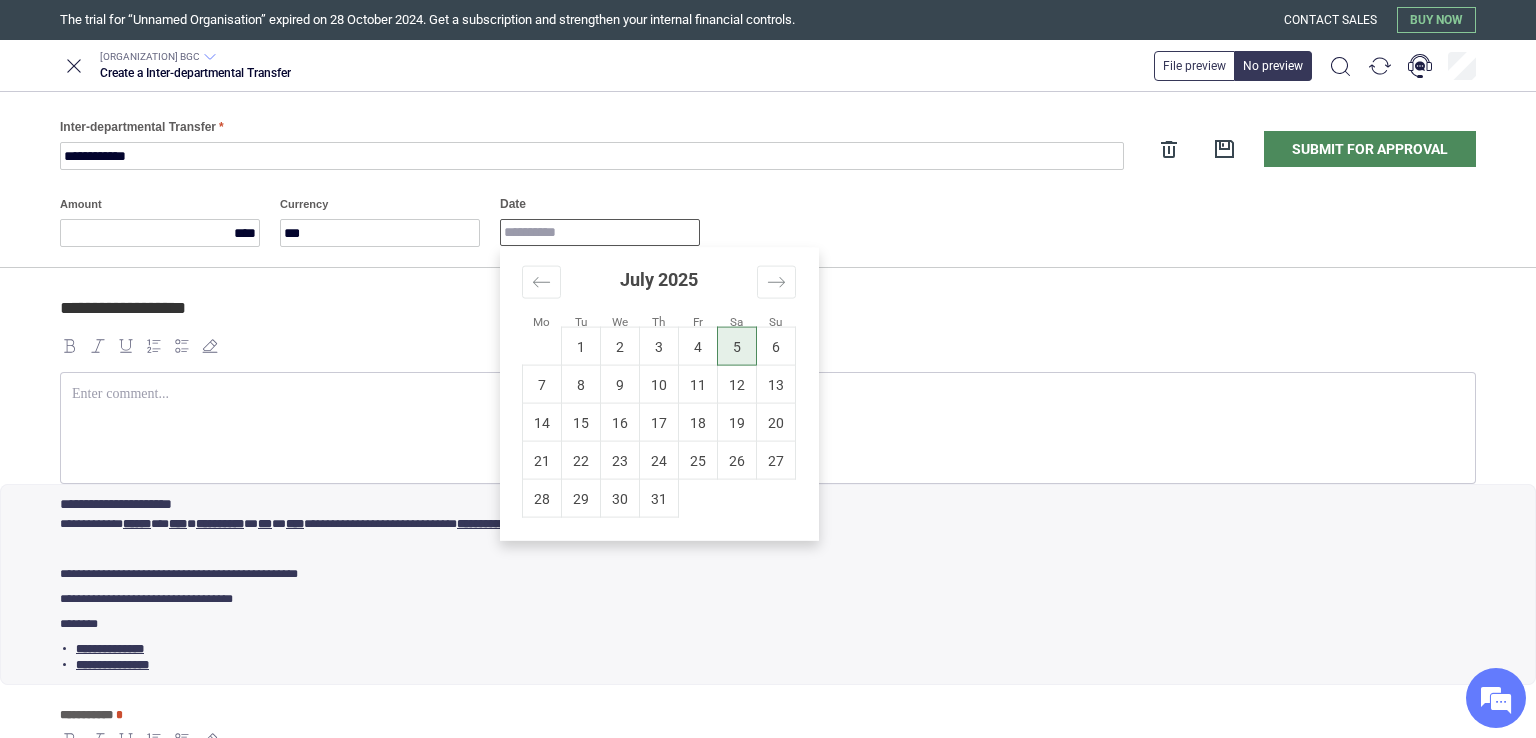 click on "5" at bounding box center (737, 346) 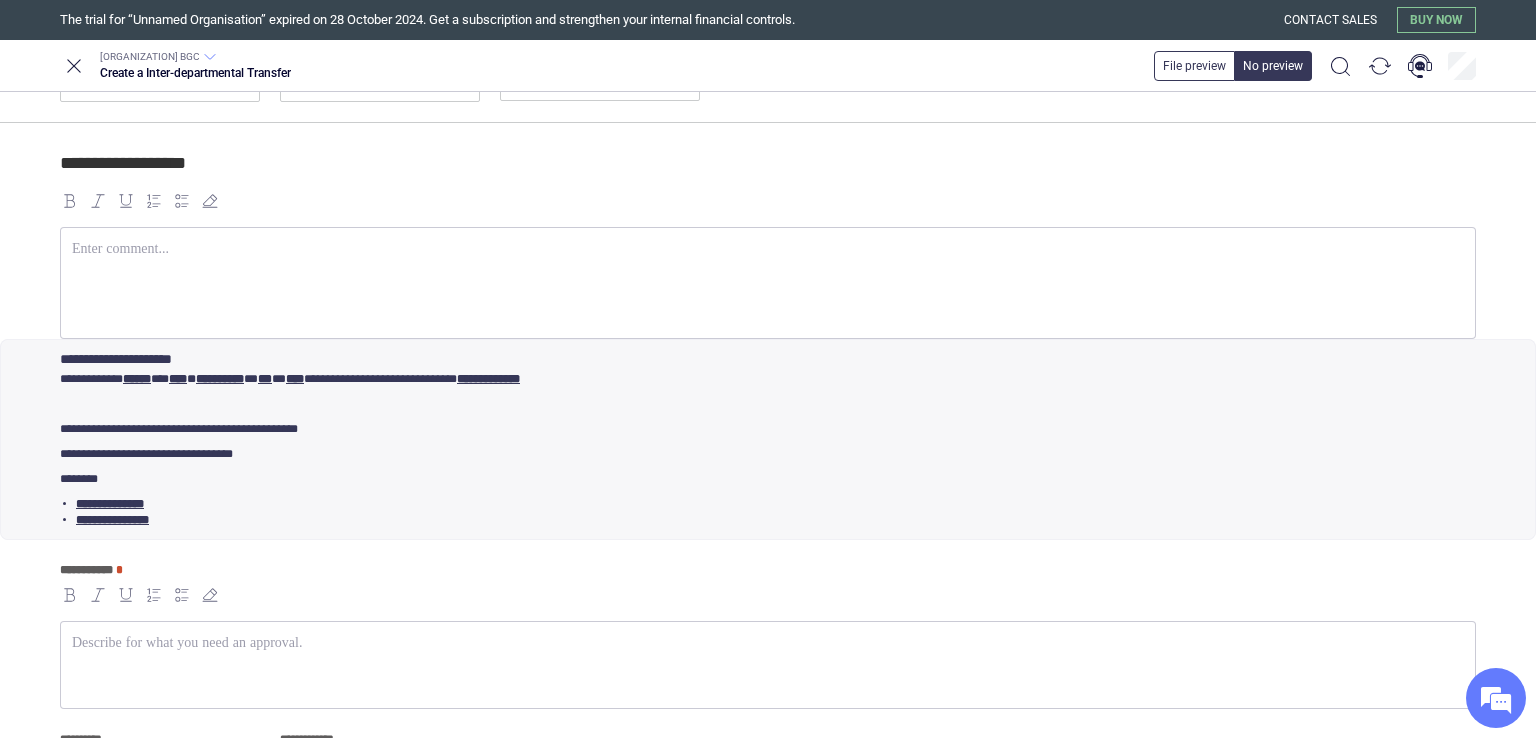 scroll, scrollTop: 176, scrollLeft: 0, axis: vertical 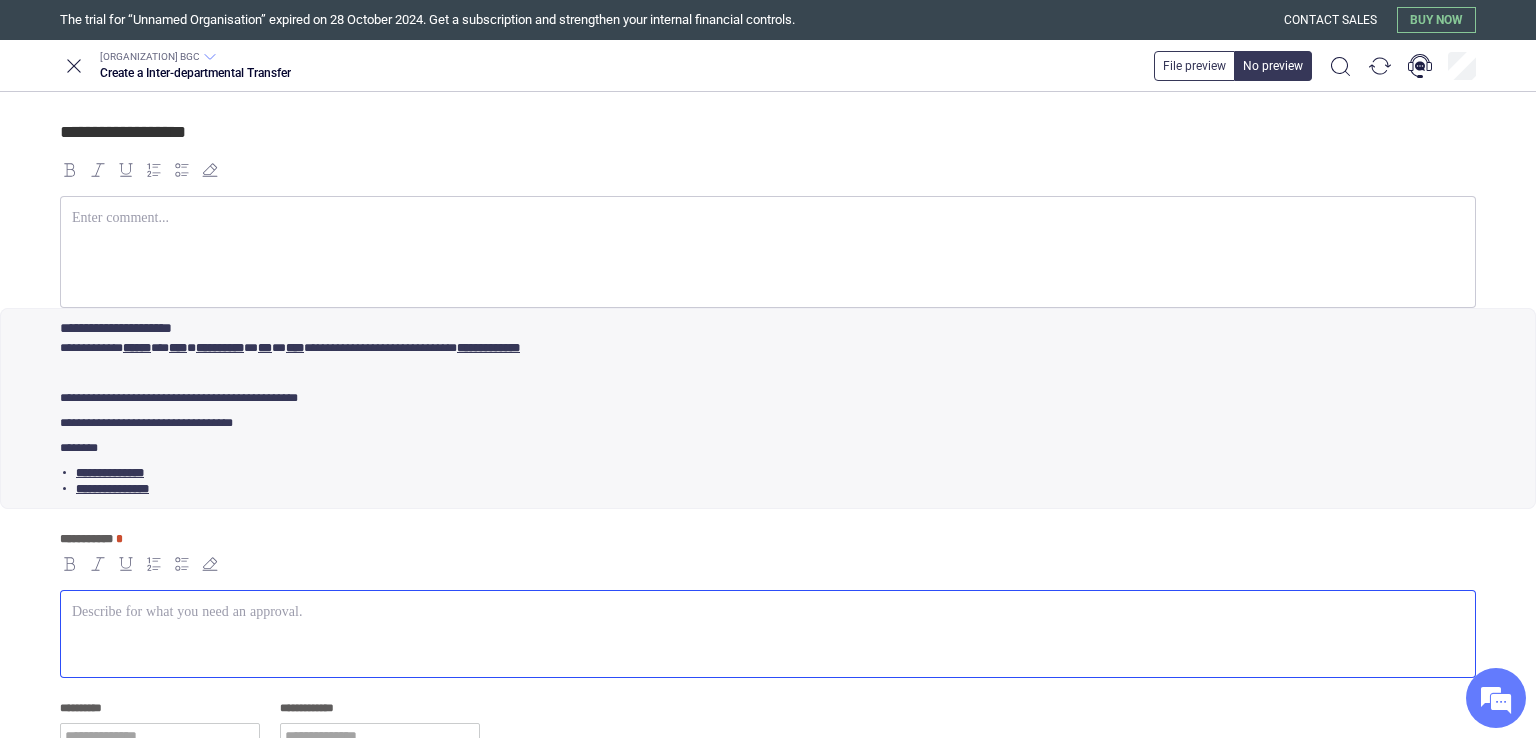 click at bounding box center (768, 612) 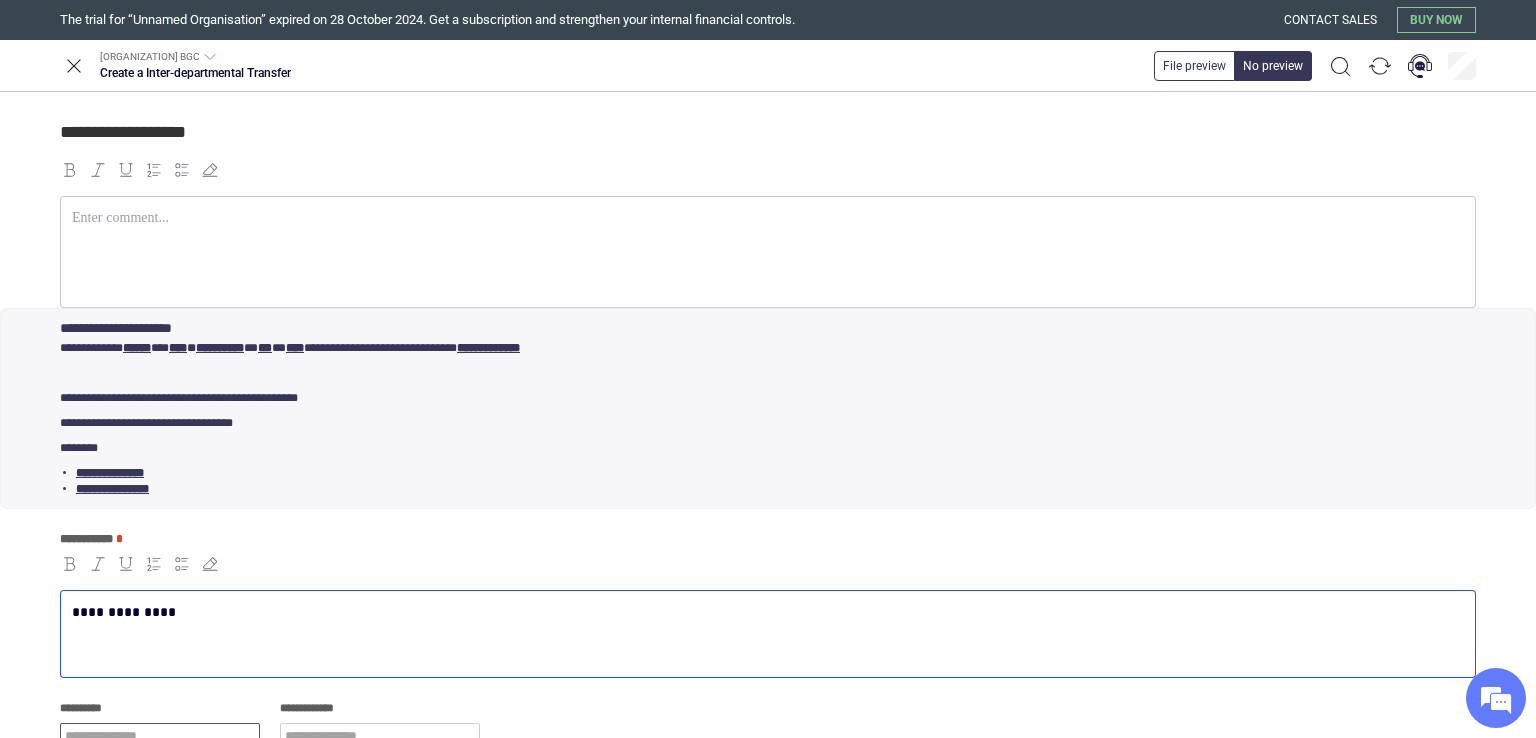 scroll, scrollTop: 188, scrollLeft: 0, axis: vertical 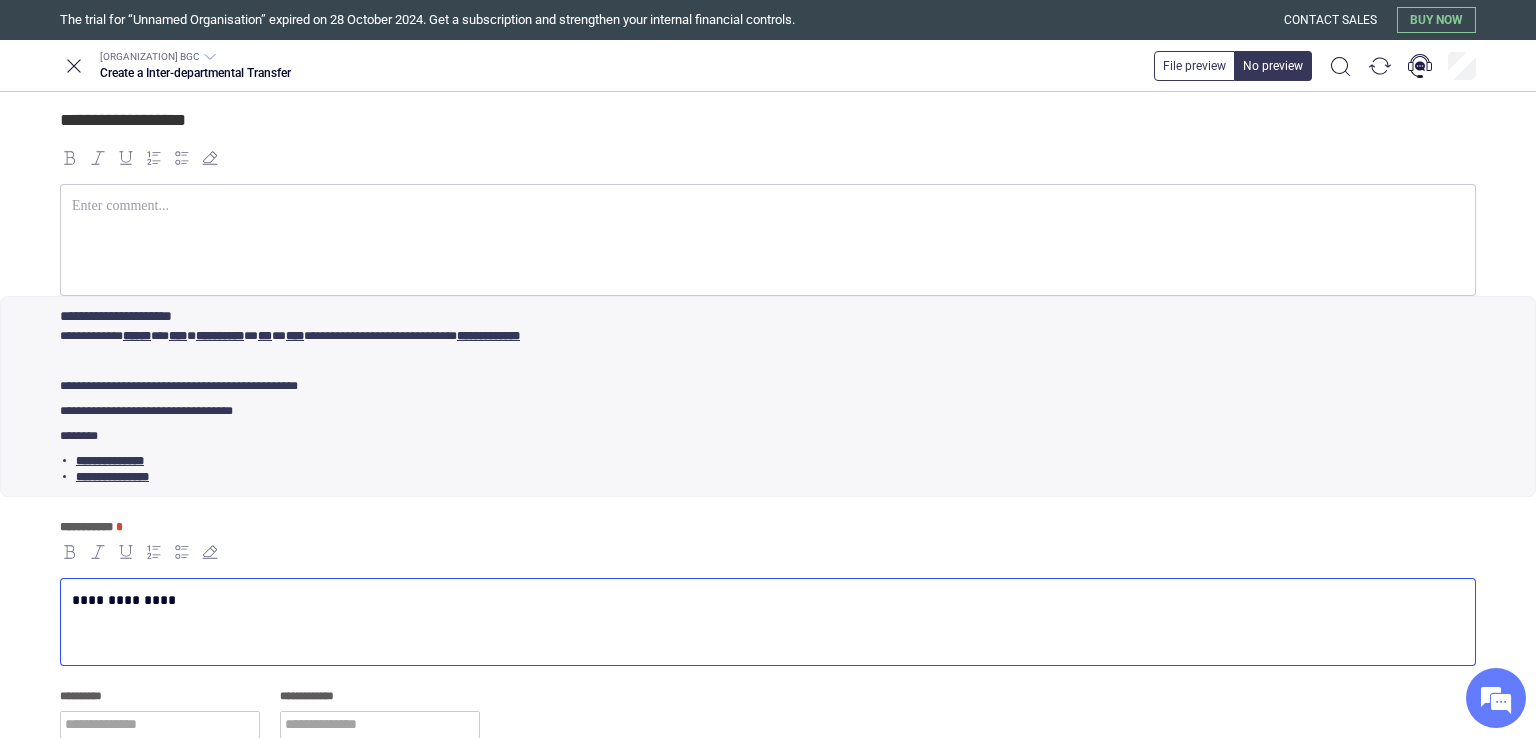 click on "**********" at bounding box center (768, 622) 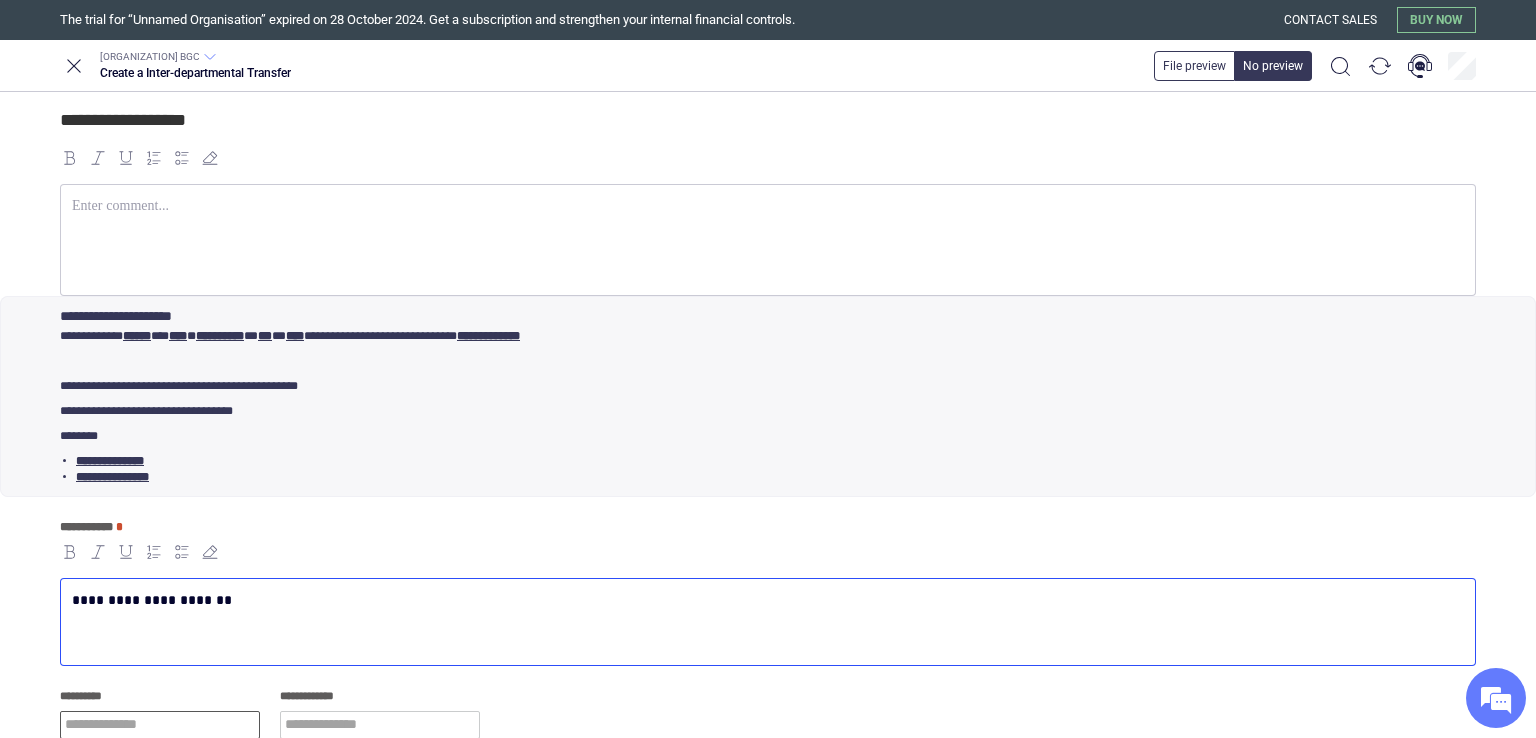 click at bounding box center [160, 725] 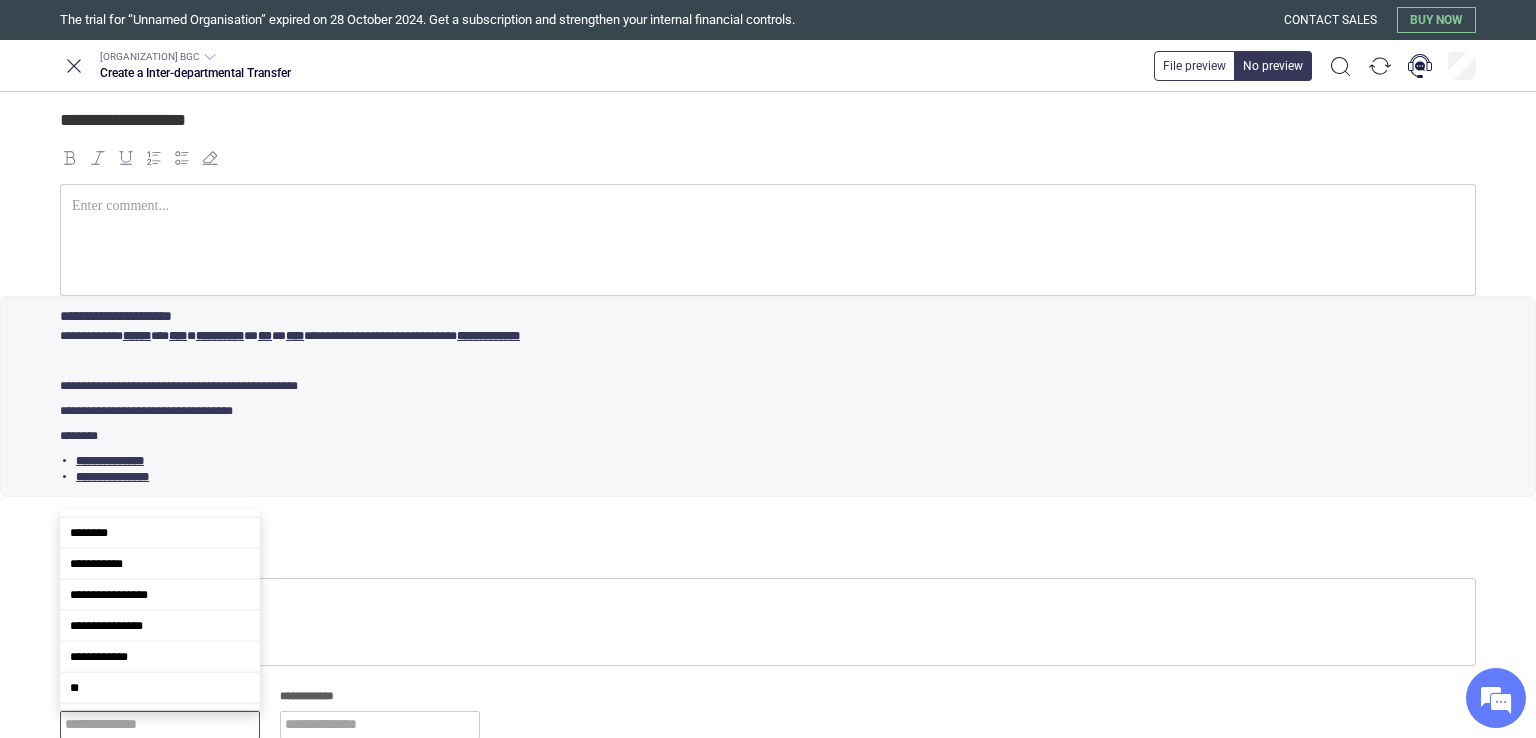 scroll, scrollTop: 116, scrollLeft: 0, axis: vertical 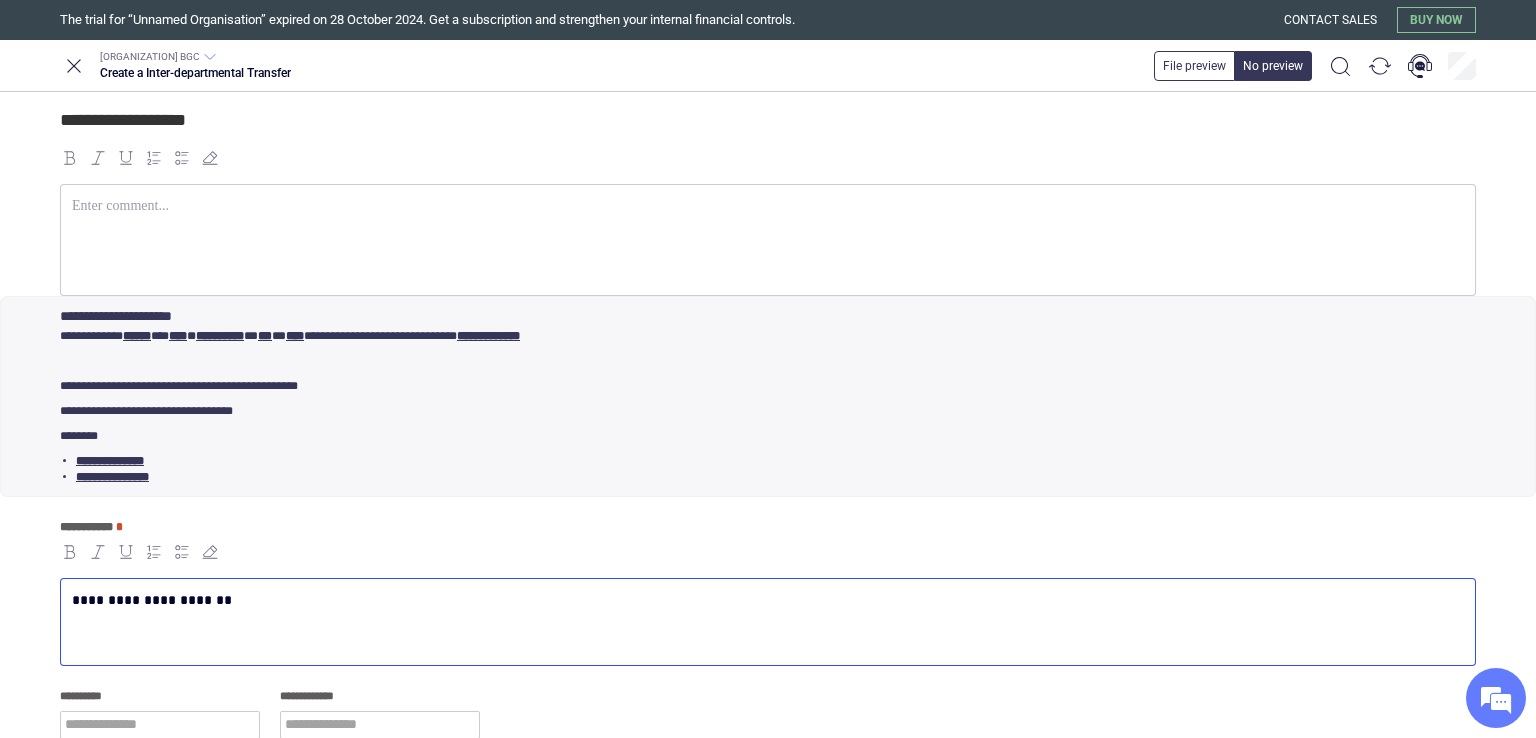 drag, startPoint x: 264, startPoint y: 628, endPoint x: 263, endPoint y: 639, distance: 11.045361 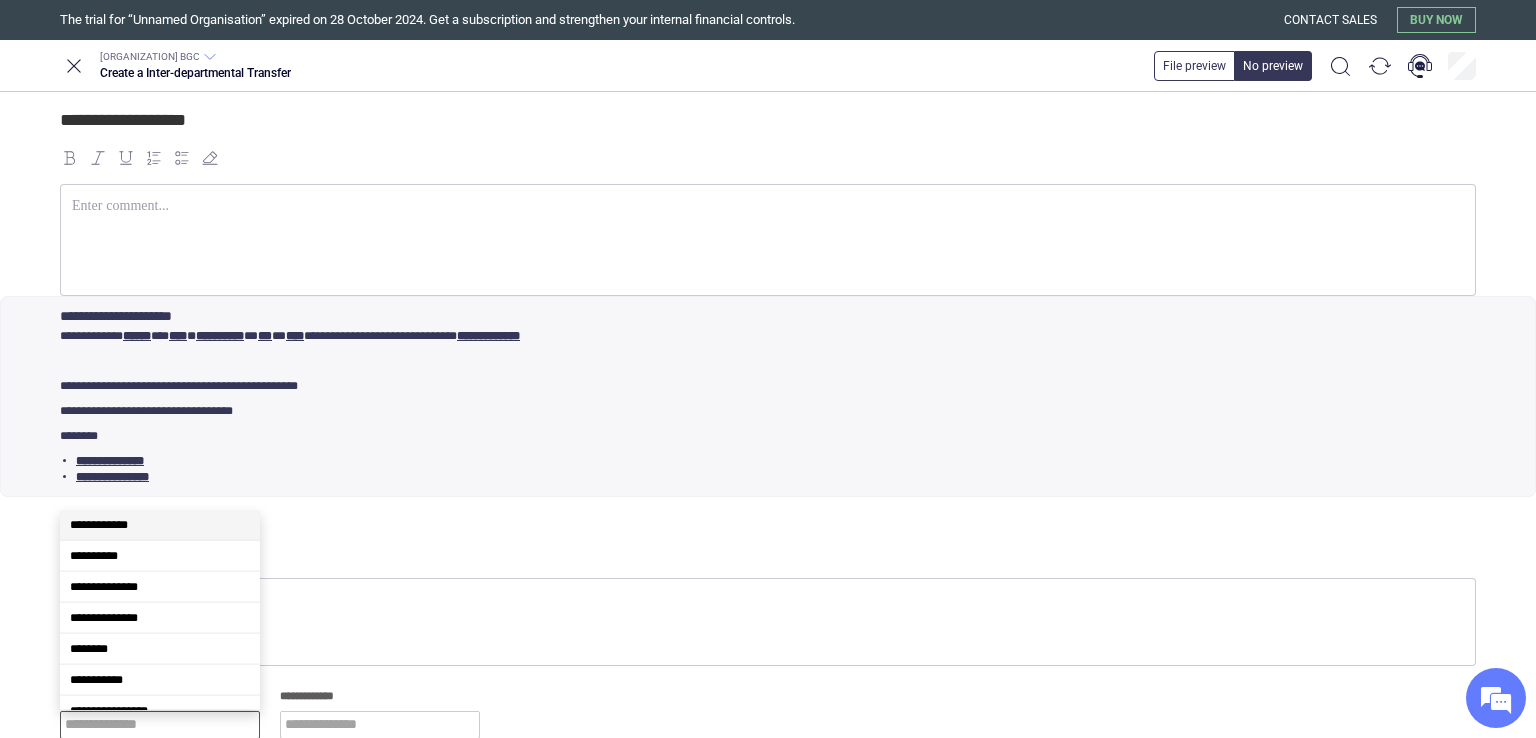 click at bounding box center [160, 725] 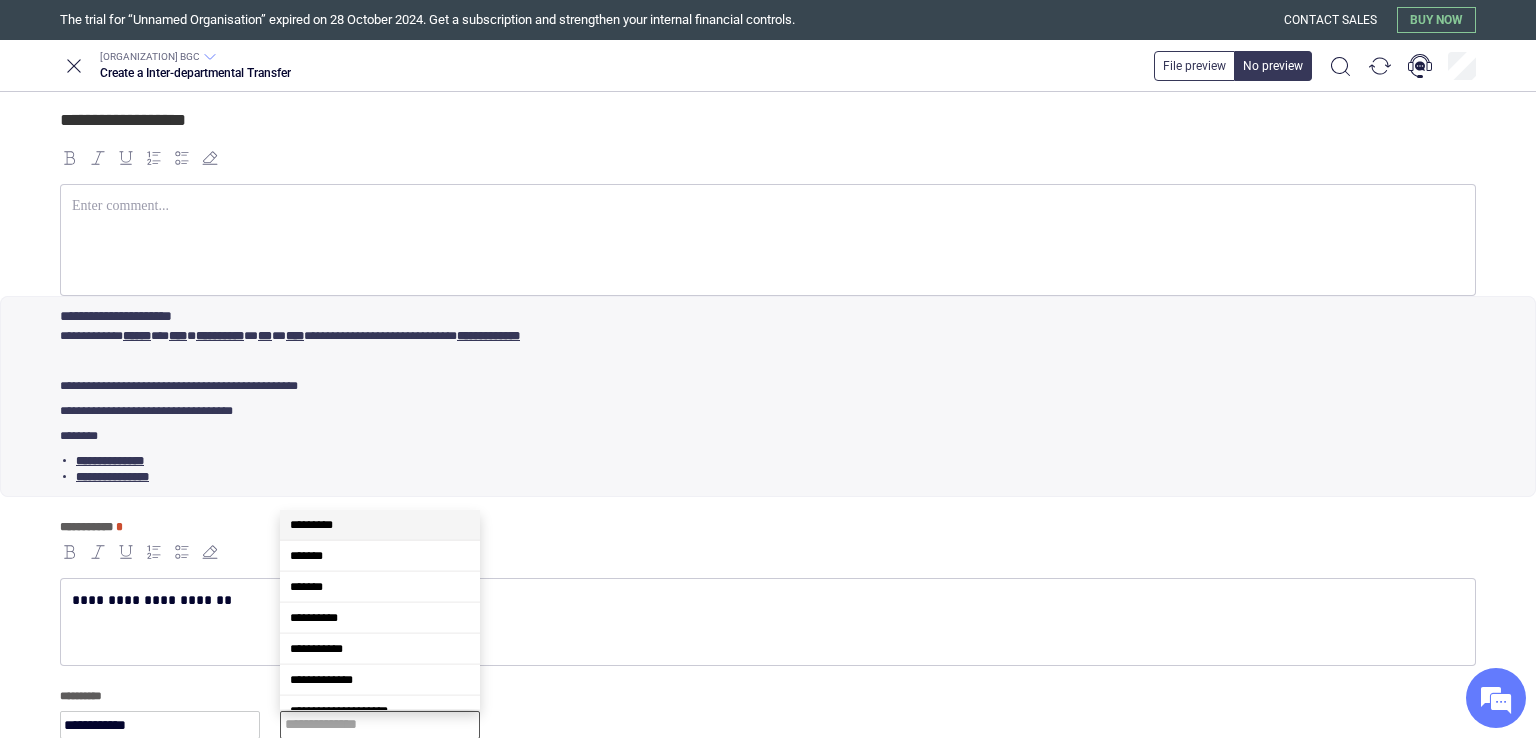 click at bounding box center (380, 725) 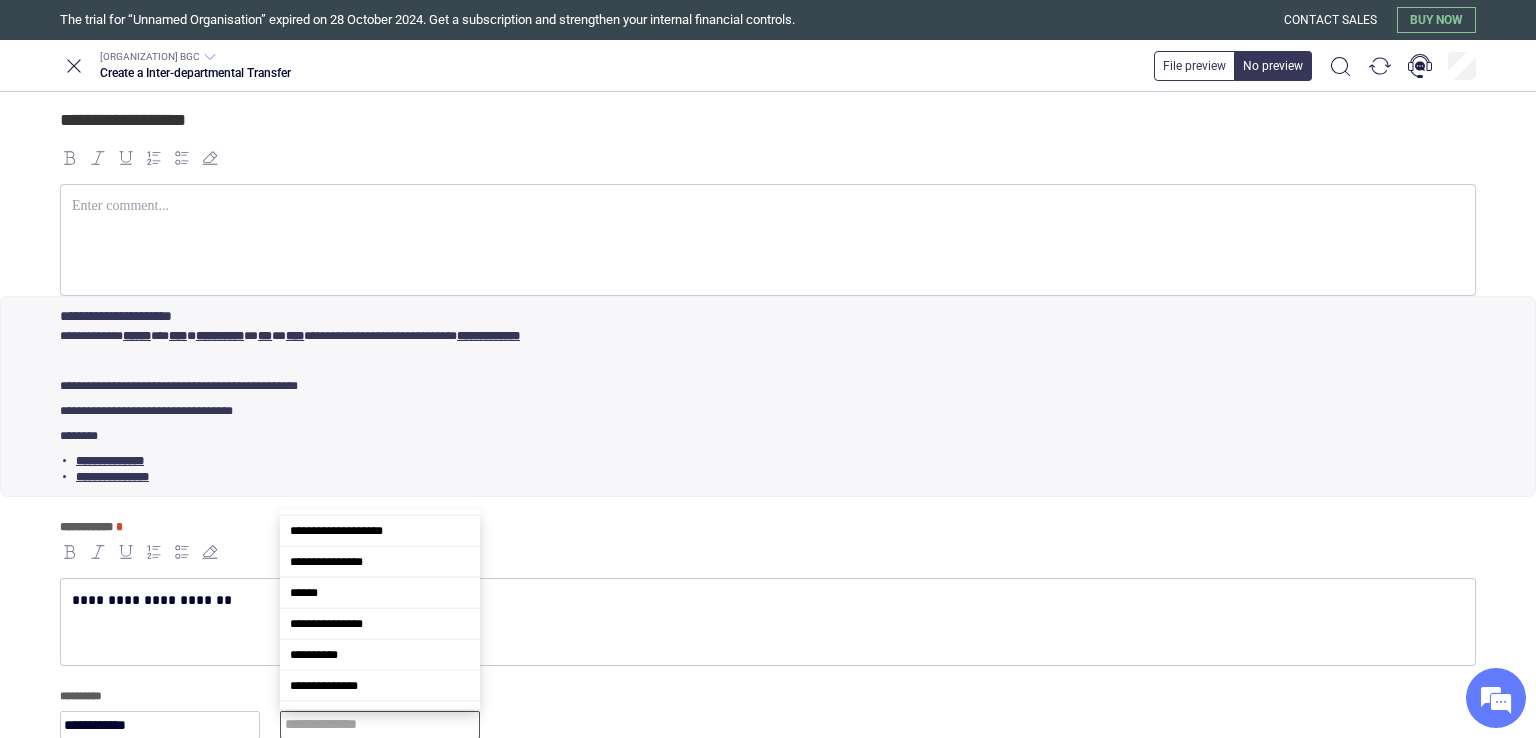scroll, scrollTop: 213, scrollLeft: 0, axis: vertical 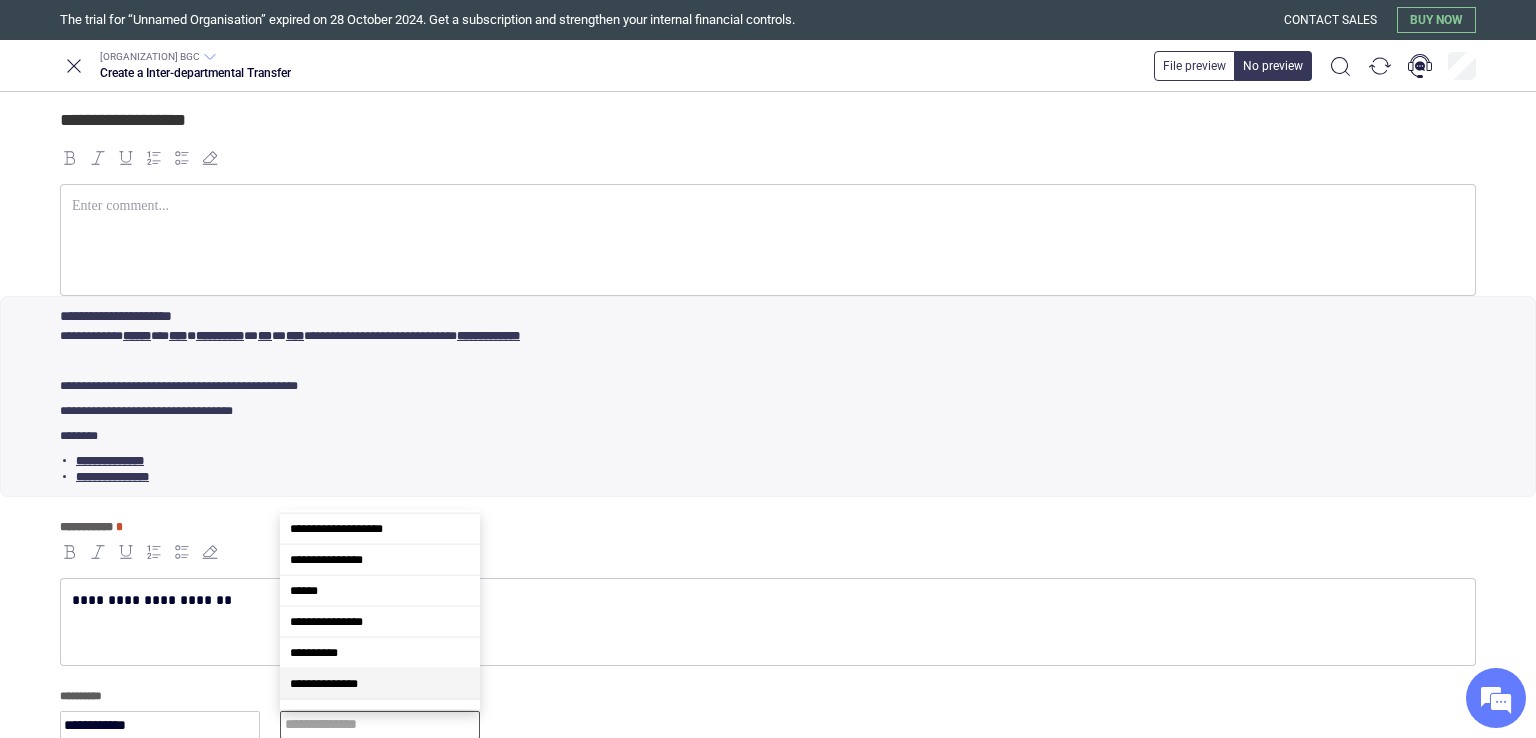 click on "**********" at bounding box center (380, 684) 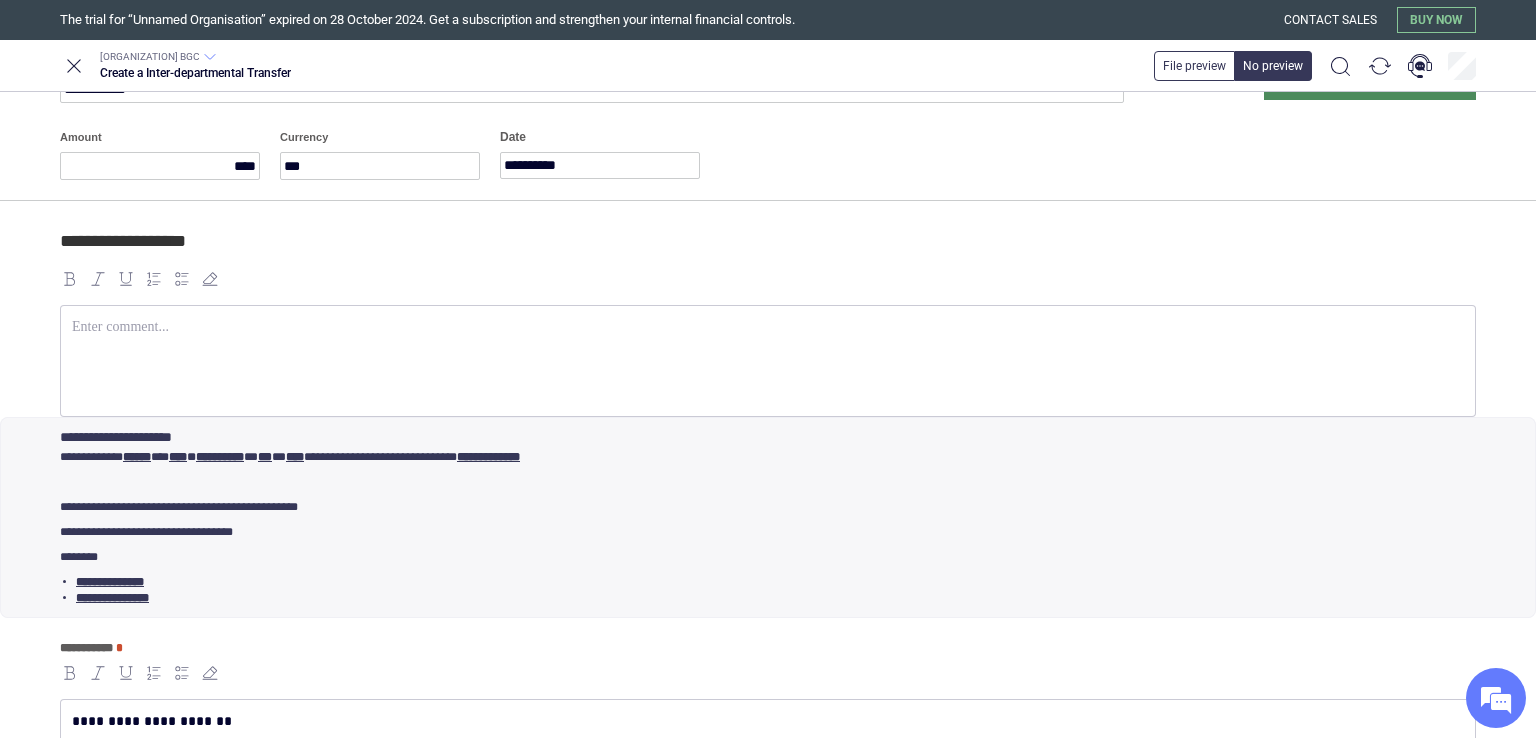 scroll, scrollTop: 0, scrollLeft: 0, axis: both 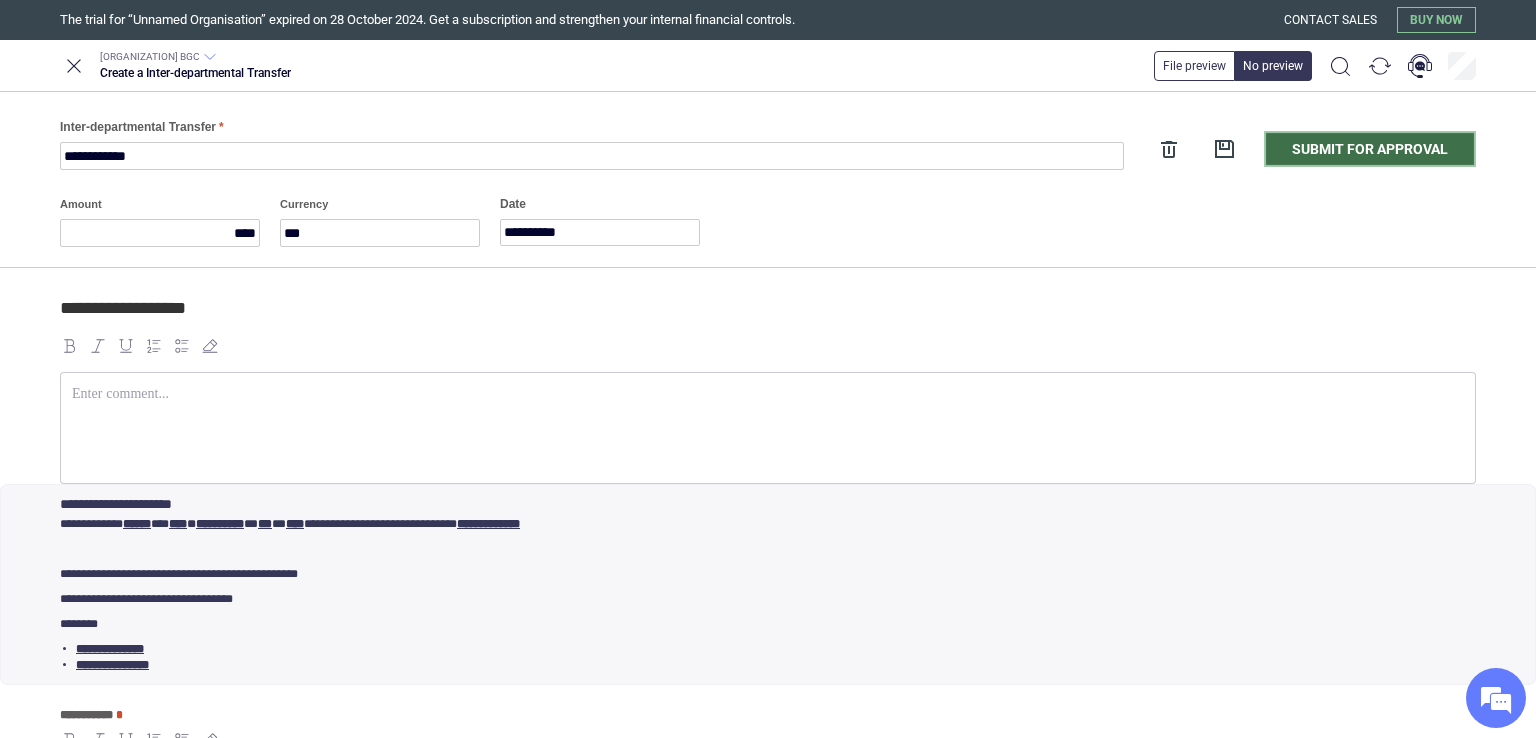 click on "Submit for approval" at bounding box center (1370, 149) 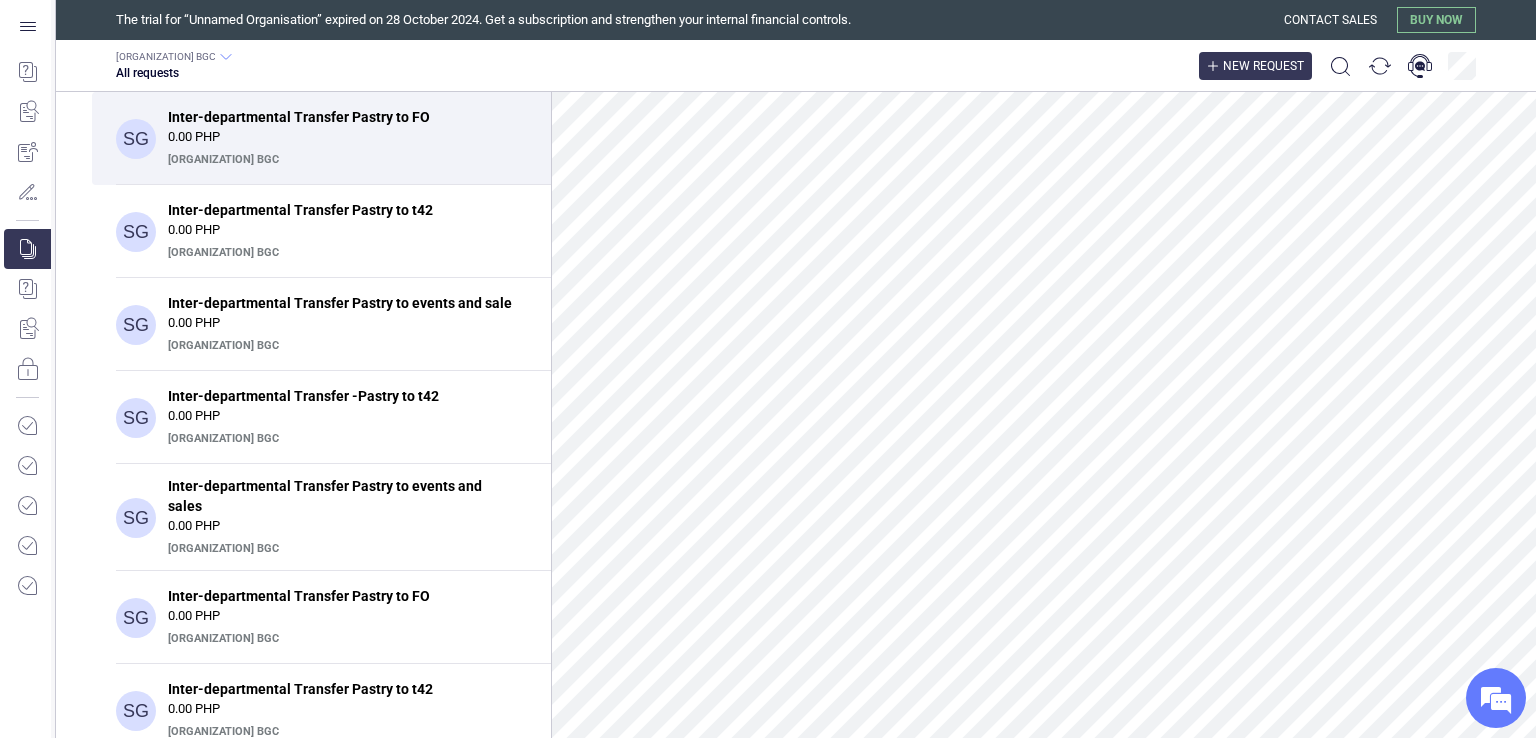 click on "New request" at bounding box center [1255, 66] 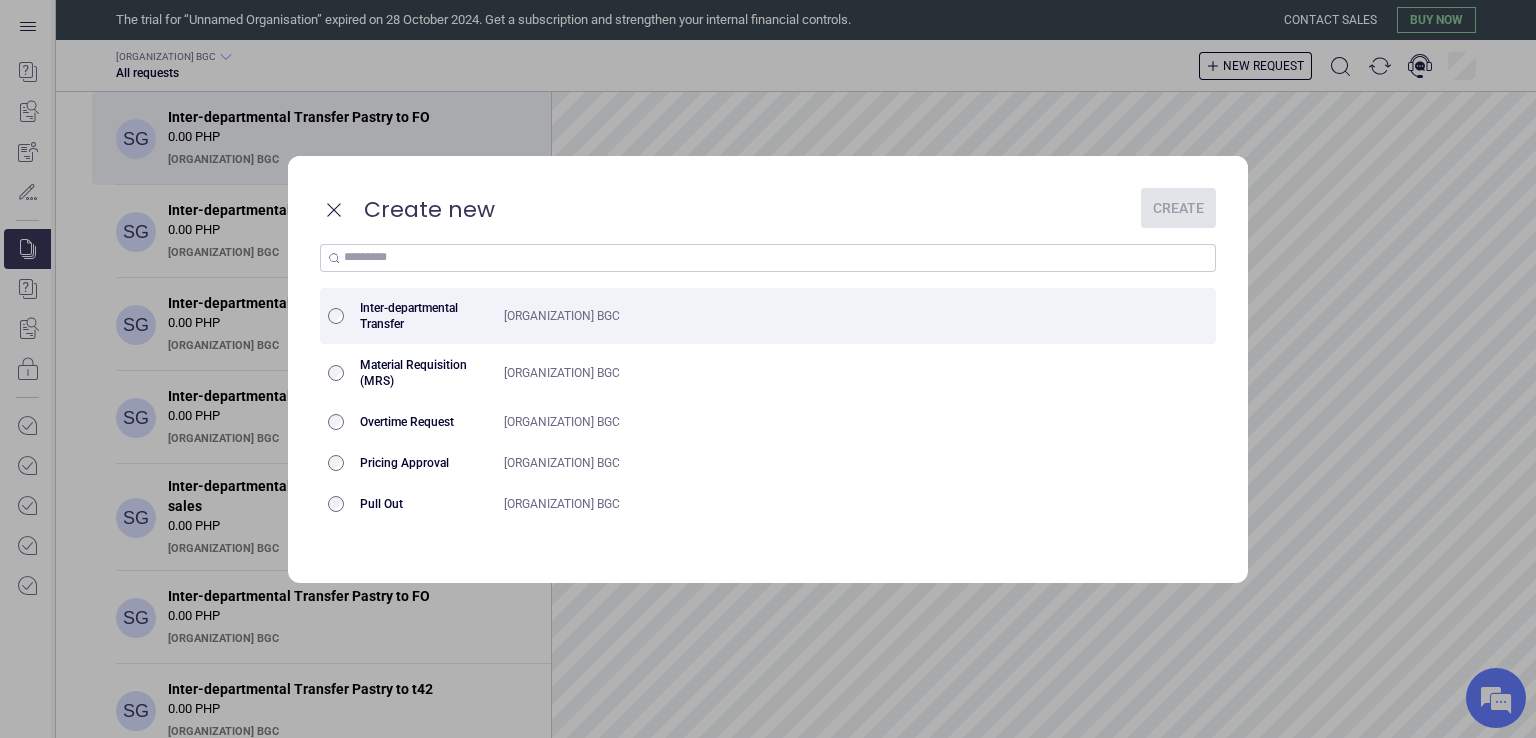 click at bounding box center (336, 316) 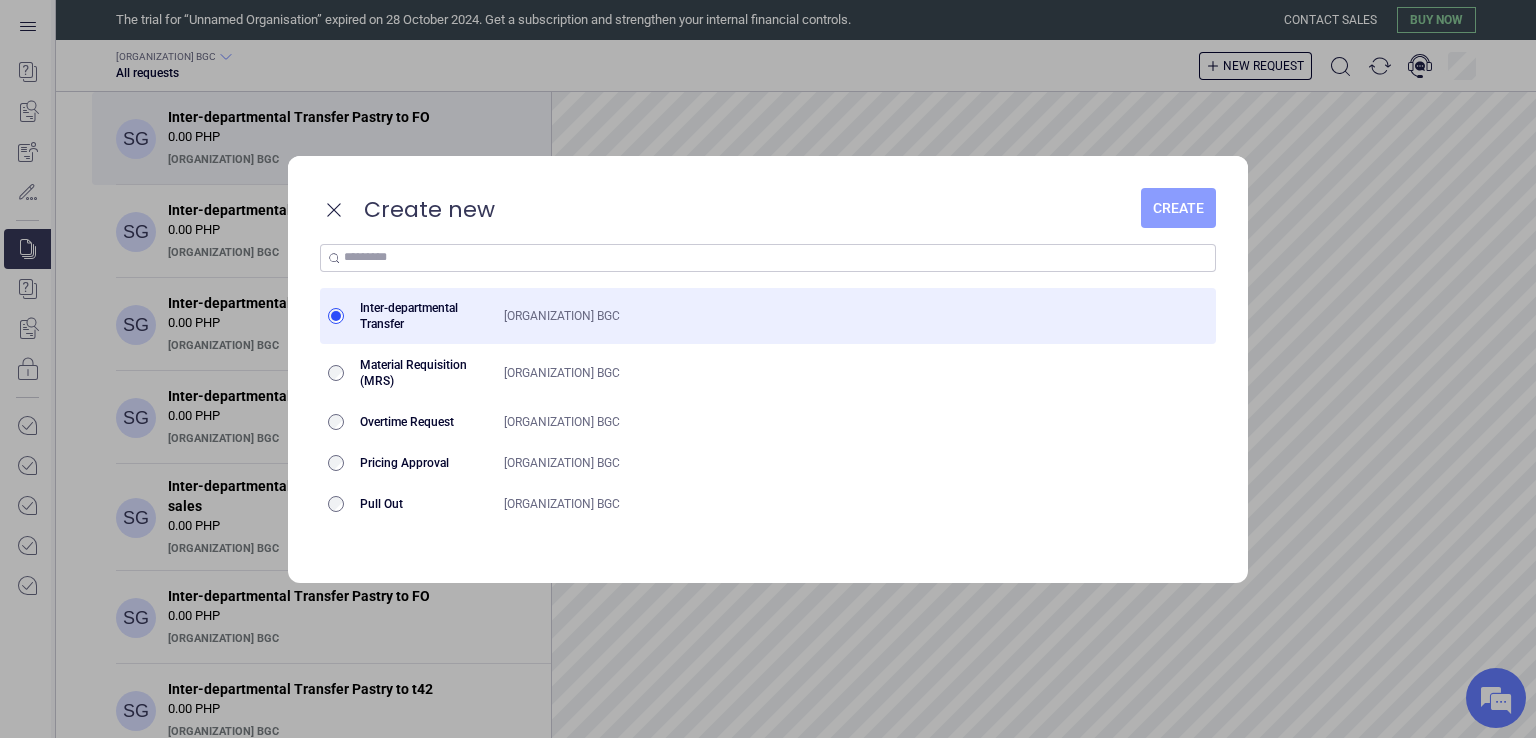 click on "Create" at bounding box center (1178, 208) 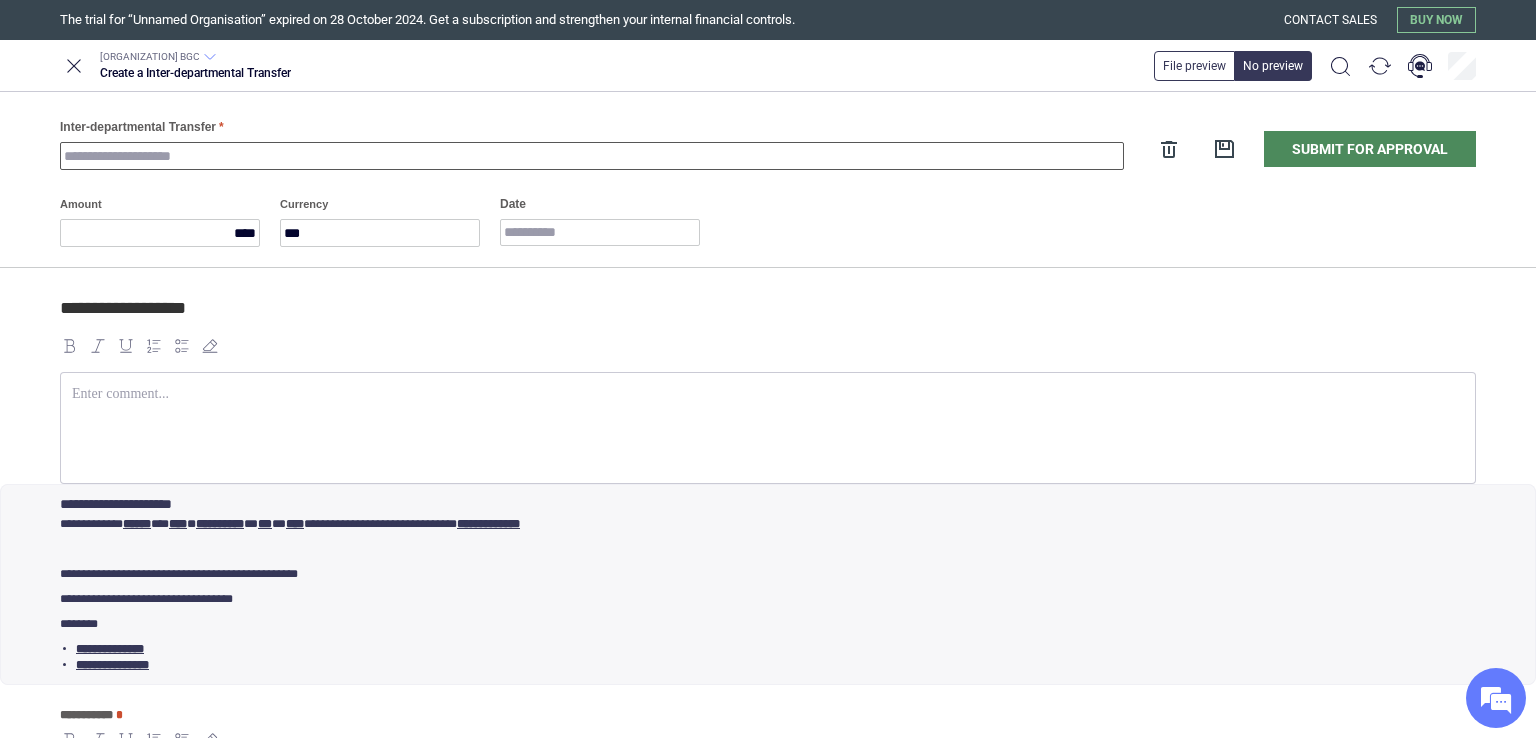 click on "Inter-departmental Transfer" at bounding box center (592, 156) 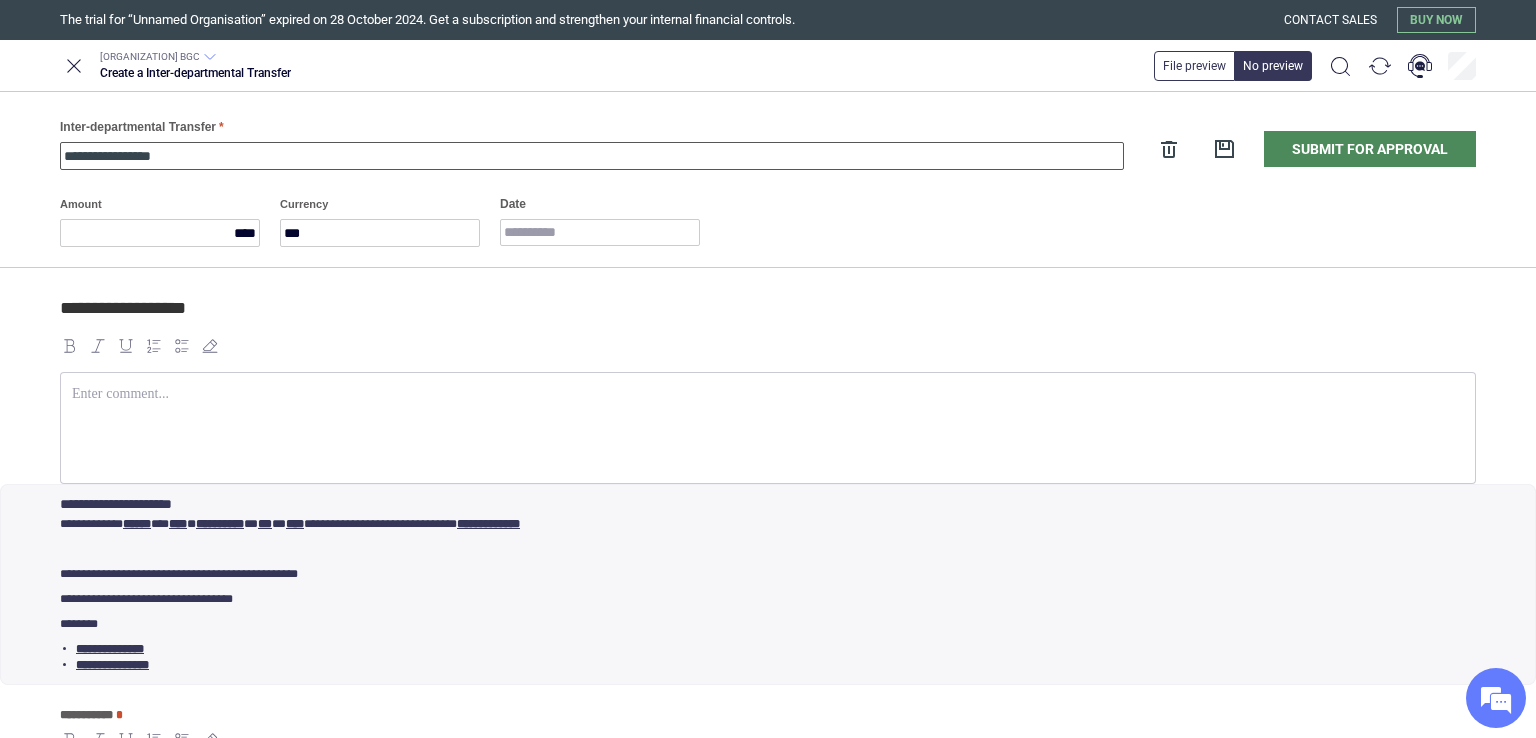 type on "**********" 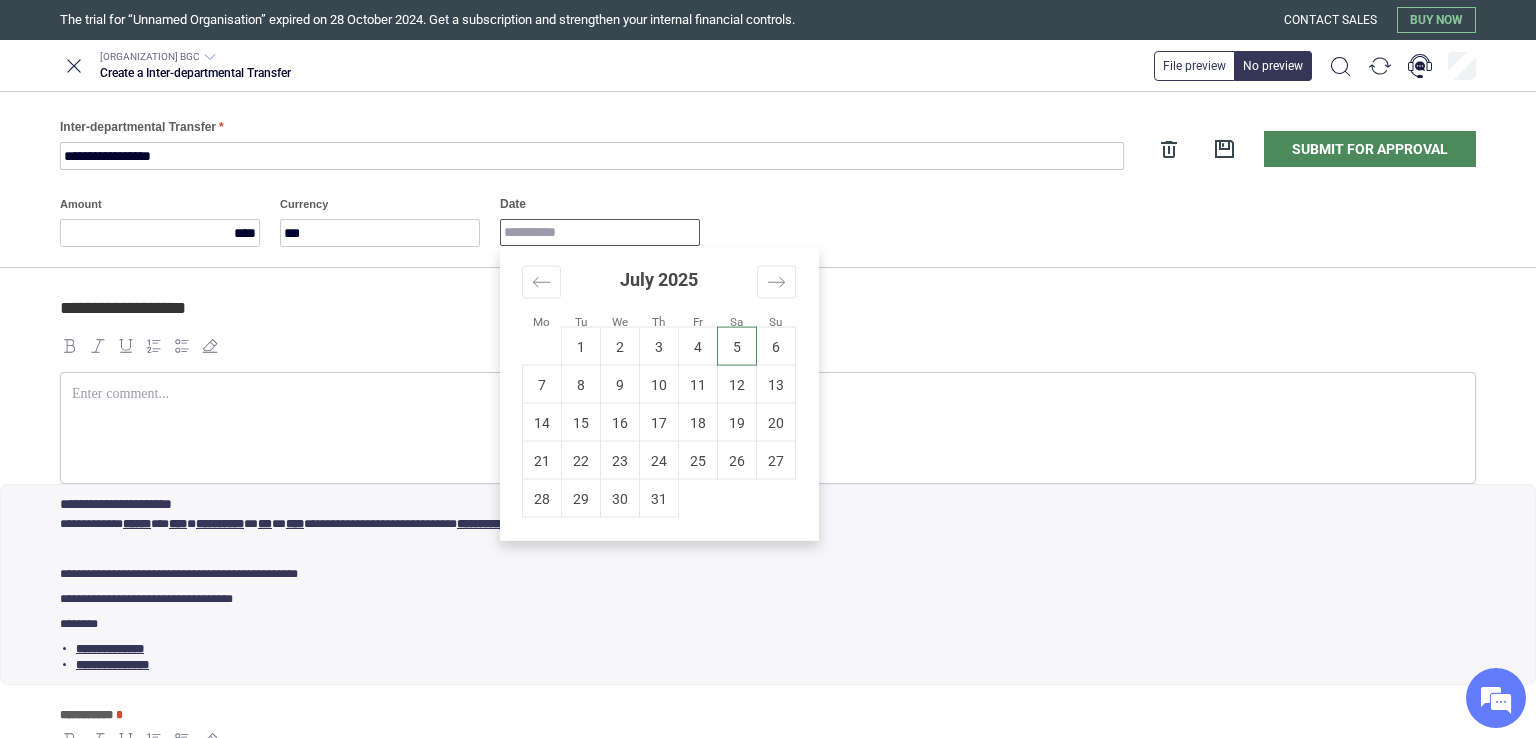 click on "Date" at bounding box center (600, 232) 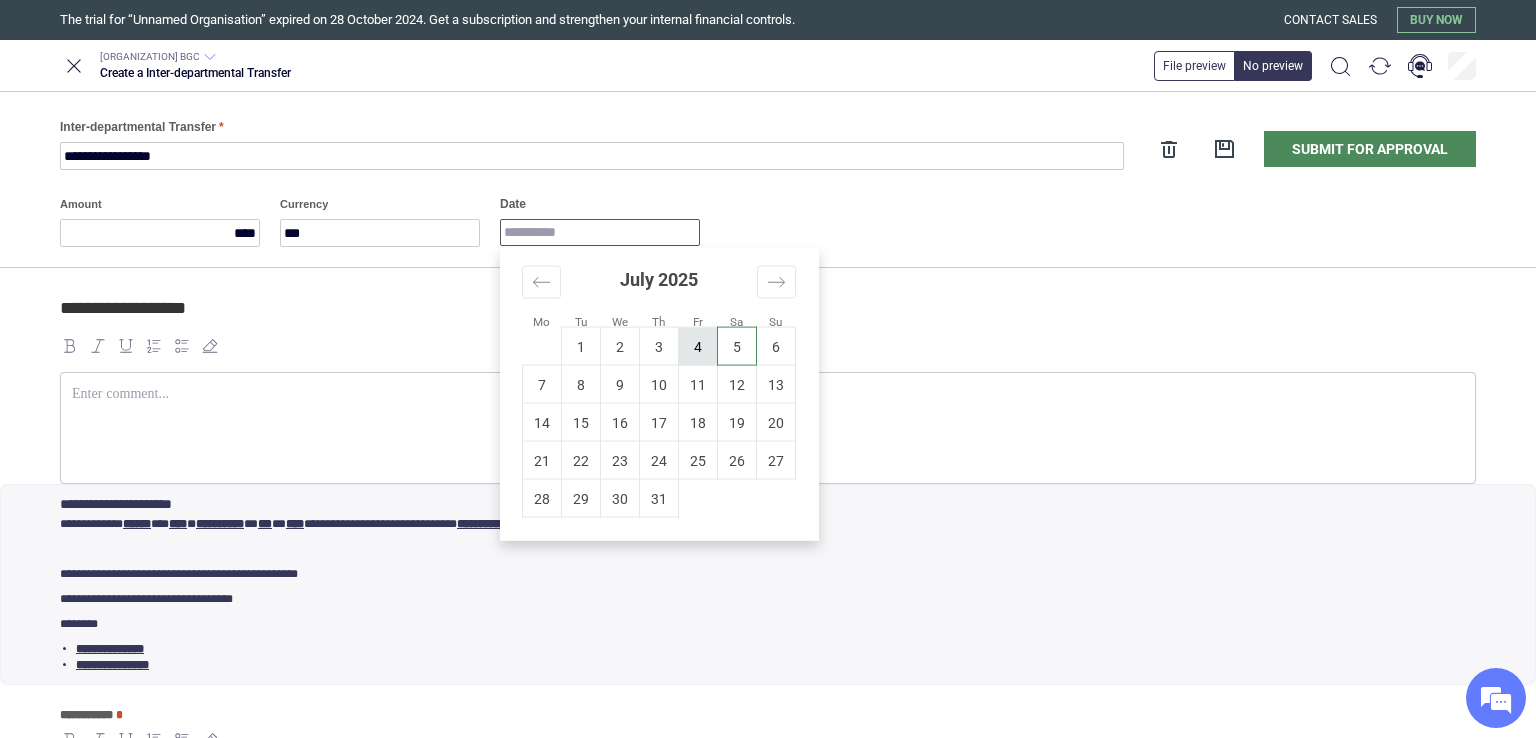 click on "4" at bounding box center (698, 346) 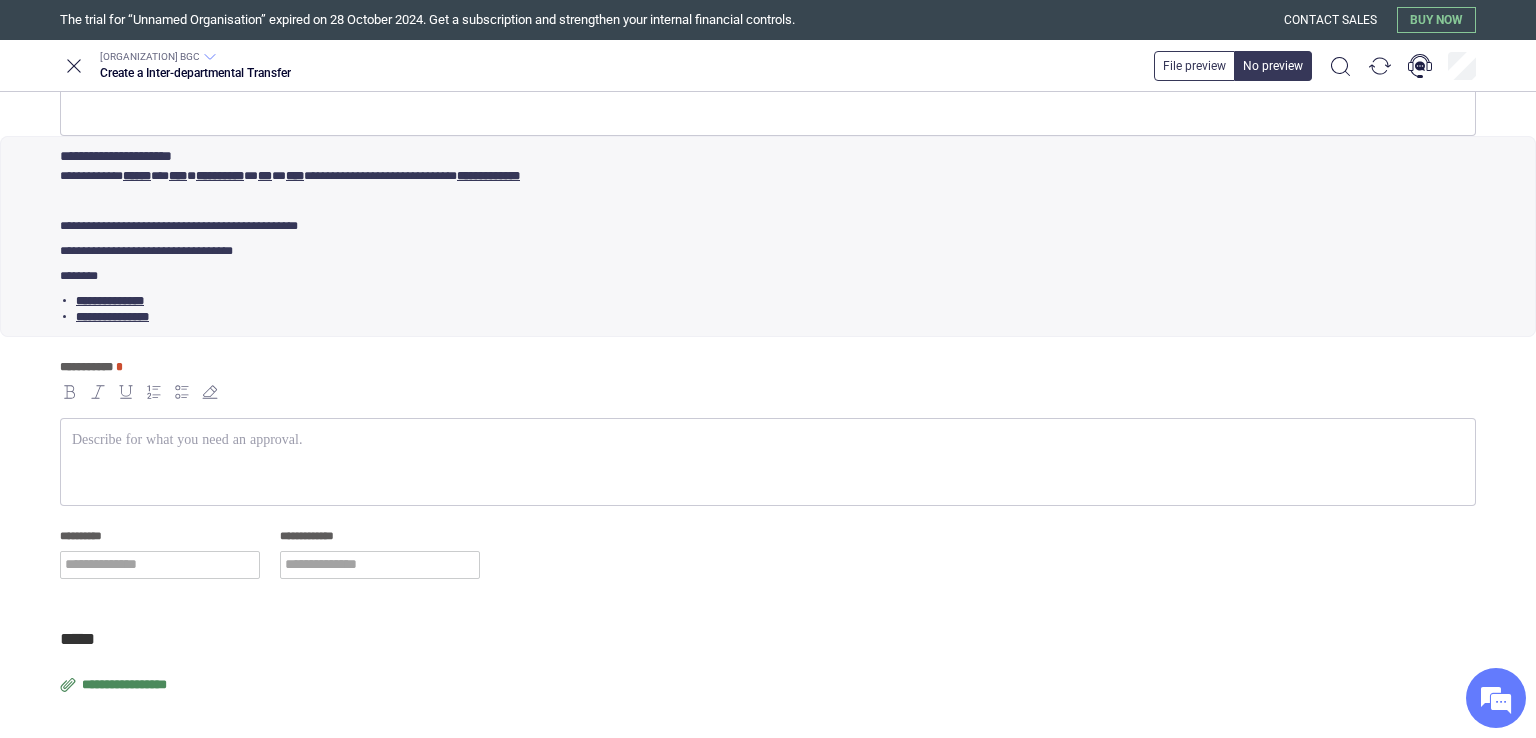 scroll, scrollTop: 362, scrollLeft: 0, axis: vertical 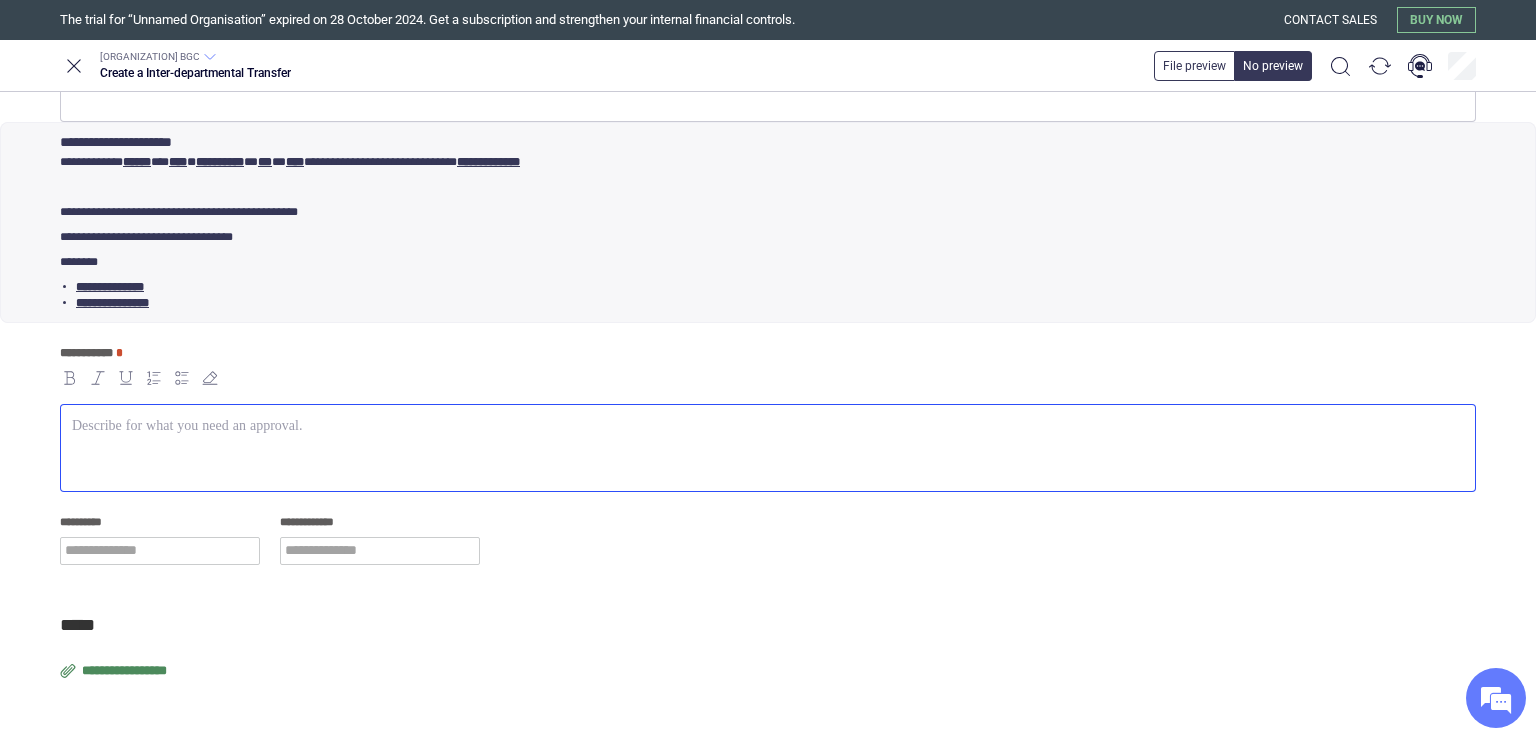 click at bounding box center [768, 448] 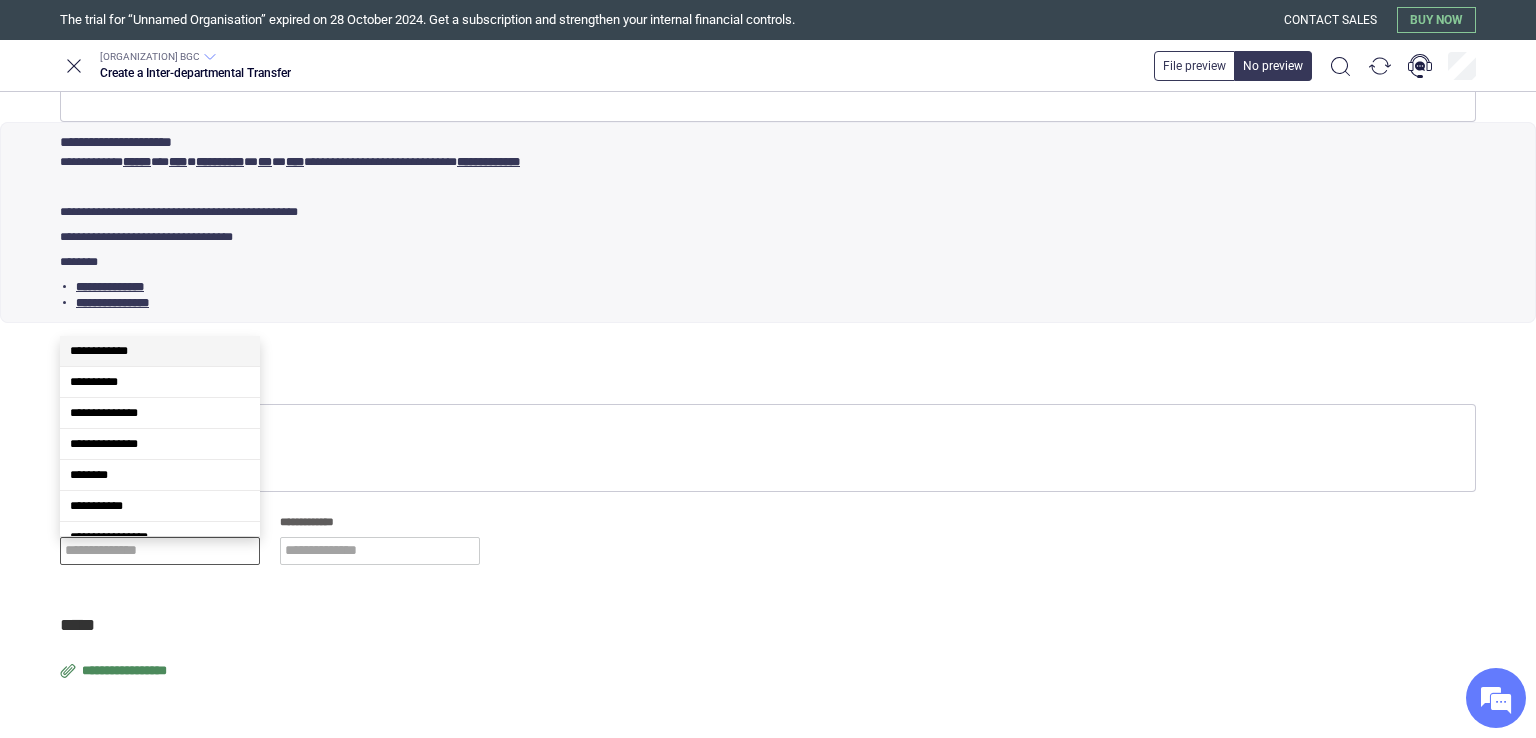 click at bounding box center (160, 551) 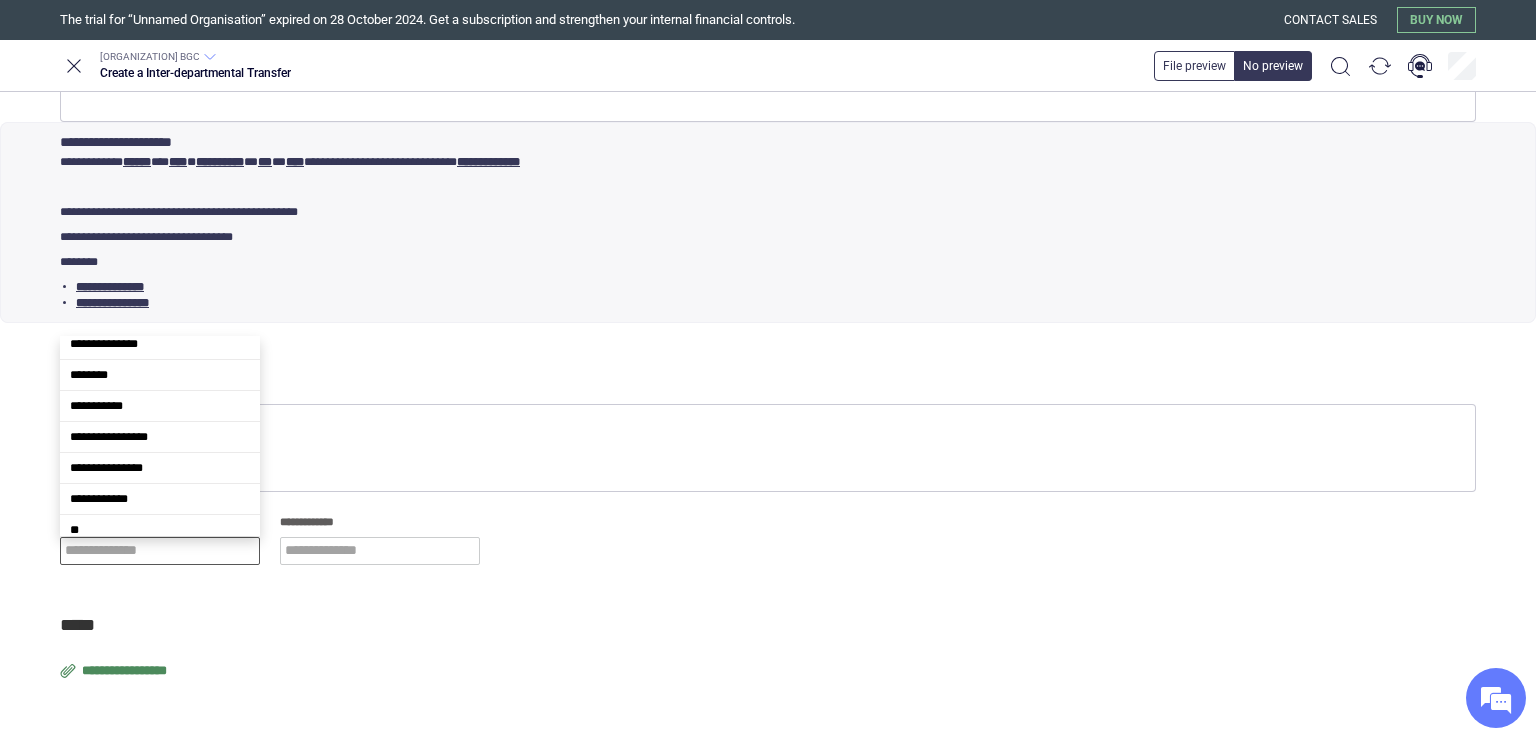 scroll, scrollTop: 60, scrollLeft: 0, axis: vertical 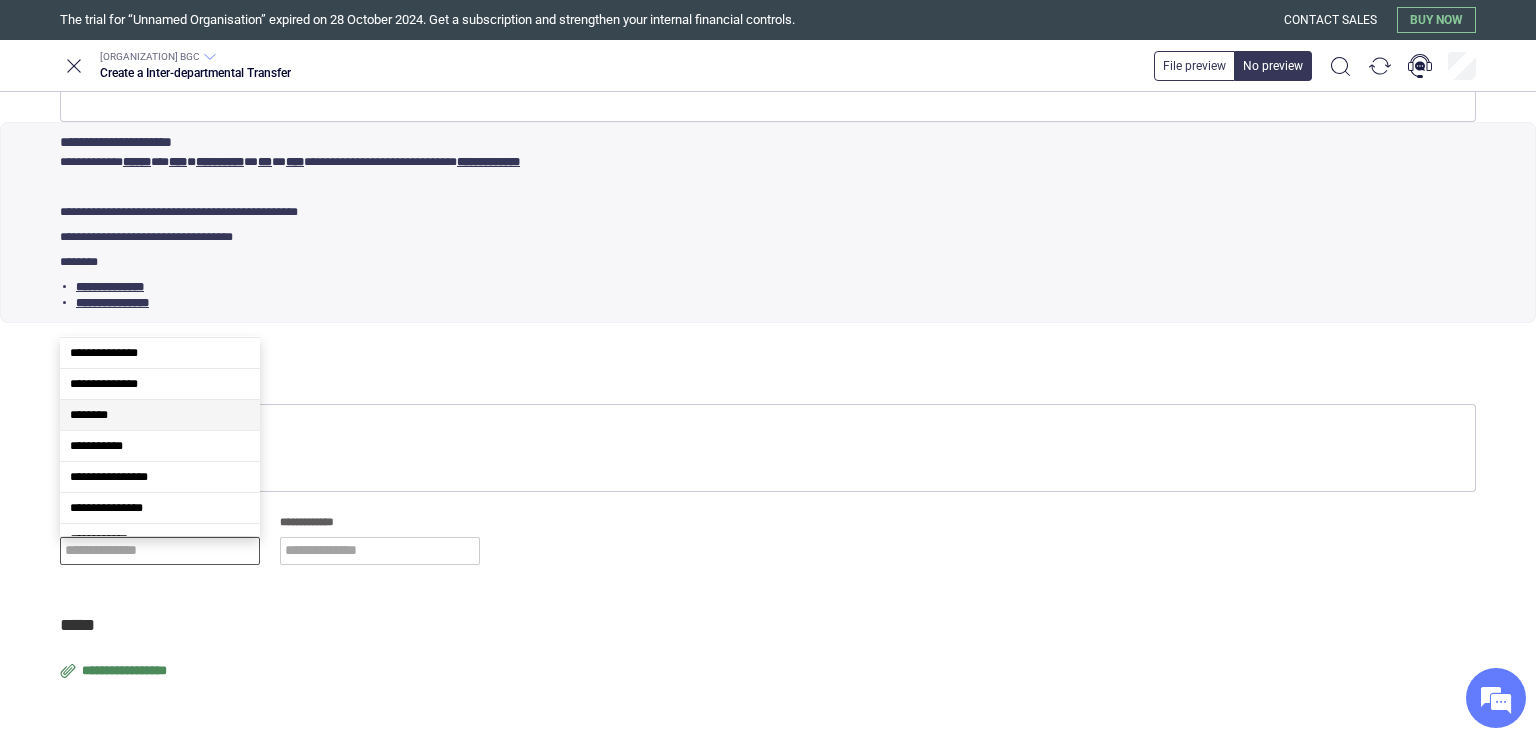 click on "********" at bounding box center (160, 415) 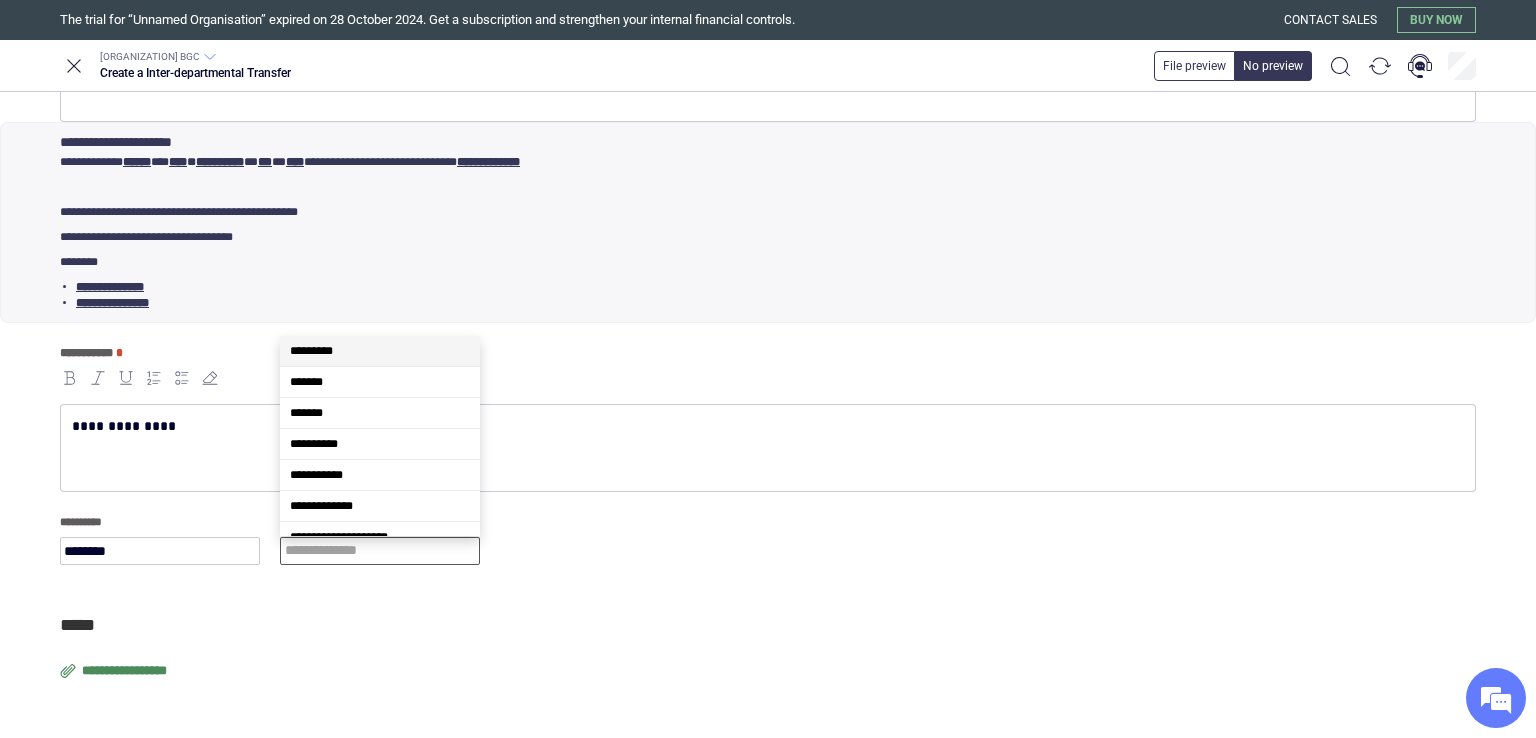 click at bounding box center [380, 551] 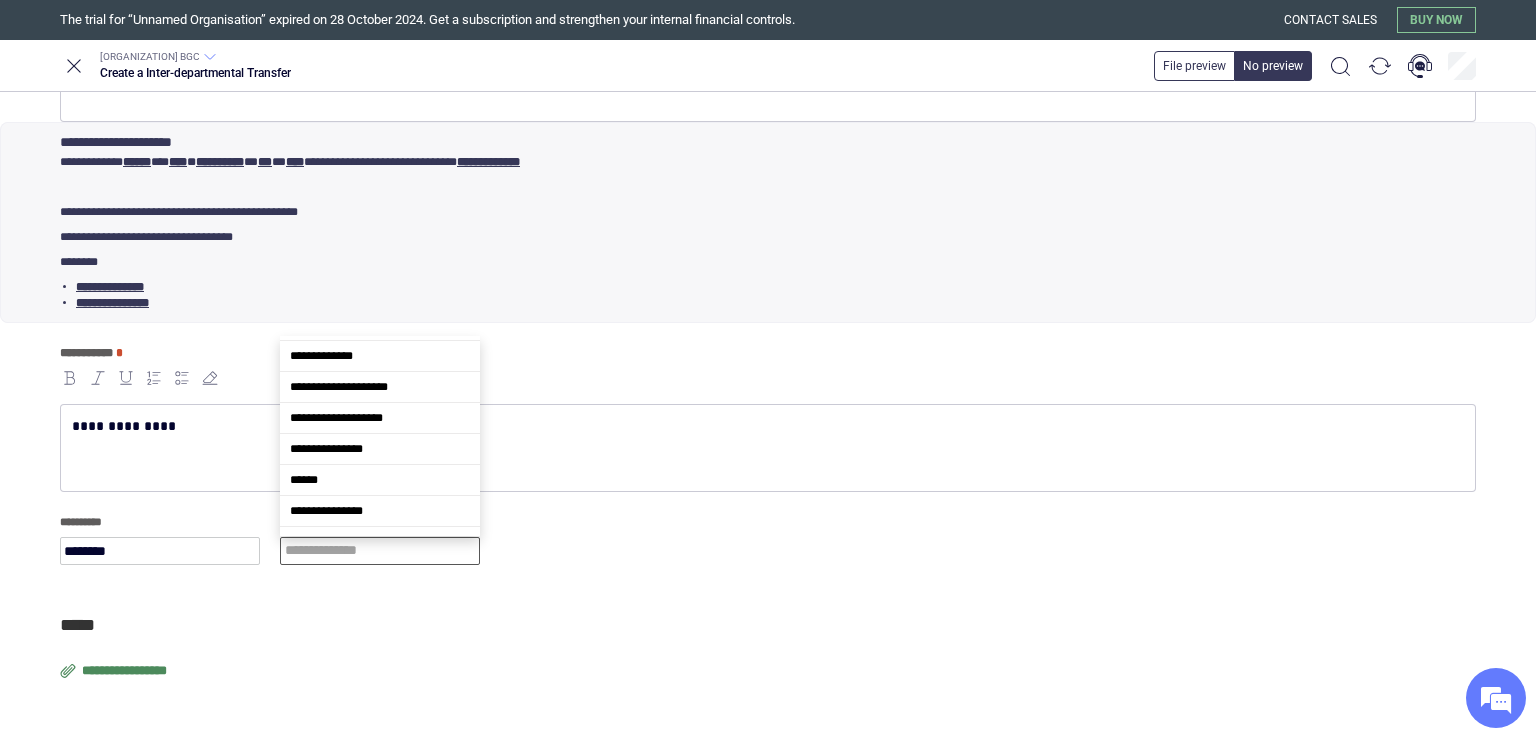 scroll, scrollTop: 141, scrollLeft: 0, axis: vertical 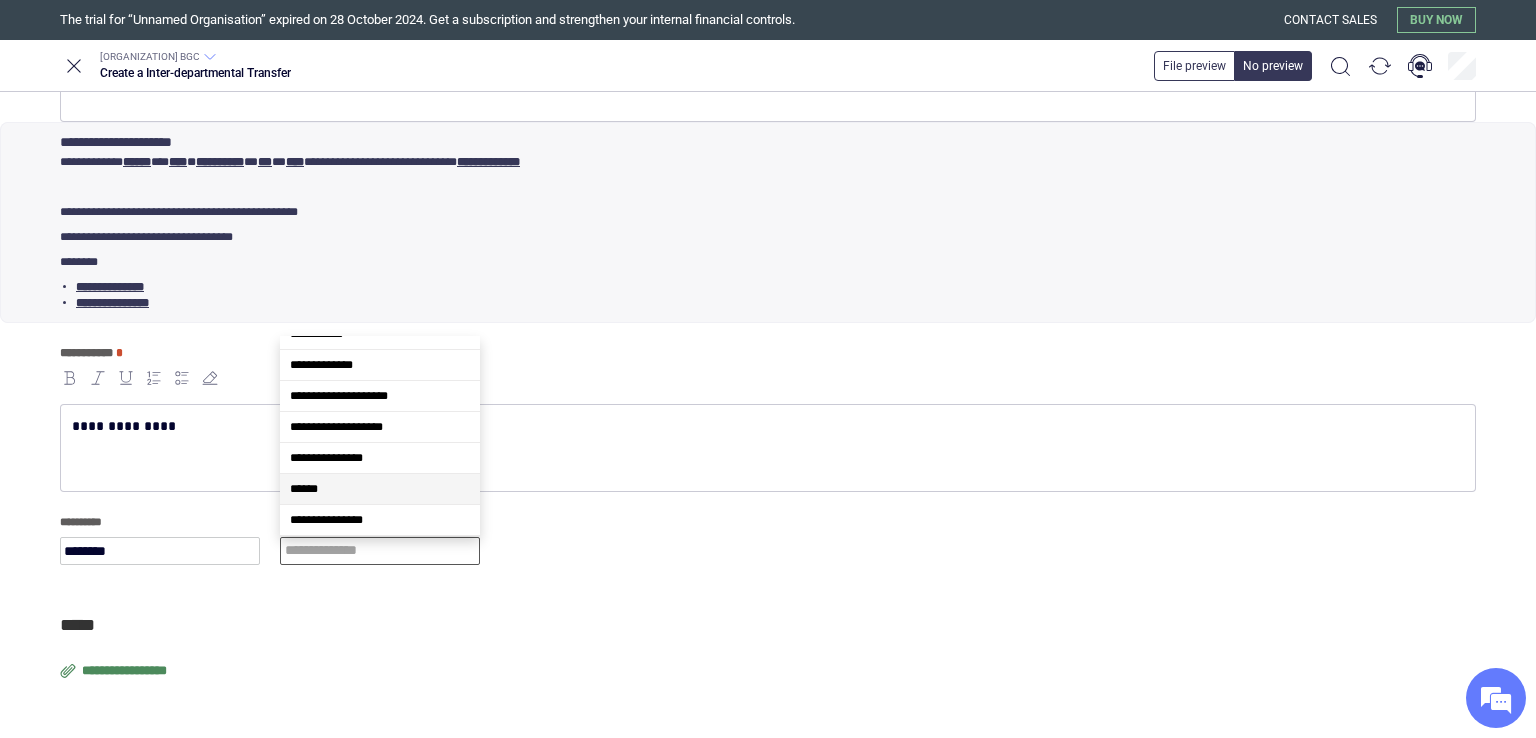 click on "******" at bounding box center (380, 489) 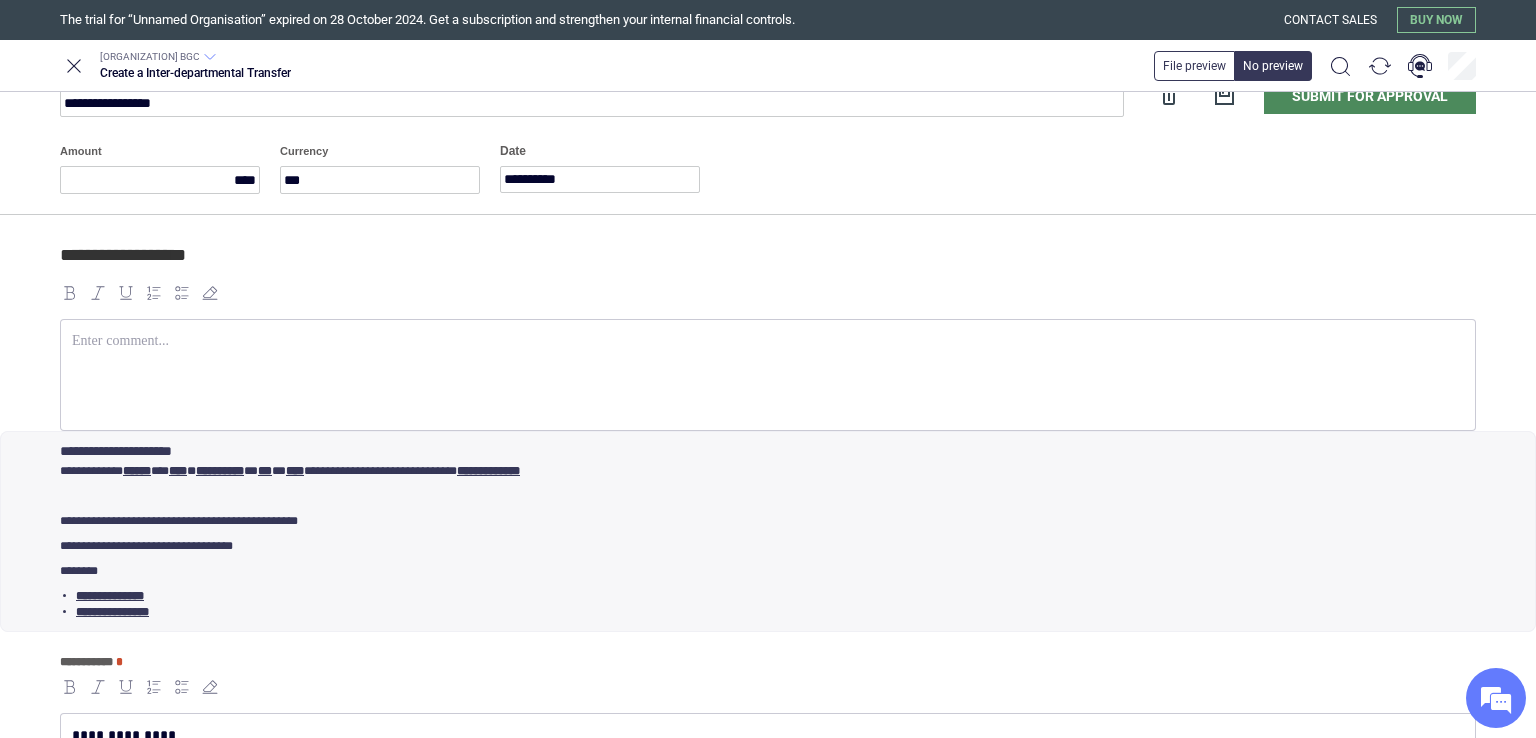 scroll, scrollTop: 0, scrollLeft: 0, axis: both 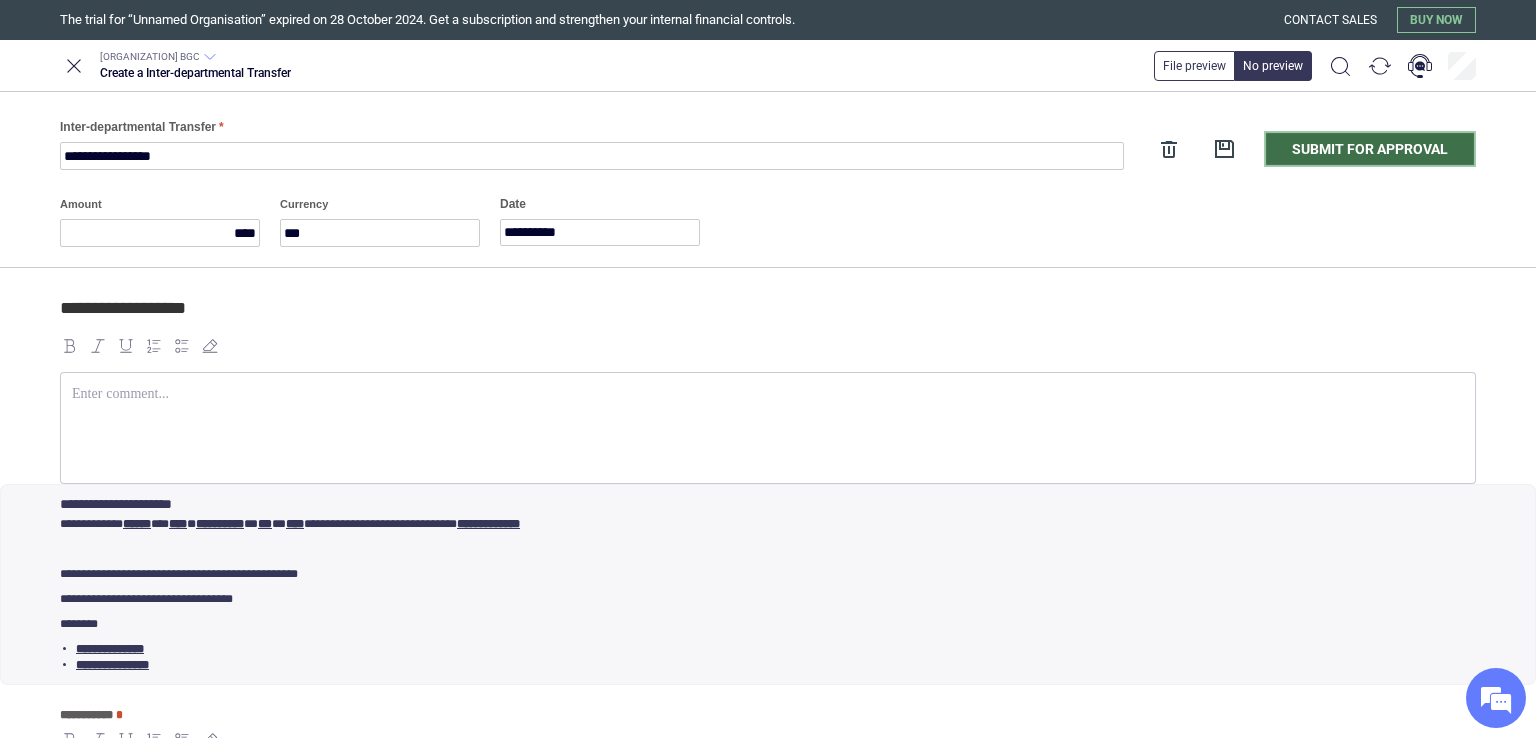 click on "Submit for approval" at bounding box center [1370, 149] 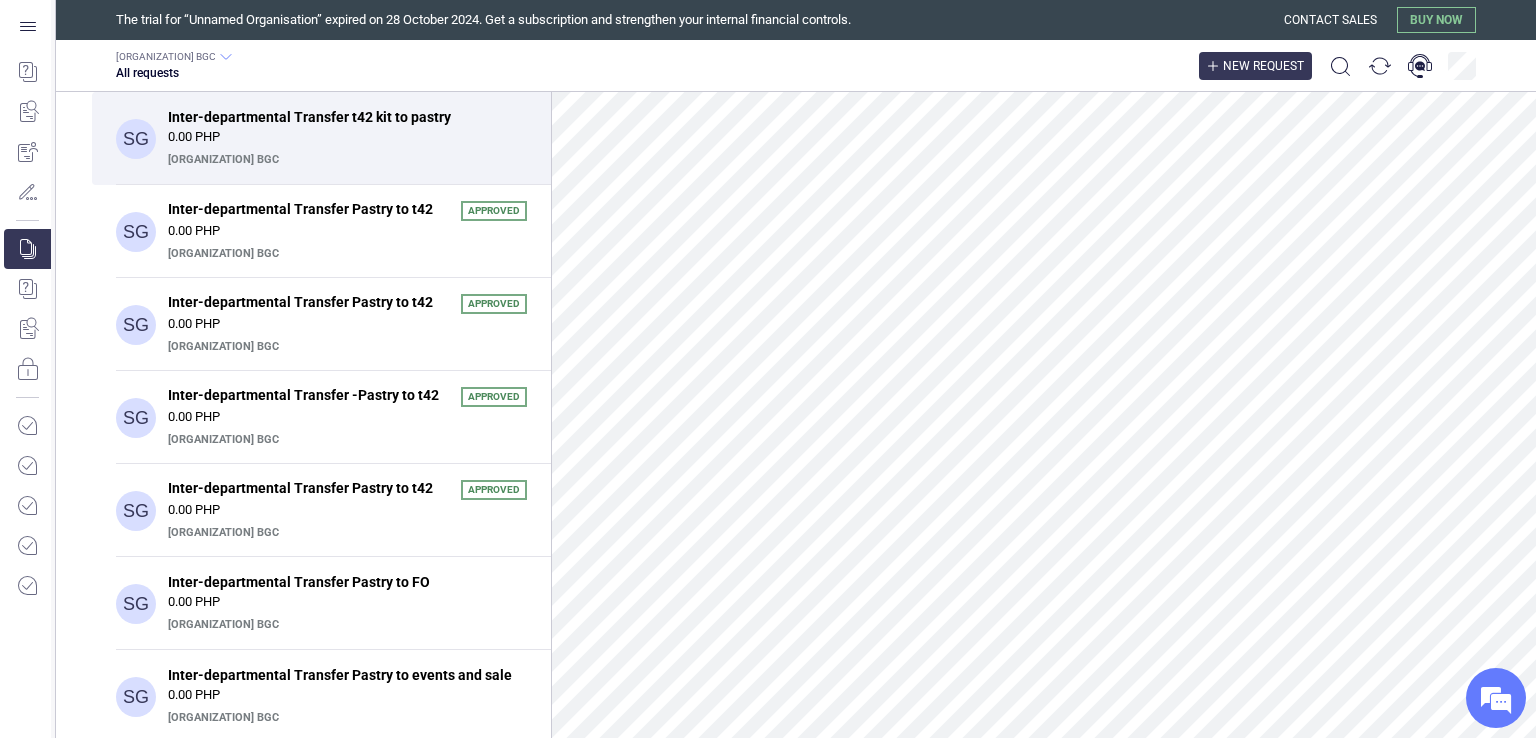 click on "New request" at bounding box center [1263, 66] 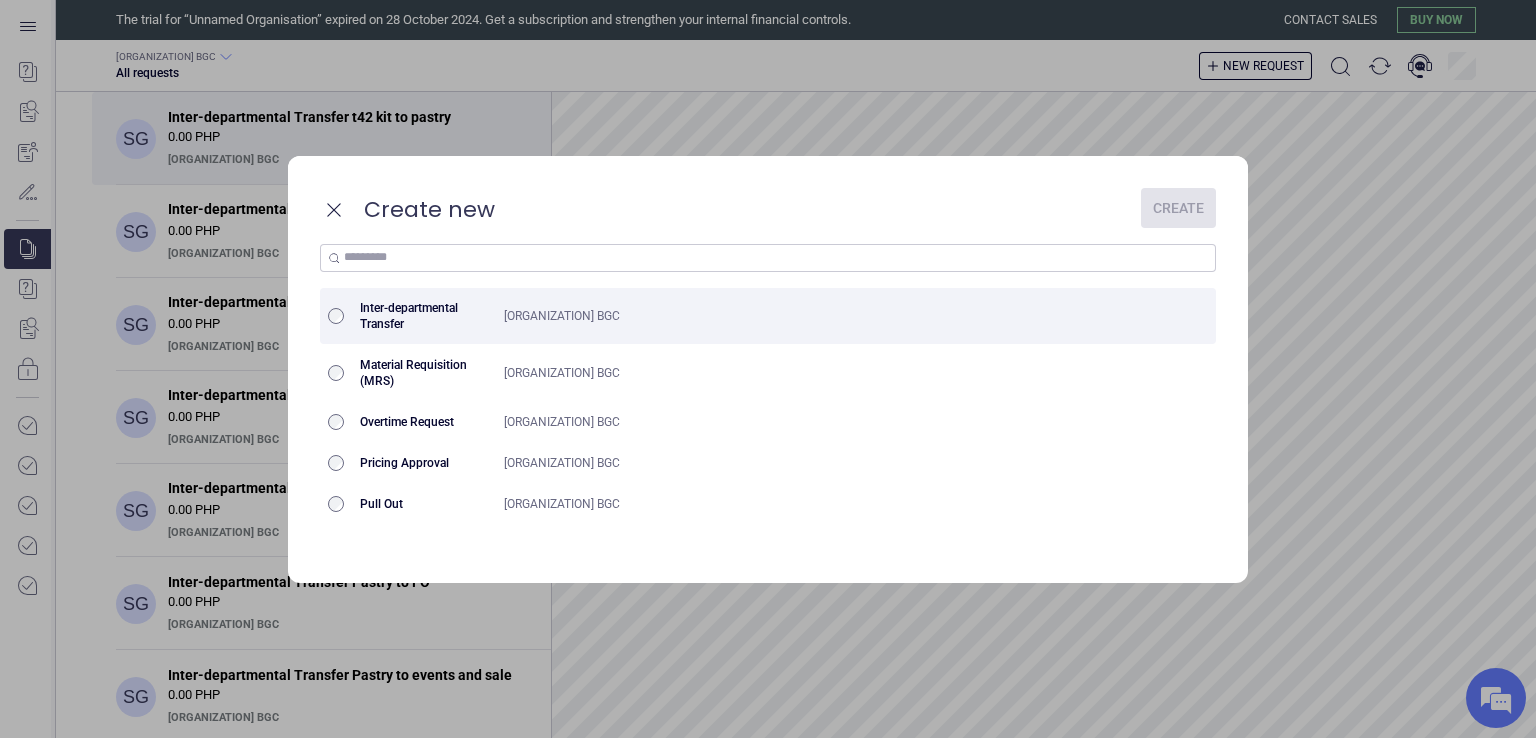 click on "Inter-departmental Transfer" at bounding box center (424, 316) 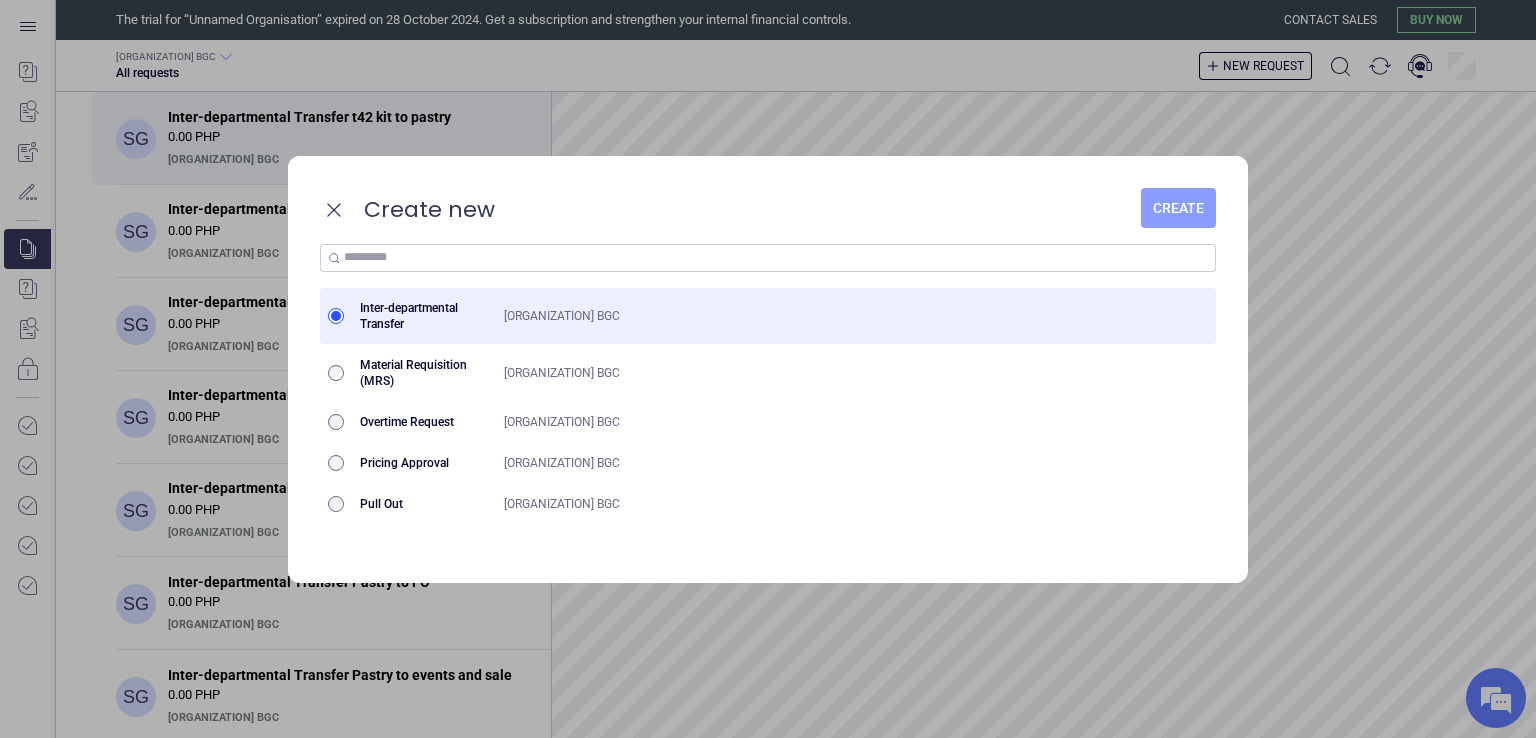 click on "Create" at bounding box center [1178, 208] 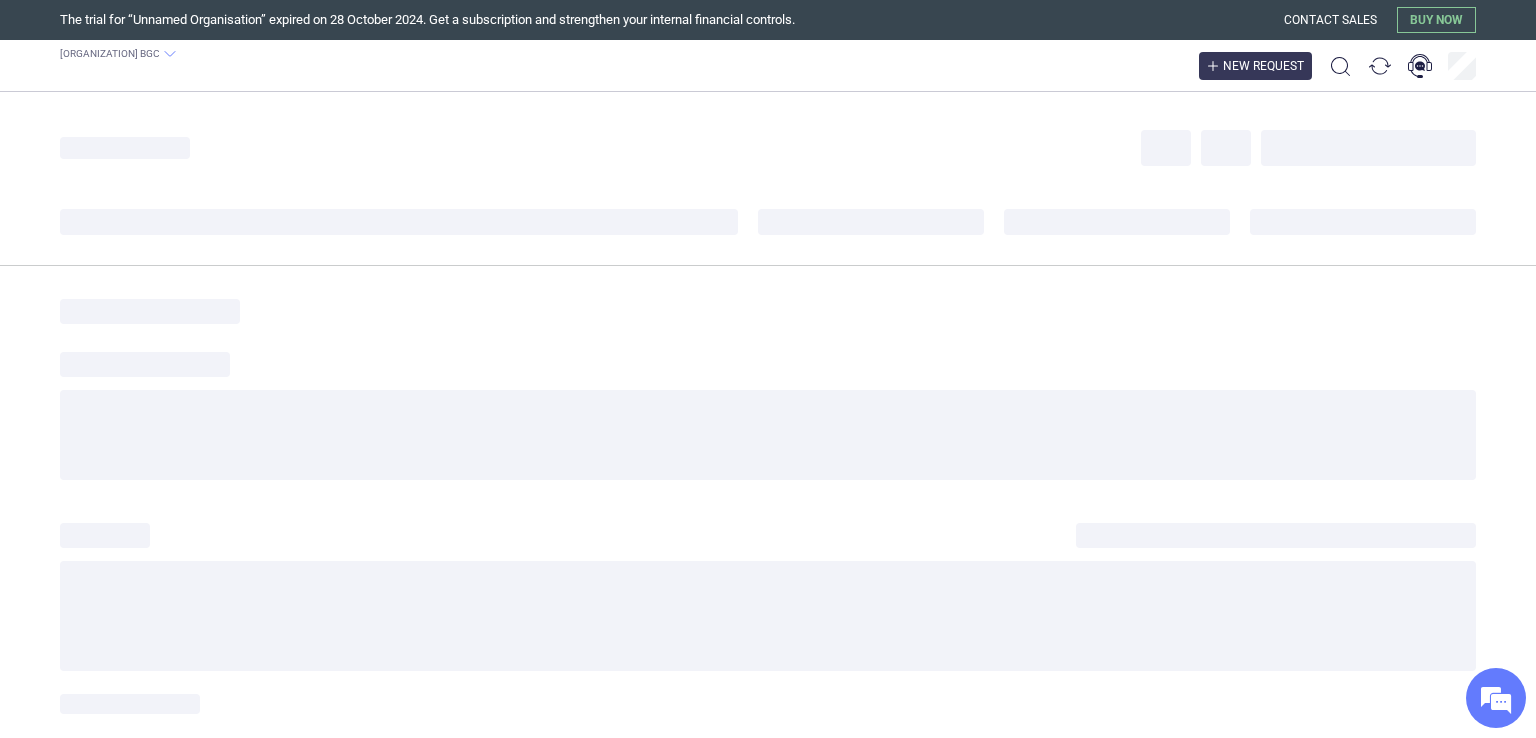 click on "New request" at bounding box center [1263, 66] 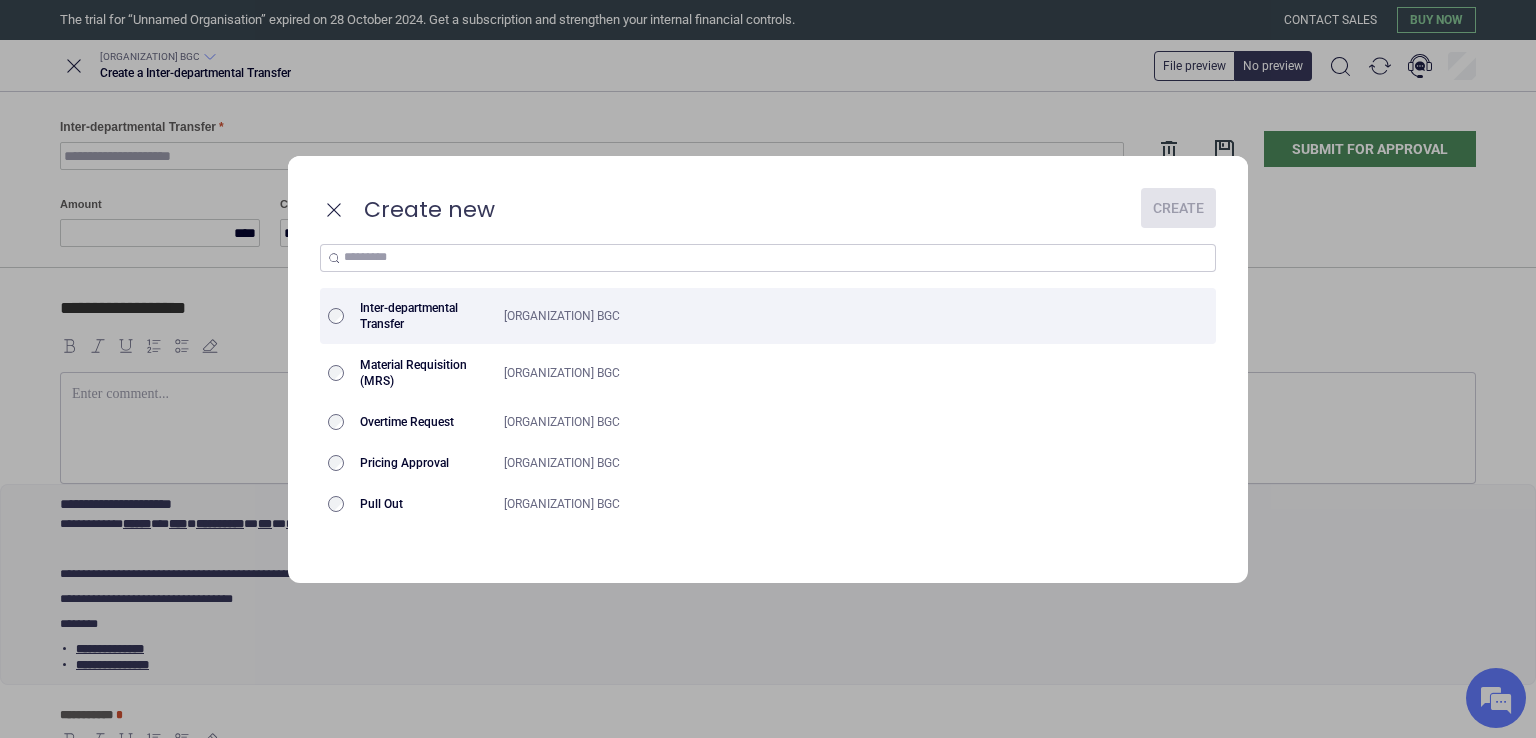 click on "Inter-departmental Transfer" at bounding box center (424, 316) 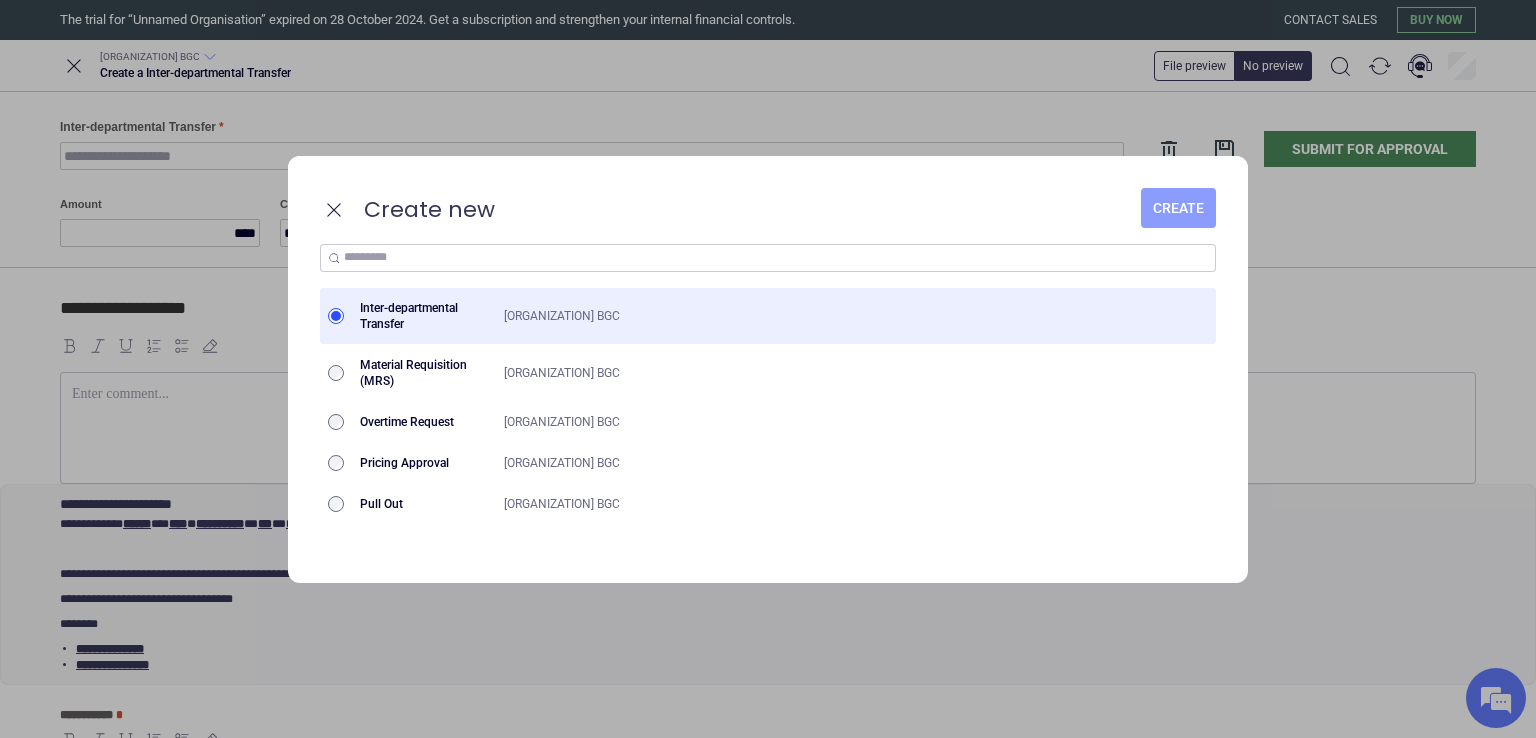 click on "Create" at bounding box center [1178, 208] 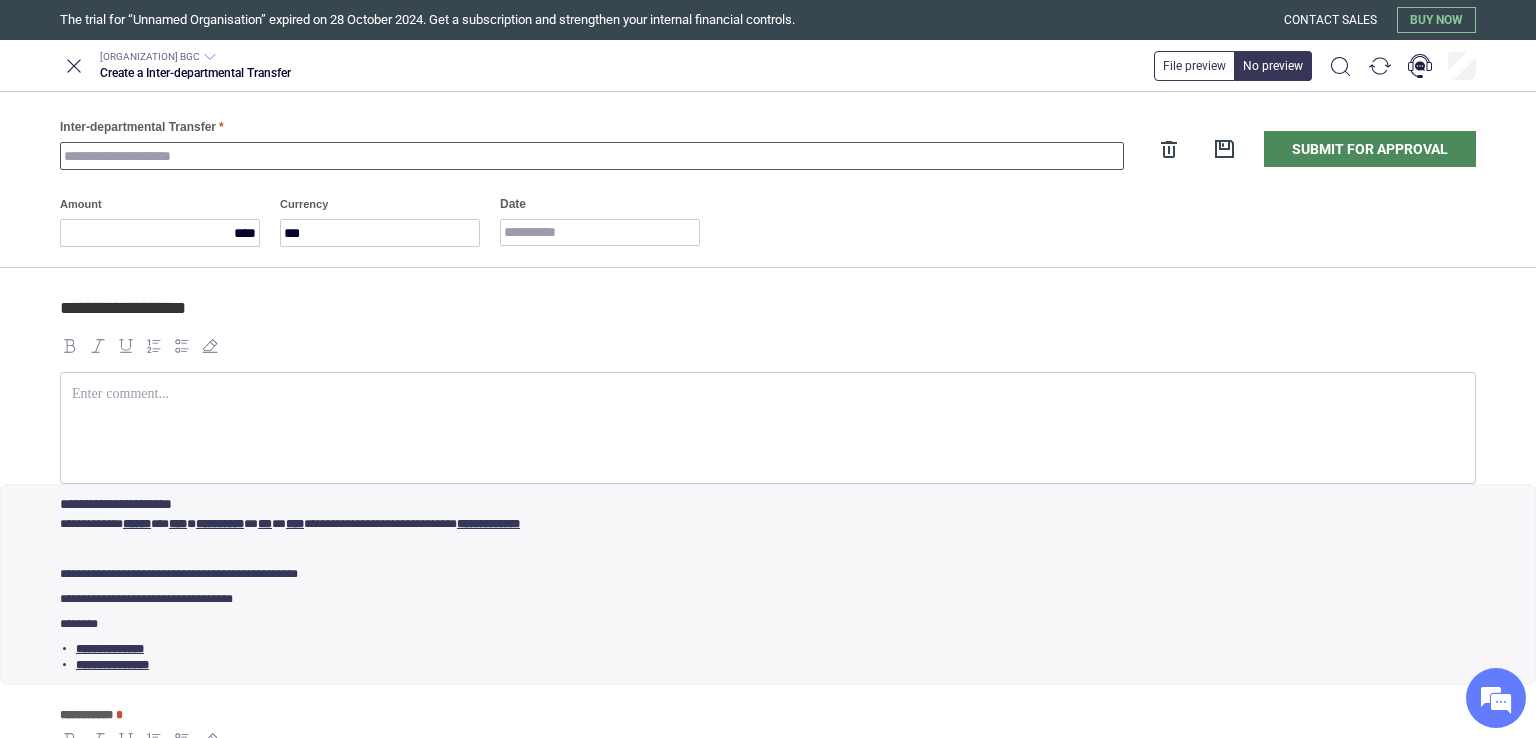 click on "Inter-departmental Transfer" at bounding box center (592, 156) 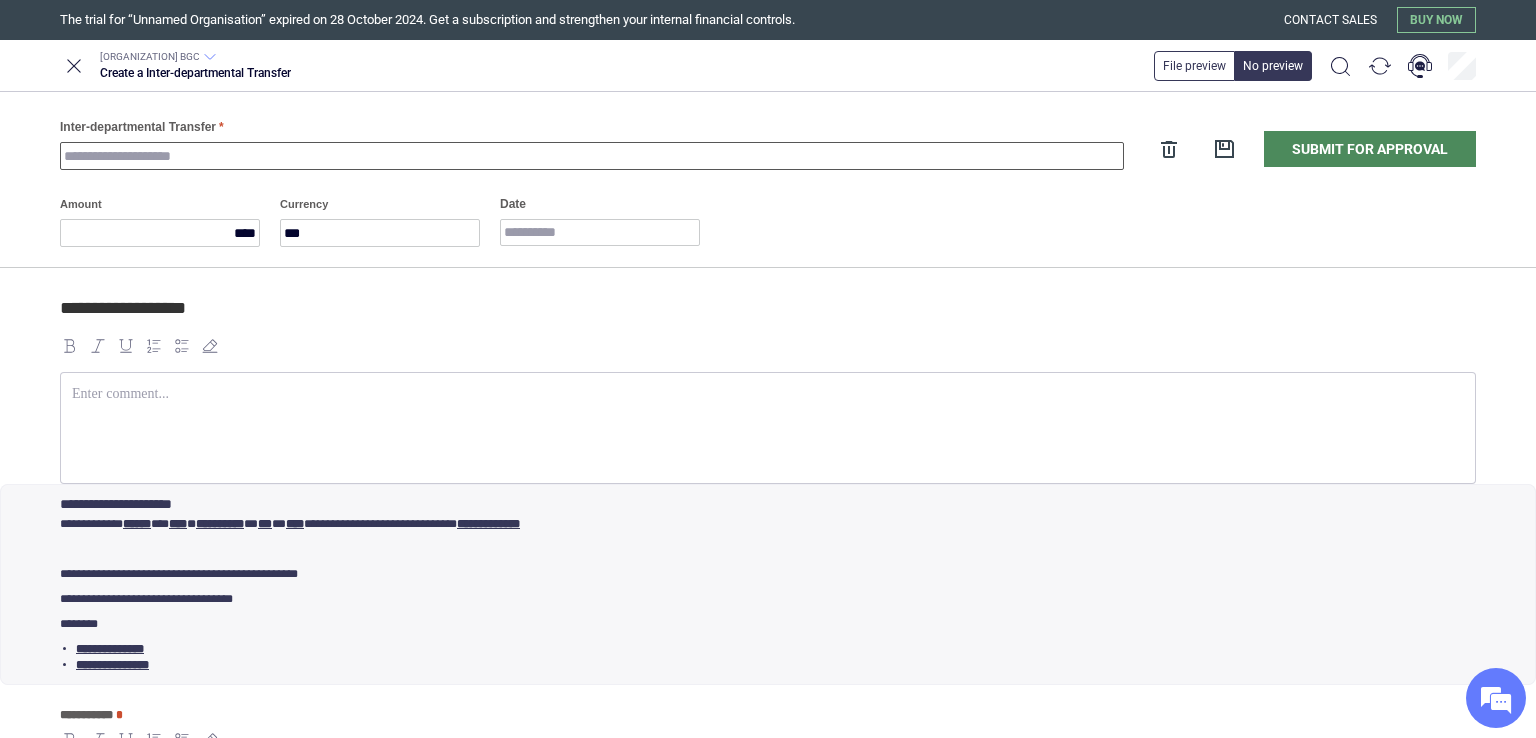 click on "Inter-departmental Transfer" at bounding box center (592, 156) 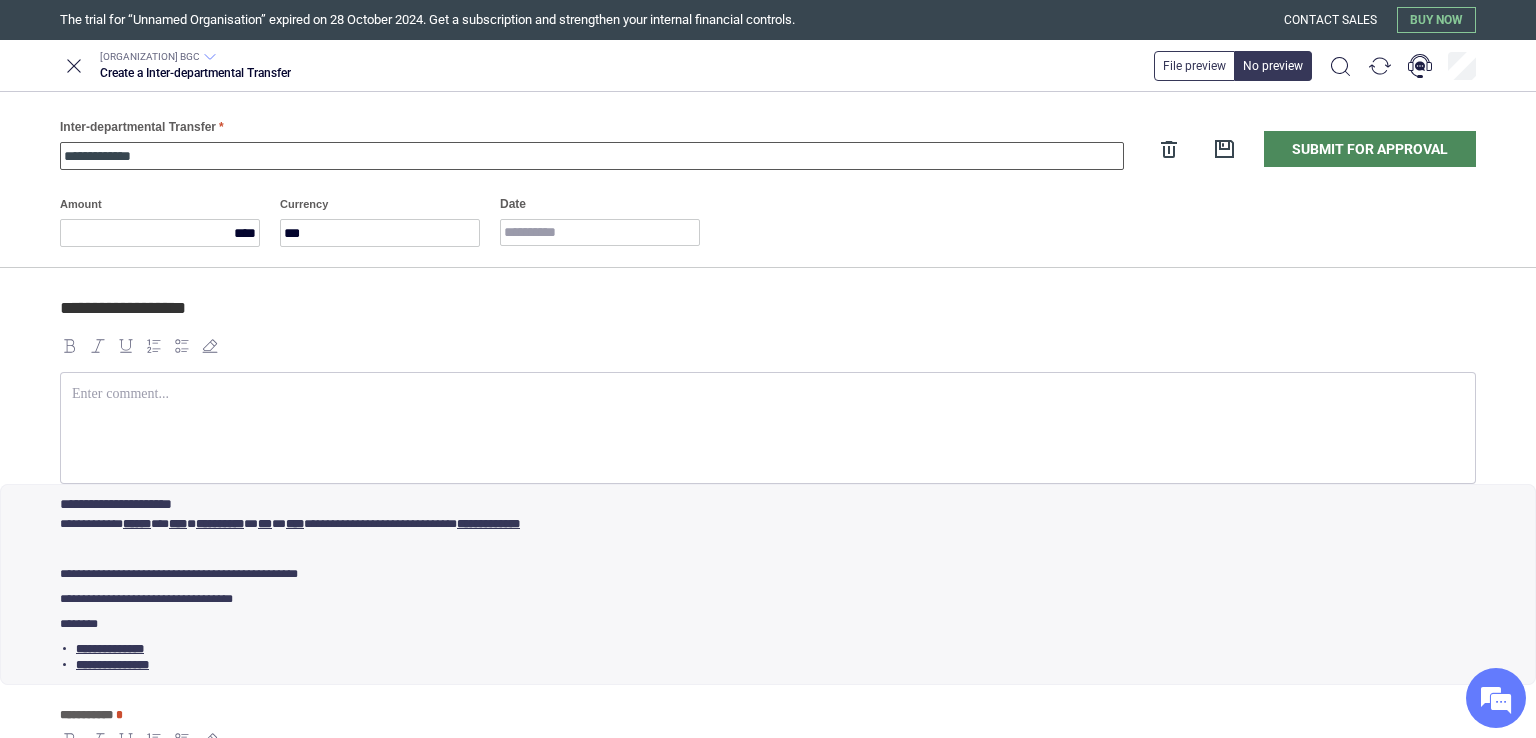 type on "**********" 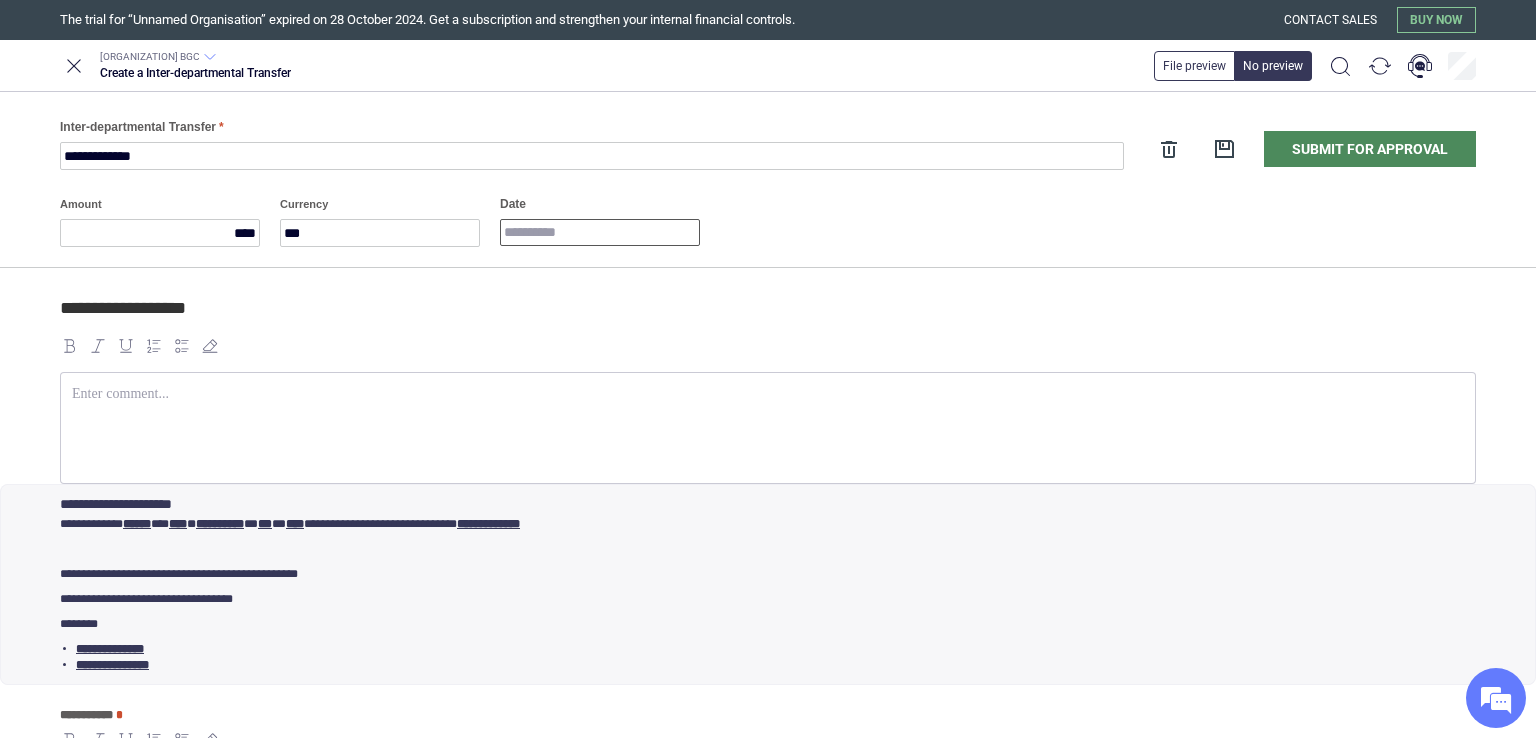 click on "Date" at bounding box center [600, 232] 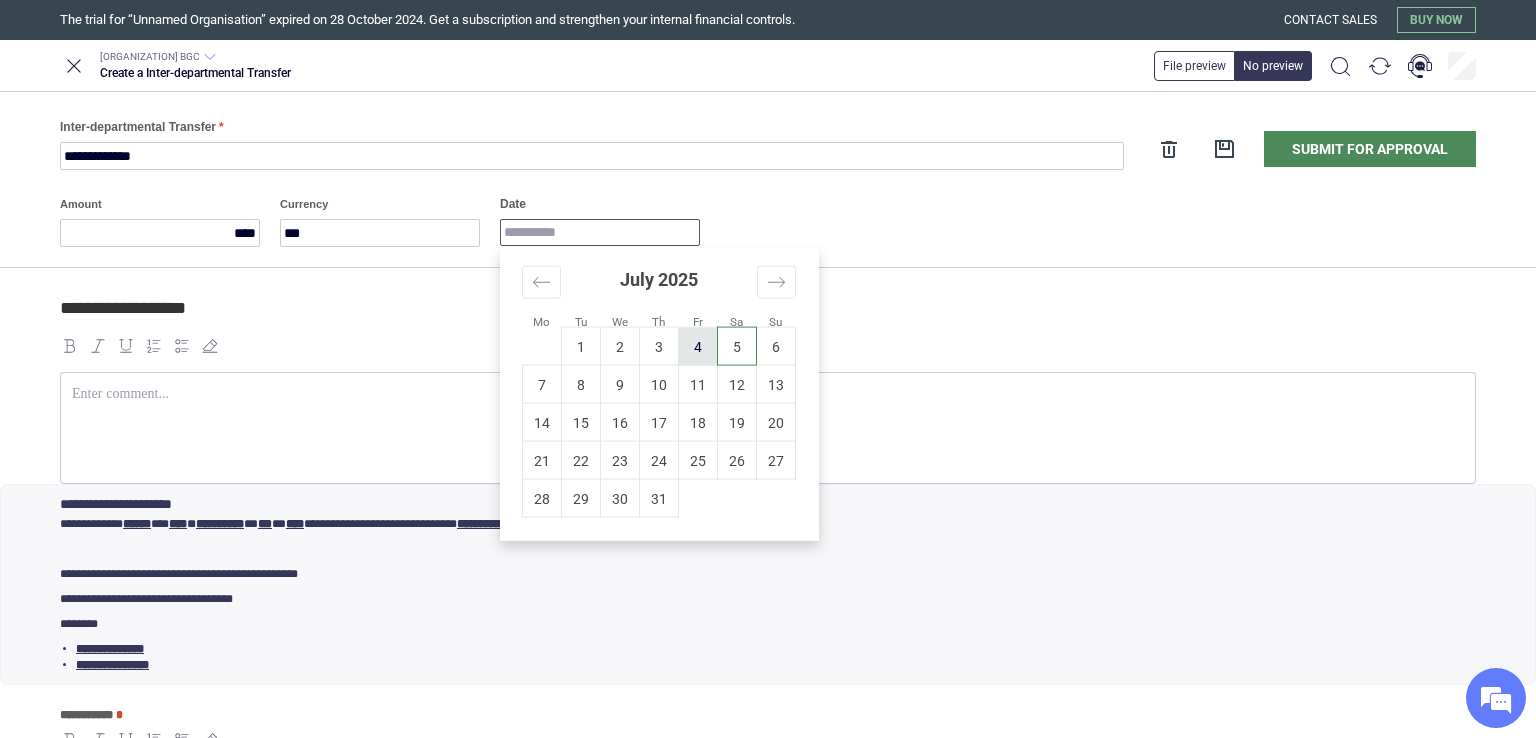 click on "4" at bounding box center [698, 346] 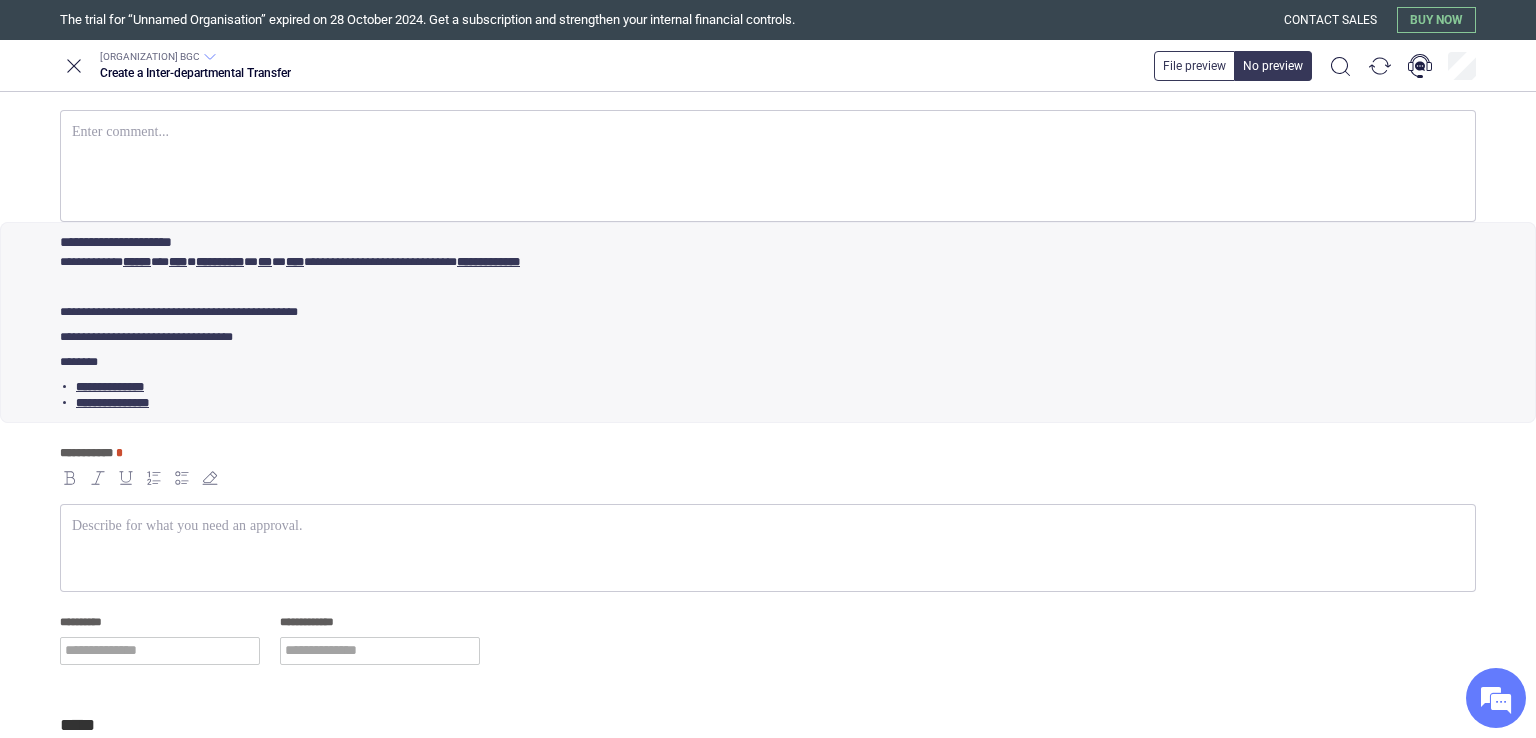 scroll, scrollTop: 273, scrollLeft: 0, axis: vertical 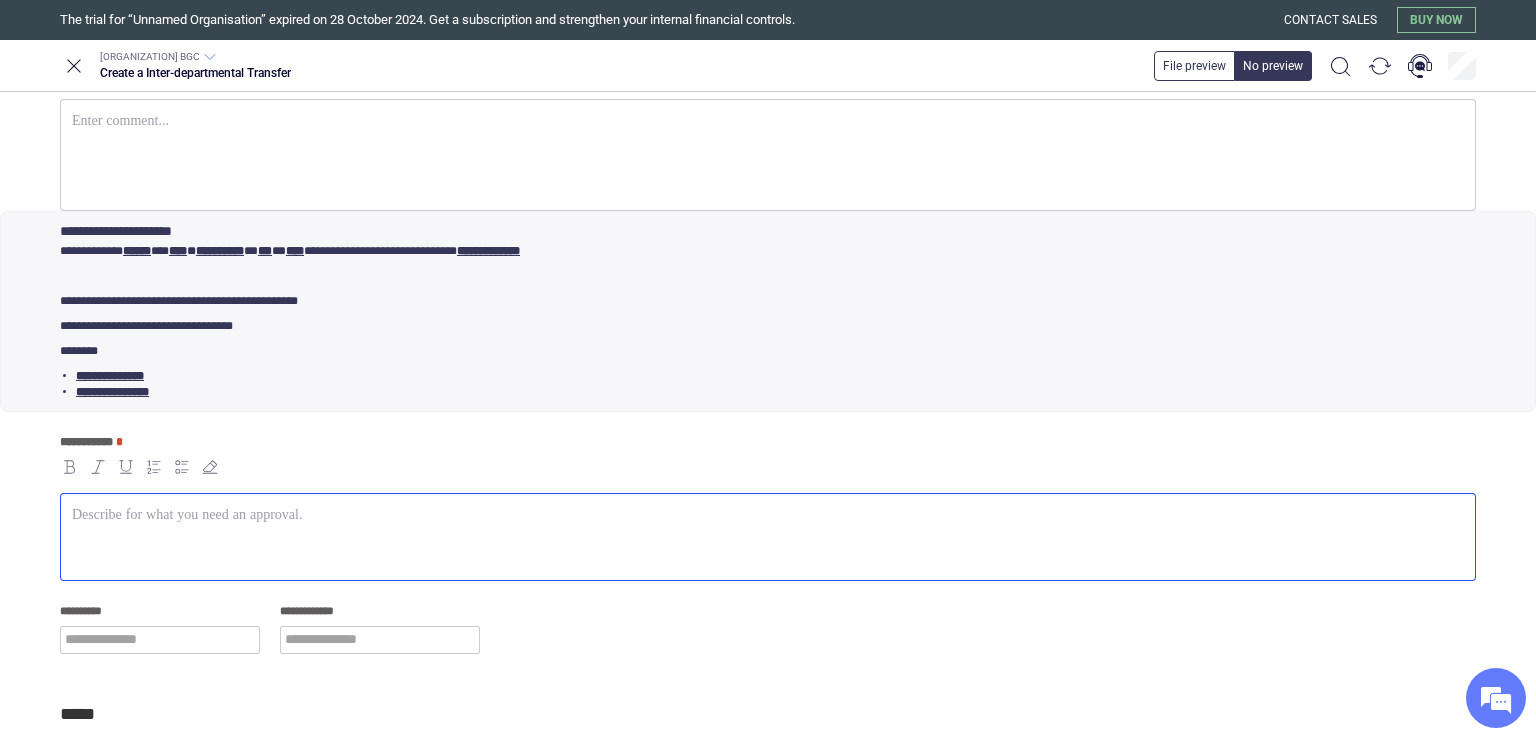 click at bounding box center (768, 537) 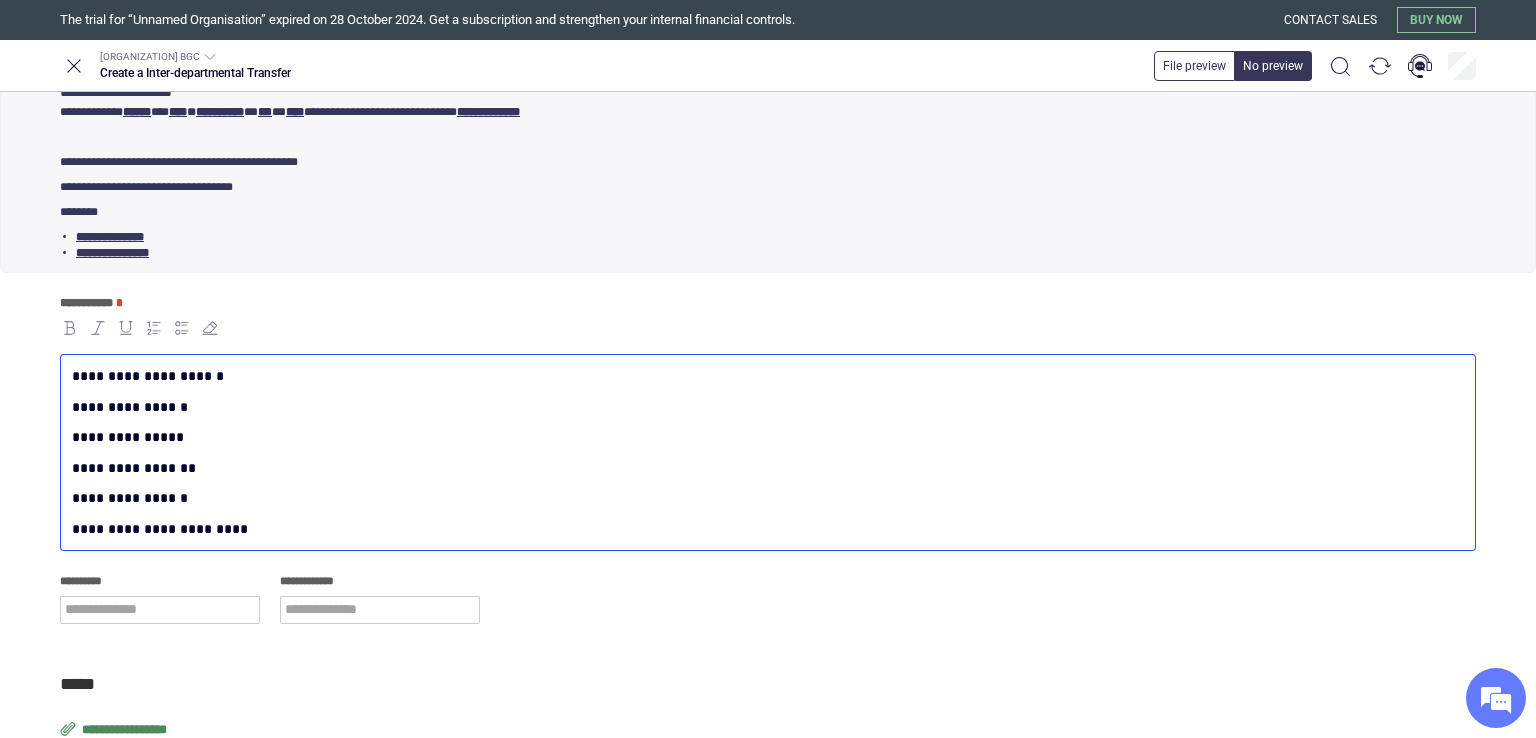 scroll, scrollTop: 441, scrollLeft: 0, axis: vertical 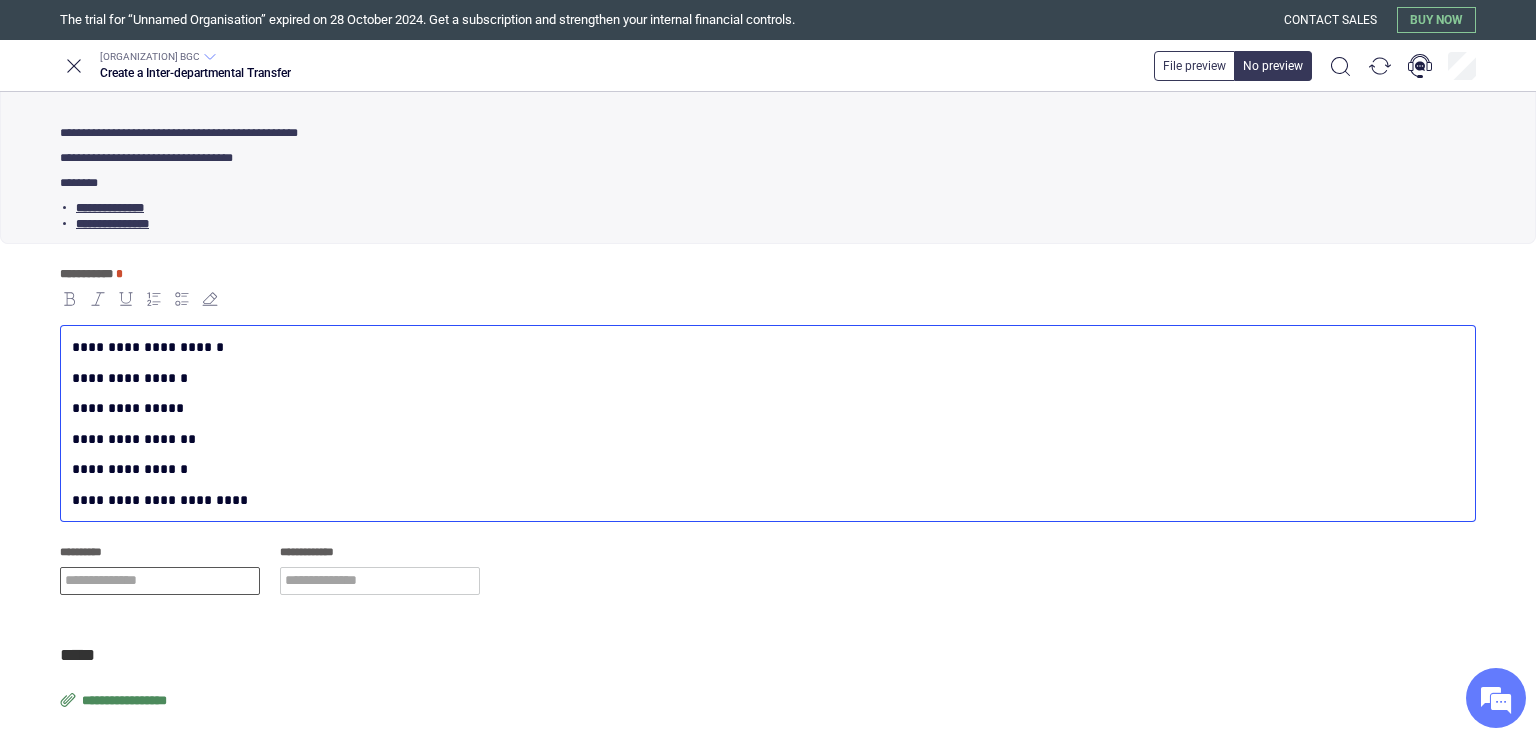 click at bounding box center [160, 581] 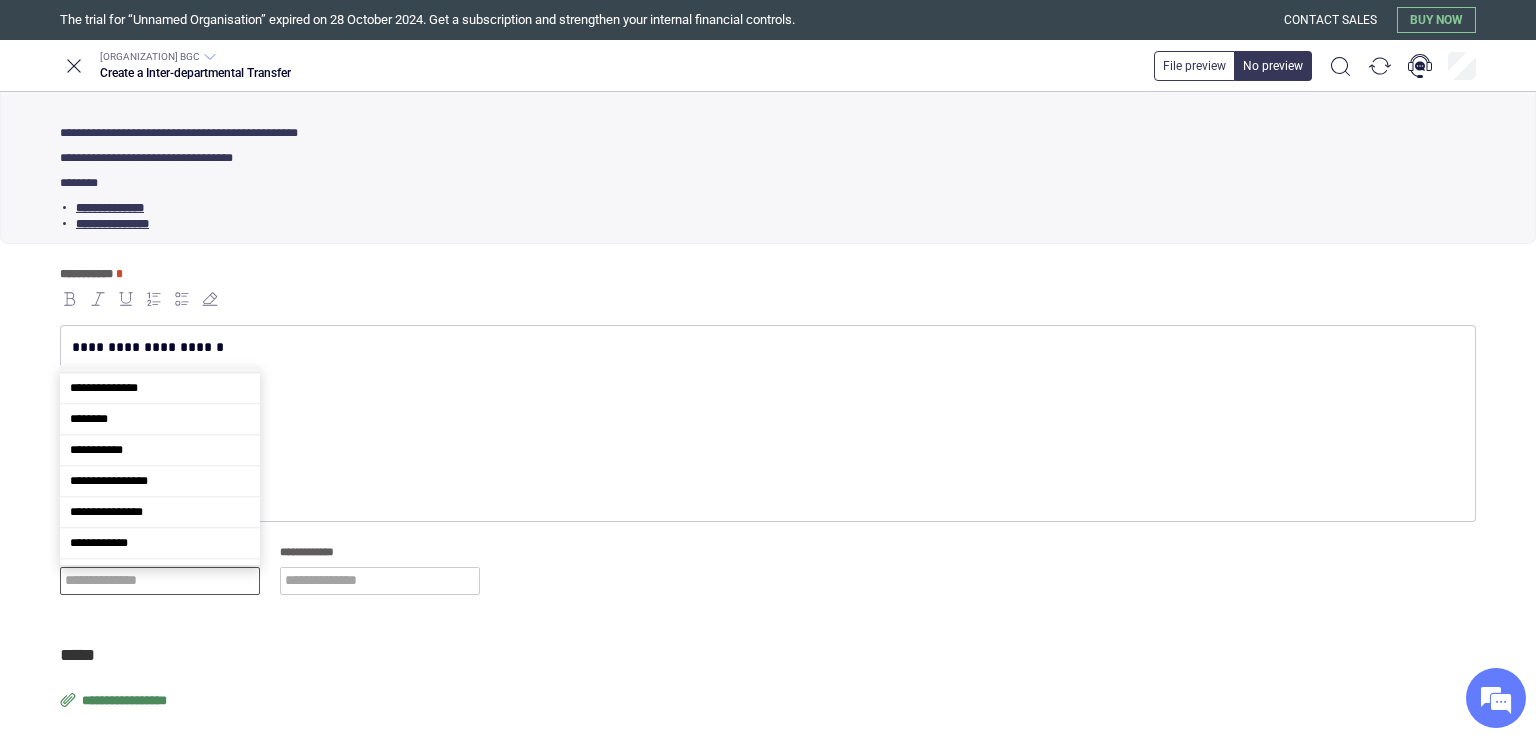 scroll, scrollTop: 107, scrollLeft: 0, axis: vertical 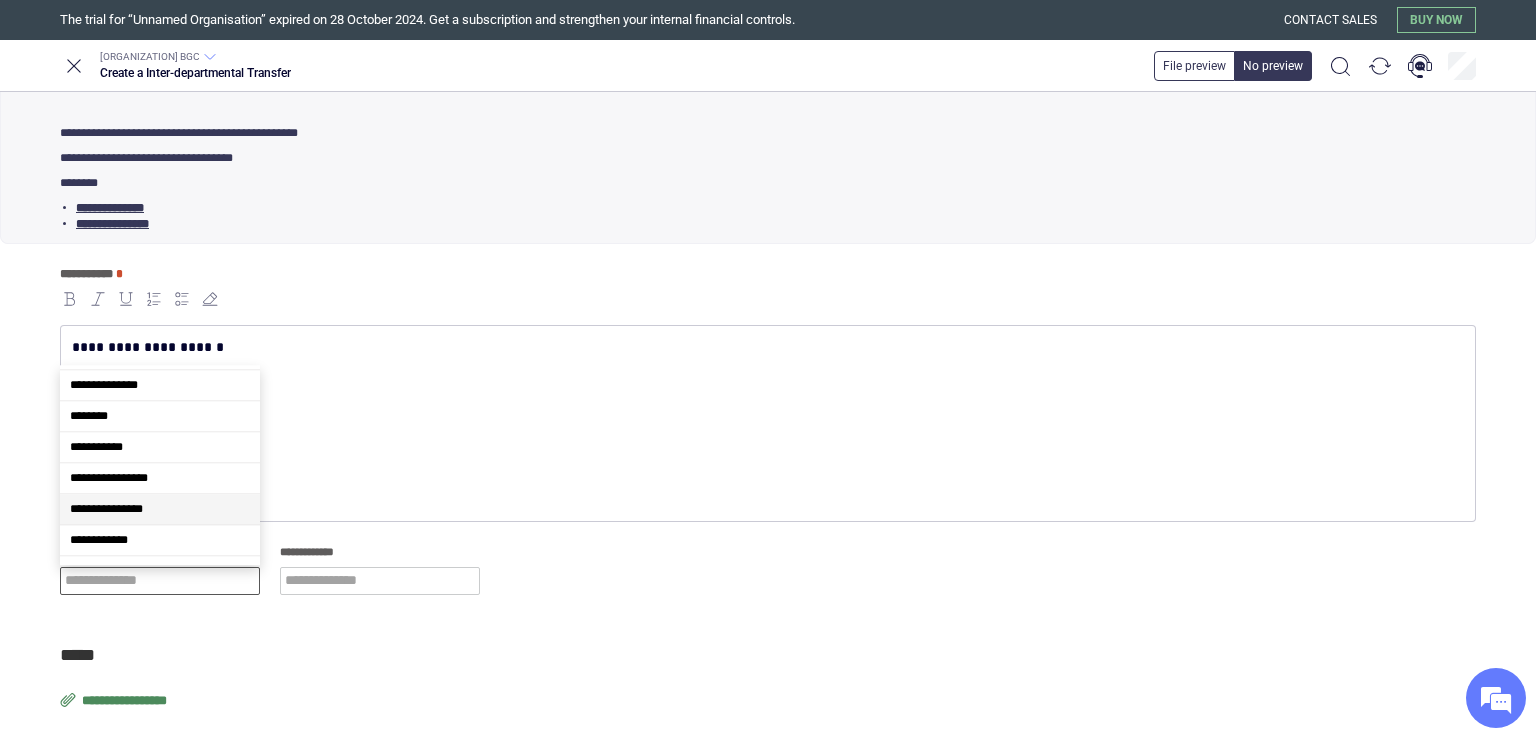 click on "**********" at bounding box center (160, 509) 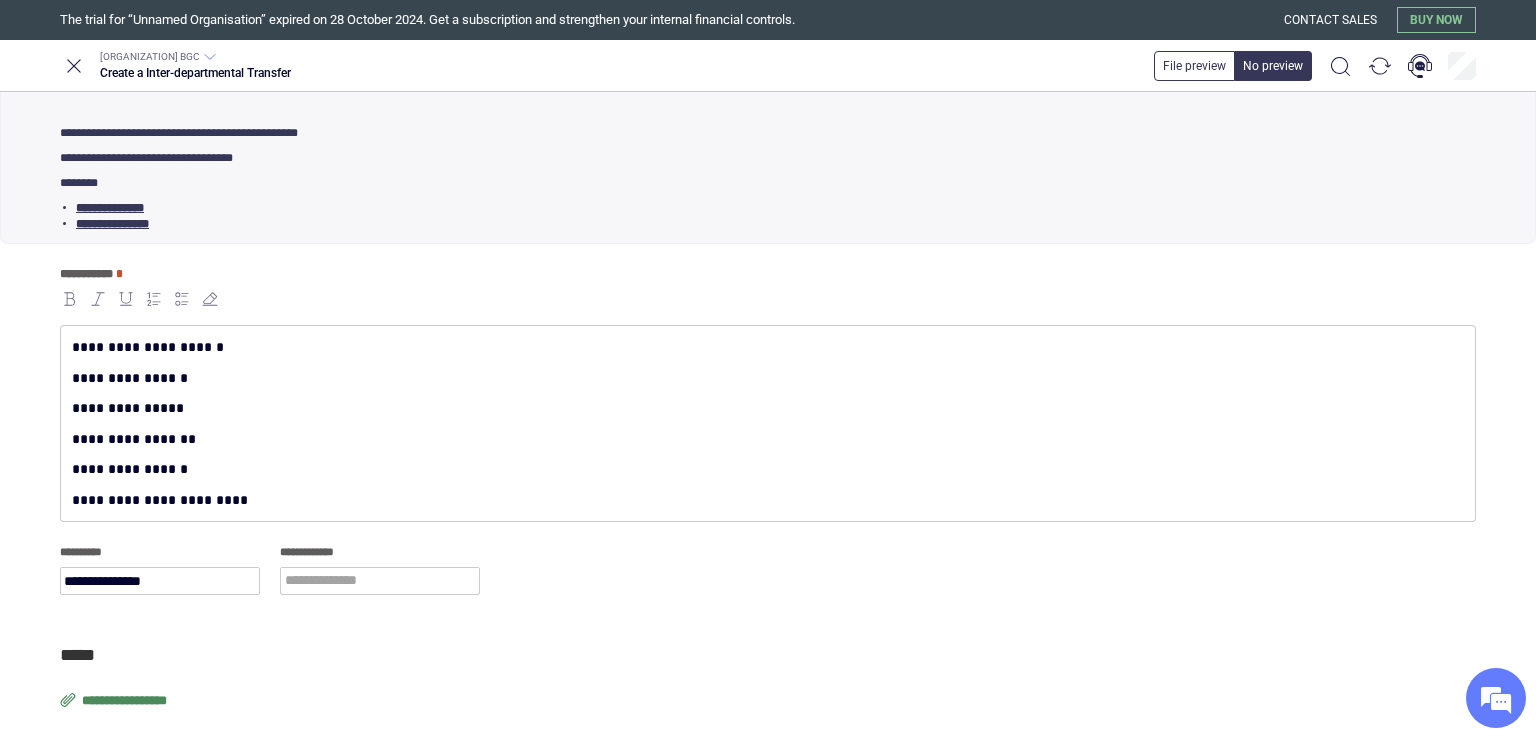 click on "**********" at bounding box center [768, 429] 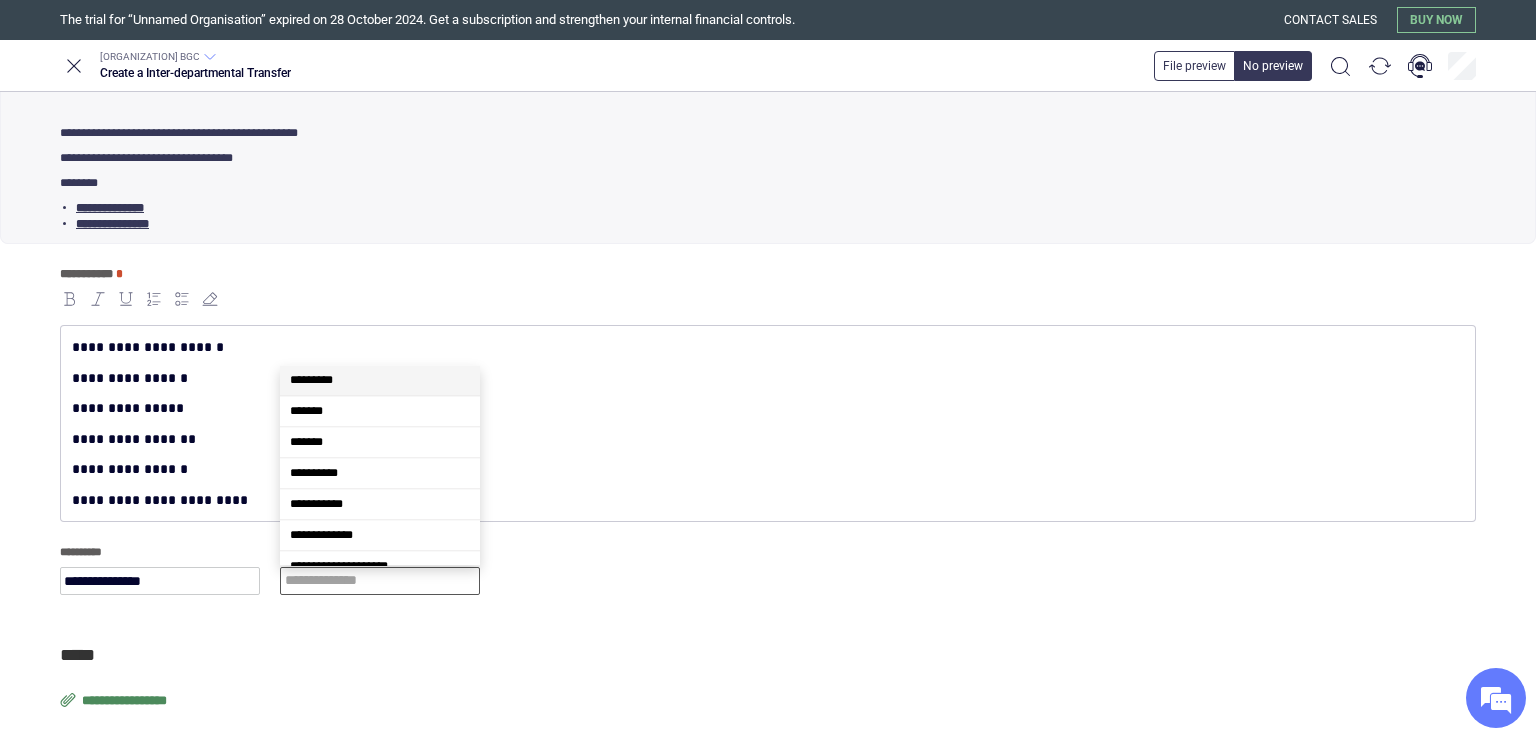 click at bounding box center [380, 581] 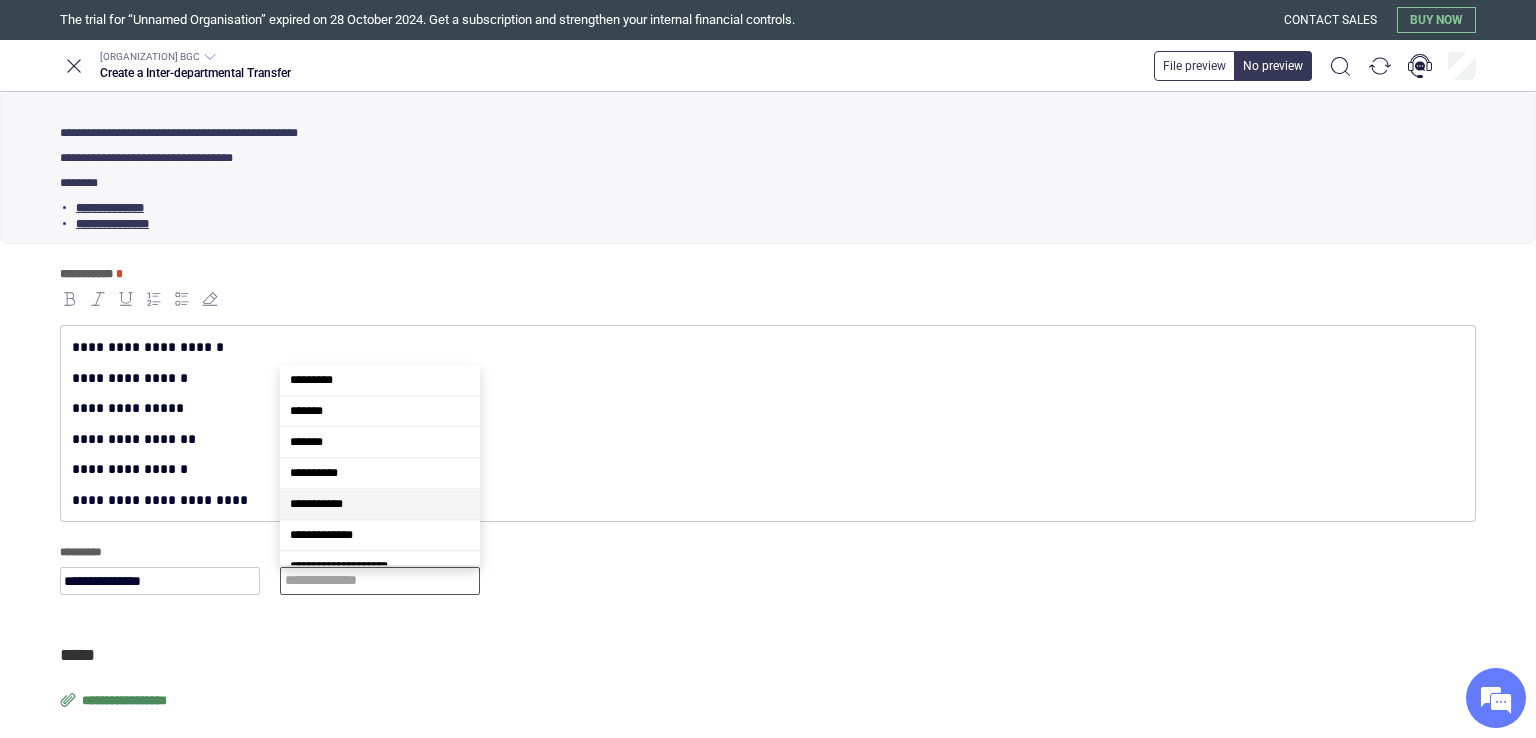 click on "**********" at bounding box center [380, 504] 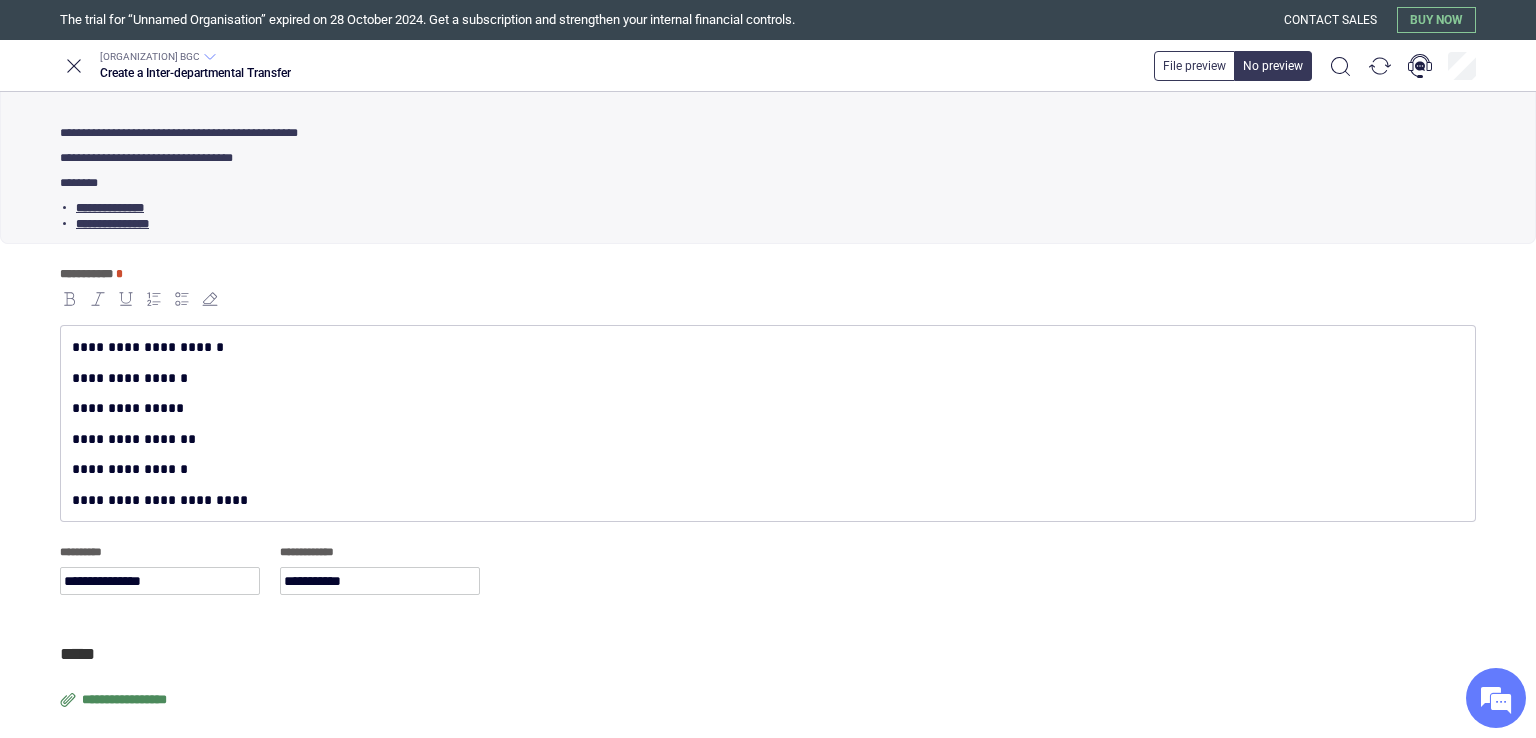drag, startPoint x: 1527, startPoint y: 388, endPoint x: 1535, endPoint y: 373, distance: 17 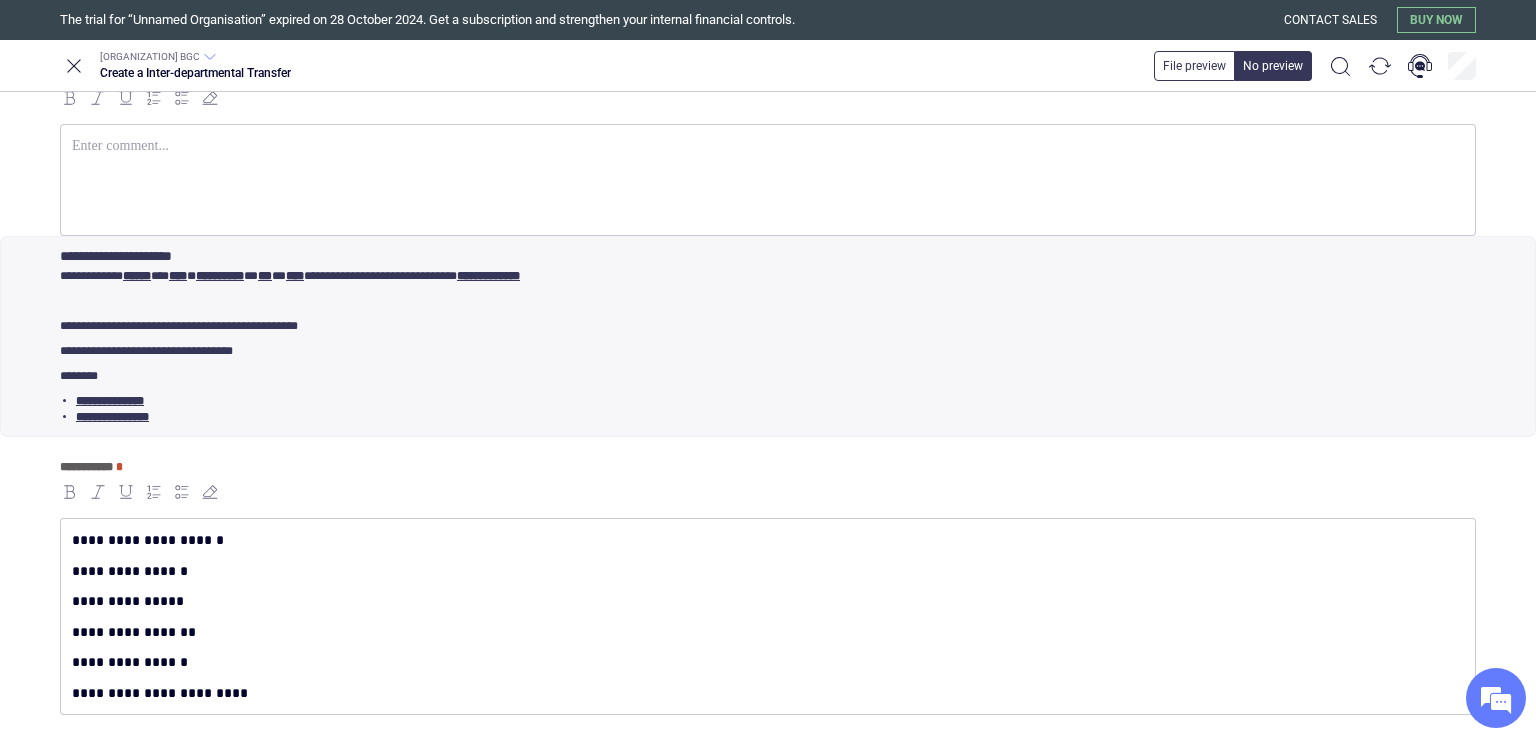 scroll, scrollTop: 0, scrollLeft: 0, axis: both 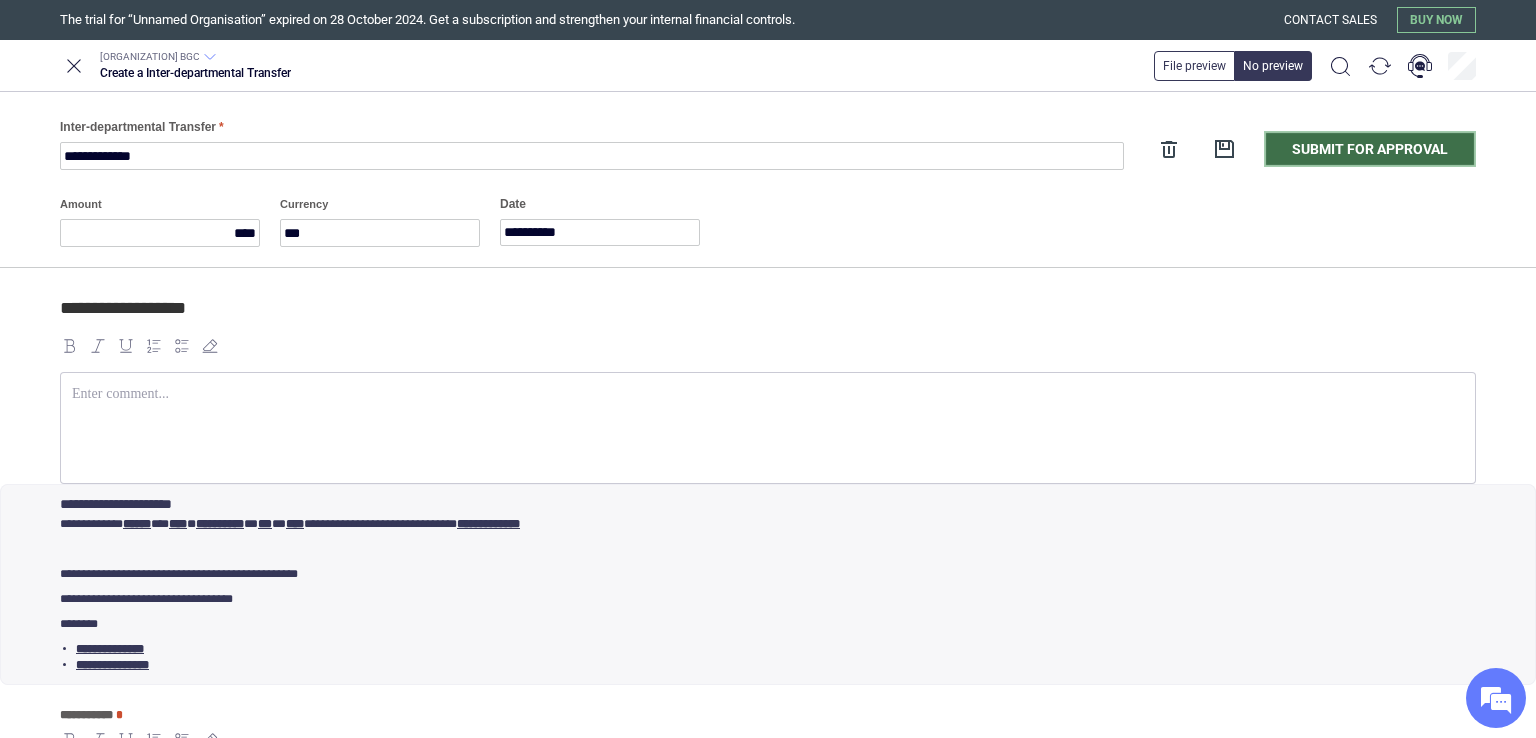 click on "Submit for approval" at bounding box center [1370, 149] 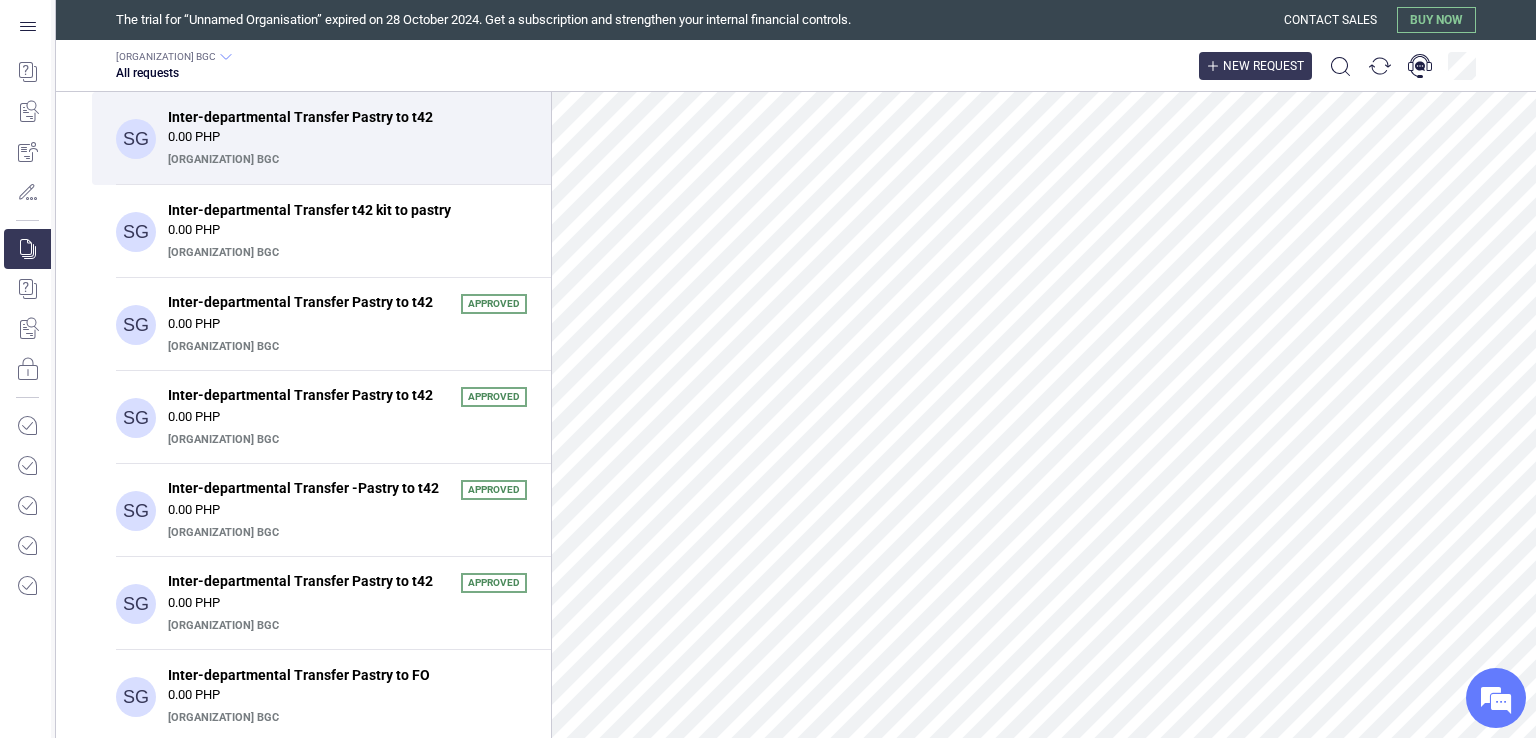 click on "New request" at bounding box center [1263, 66] 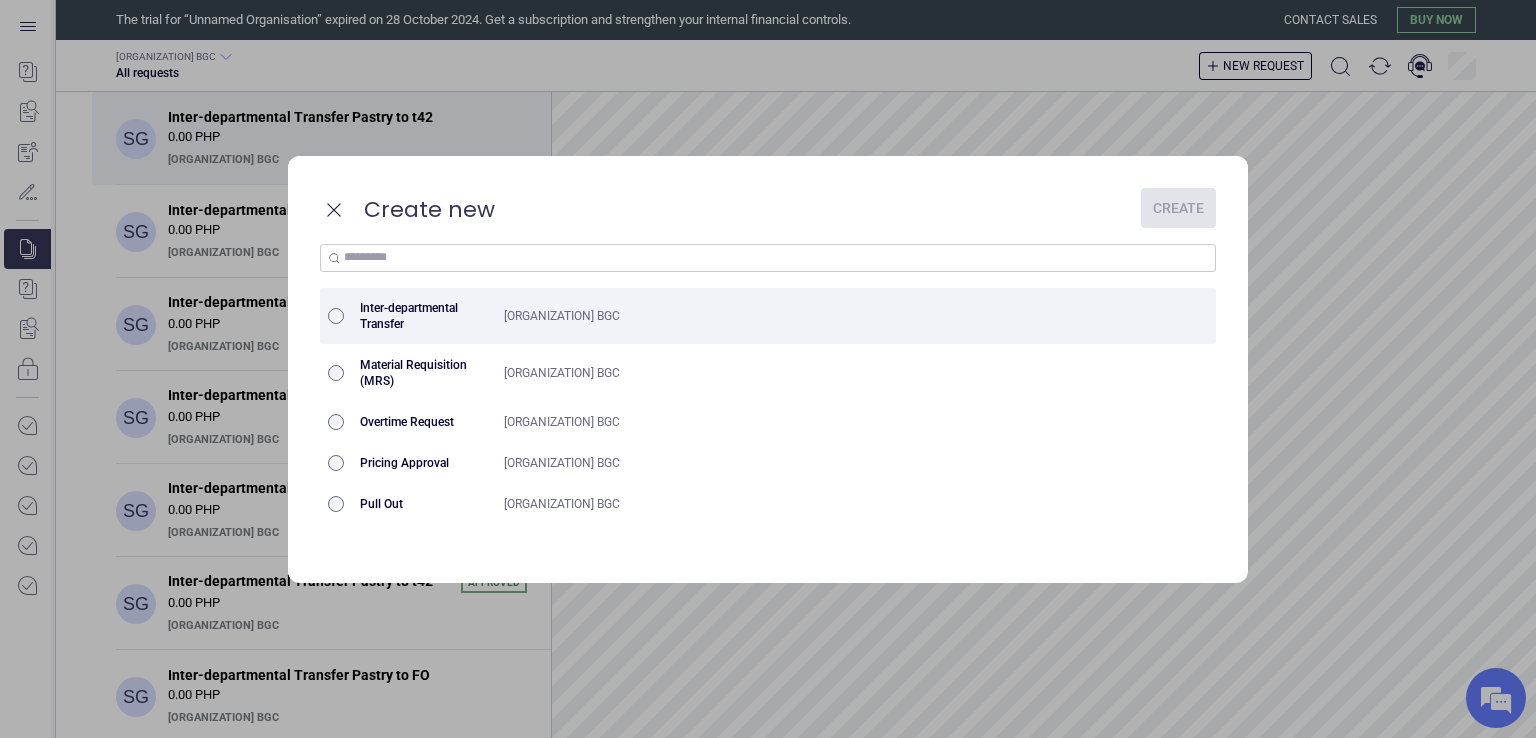 click on "[ORGANIZATION] BGC" at bounding box center (817, 316) 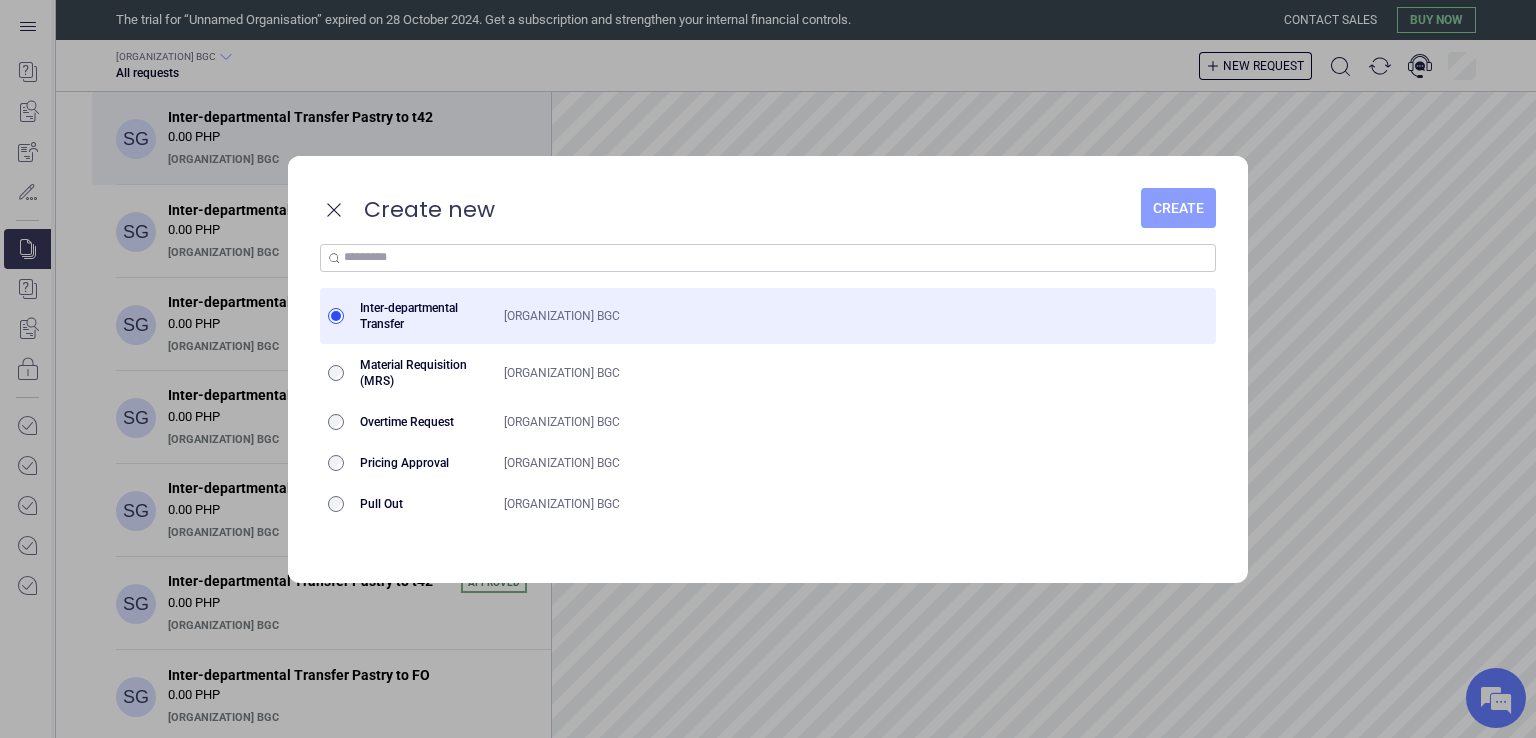 click on "Create" at bounding box center [1178, 208] 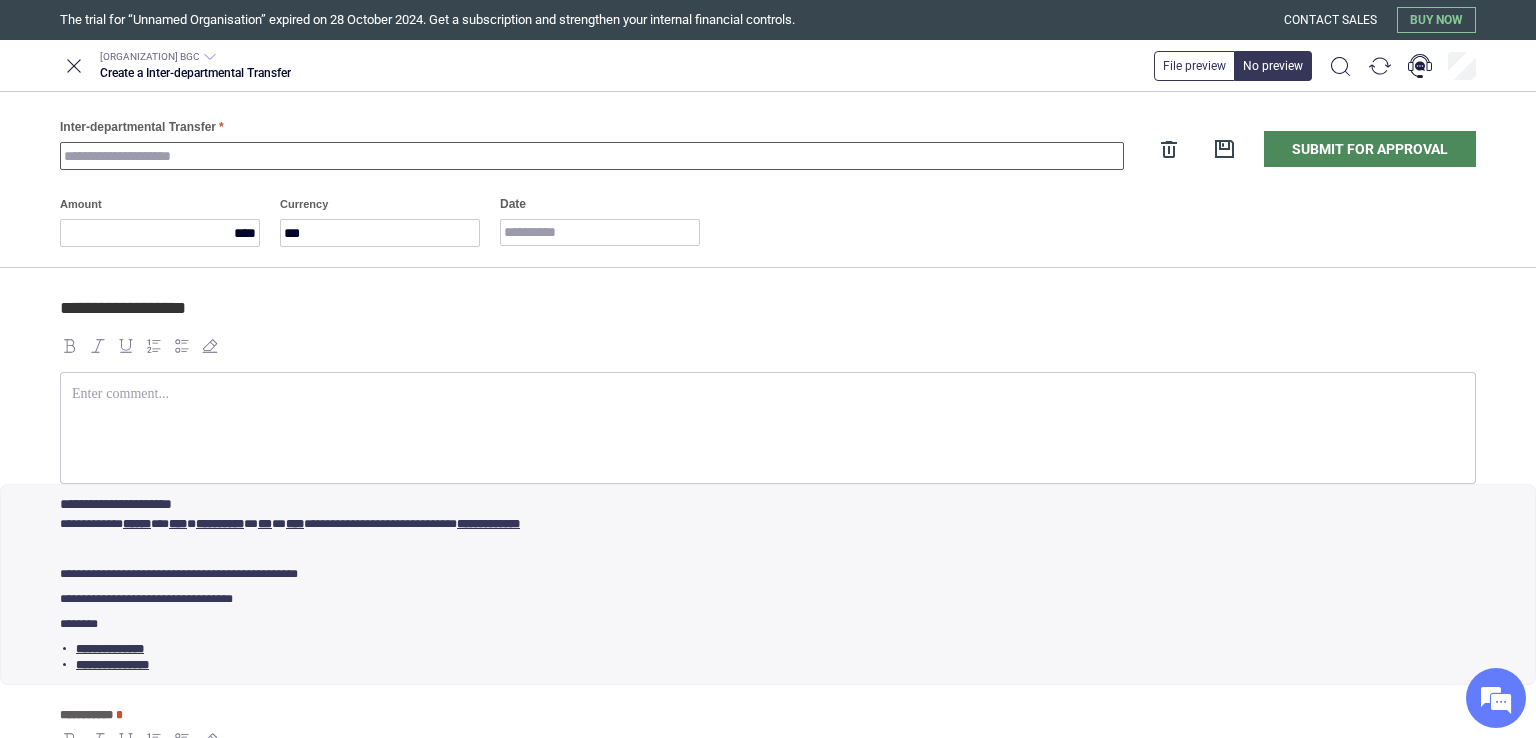 click on "Inter-departmental Transfer" at bounding box center [592, 156] 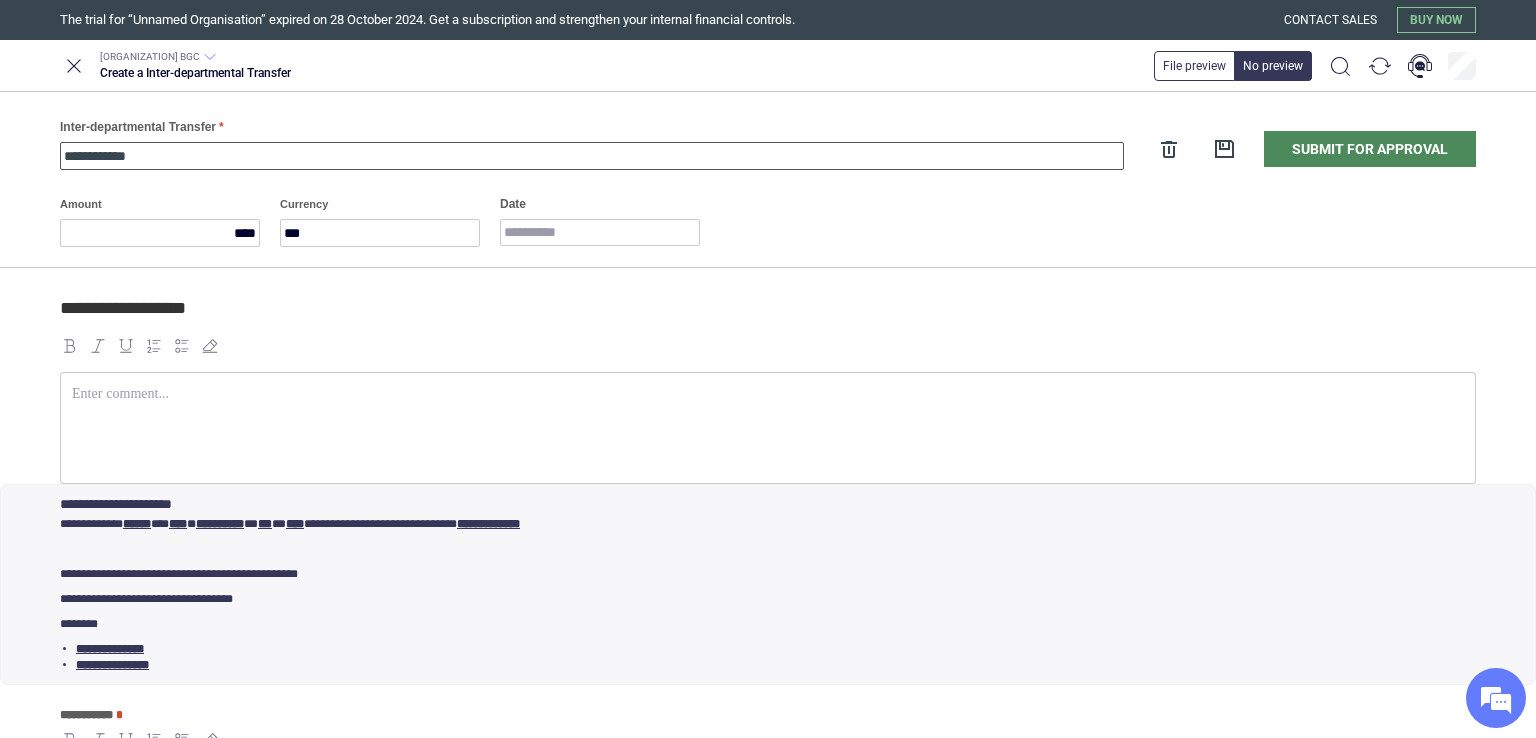 type on "**********" 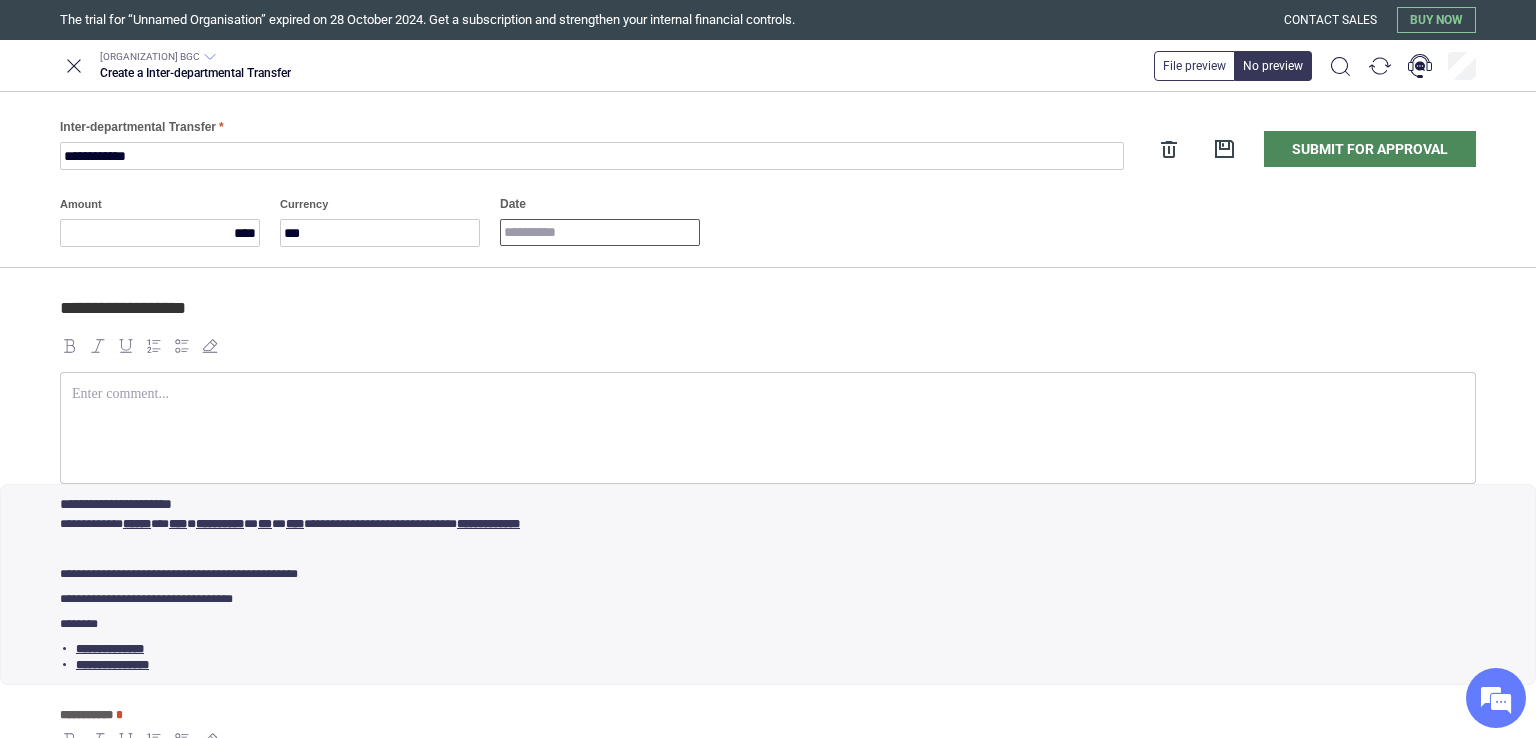 click on "Date" at bounding box center (600, 232) 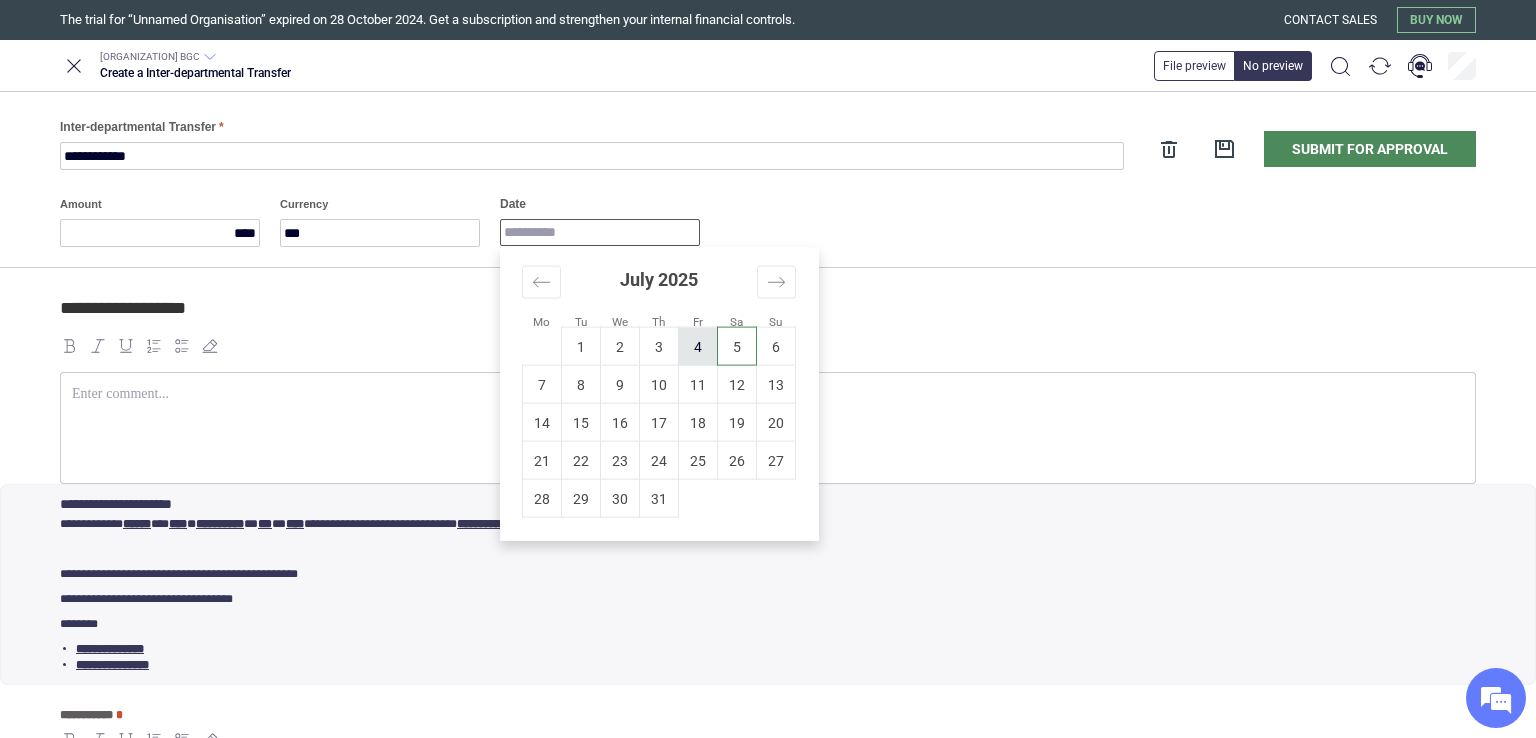 click on "4" at bounding box center (698, 346) 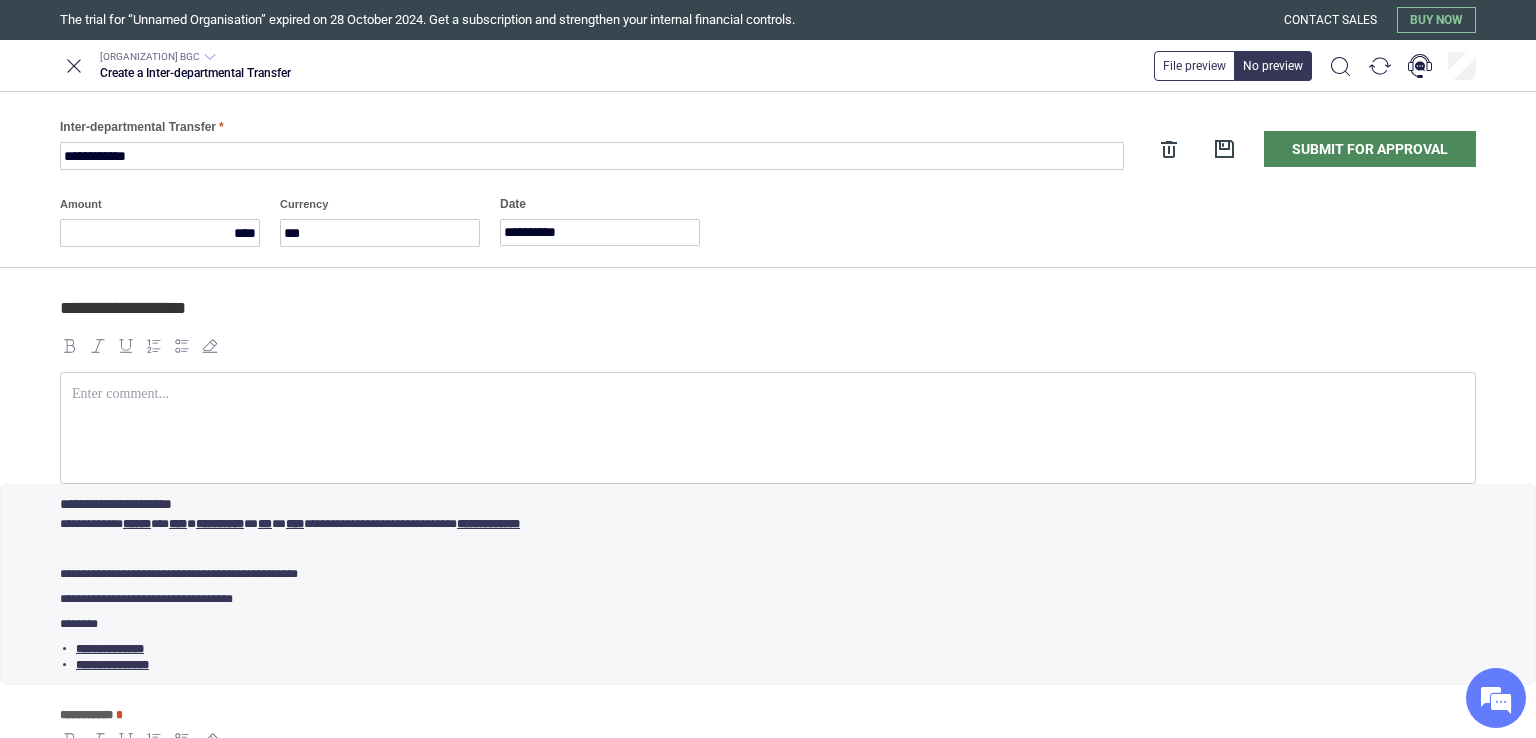 drag, startPoint x: 1527, startPoint y: 195, endPoint x: 1532, endPoint y: 216, distance: 21.587032 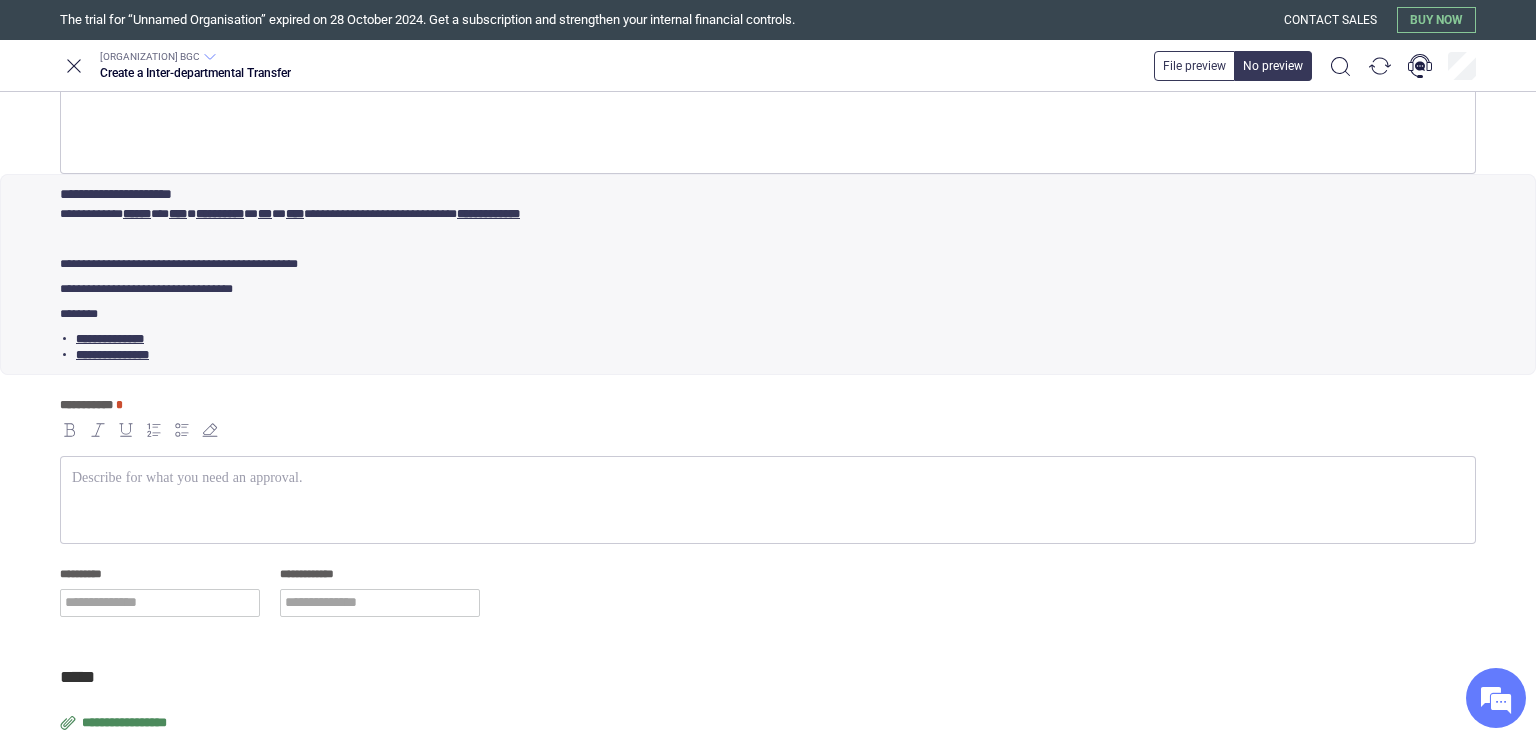 scroll, scrollTop: 341, scrollLeft: 0, axis: vertical 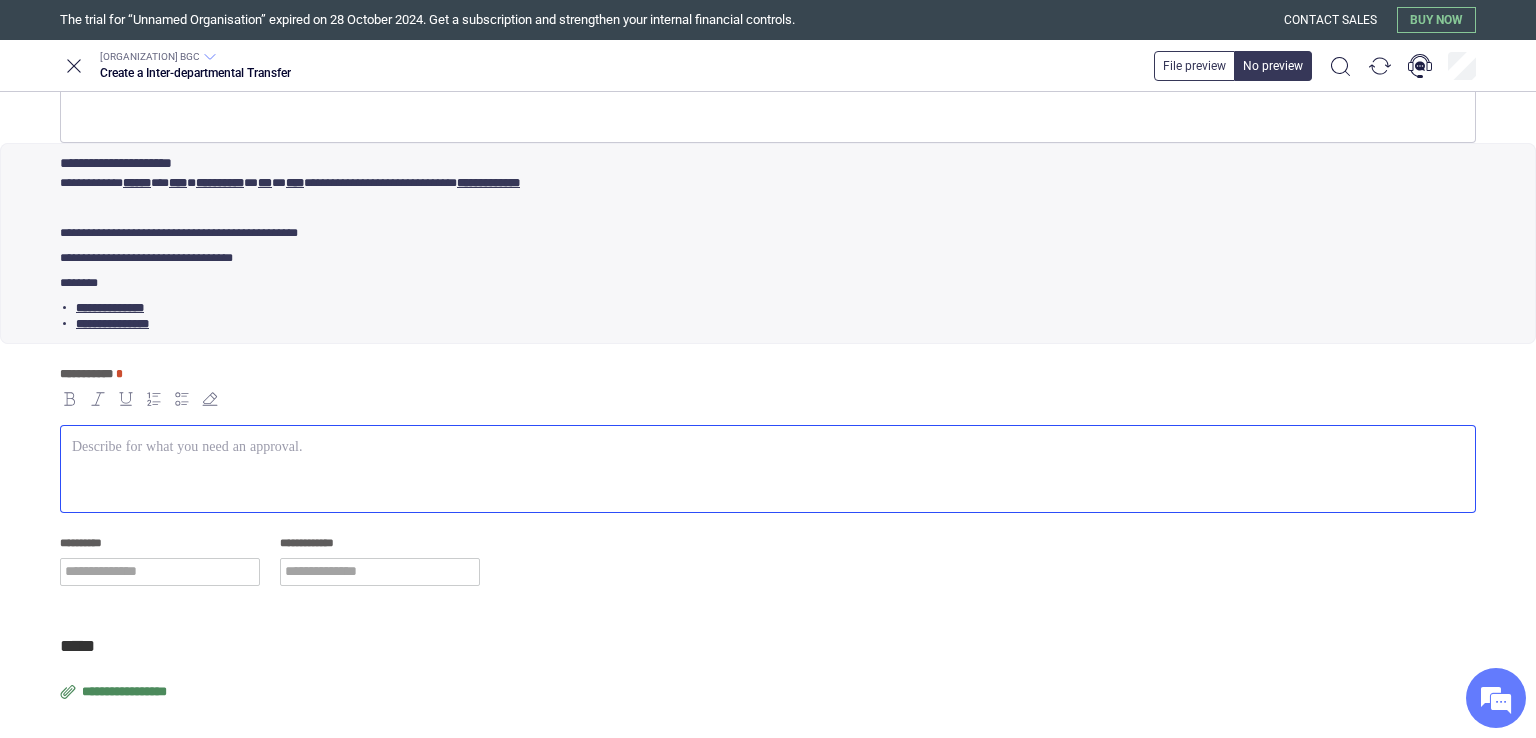 click at bounding box center (768, 469) 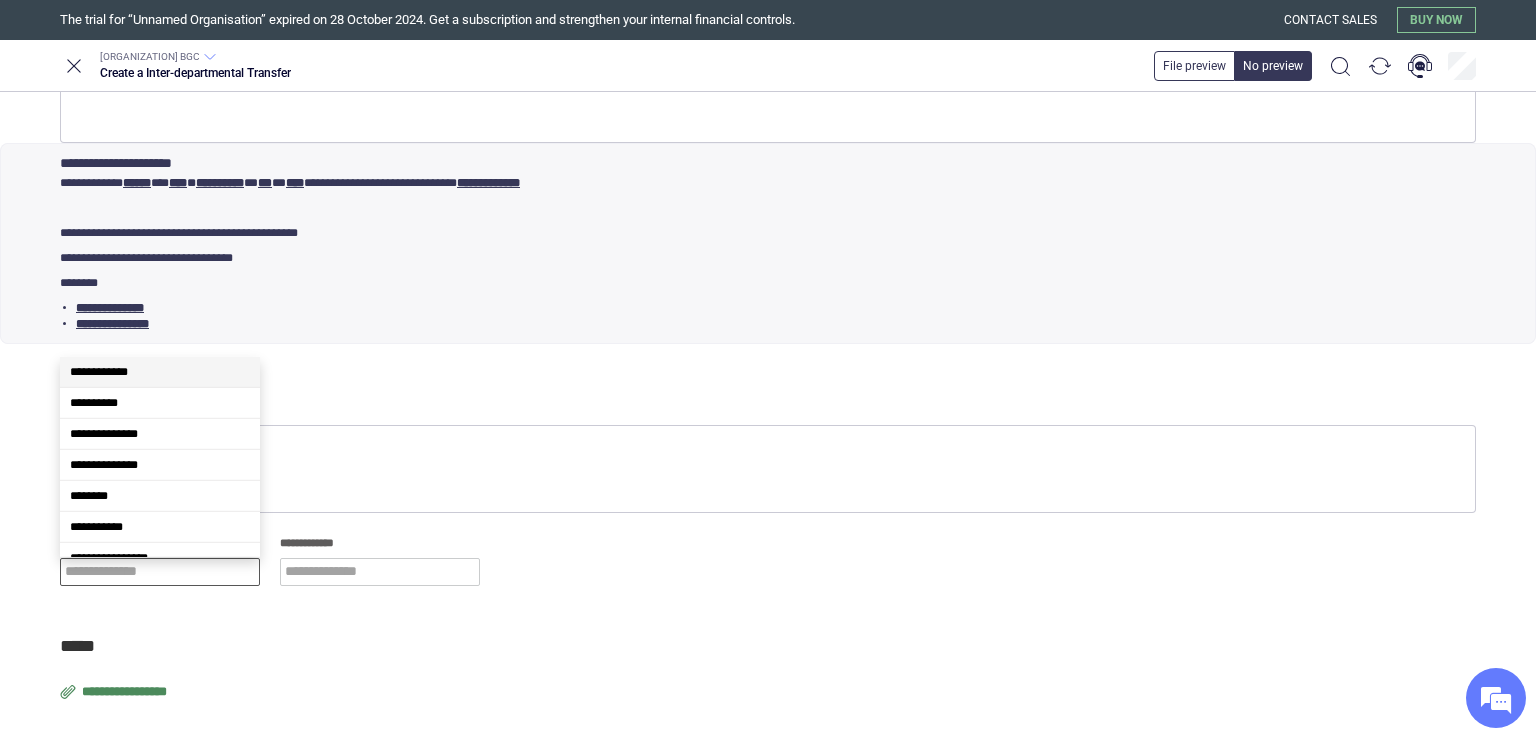 click at bounding box center [160, 572] 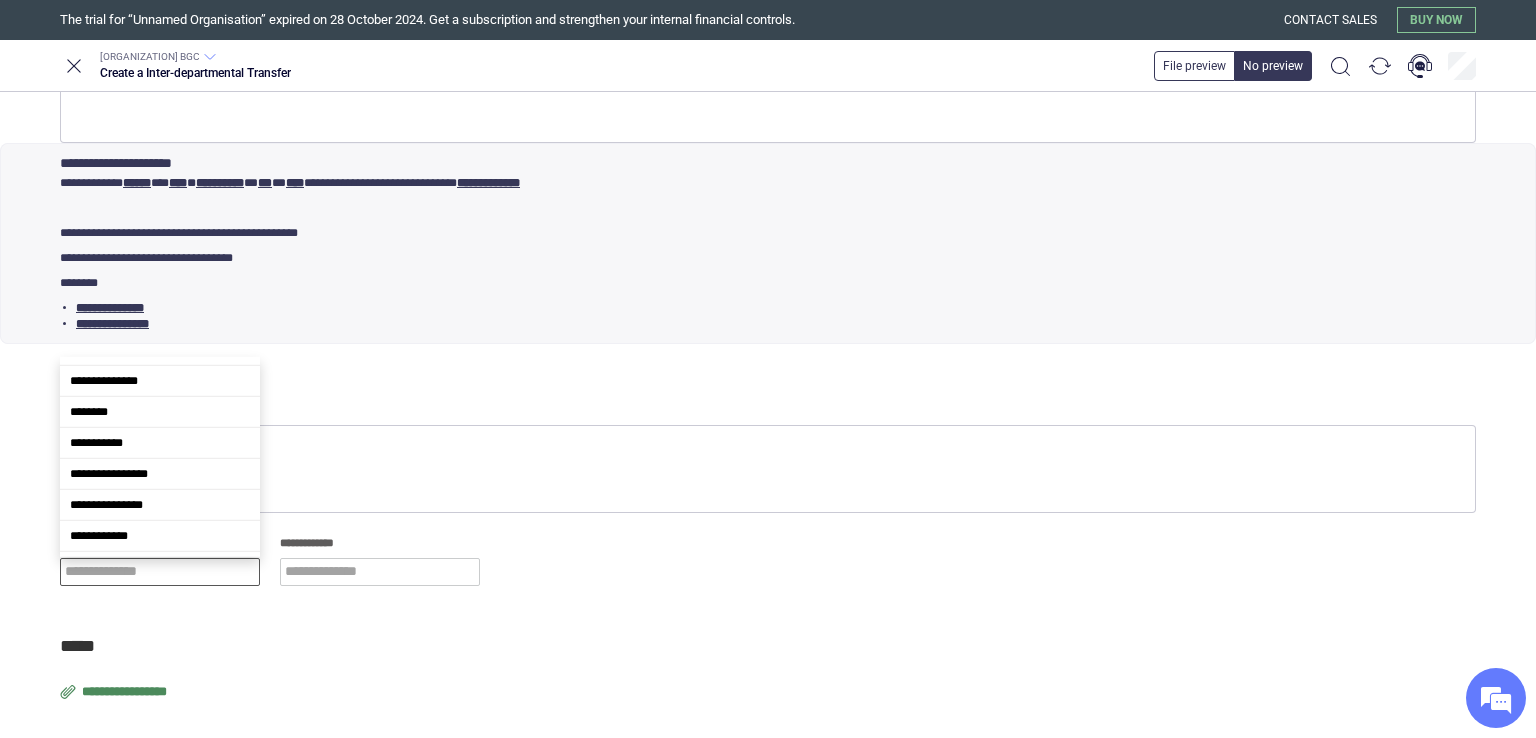 scroll, scrollTop: 88, scrollLeft: 0, axis: vertical 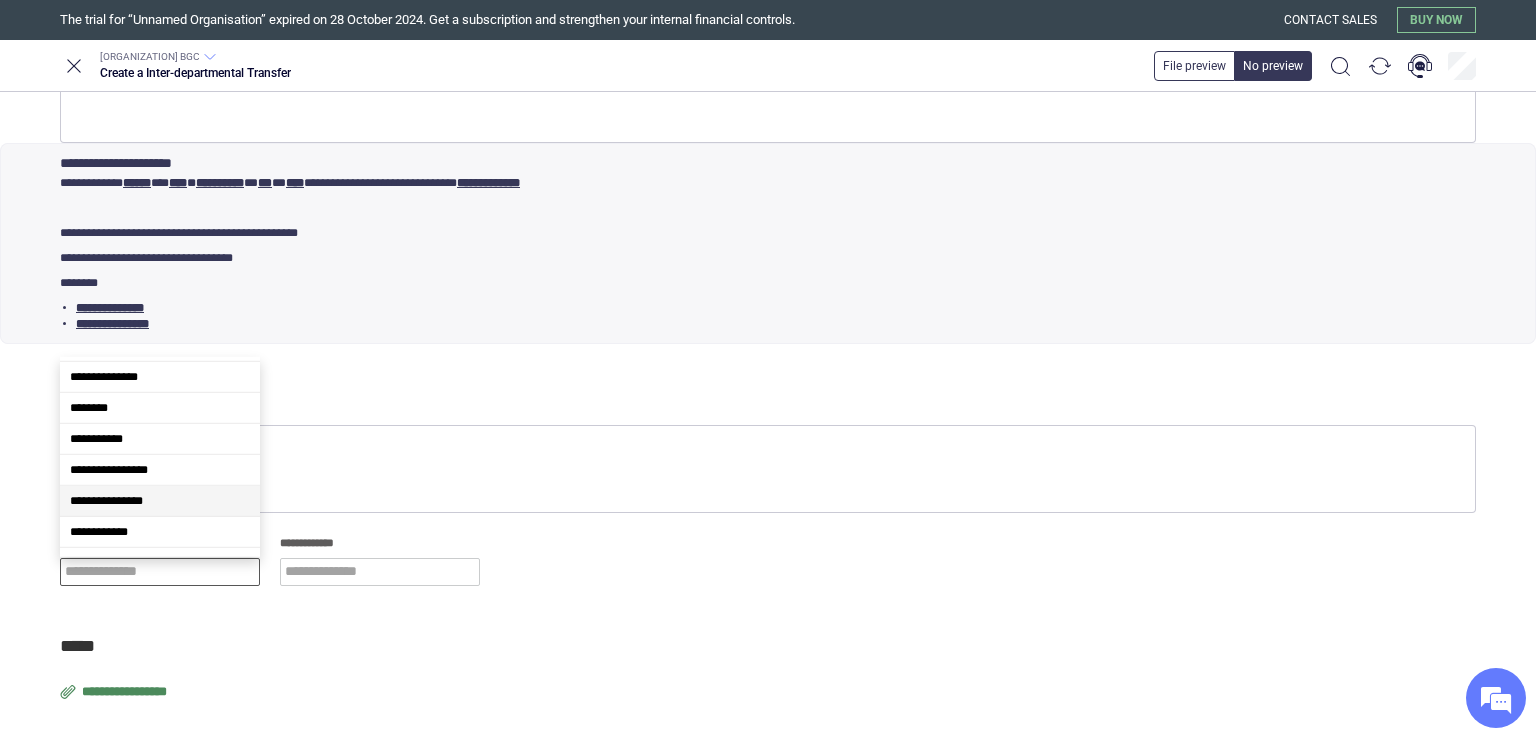 click on "**********" at bounding box center [160, 501] 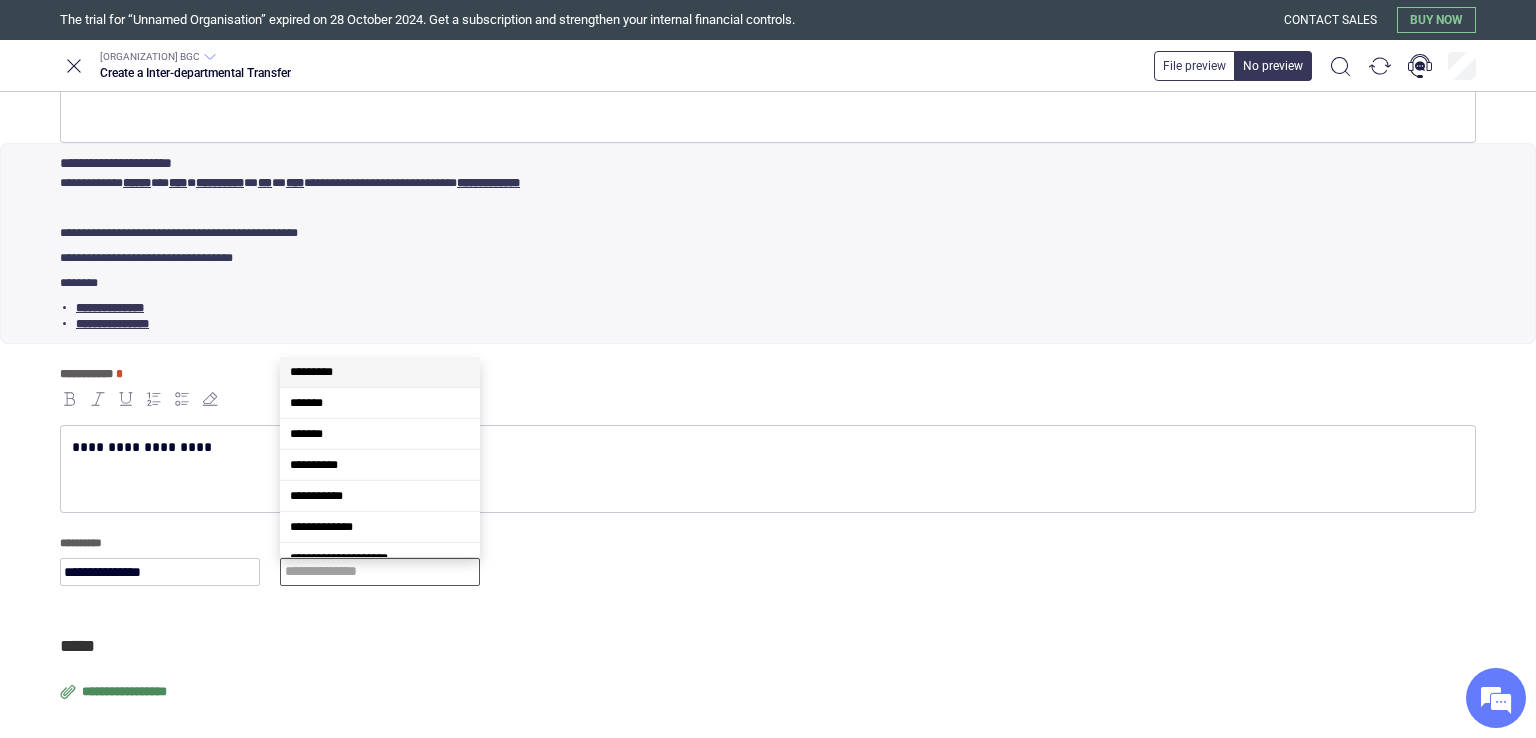 click at bounding box center [380, 572] 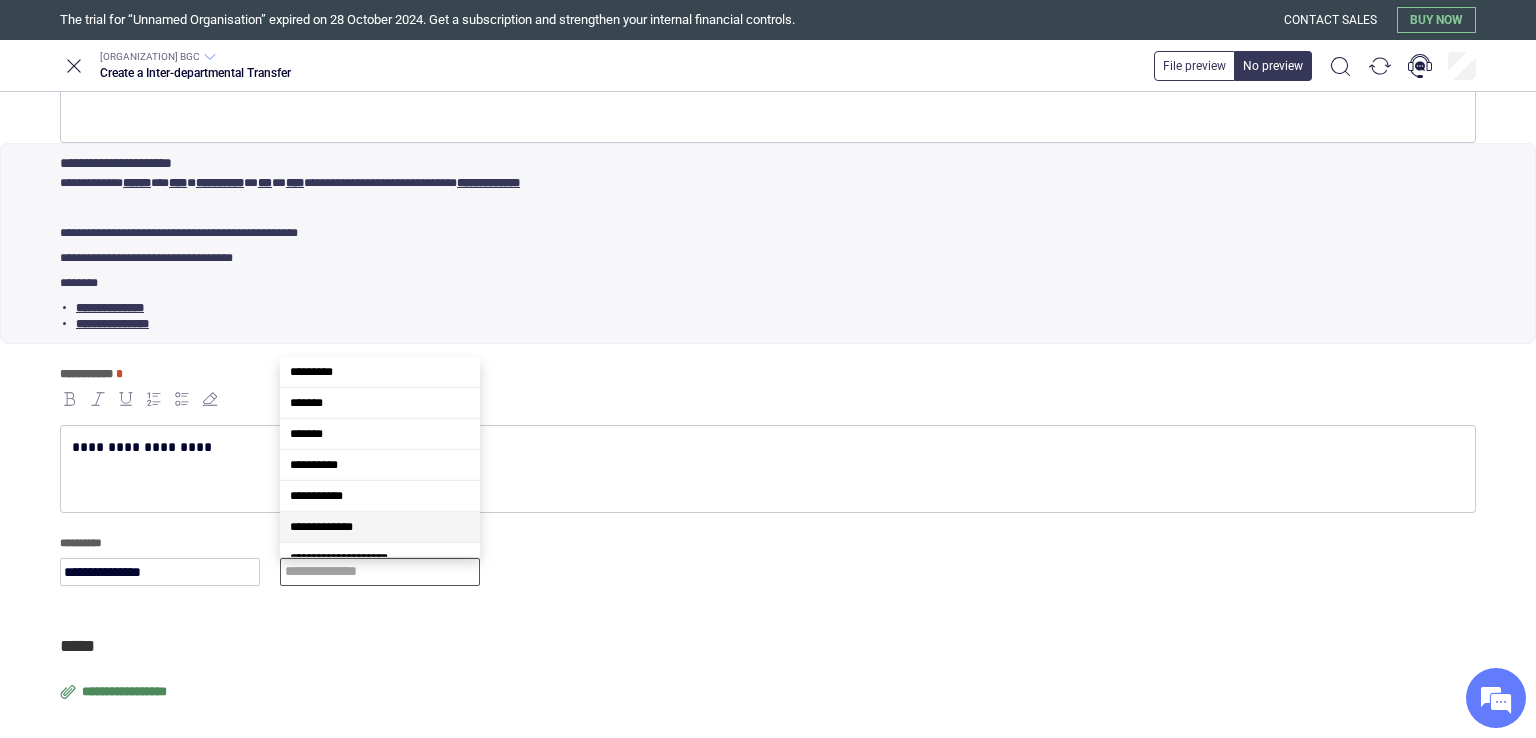 click on "**********" at bounding box center [321, 527] 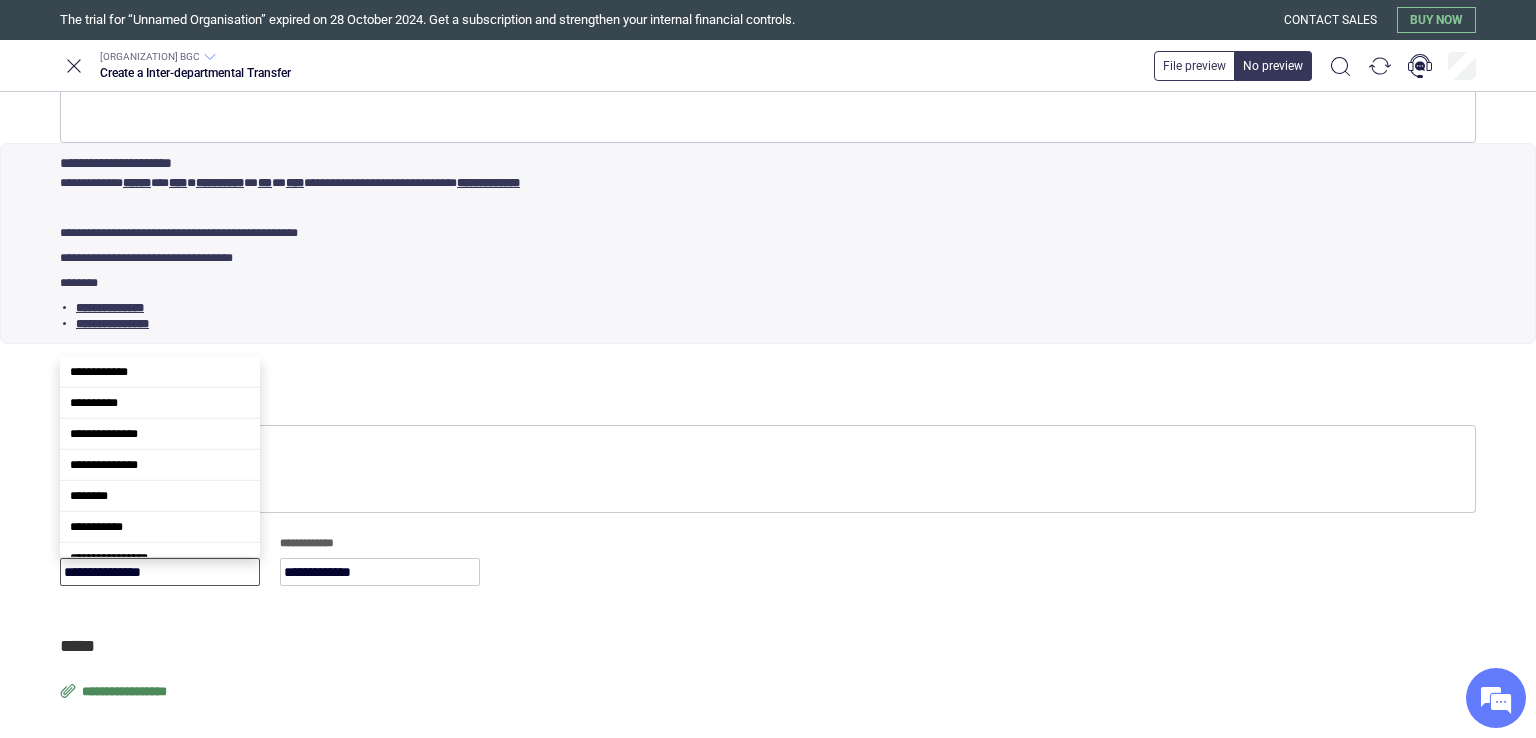 click on "**********" at bounding box center [160, 572] 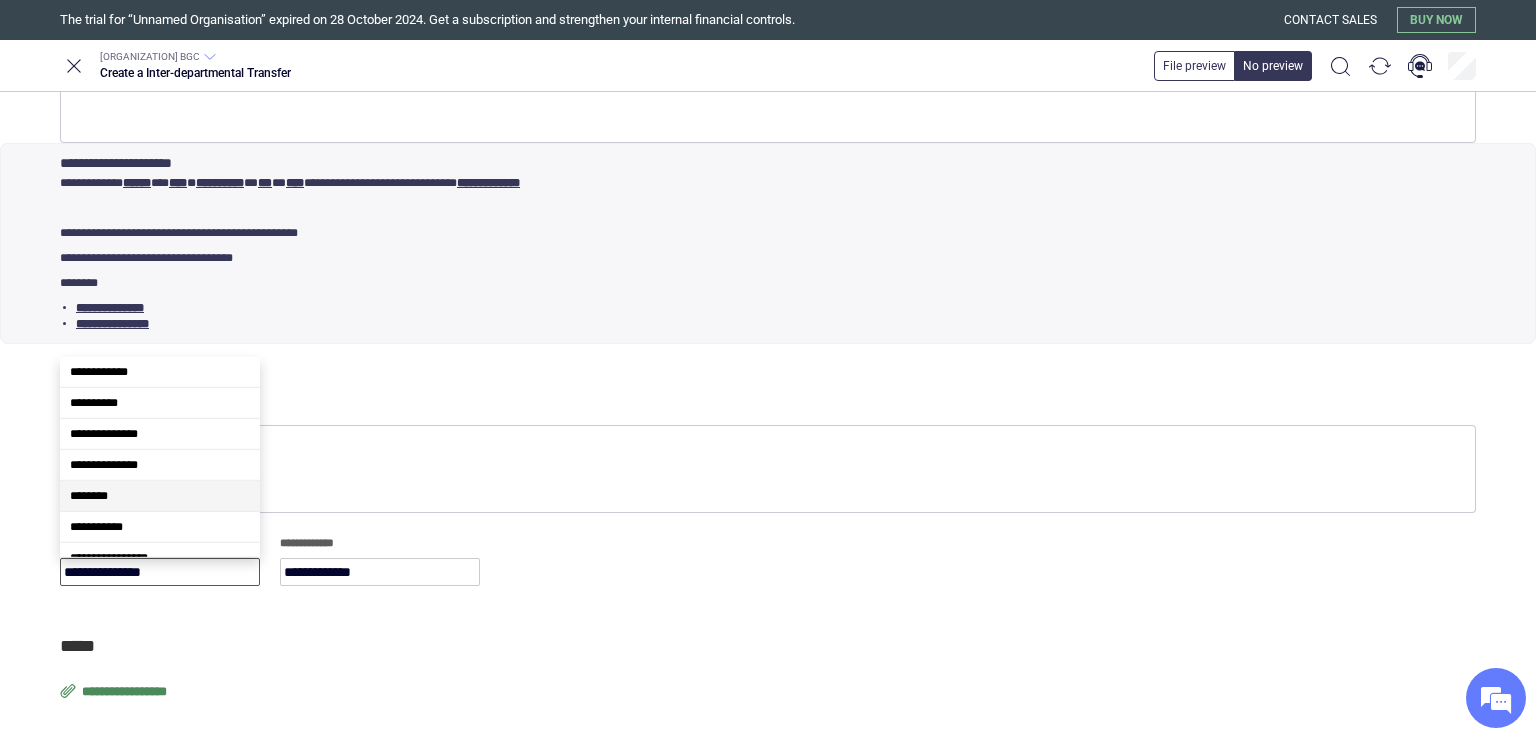 click on "********" at bounding box center (160, 496) 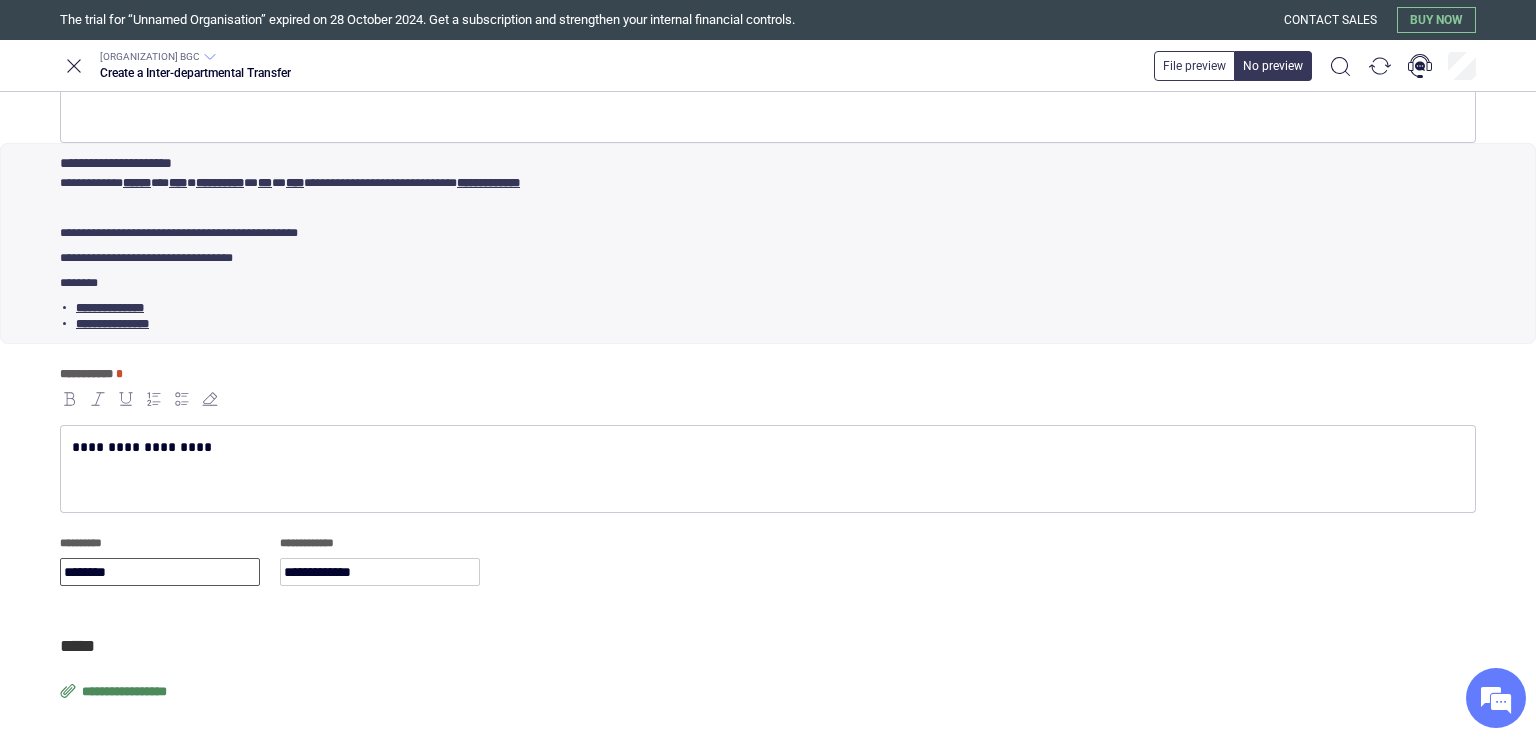 scroll, scrollTop: 0, scrollLeft: 0, axis: both 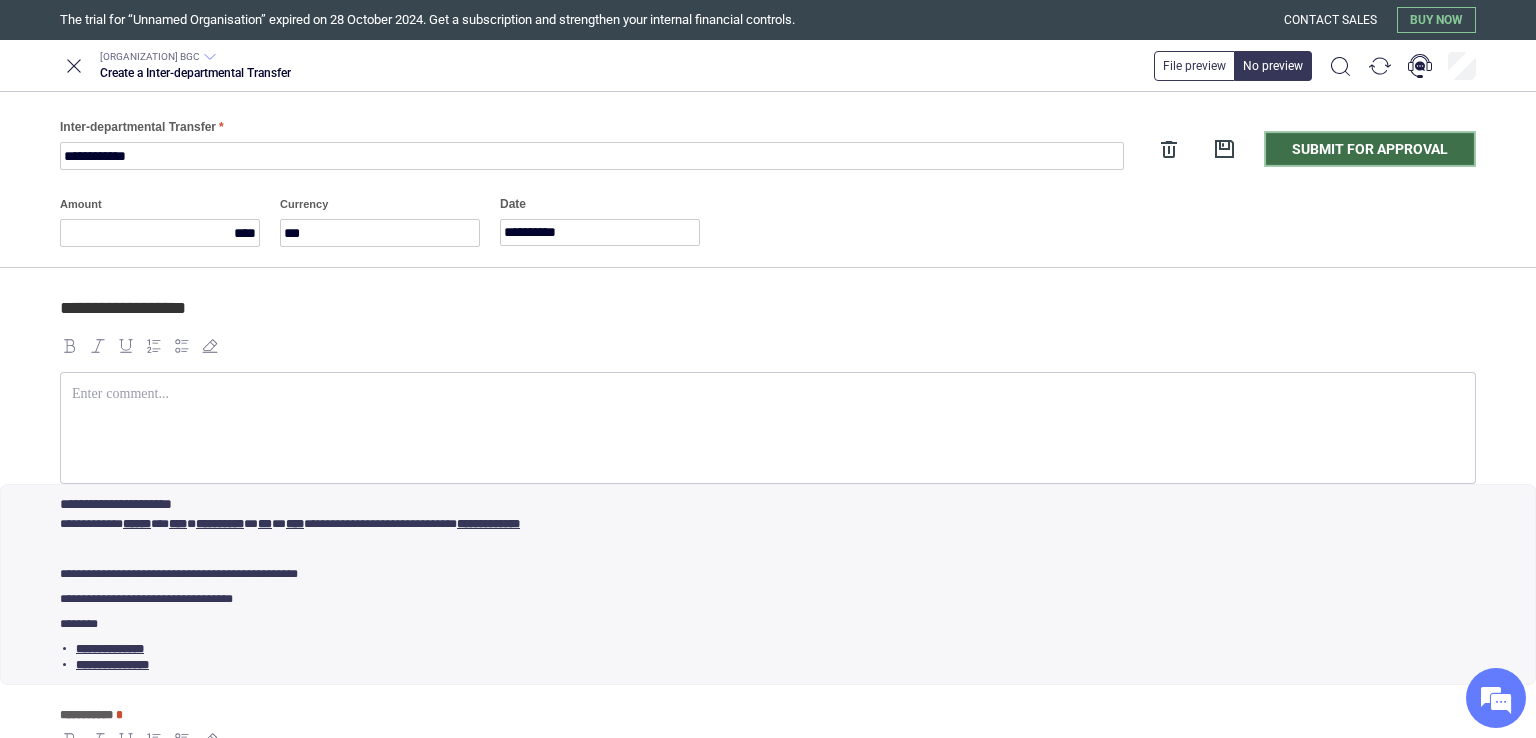click on "Submit for approval" at bounding box center (1370, 149) 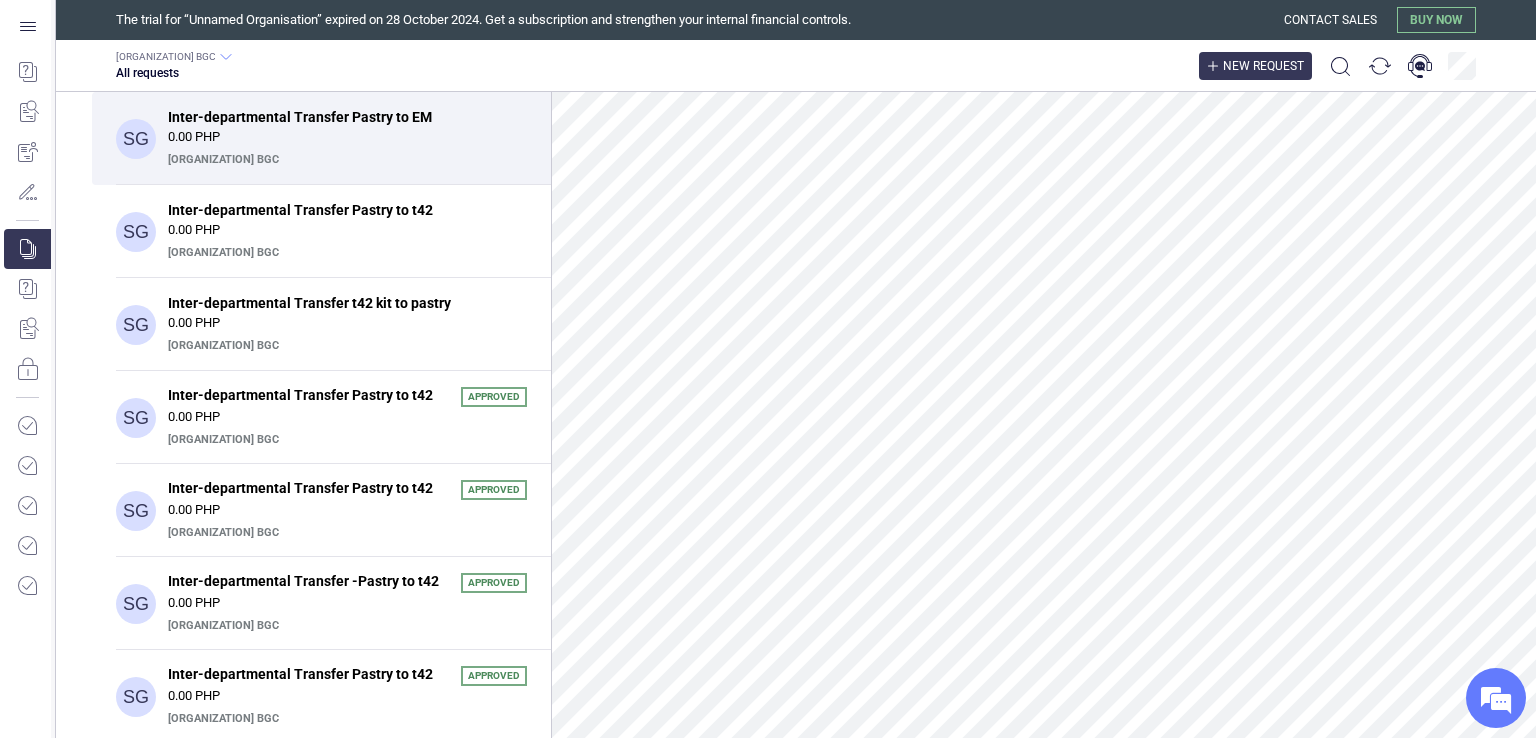click on "New request" at bounding box center [1263, 66] 